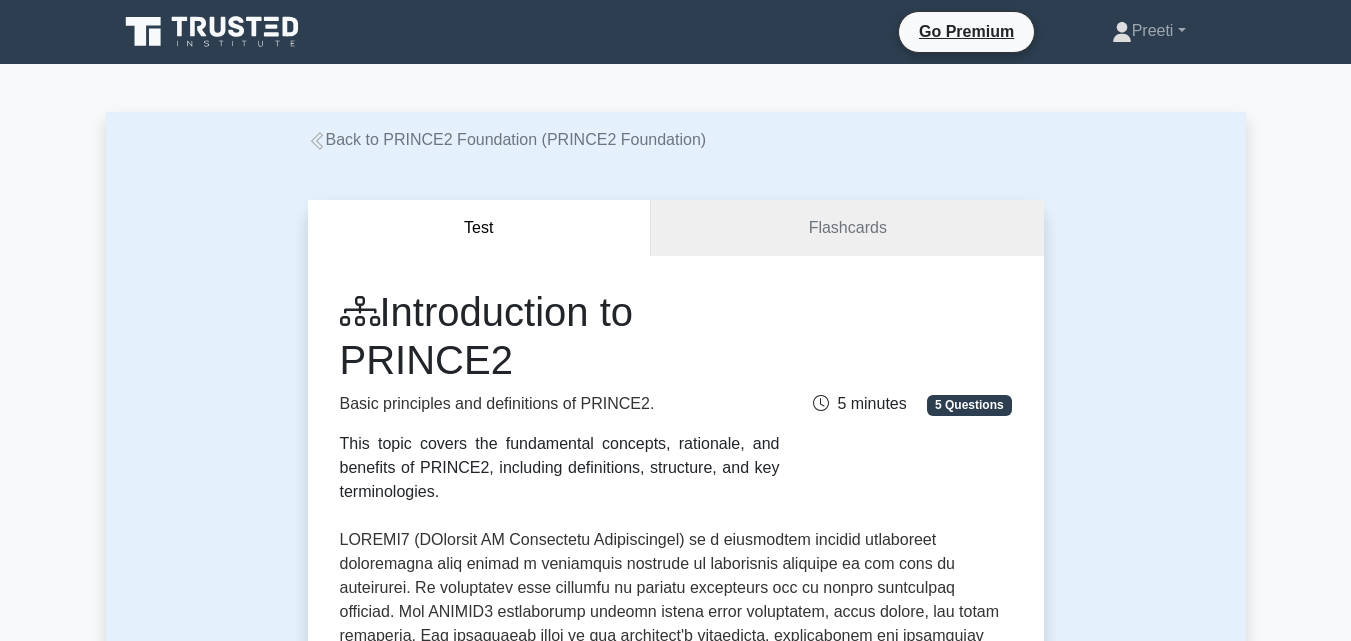 scroll, scrollTop: 1735, scrollLeft: 0, axis: vertical 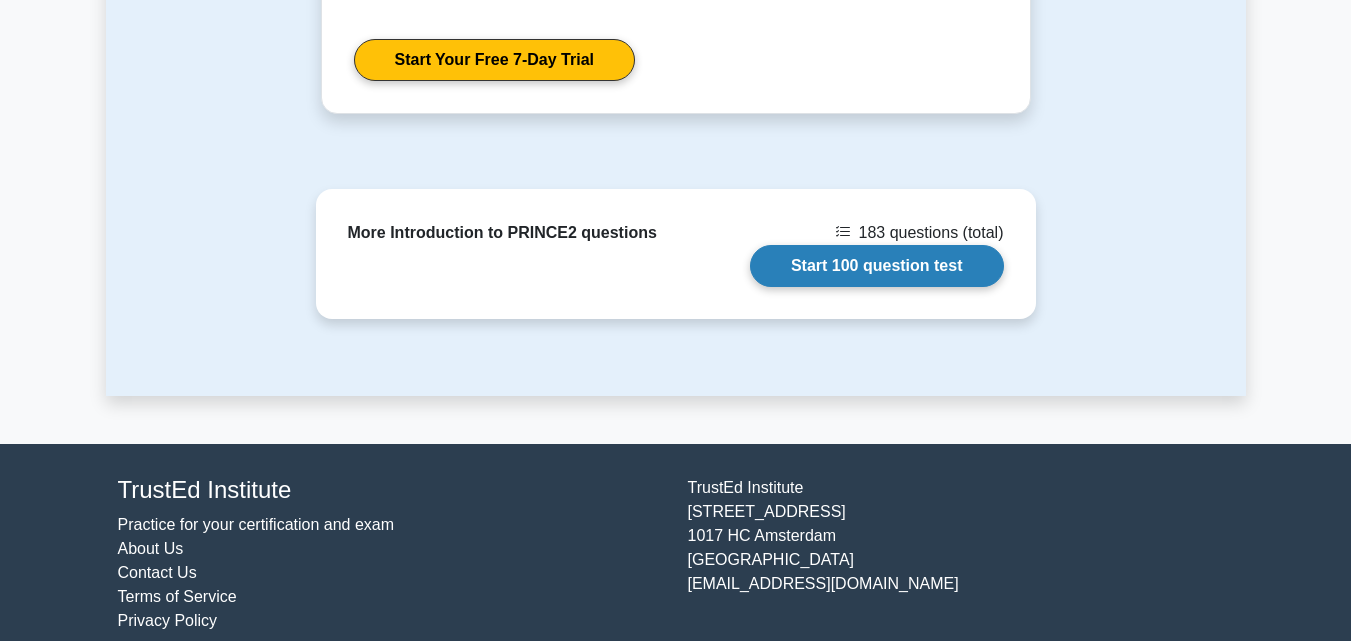 click on "Start 100 question test" at bounding box center (877, 266) 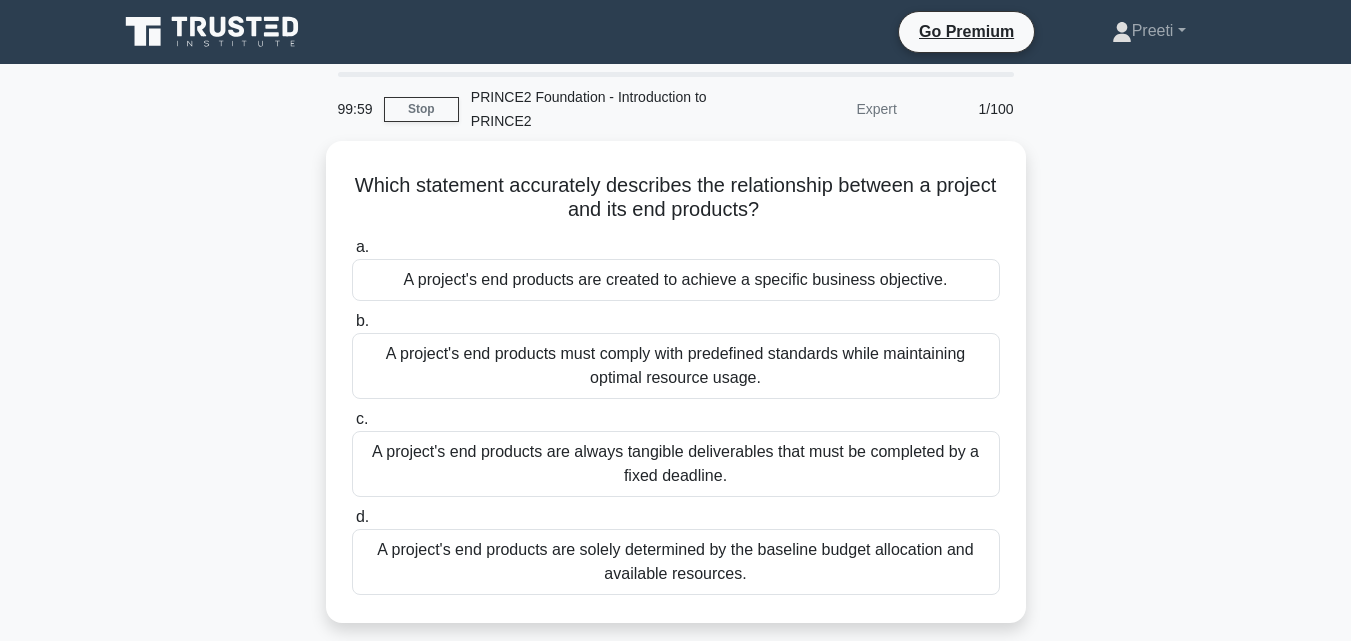 scroll, scrollTop: 0, scrollLeft: 0, axis: both 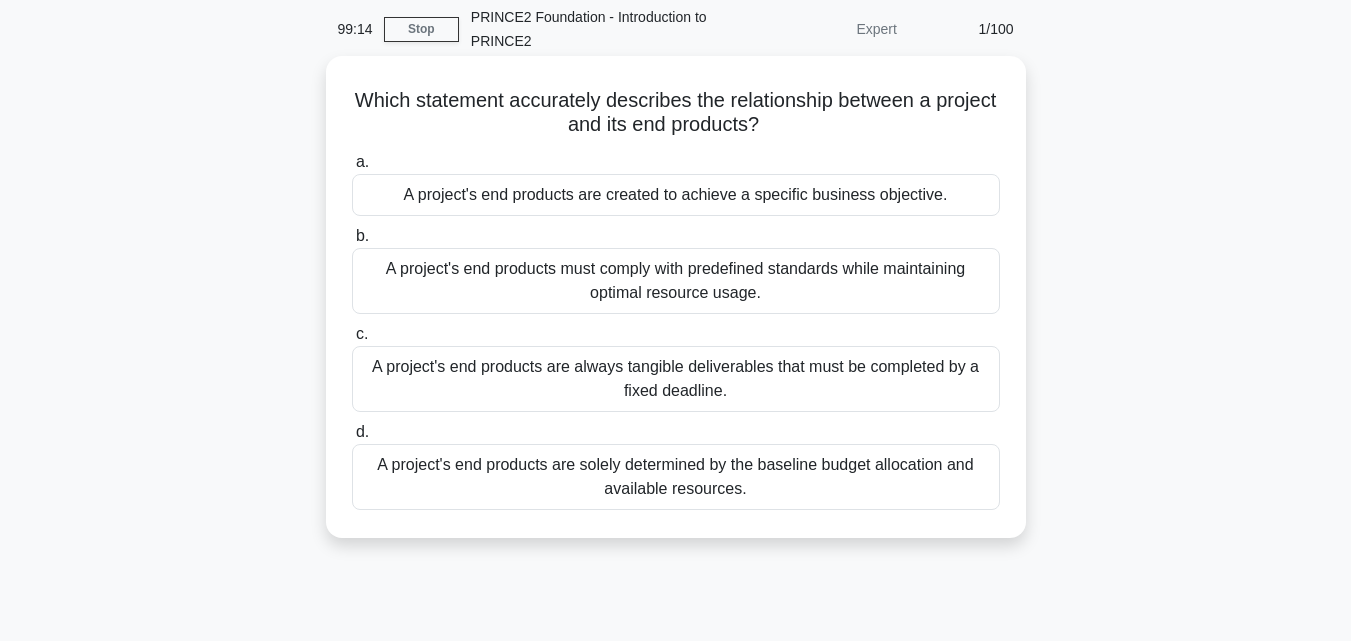 click on "A project's end products are created to achieve a specific business objective." at bounding box center (676, 195) 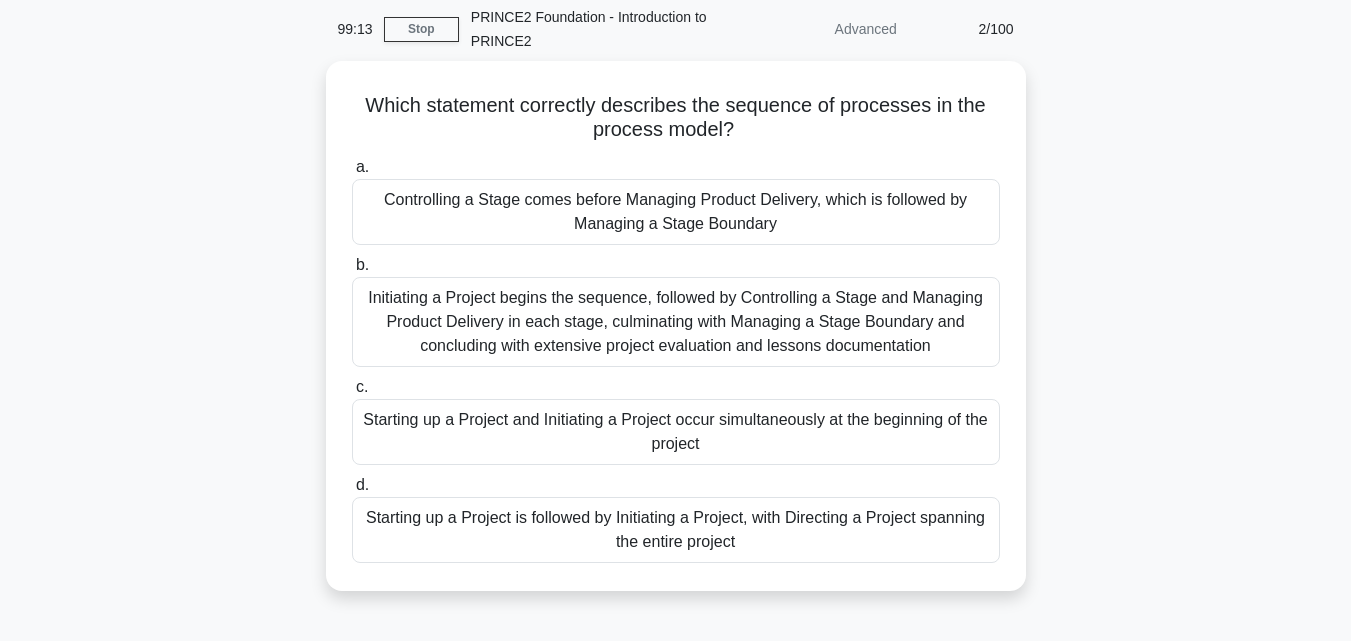 scroll, scrollTop: 0, scrollLeft: 0, axis: both 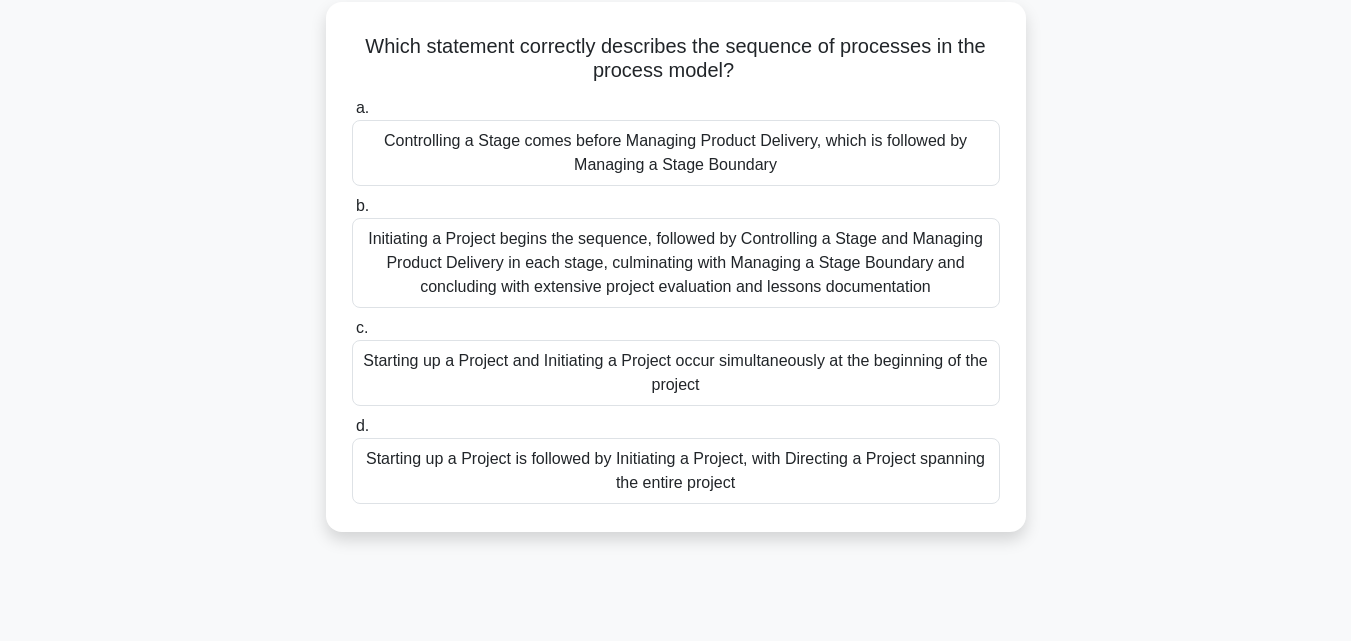 click on "Starting up a Project is followed by Initiating a Project, with Directing a Project spanning the entire project" at bounding box center [676, 471] 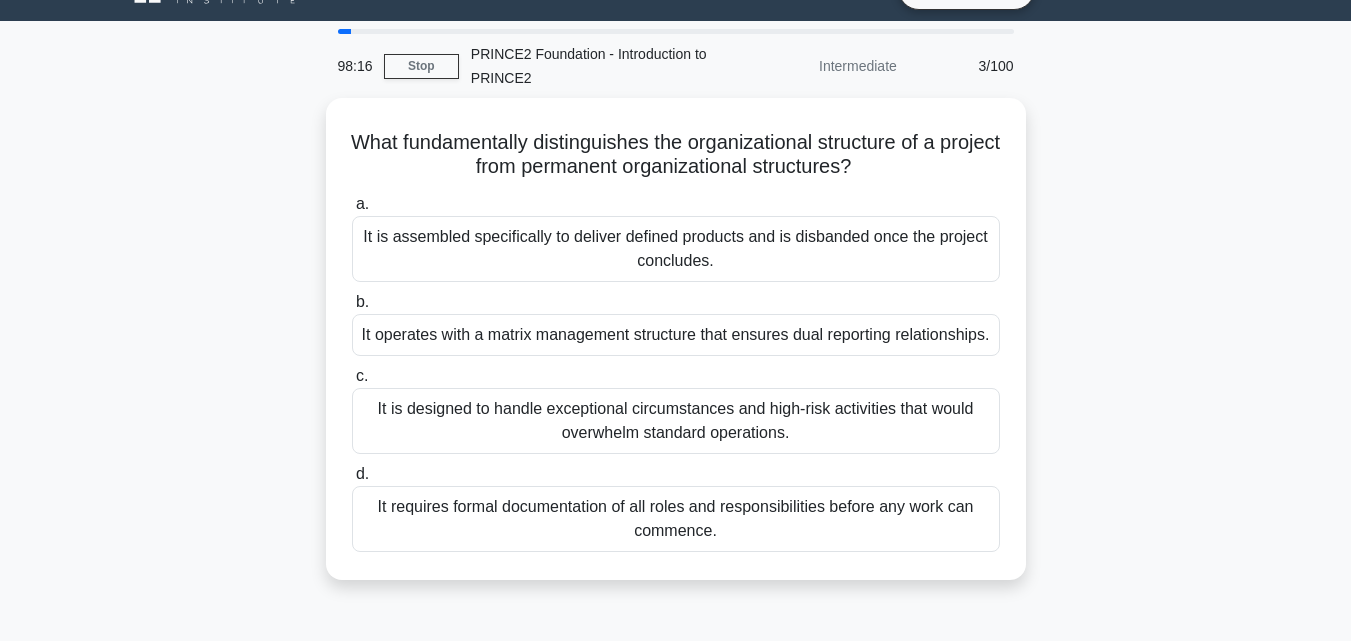 scroll, scrollTop: 0, scrollLeft: 0, axis: both 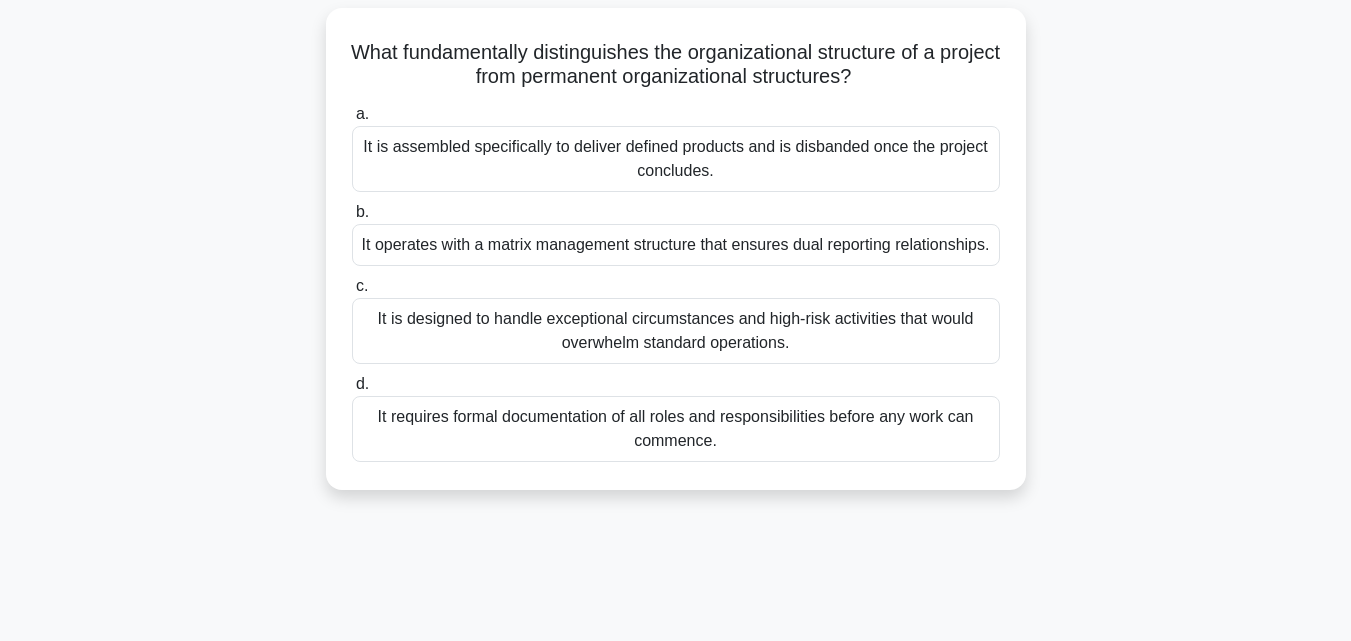 click on "It is assembled specifically to deliver defined products and is disbanded once the project concludes." at bounding box center (676, 159) 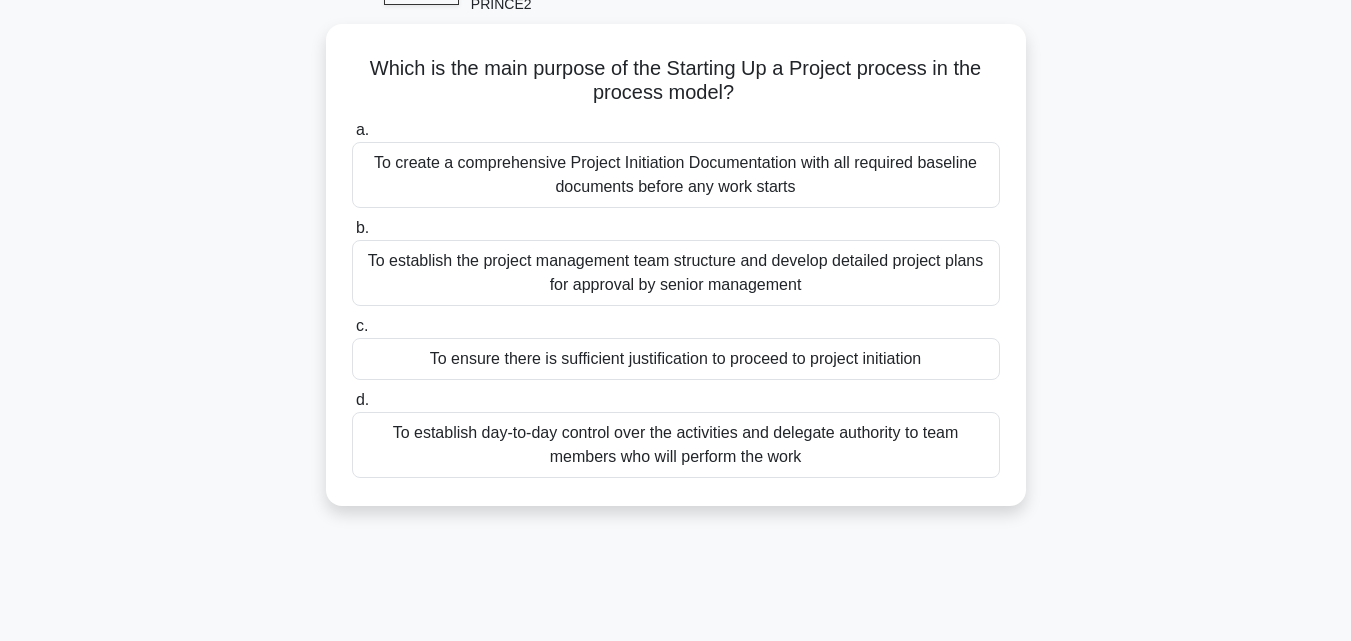scroll, scrollTop: 120, scrollLeft: 0, axis: vertical 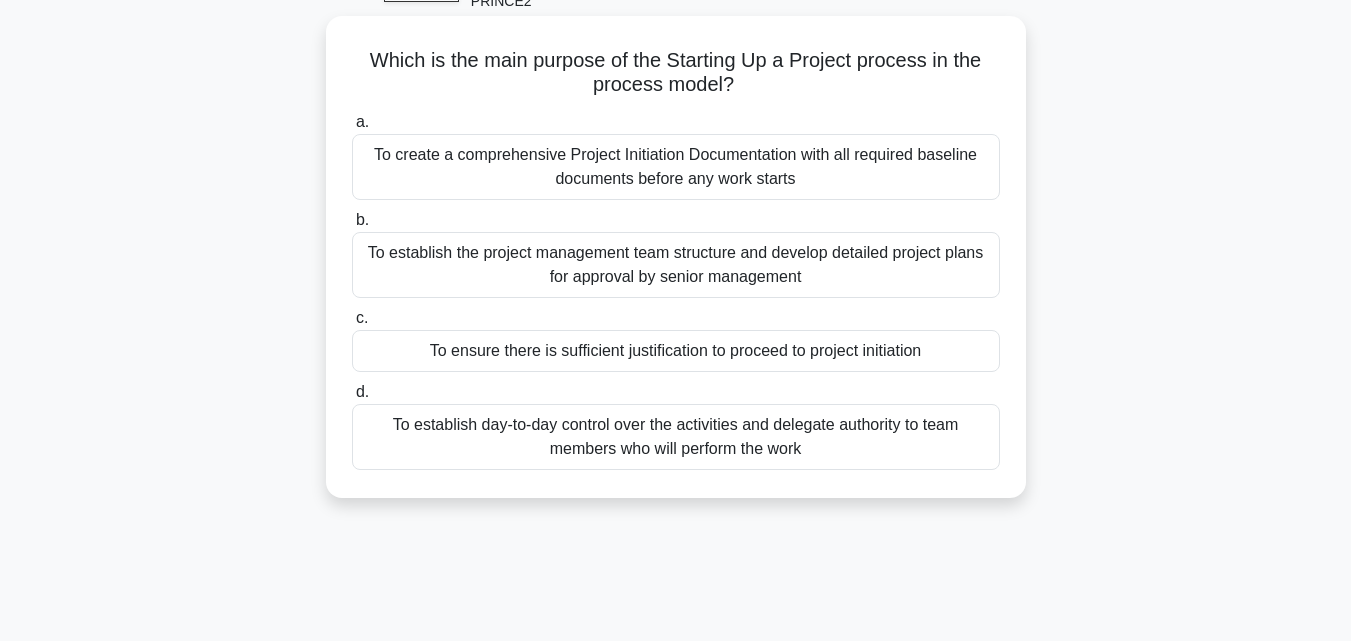 click on "To ensure there is sufficient justification to proceed to project initiation" at bounding box center (676, 351) 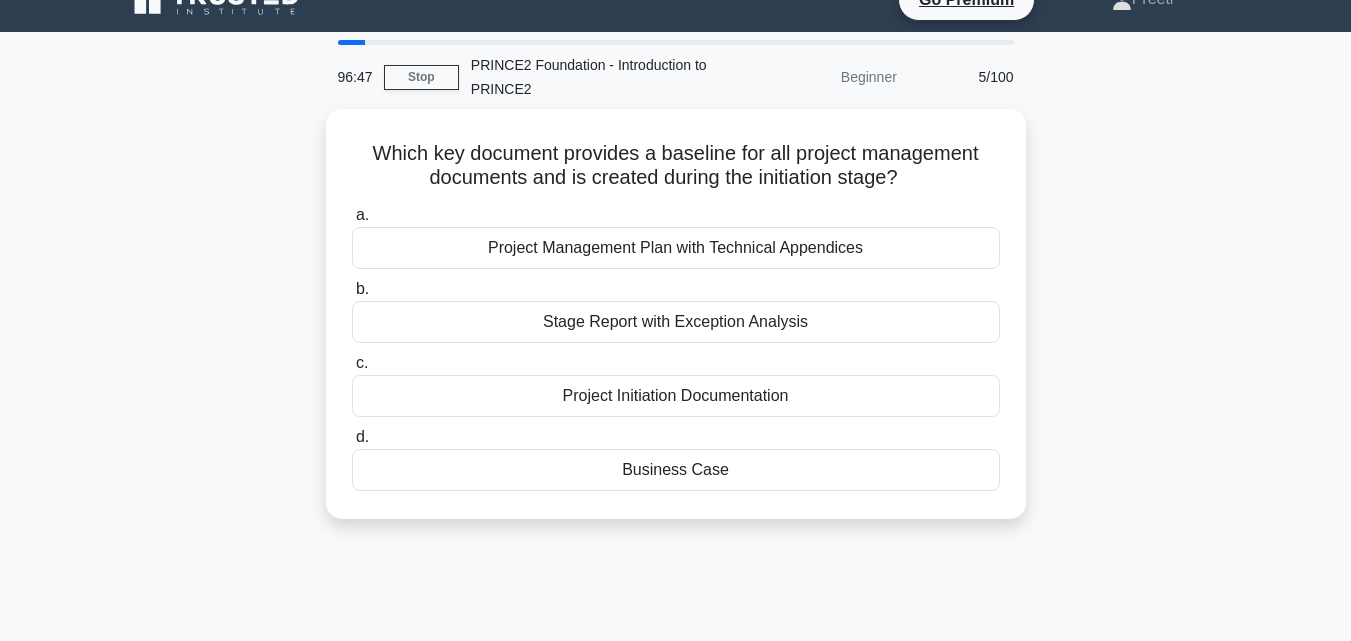 scroll, scrollTop: 0, scrollLeft: 0, axis: both 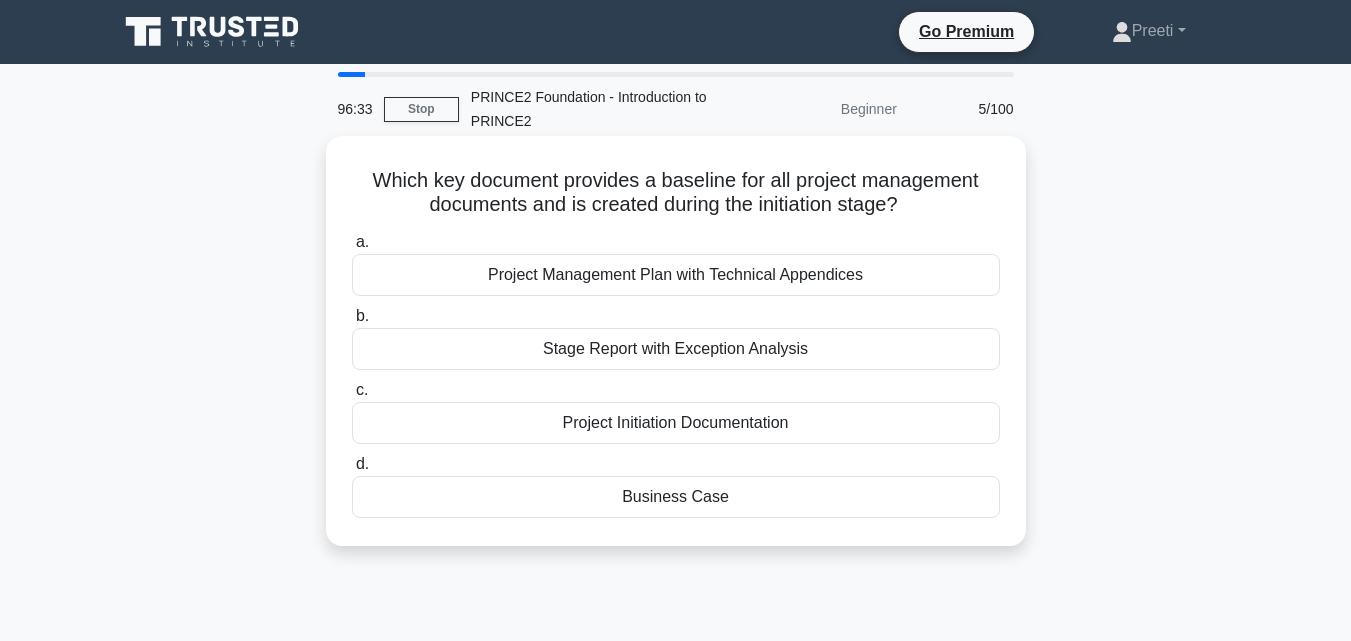 click on "Project Initiation Documentation" at bounding box center [676, 423] 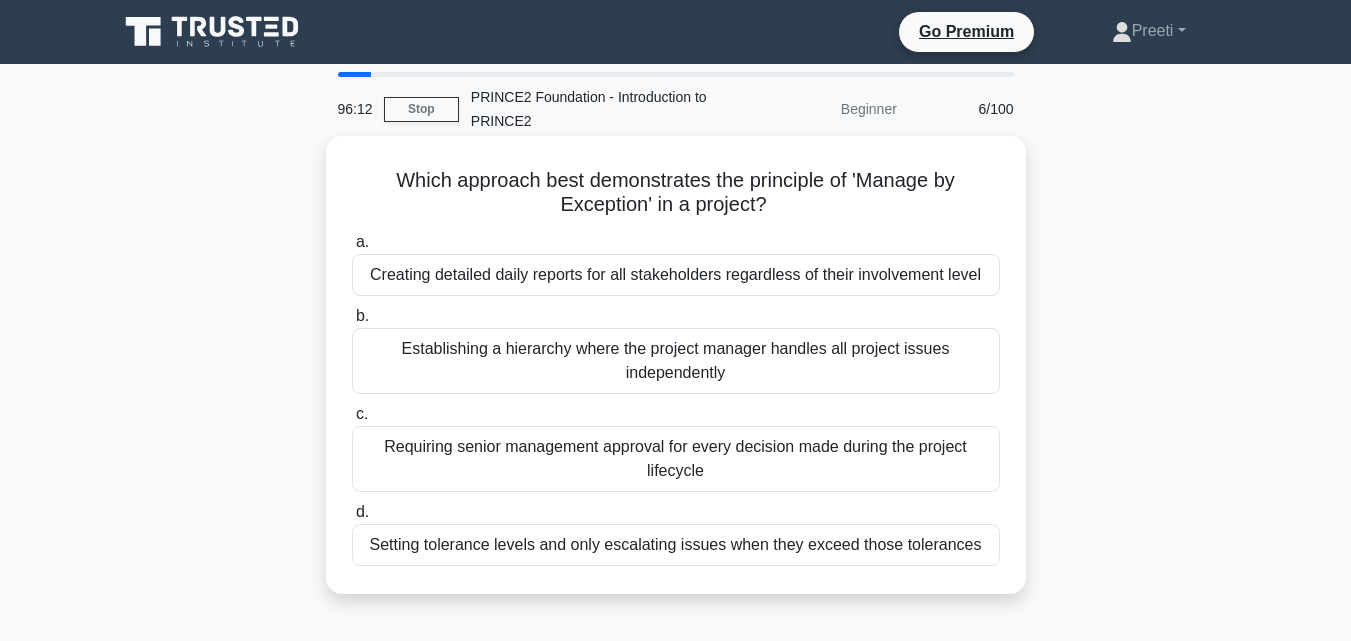 click on "Setting tolerance levels and only escalating issues when they exceed those tolerances" at bounding box center (676, 545) 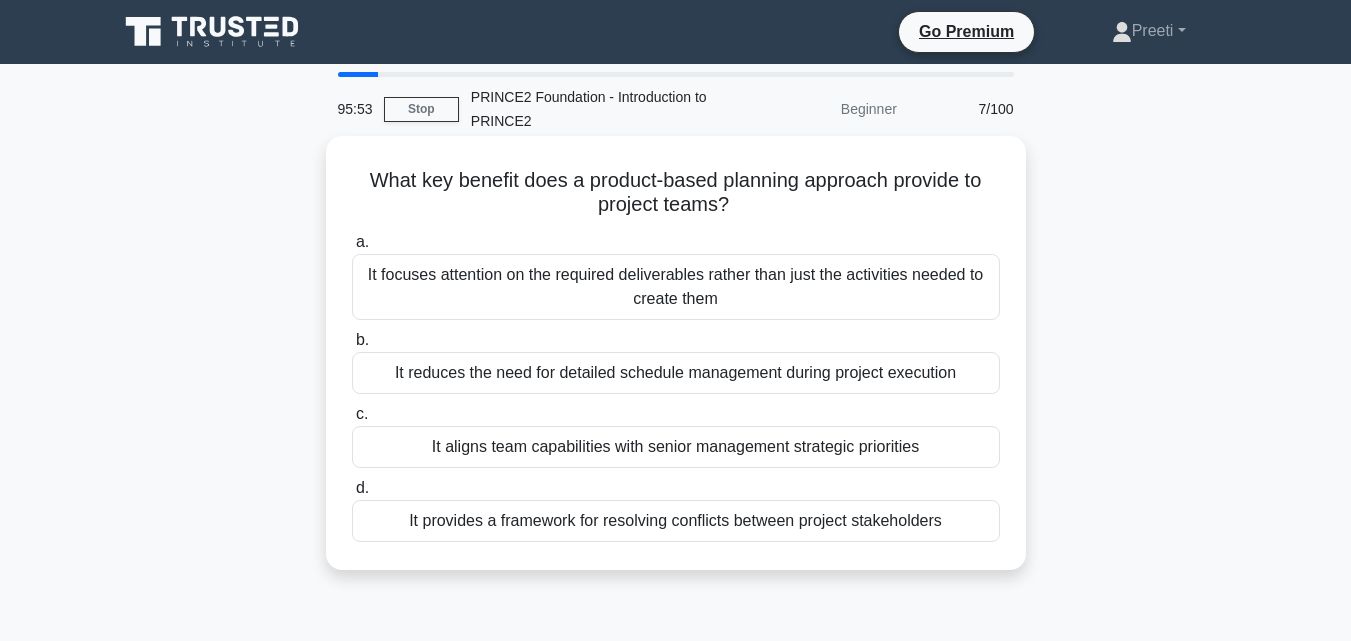 click on "It focuses attention on the required deliverables rather than just the activities needed to create them" at bounding box center (676, 287) 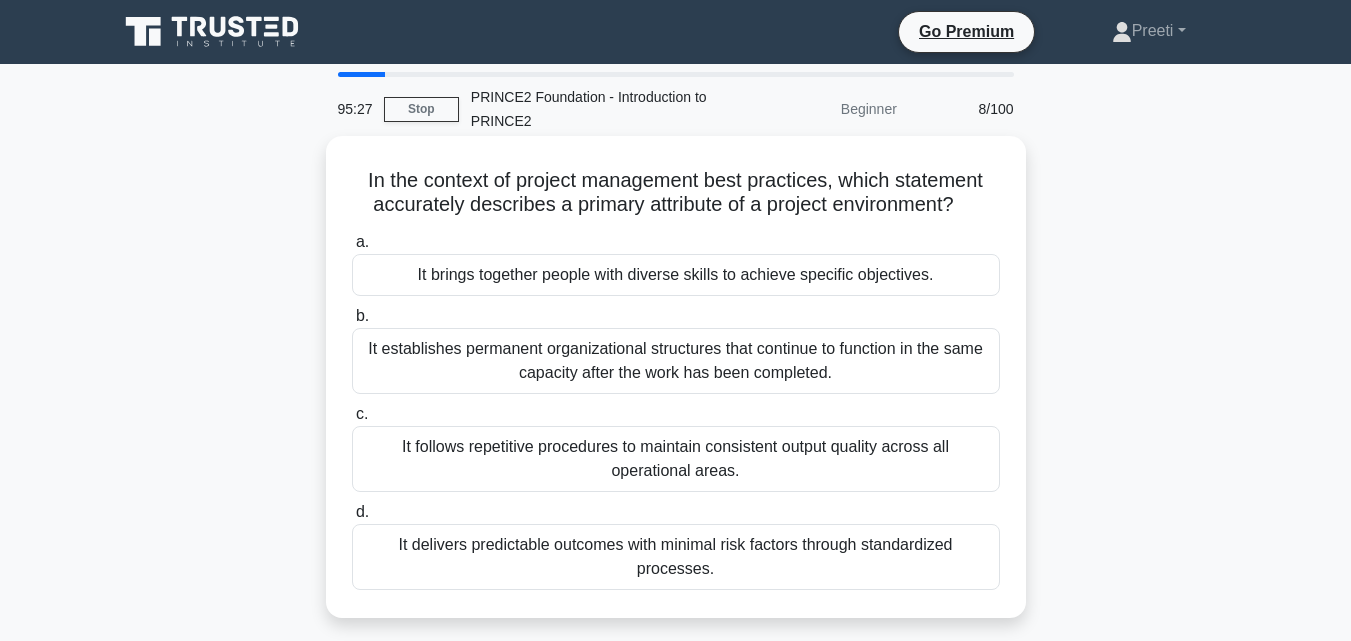 click on "It brings together people with diverse skills to achieve specific objectives." at bounding box center (676, 275) 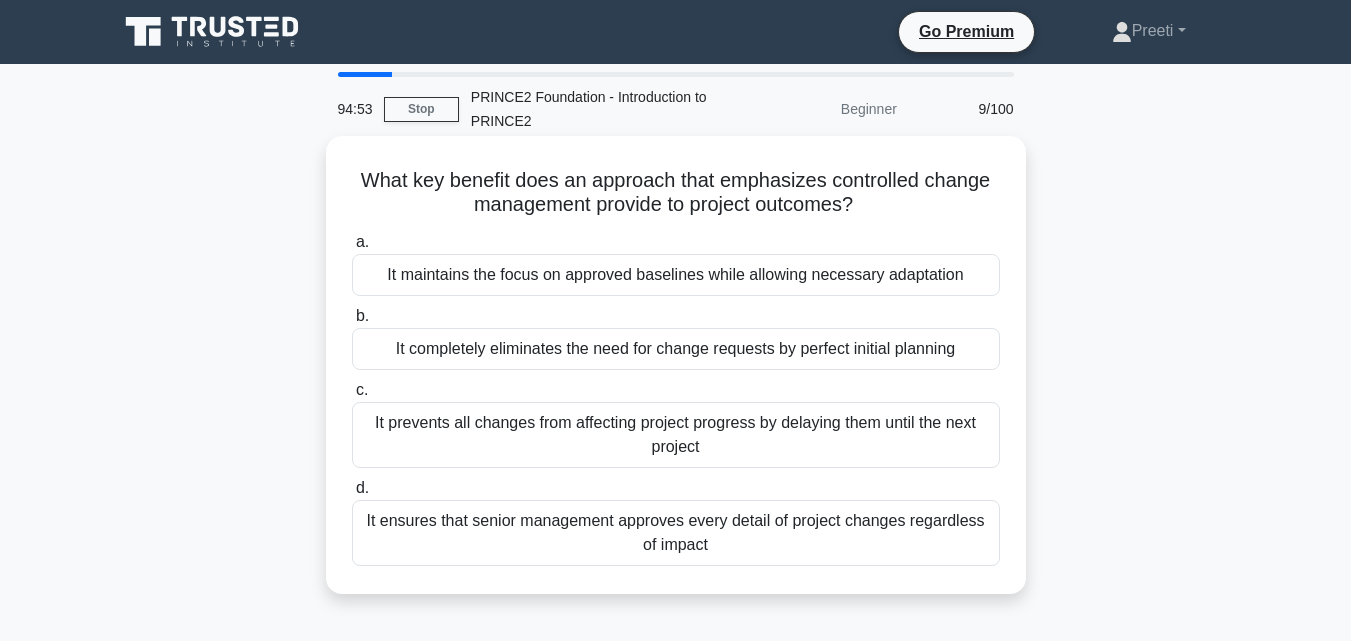 click on "It maintains the focus on approved baselines while allowing necessary adaptation" at bounding box center [676, 275] 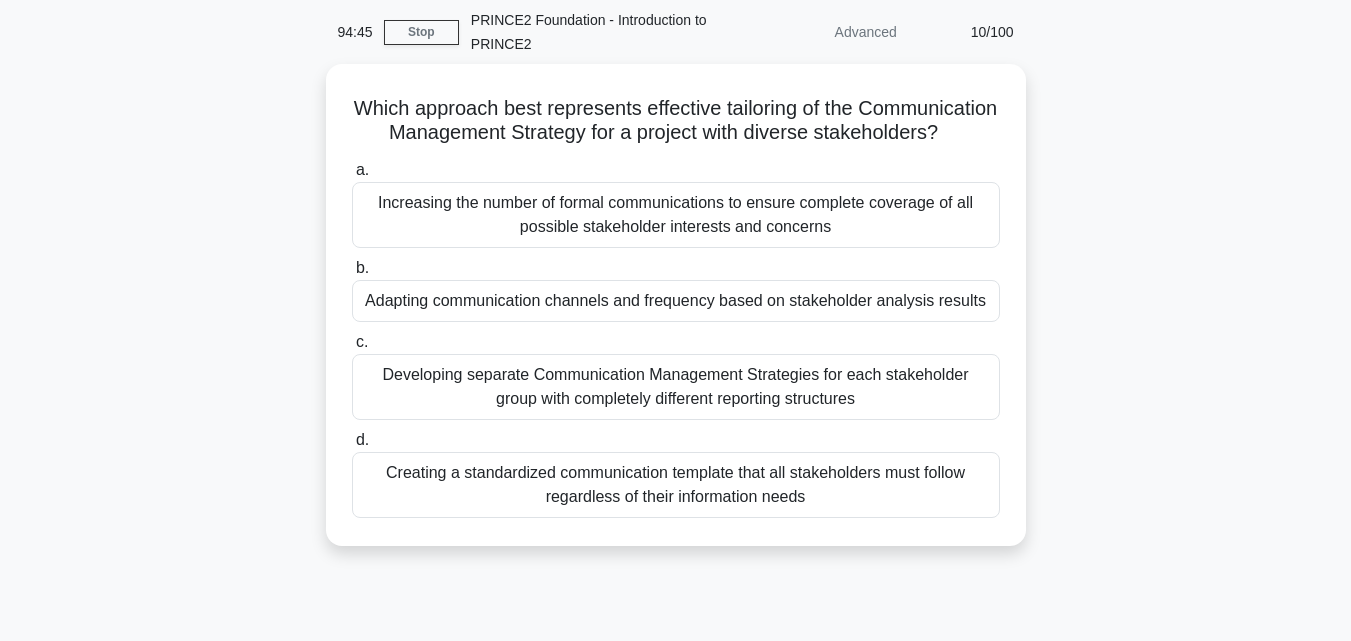 scroll, scrollTop: 80, scrollLeft: 0, axis: vertical 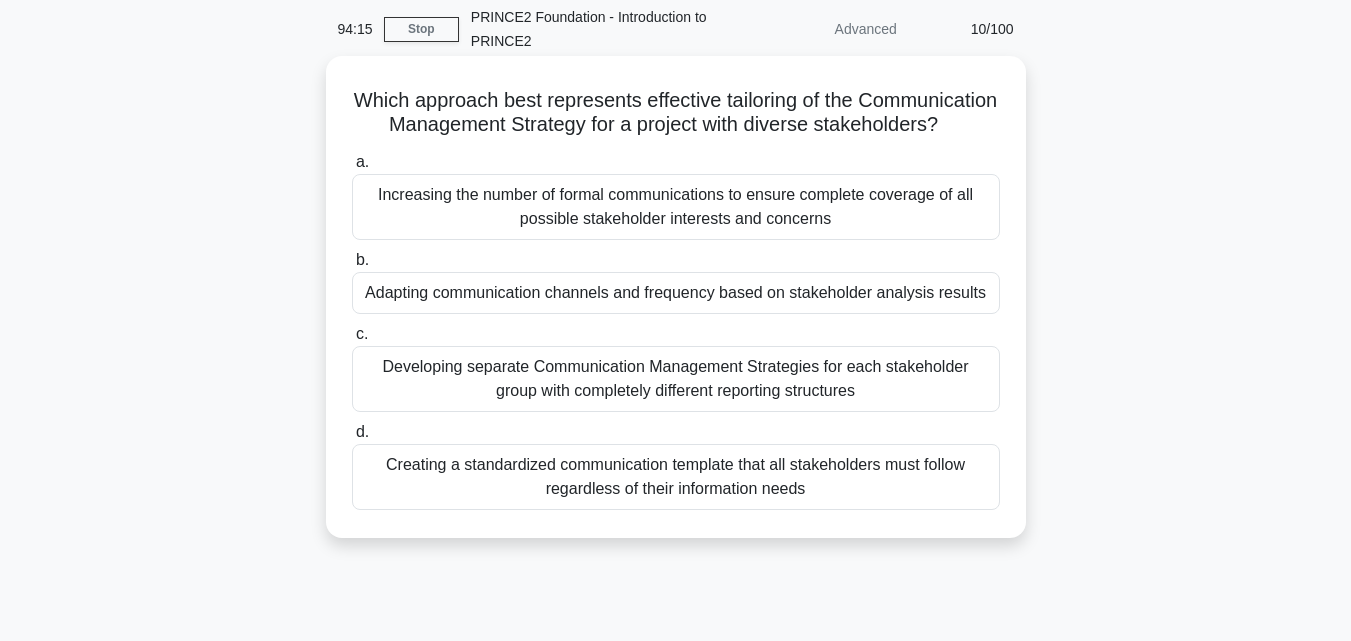 click on "Adapting communication channels and frequency based on stakeholder analysis results" at bounding box center (676, 293) 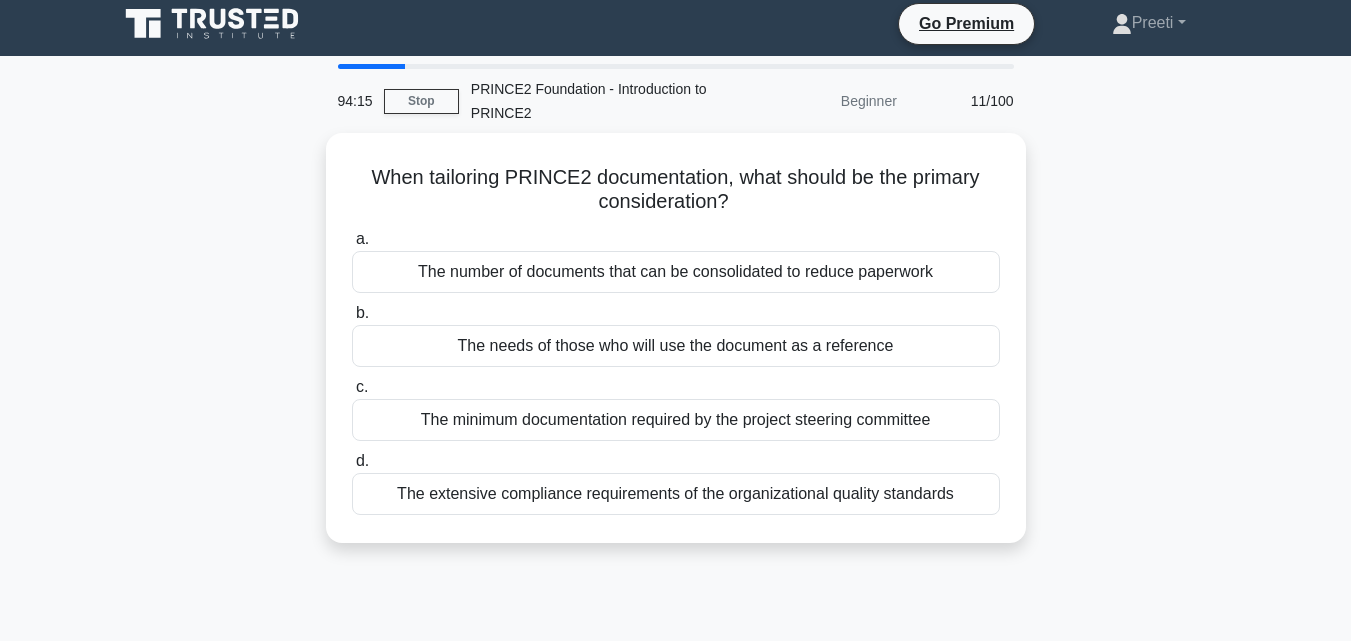 scroll, scrollTop: 0, scrollLeft: 0, axis: both 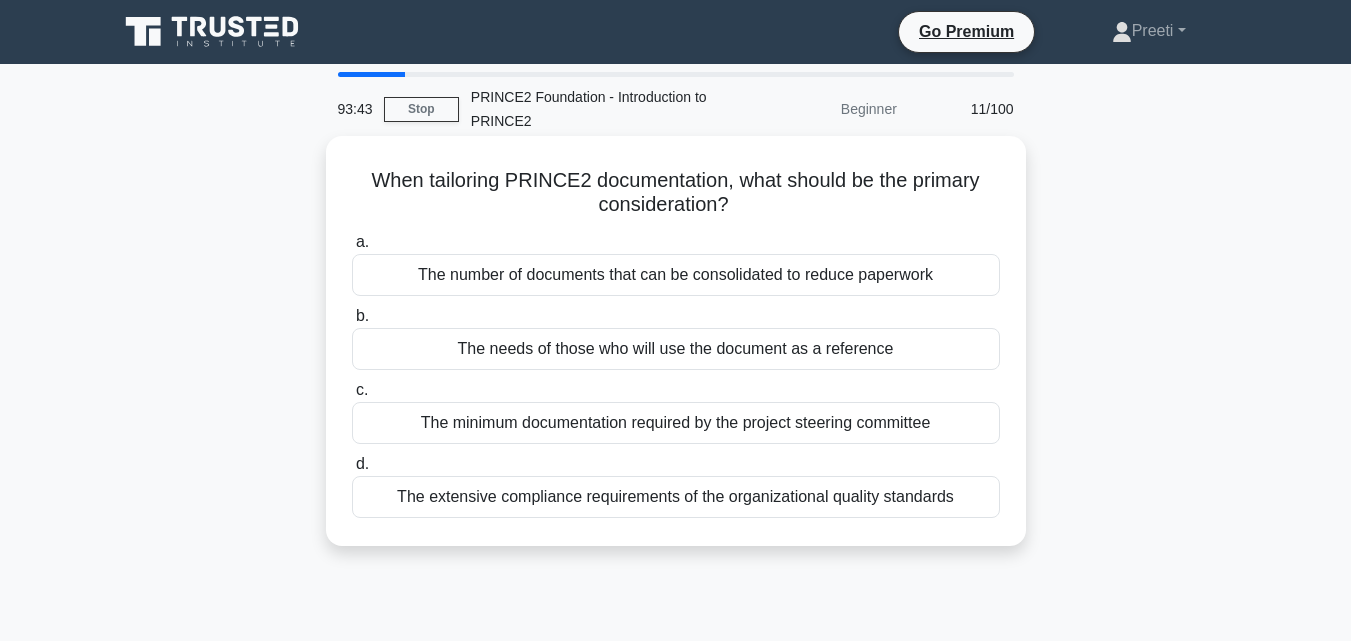 click on "The number of documents that can be consolidated to reduce paperwork" at bounding box center (676, 275) 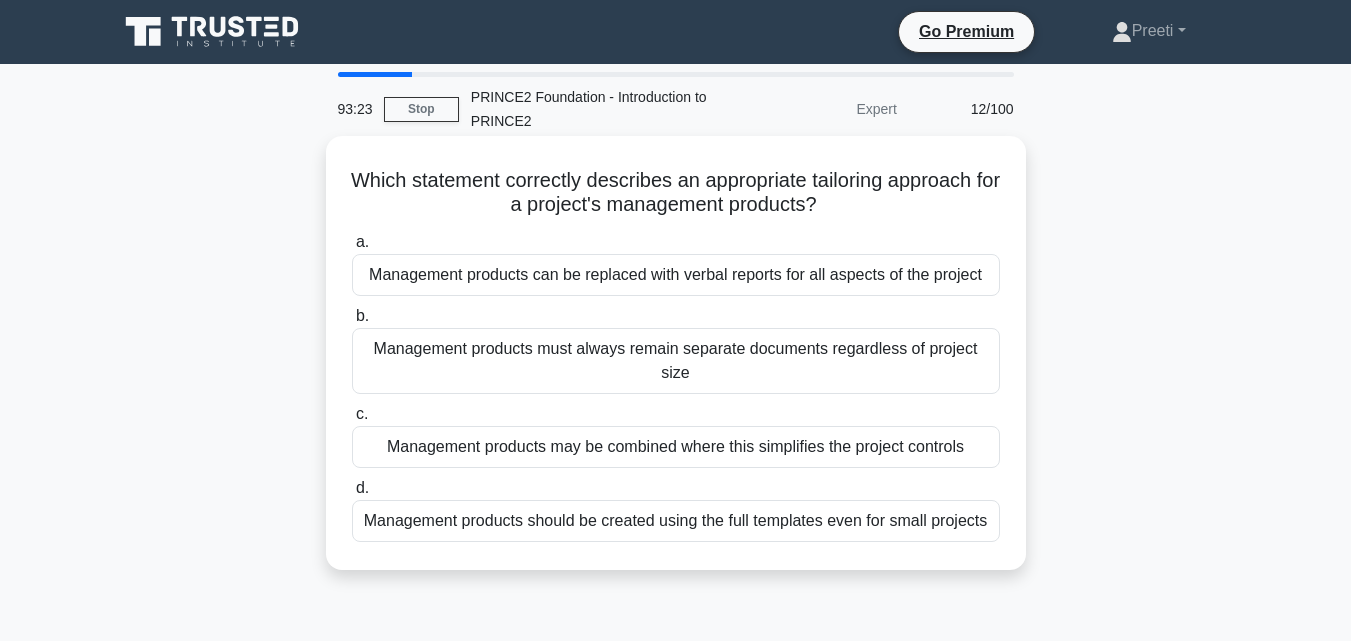 click on "Management products may be combined where this simplifies the project controls" at bounding box center [676, 447] 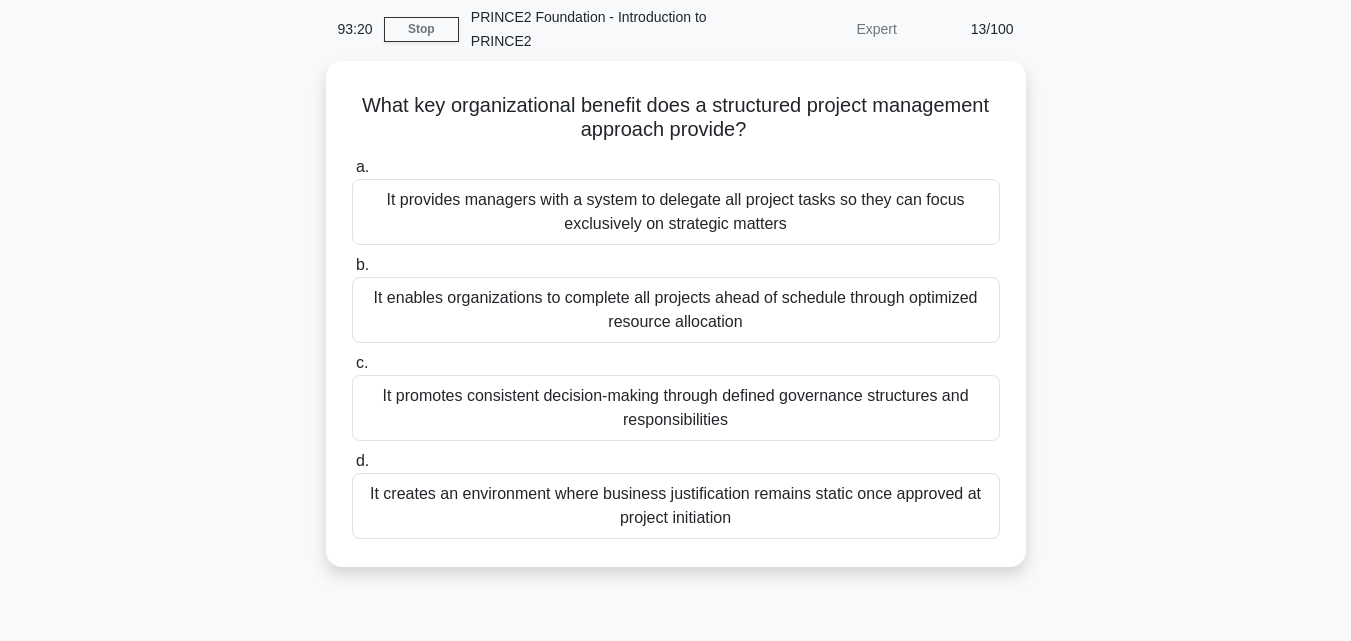scroll, scrollTop: 120, scrollLeft: 0, axis: vertical 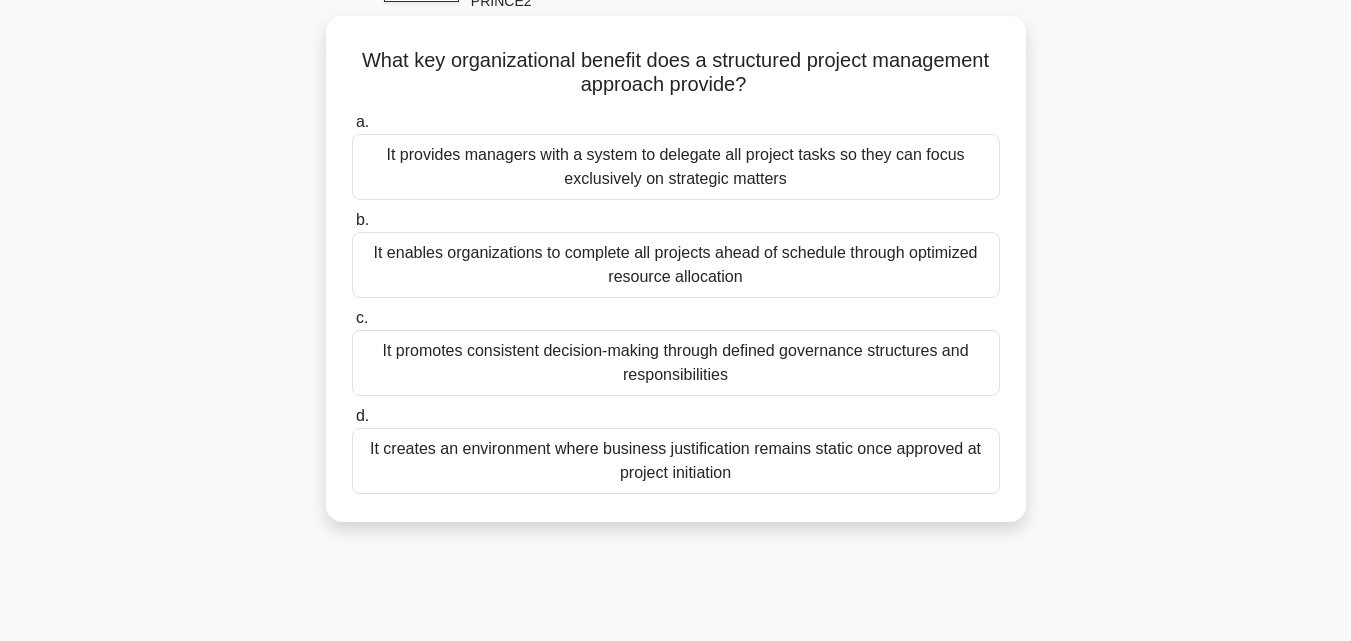 click on "It promotes consistent decision-making through defined governance structures and responsibilities" at bounding box center (676, 363) 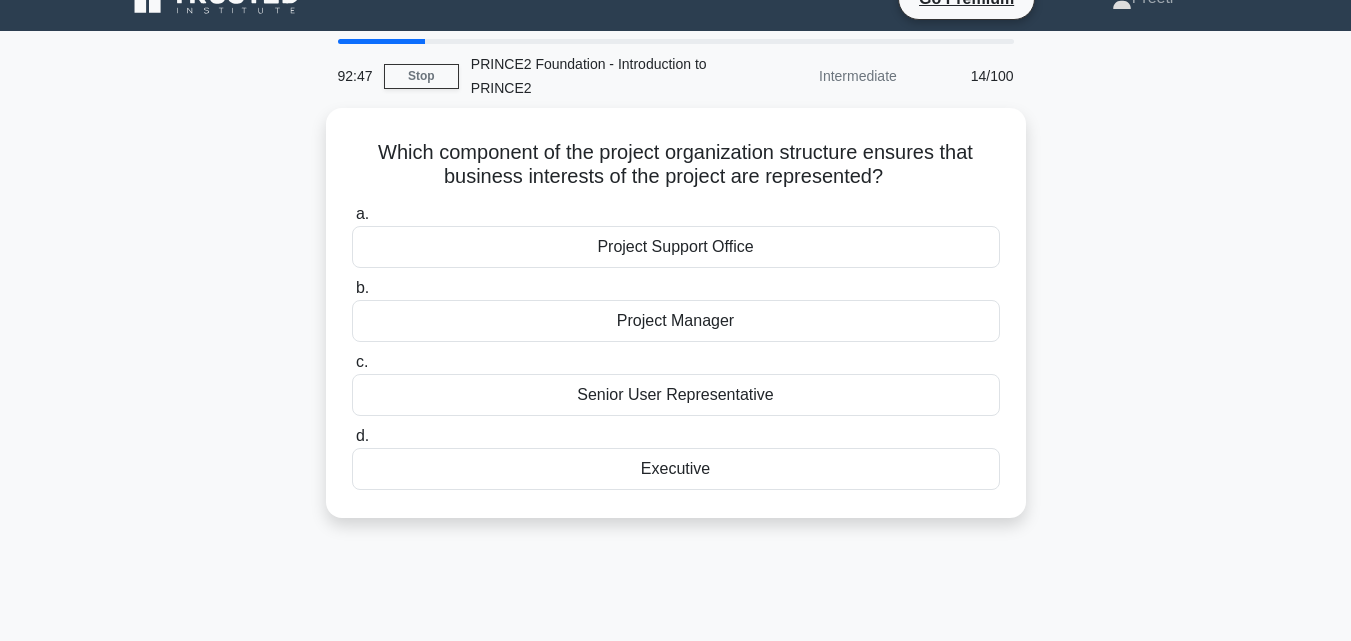 scroll, scrollTop: 0, scrollLeft: 0, axis: both 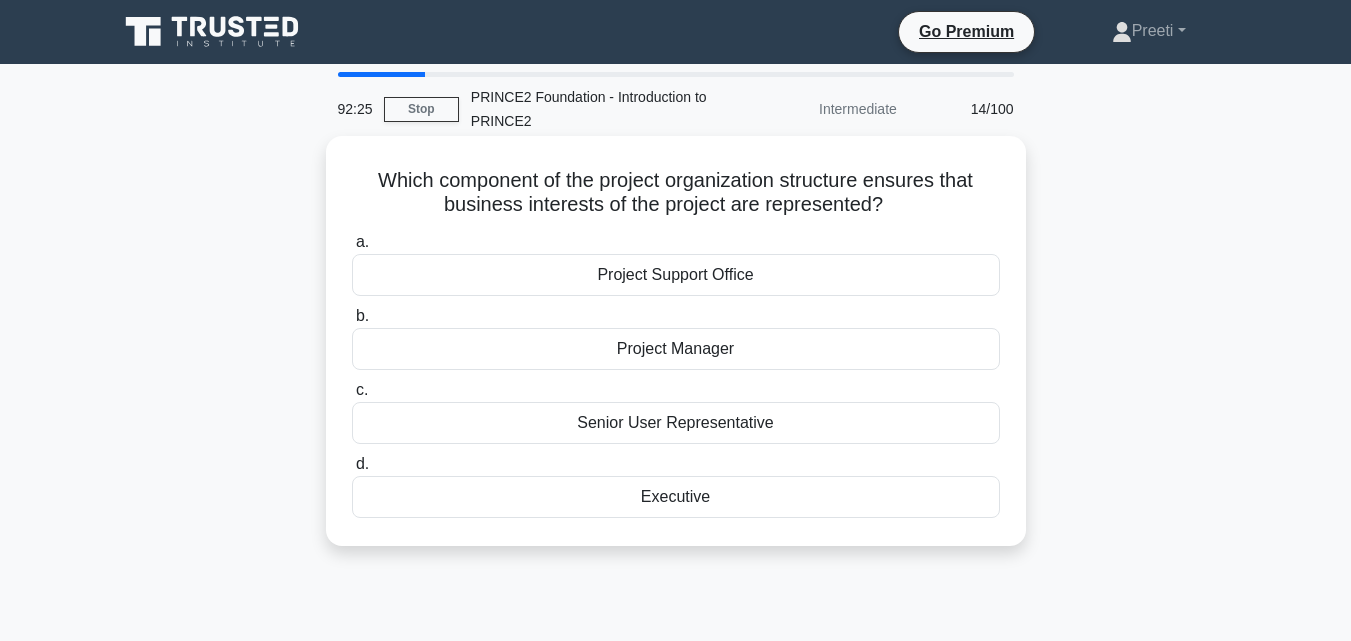 click on "Executive" at bounding box center [676, 497] 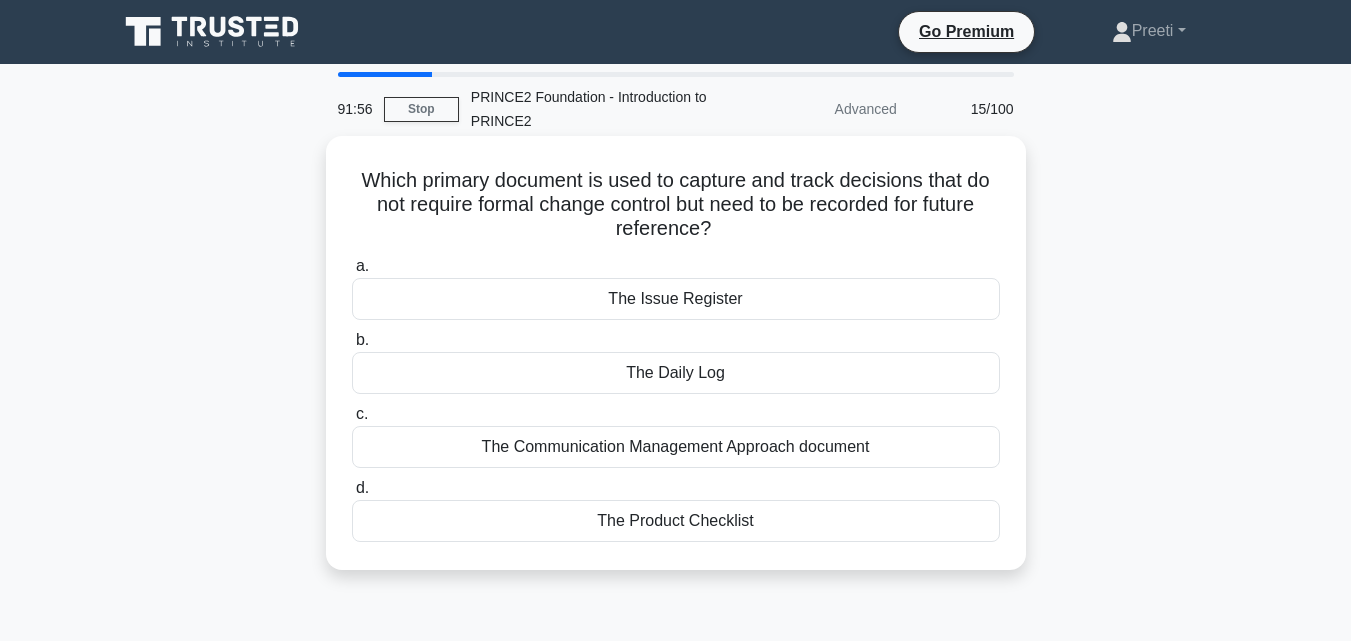 click on "The Daily Log" at bounding box center (676, 373) 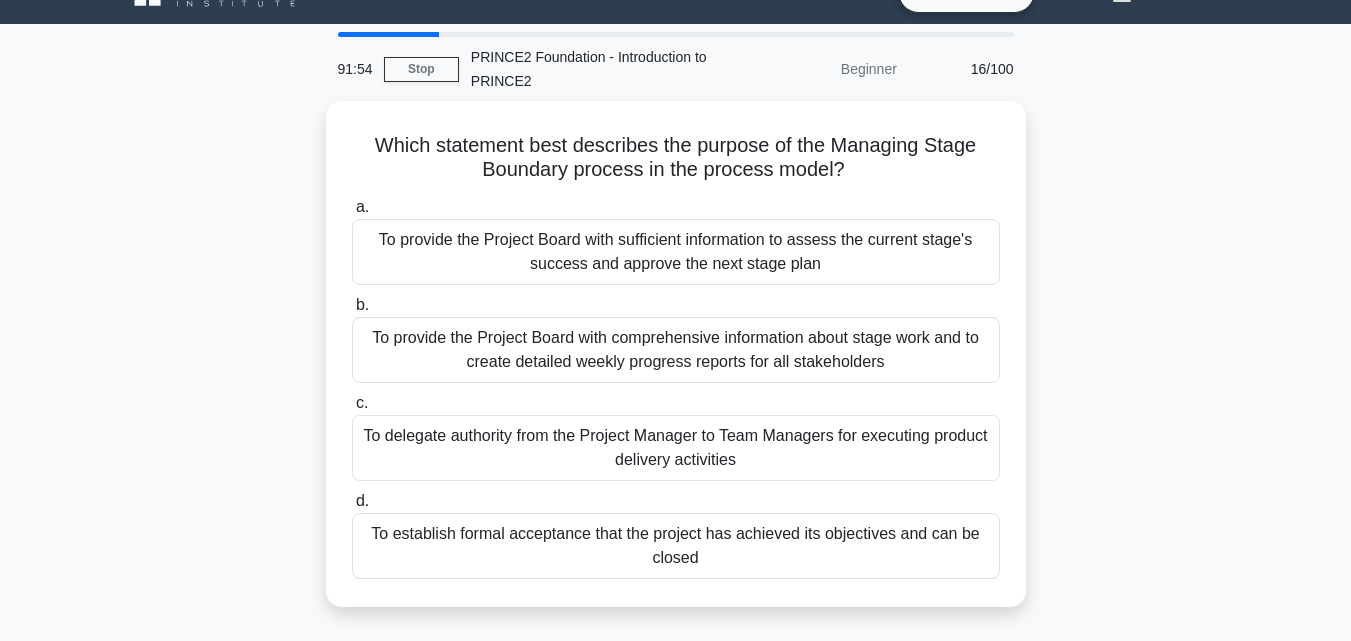 scroll, scrollTop: 80, scrollLeft: 0, axis: vertical 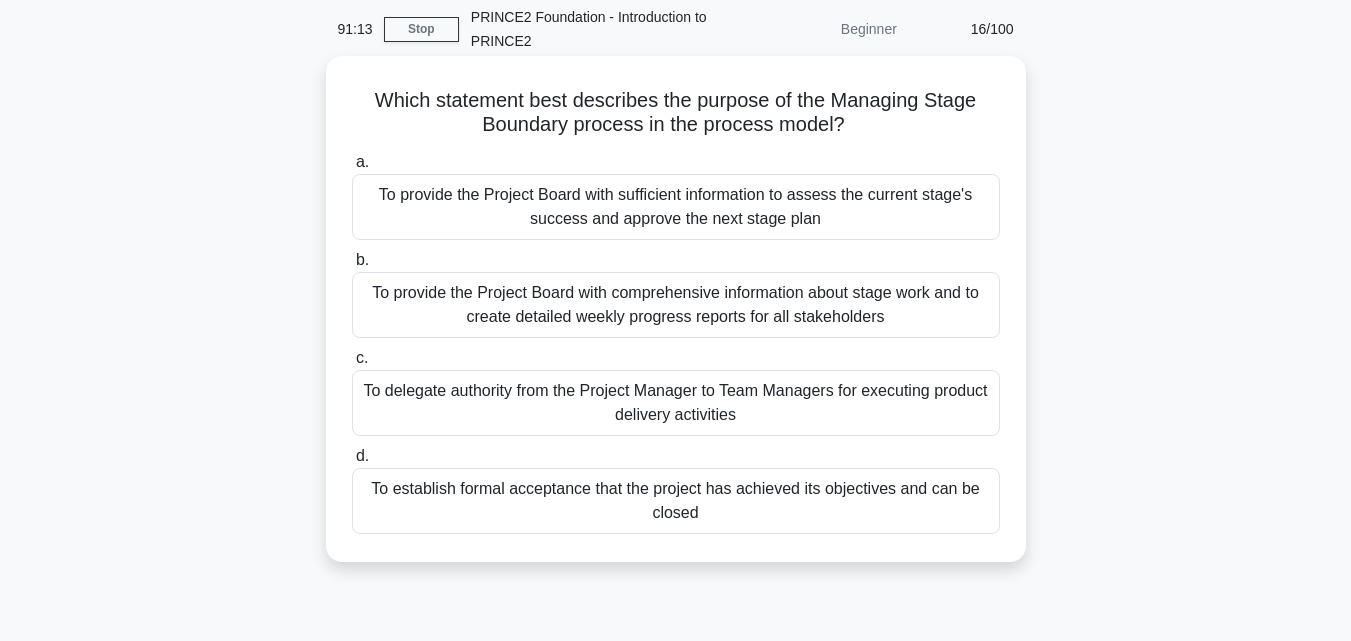 click on "To provide the Project Board with sufficient information to assess the current stage's success and approve the next stage plan" at bounding box center (676, 207) 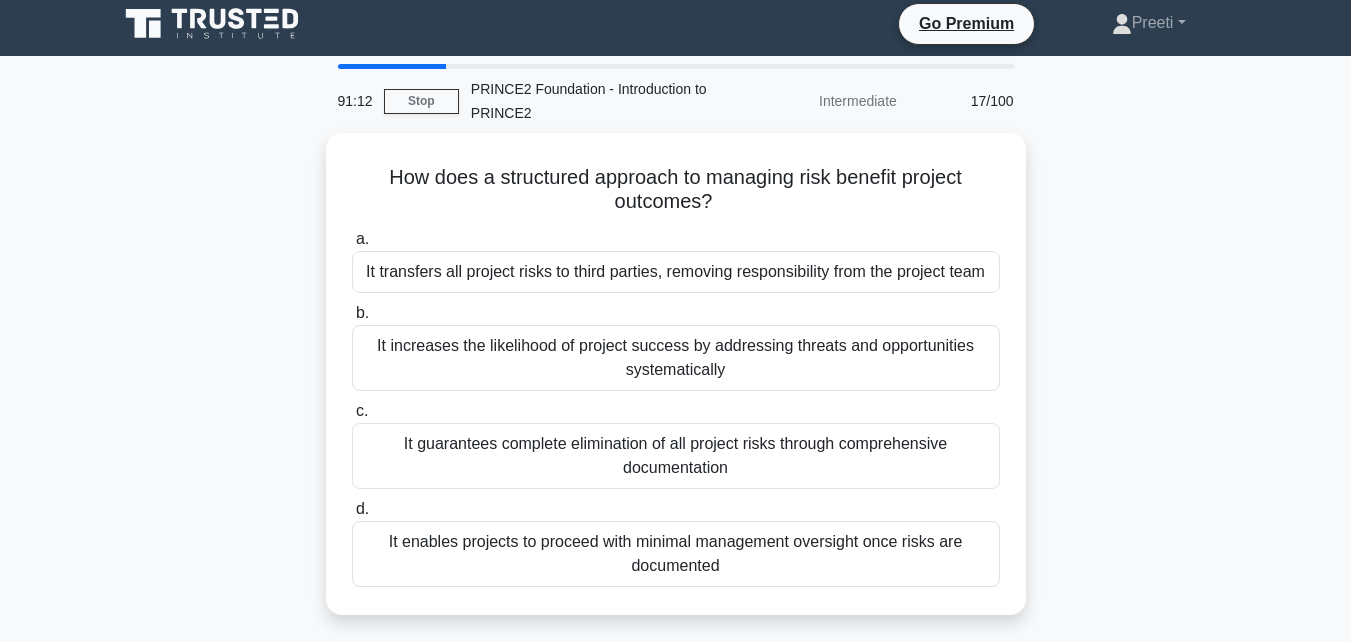 scroll, scrollTop: 0, scrollLeft: 0, axis: both 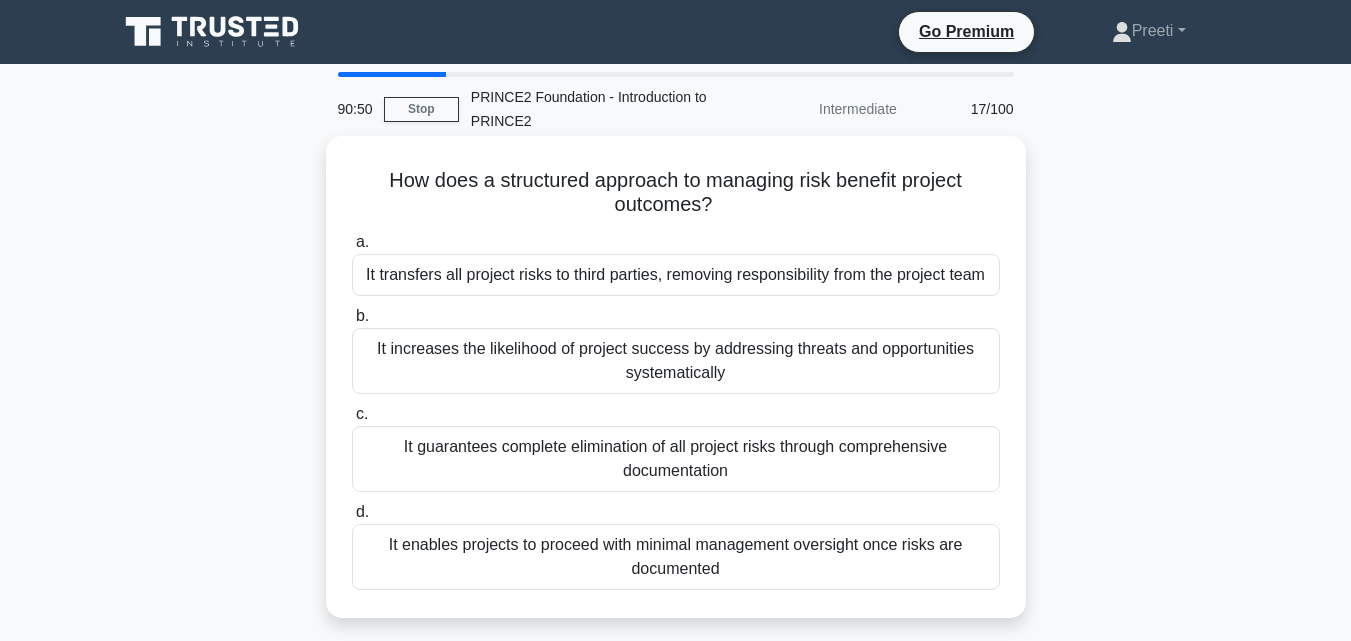 click on "It increases the likelihood of project success by addressing threats and opportunities systematically" at bounding box center [676, 361] 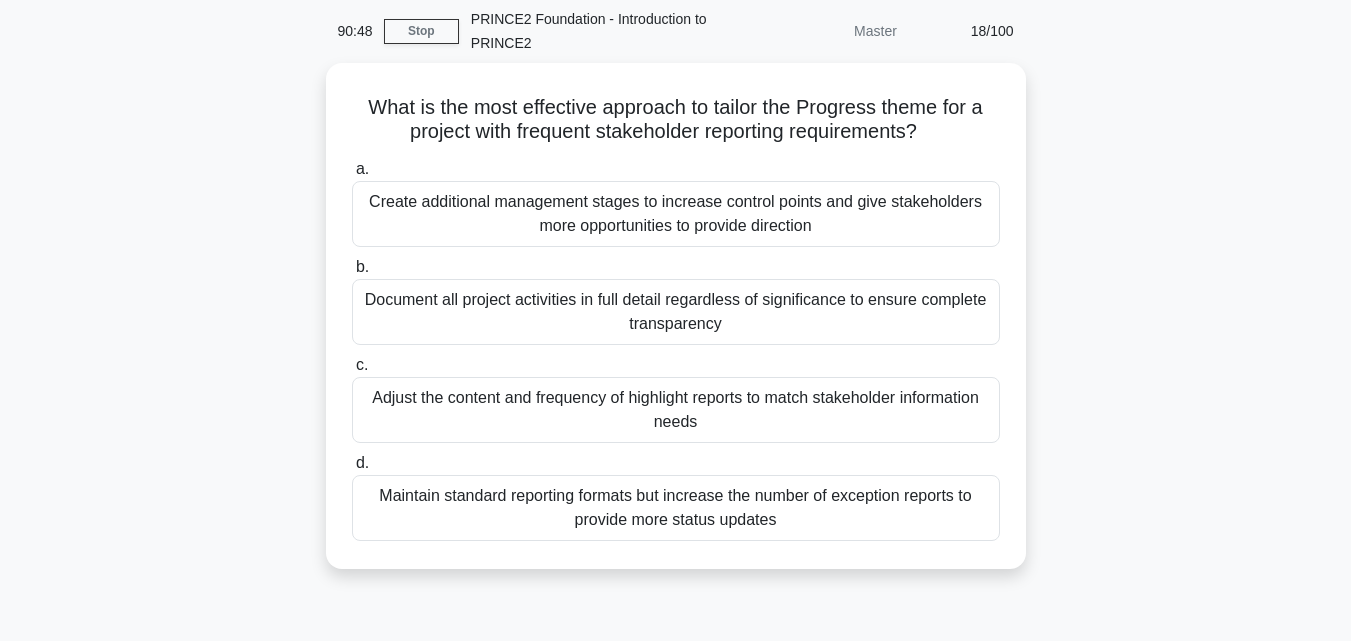 scroll, scrollTop: 80, scrollLeft: 0, axis: vertical 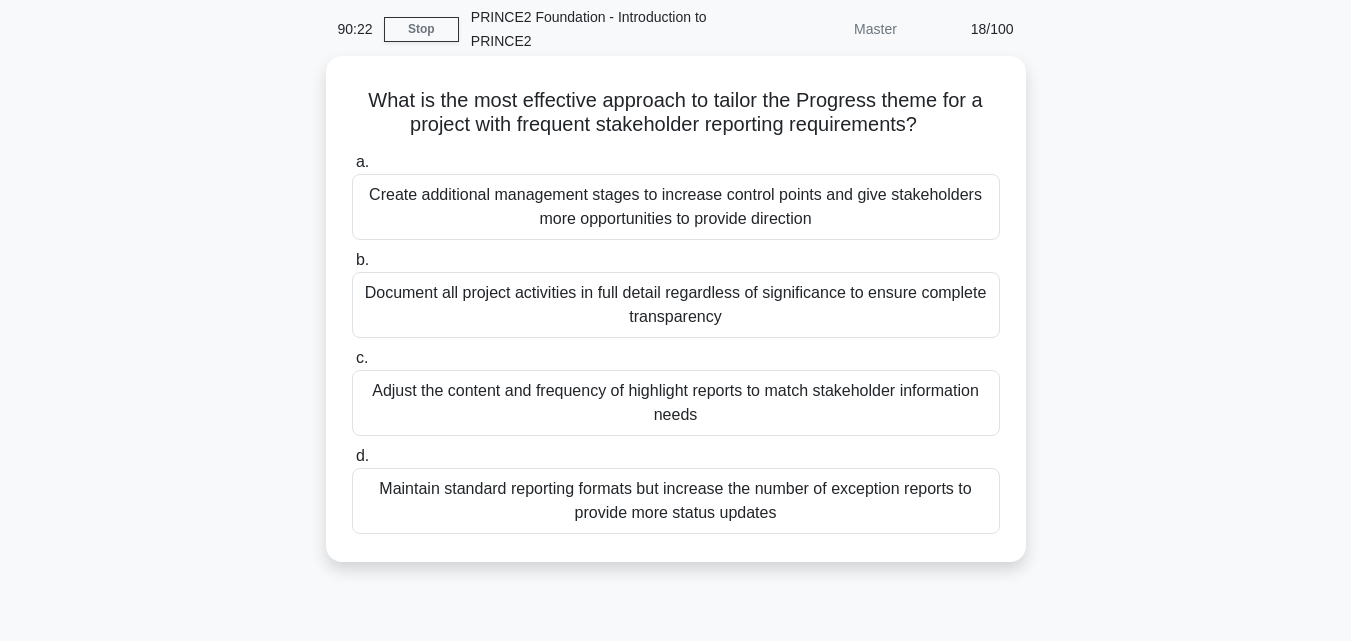 click on "Adjust the content and frequency of highlight reports to match stakeholder information needs" at bounding box center [676, 403] 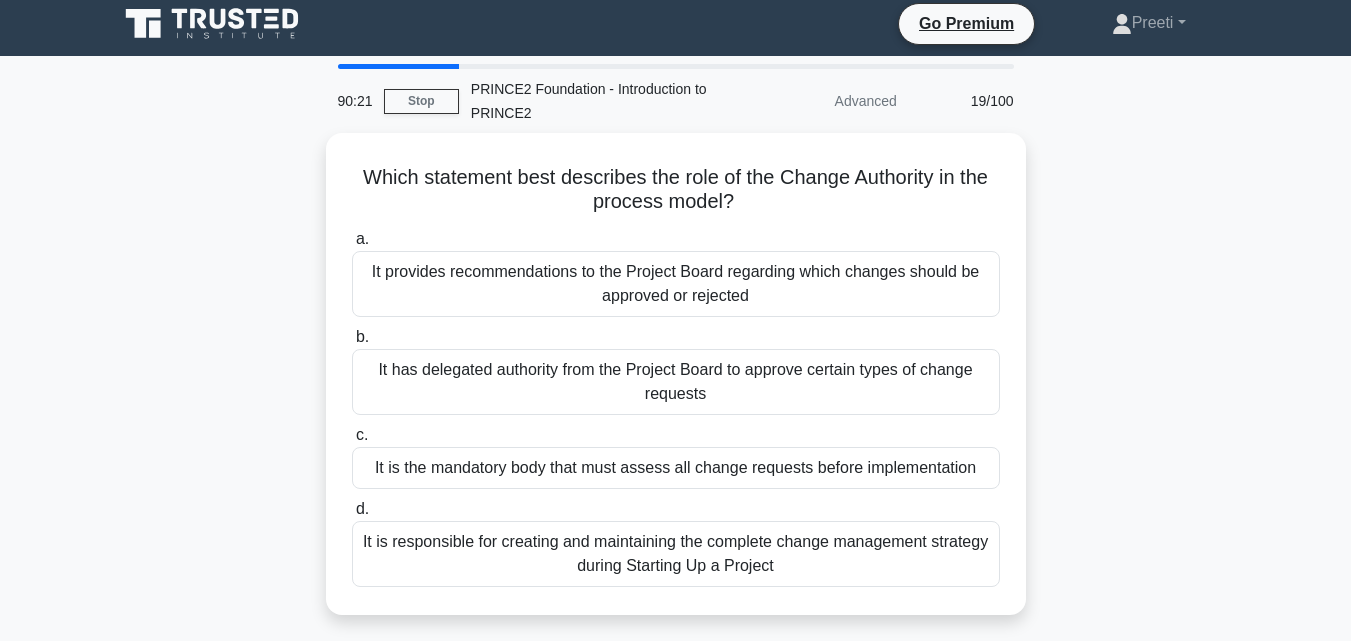 scroll, scrollTop: 0, scrollLeft: 0, axis: both 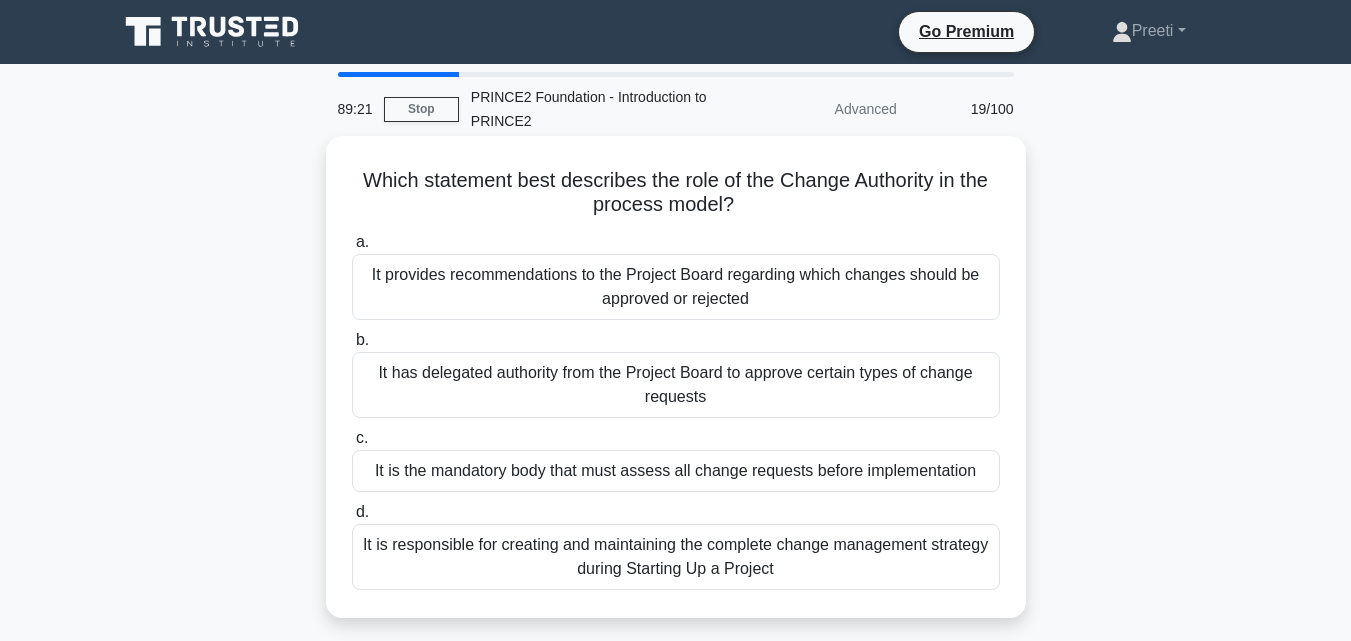 click on "It provides recommendations to the Project Board regarding which changes should be approved or rejected" at bounding box center [676, 287] 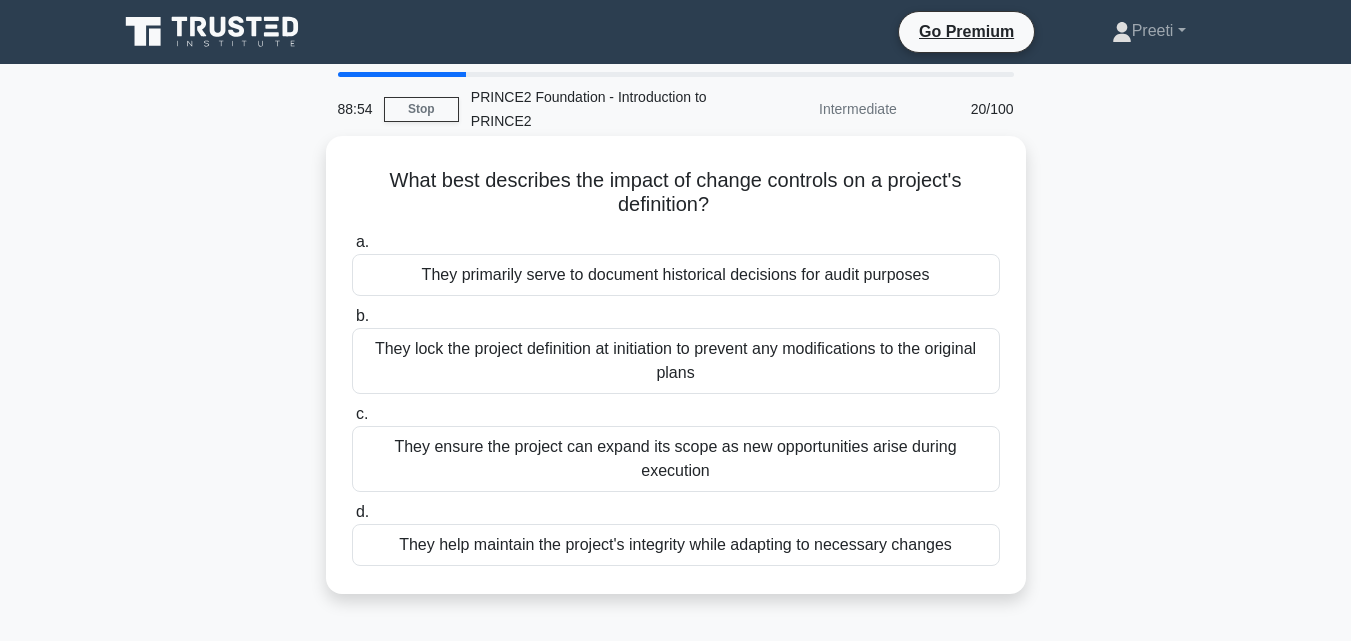 click on "They help maintain the project's integrity while adapting to necessary changes" at bounding box center [676, 545] 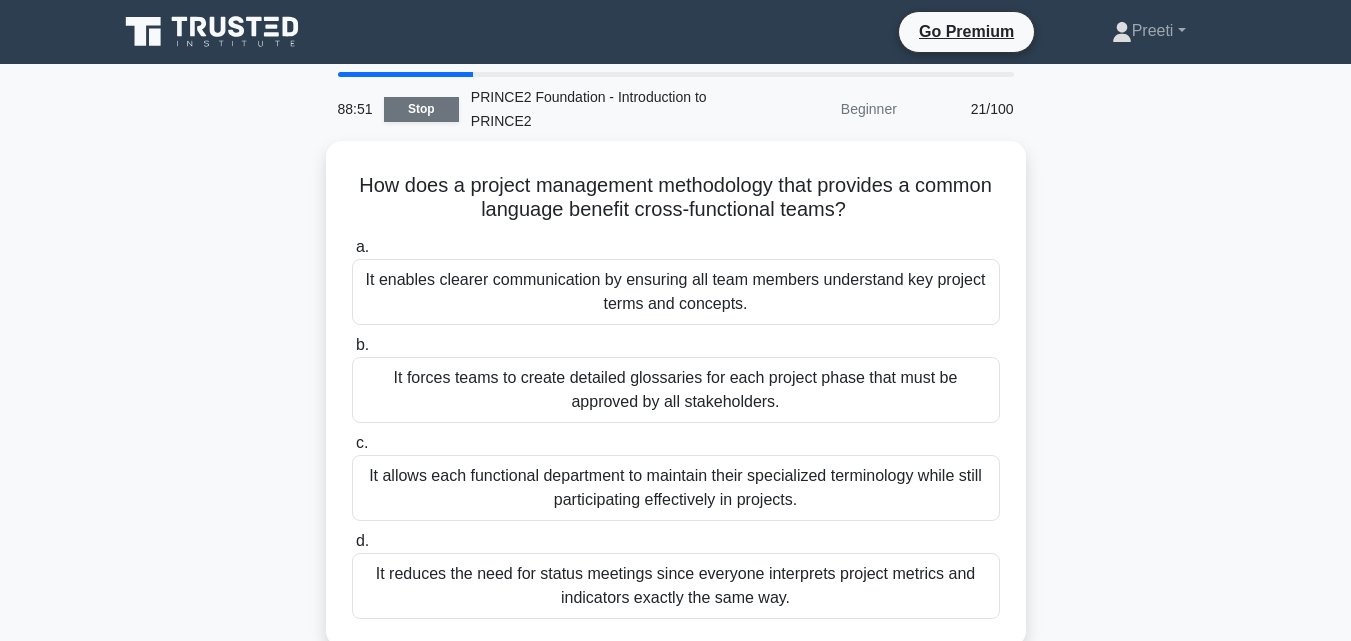 click on "Stop" at bounding box center (421, 109) 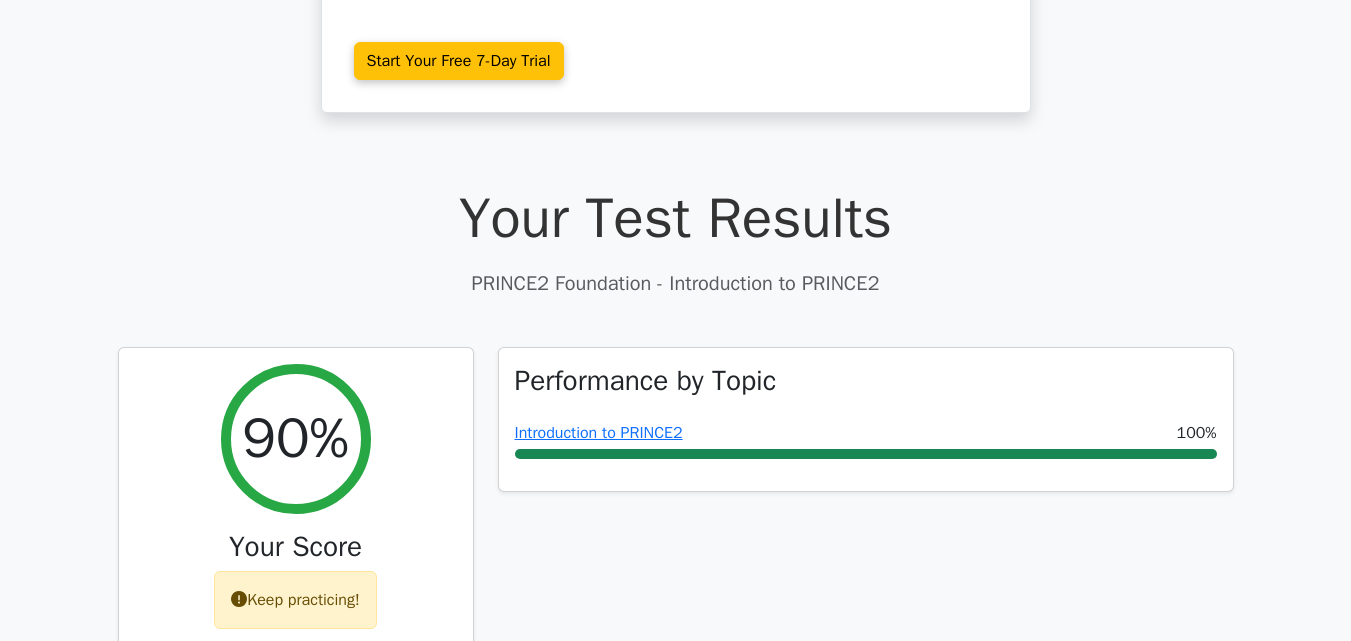 scroll, scrollTop: 0, scrollLeft: 0, axis: both 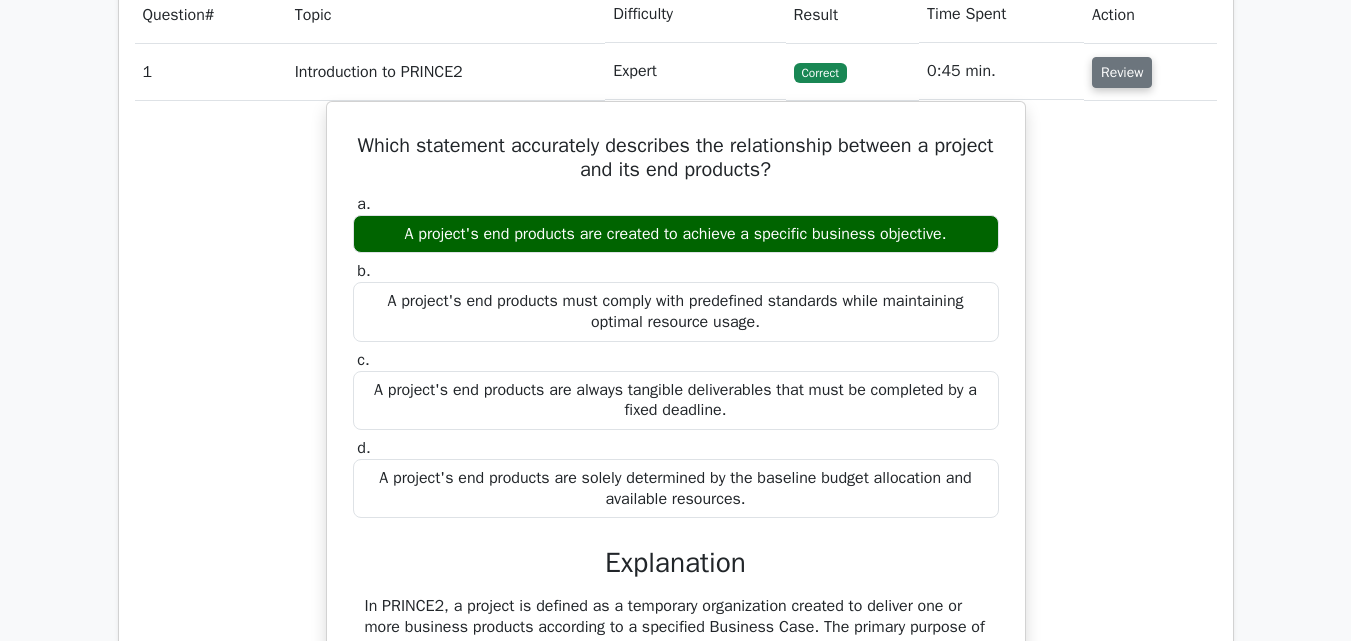 click on "Review" at bounding box center [1122, 72] 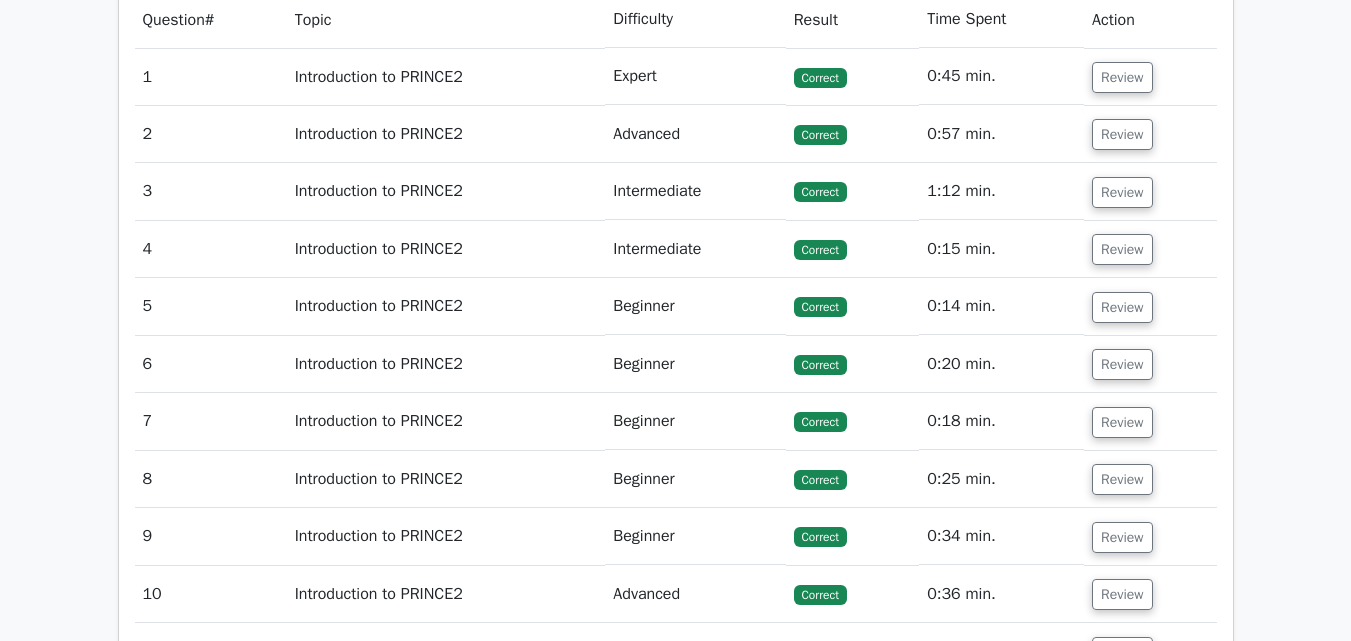 type 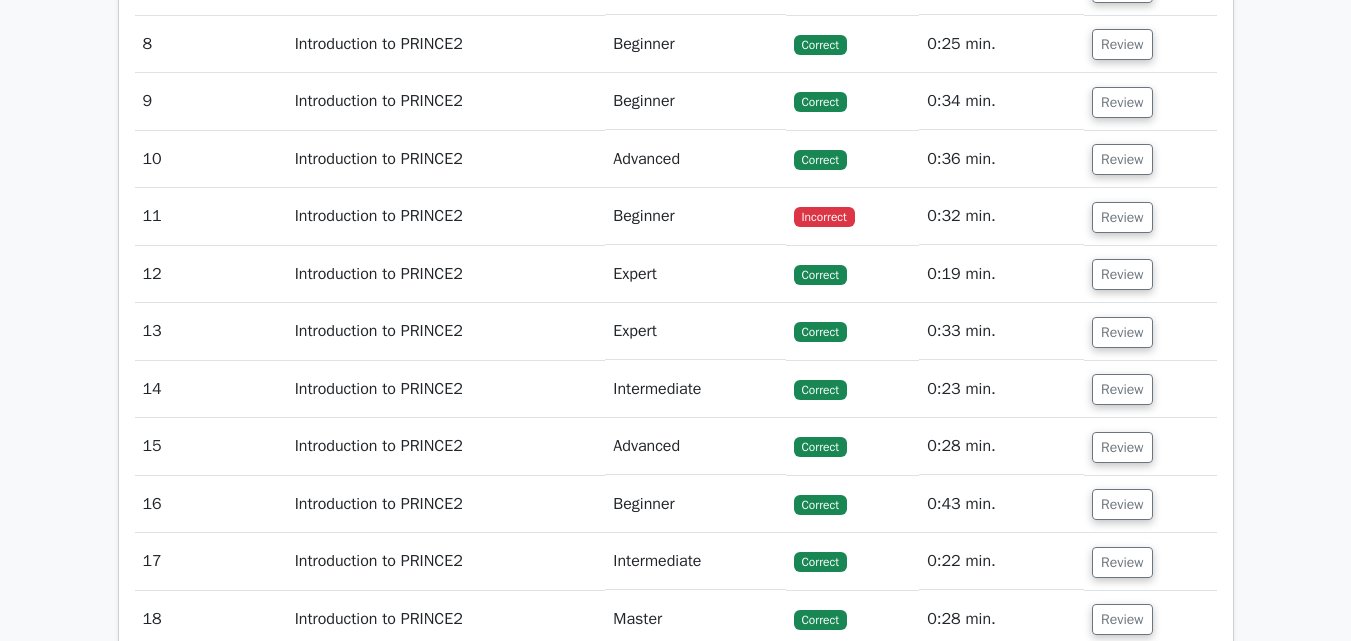 scroll, scrollTop: 1898, scrollLeft: 0, axis: vertical 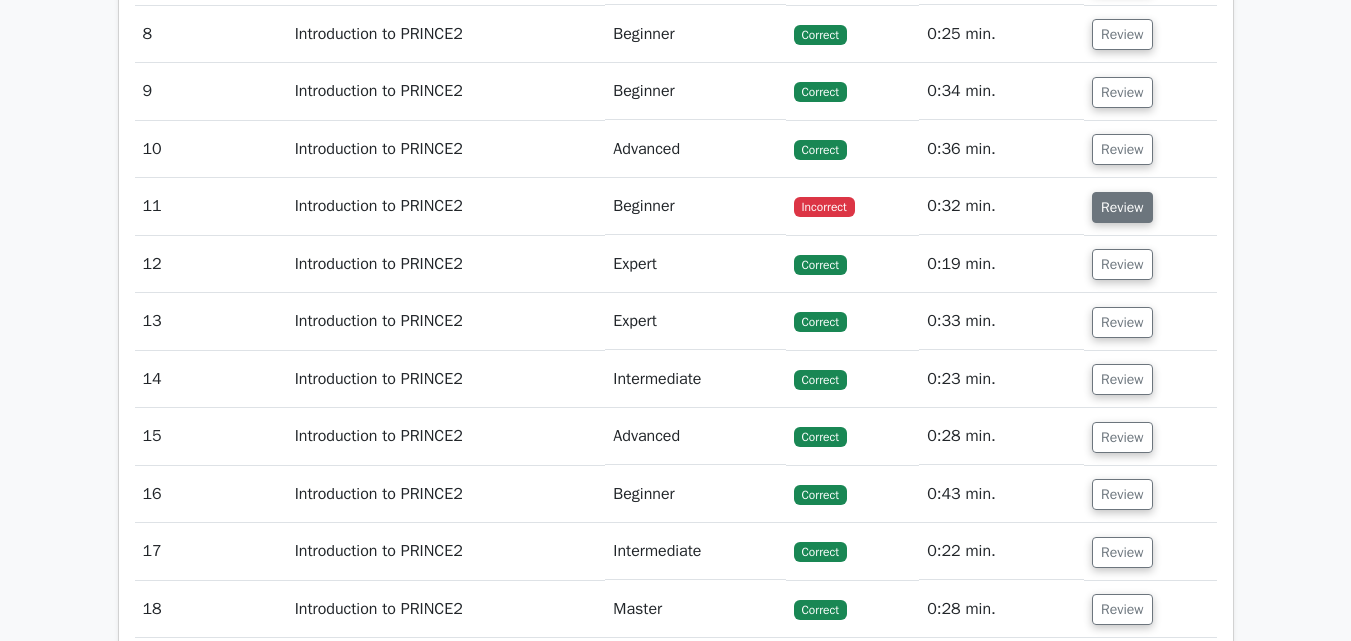click on "Review" at bounding box center [1122, 207] 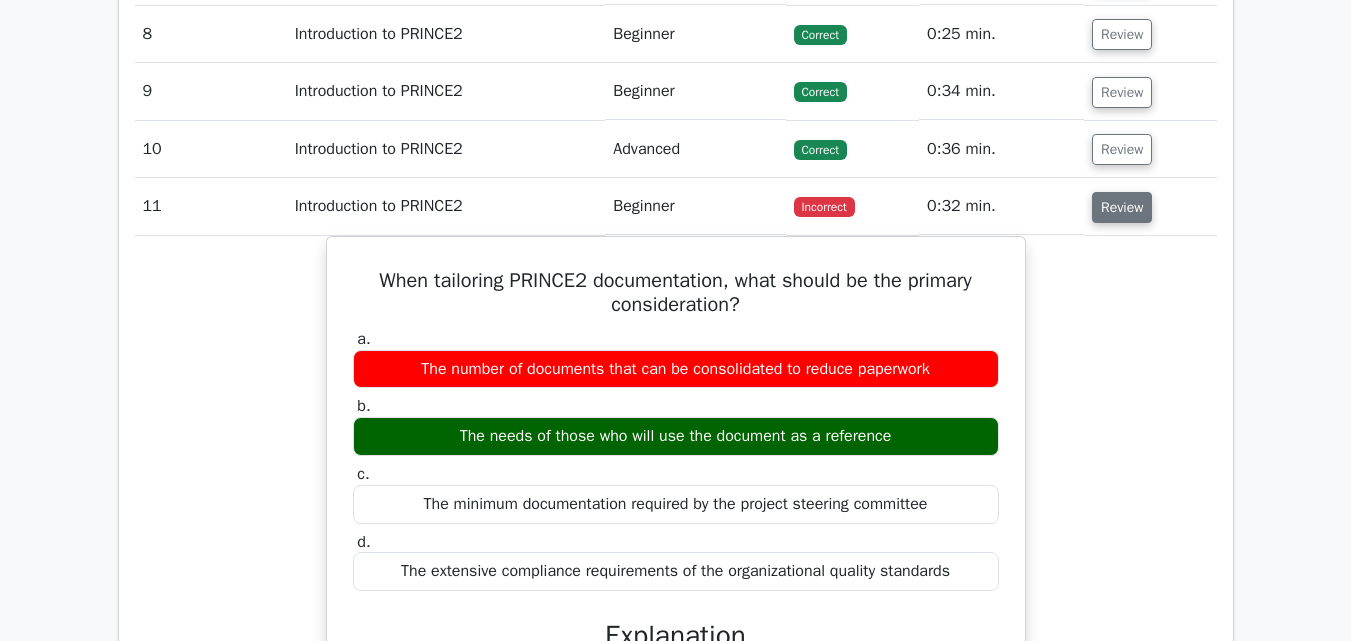click on "Review" at bounding box center [1122, 207] 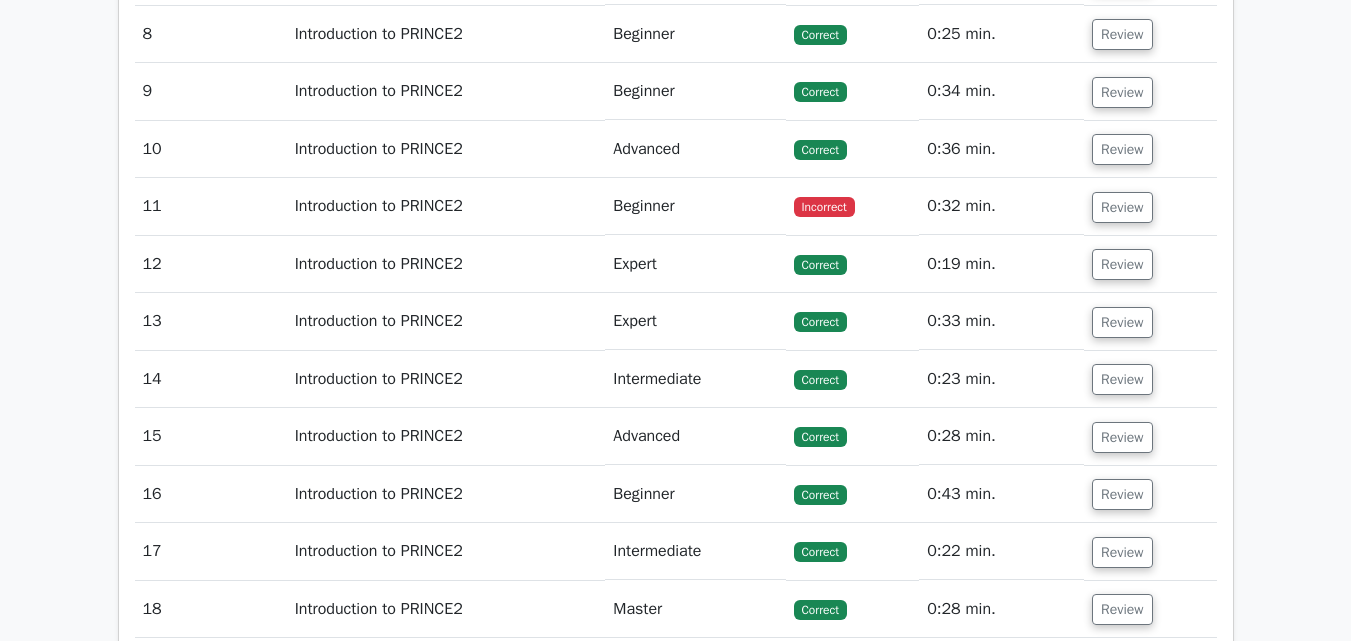 type 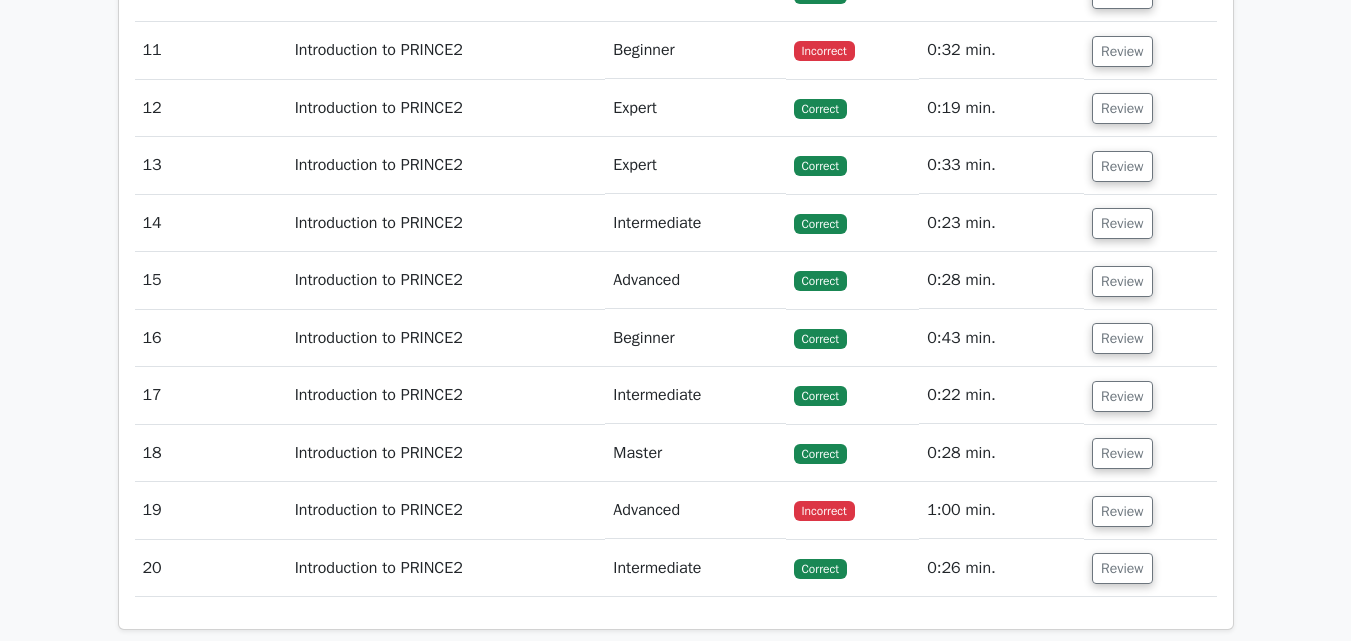 scroll, scrollTop: 2058, scrollLeft: 0, axis: vertical 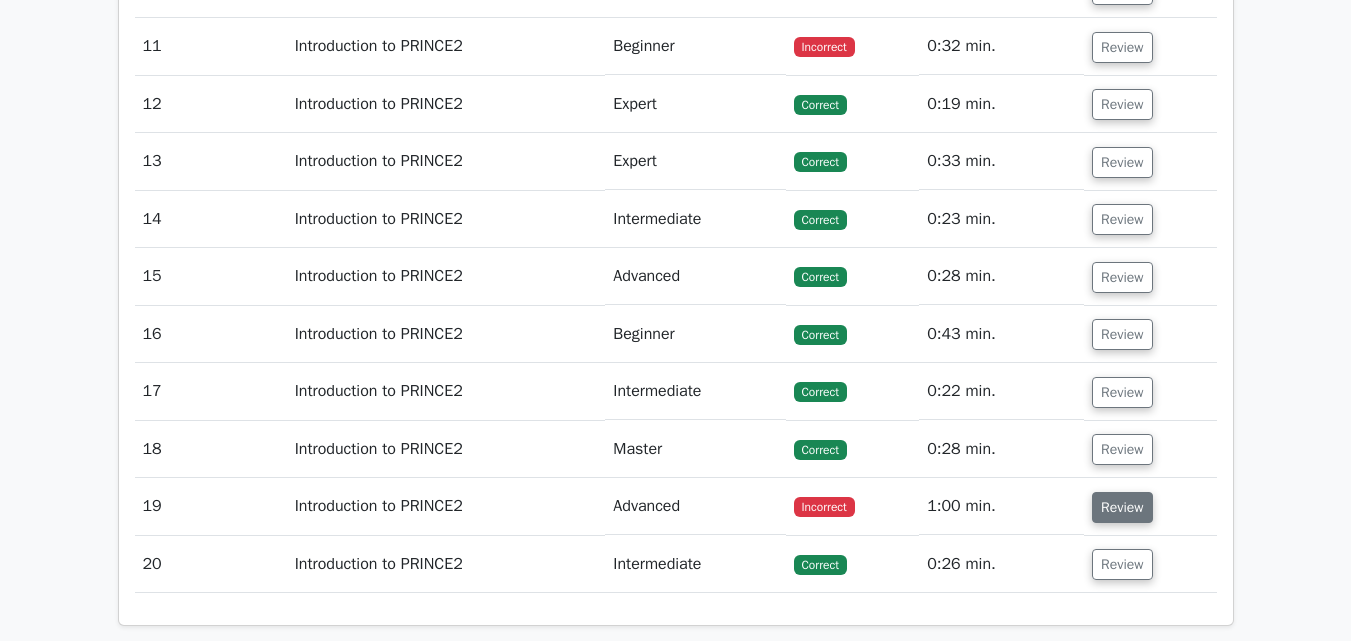 click on "Review" at bounding box center (1122, 507) 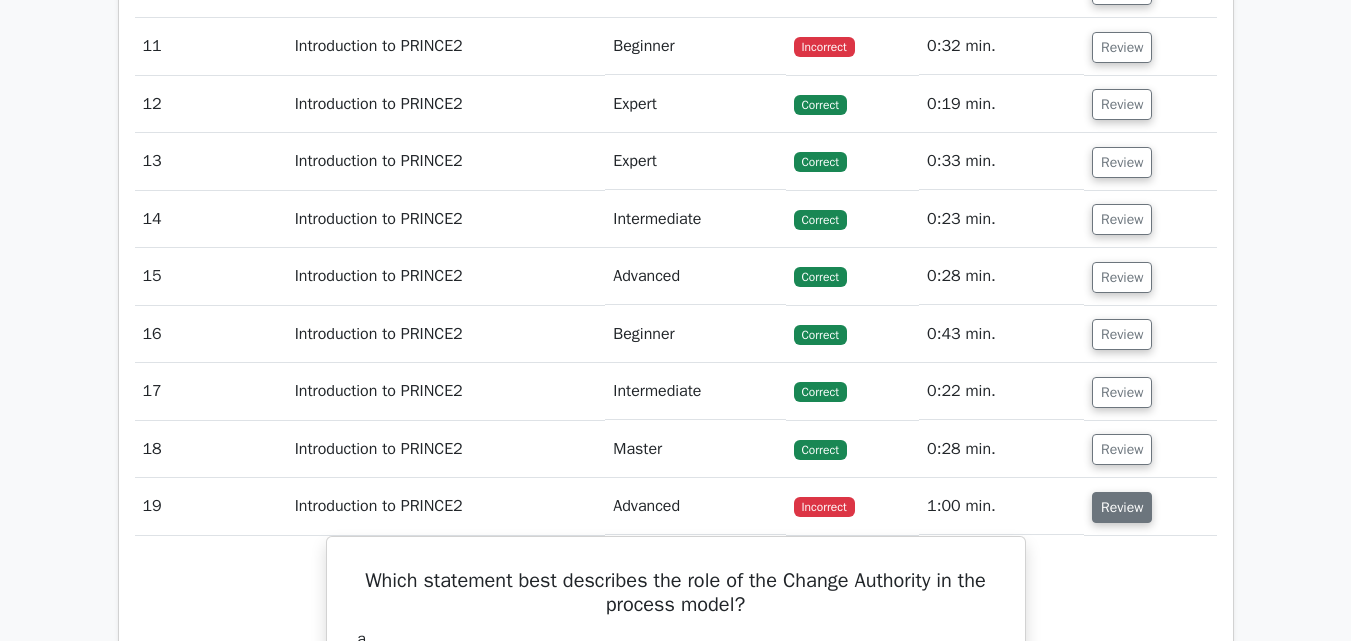 type 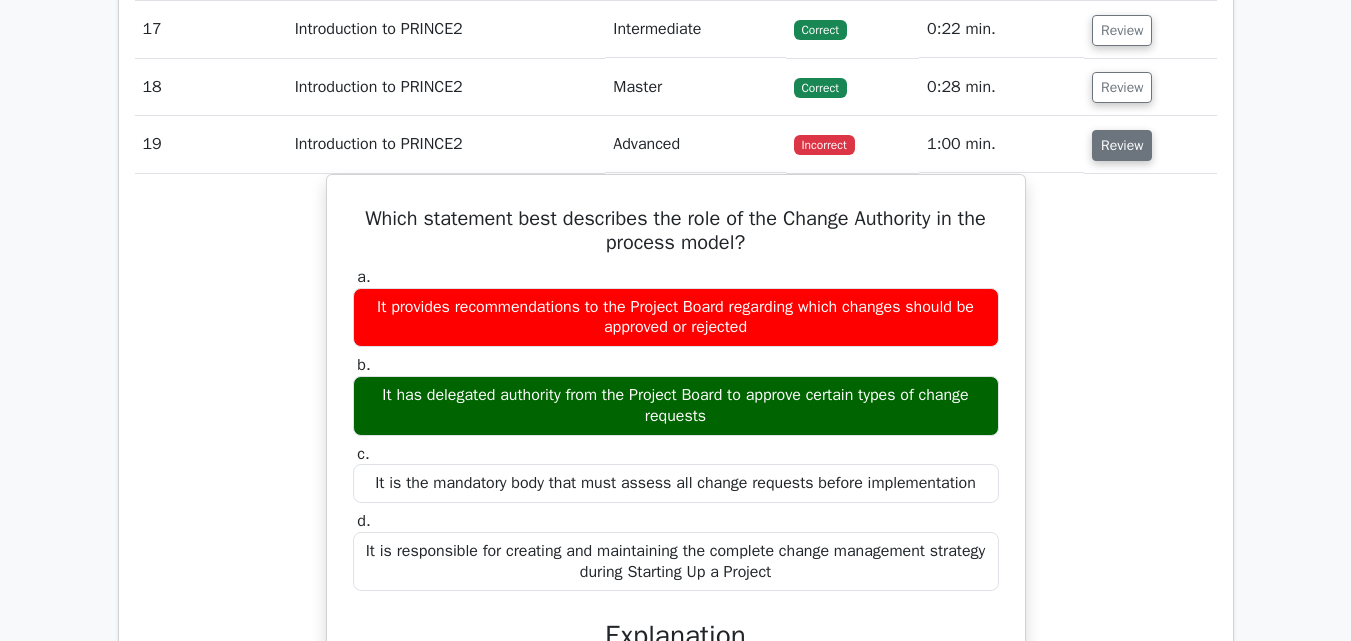 scroll, scrollTop: 2418, scrollLeft: 0, axis: vertical 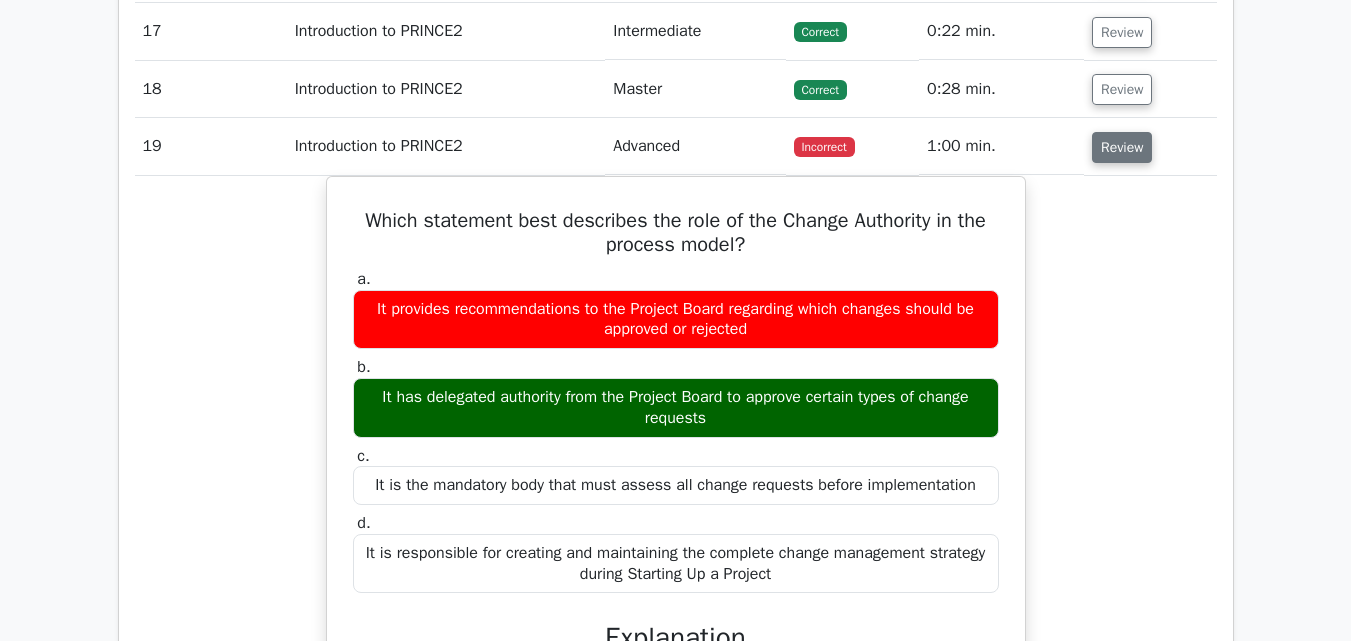click on "Review" at bounding box center (1122, 147) 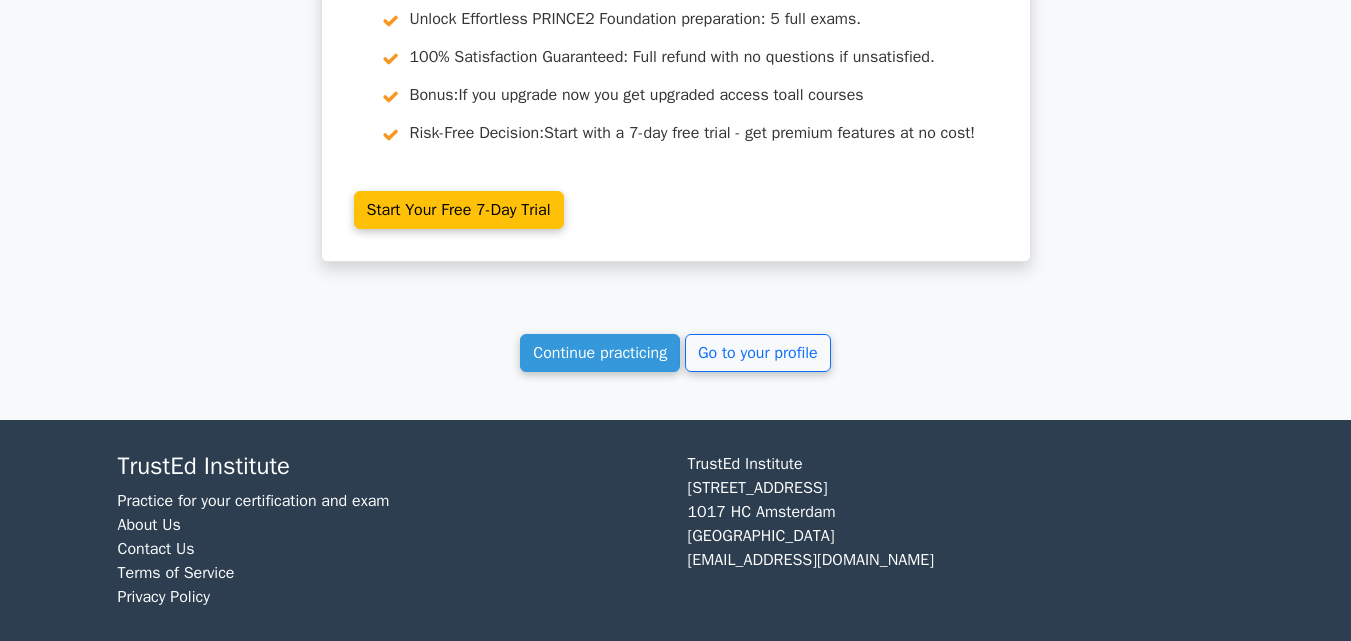scroll, scrollTop: 2970, scrollLeft: 0, axis: vertical 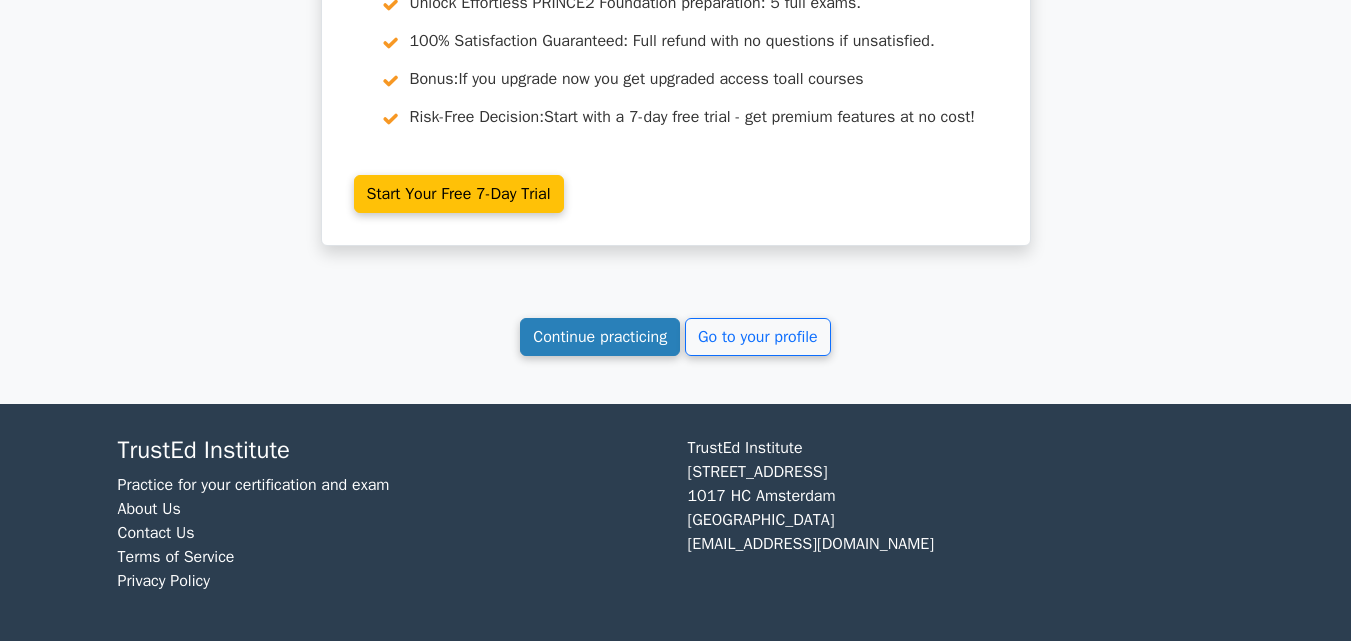 click on "Continue practicing" at bounding box center [600, 337] 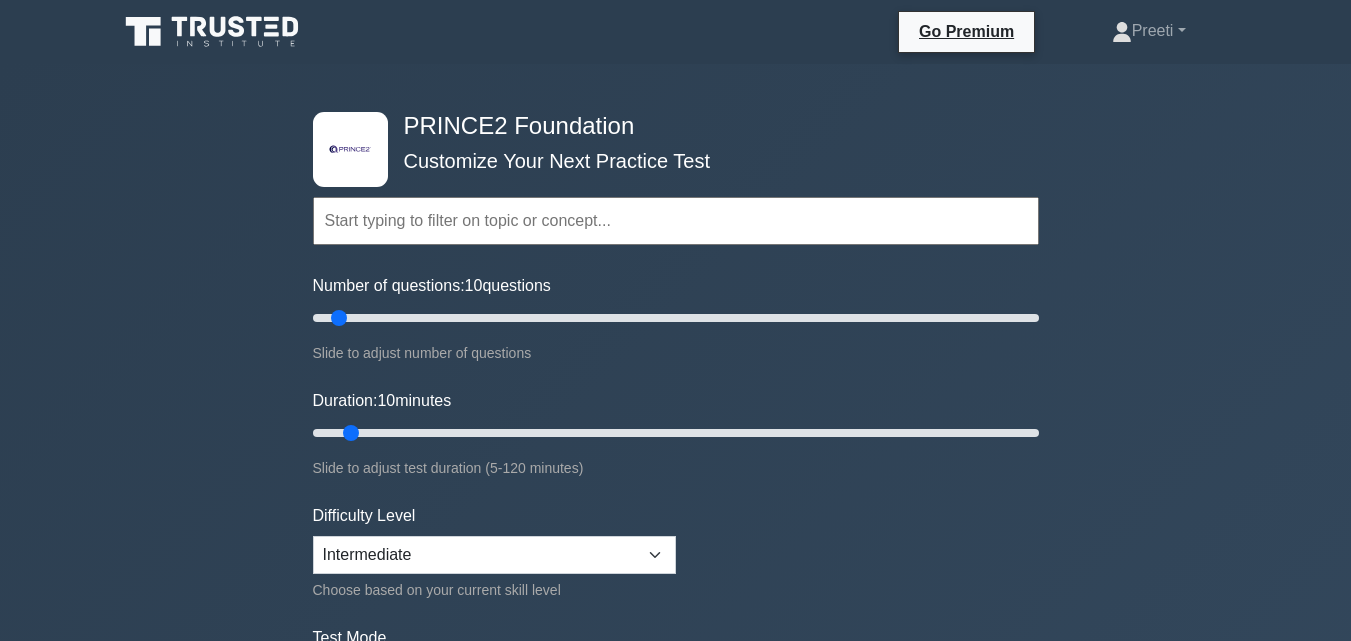 scroll, scrollTop: 0, scrollLeft: 0, axis: both 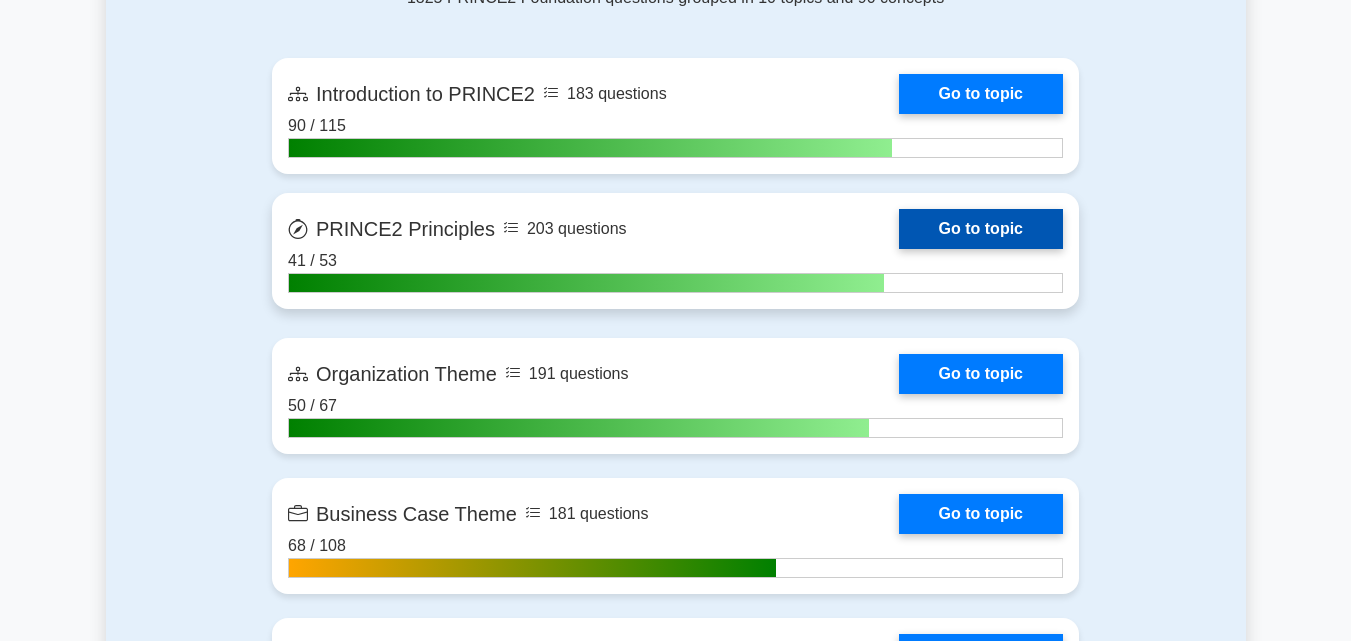 click on "Go to topic" at bounding box center [981, 229] 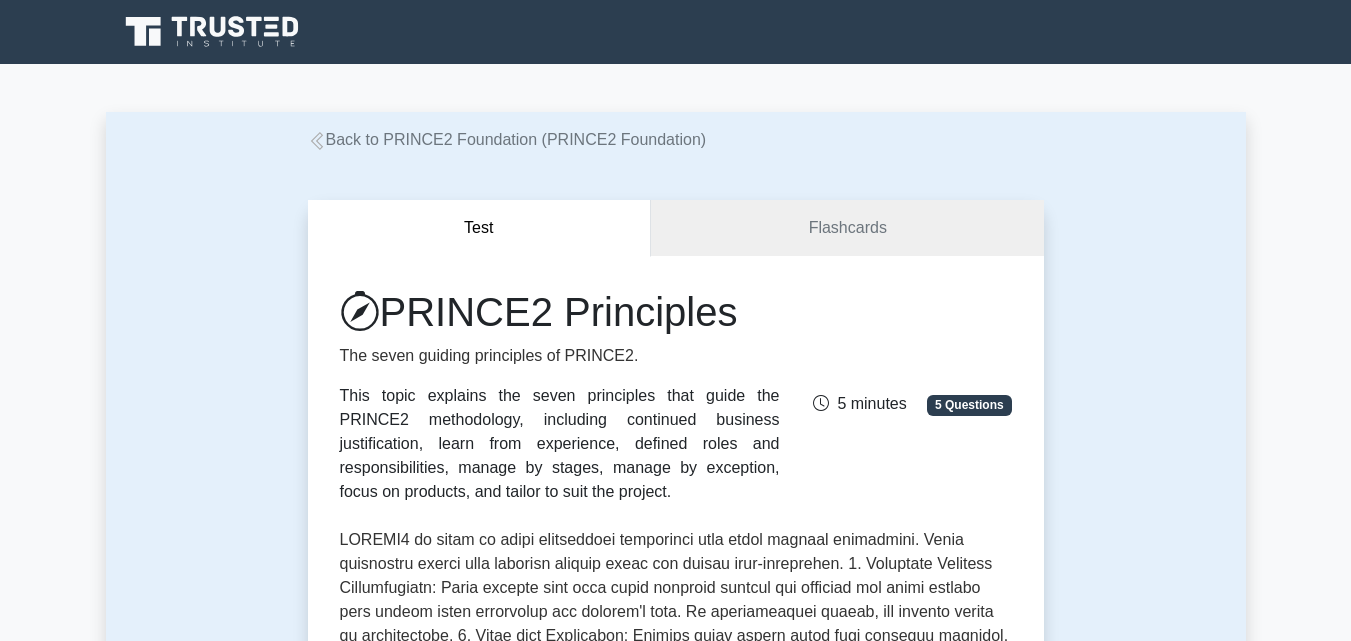 scroll, scrollTop: 0, scrollLeft: 0, axis: both 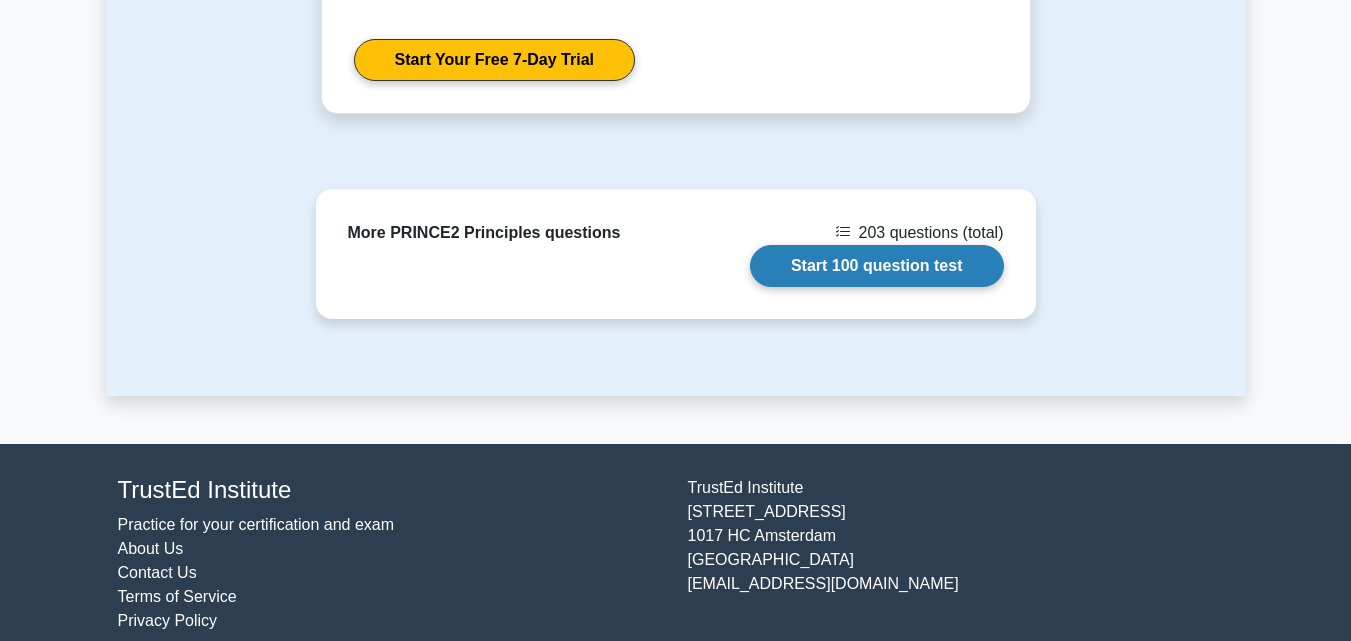 click on "Start 100 question test" at bounding box center [877, 266] 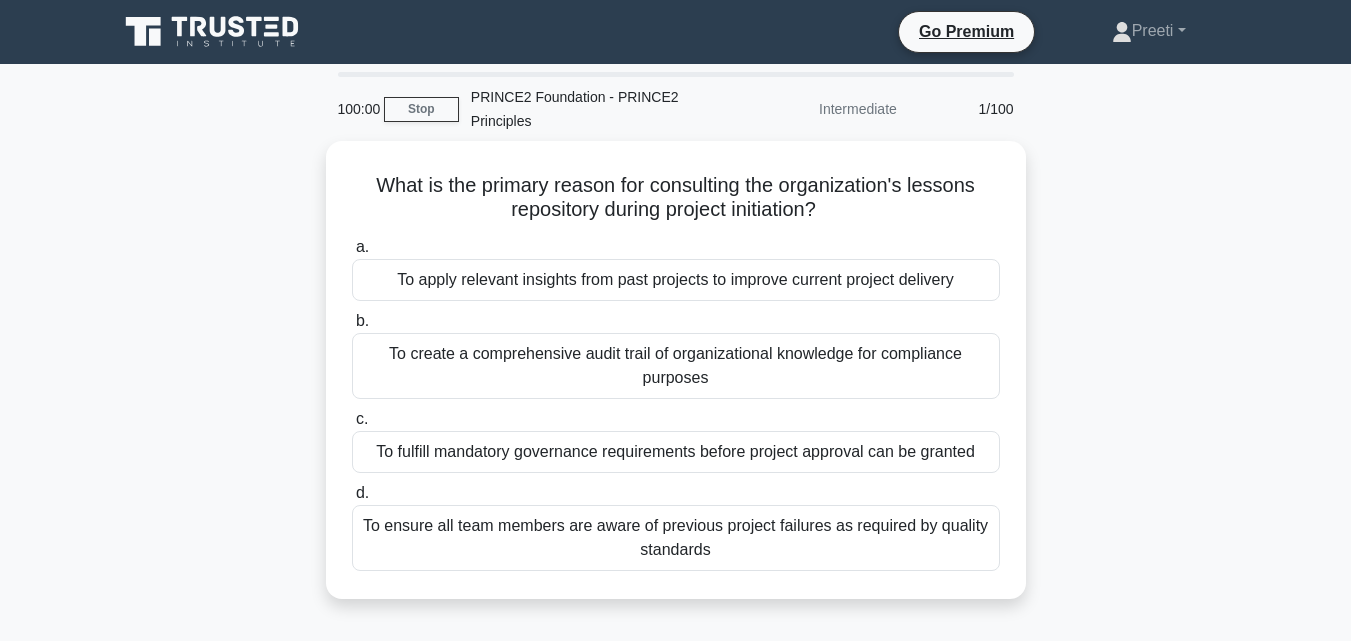 scroll, scrollTop: 0, scrollLeft: 0, axis: both 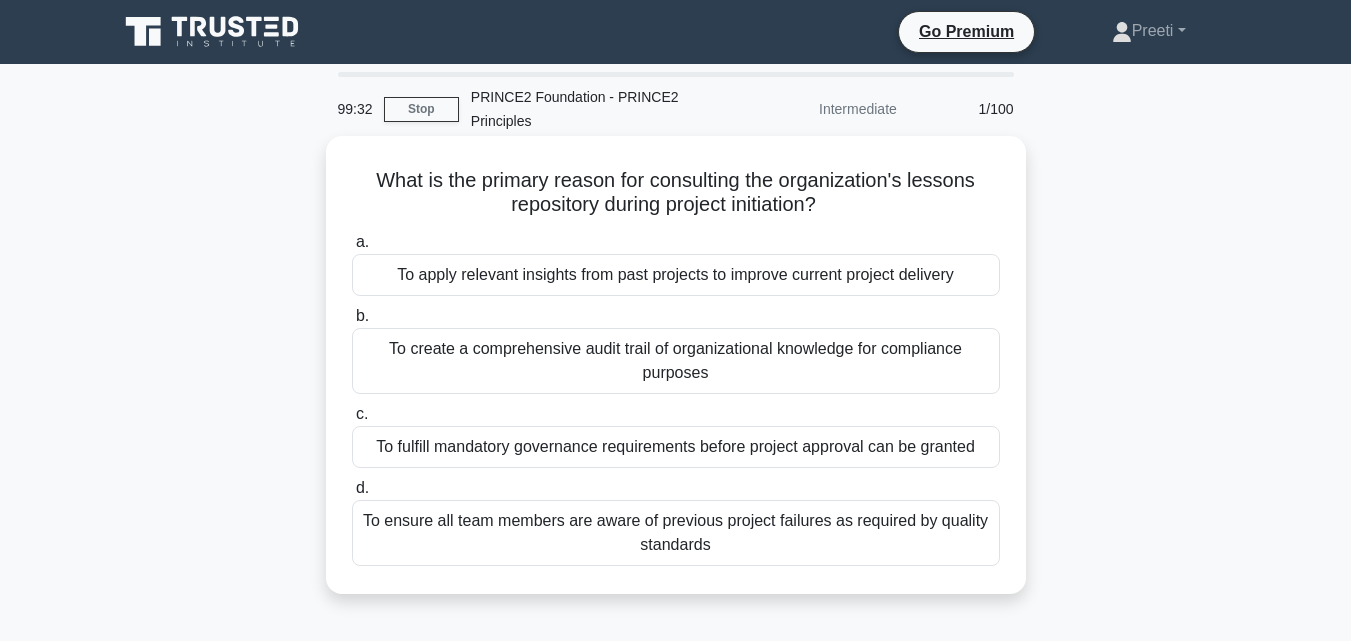 click on "To apply relevant insights from past projects to improve current project delivery" at bounding box center [676, 275] 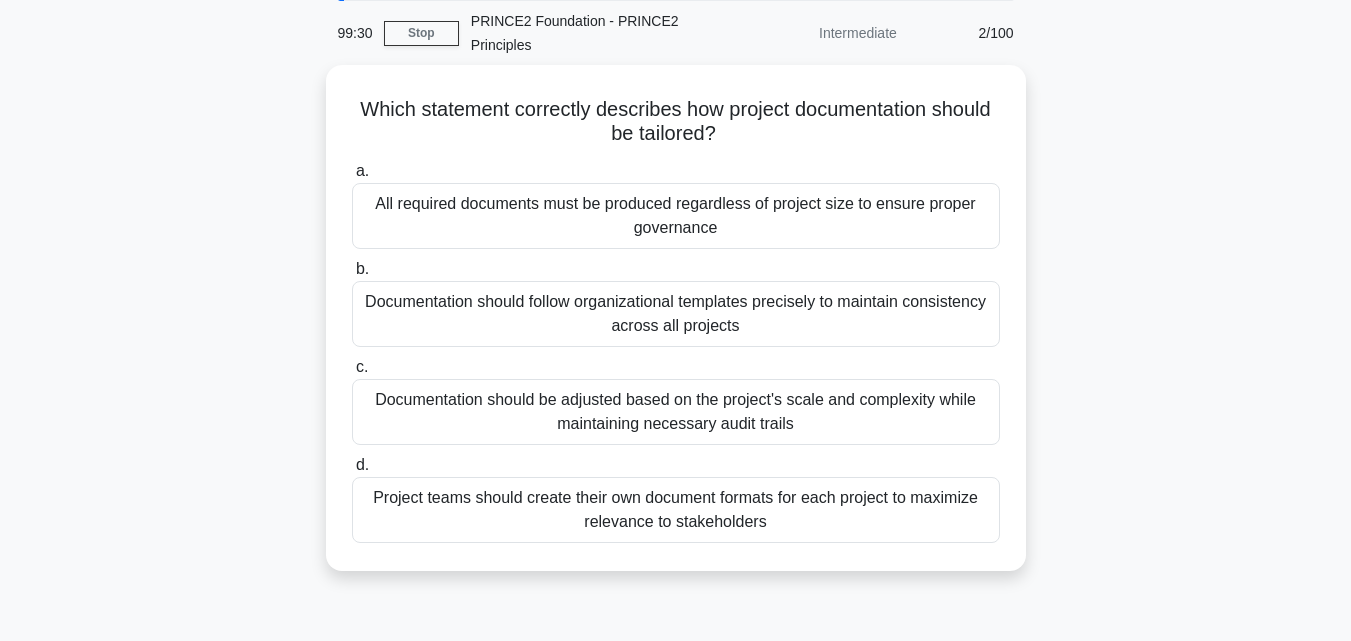 scroll, scrollTop: 80, scrollLeft: 0, axis: vertical 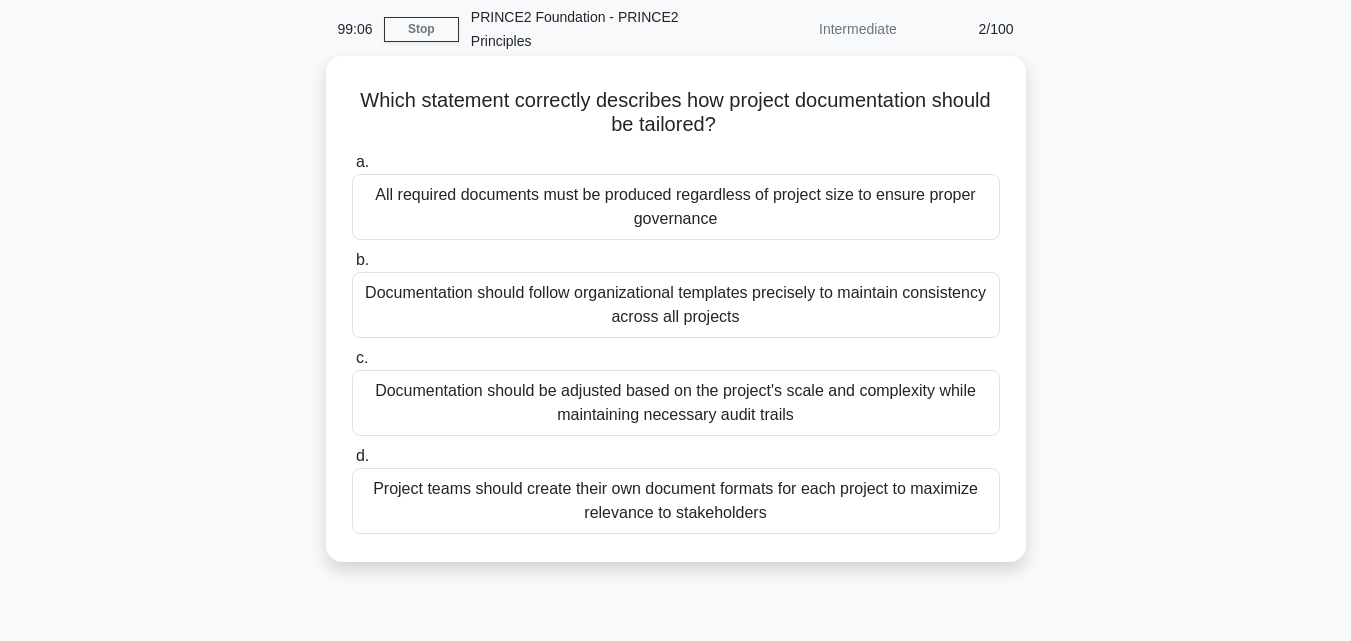 click on "Documentation should be adjusted based on the project's scale and complexity while maintaining necessary audit trails" at bounding box center (676, 403) 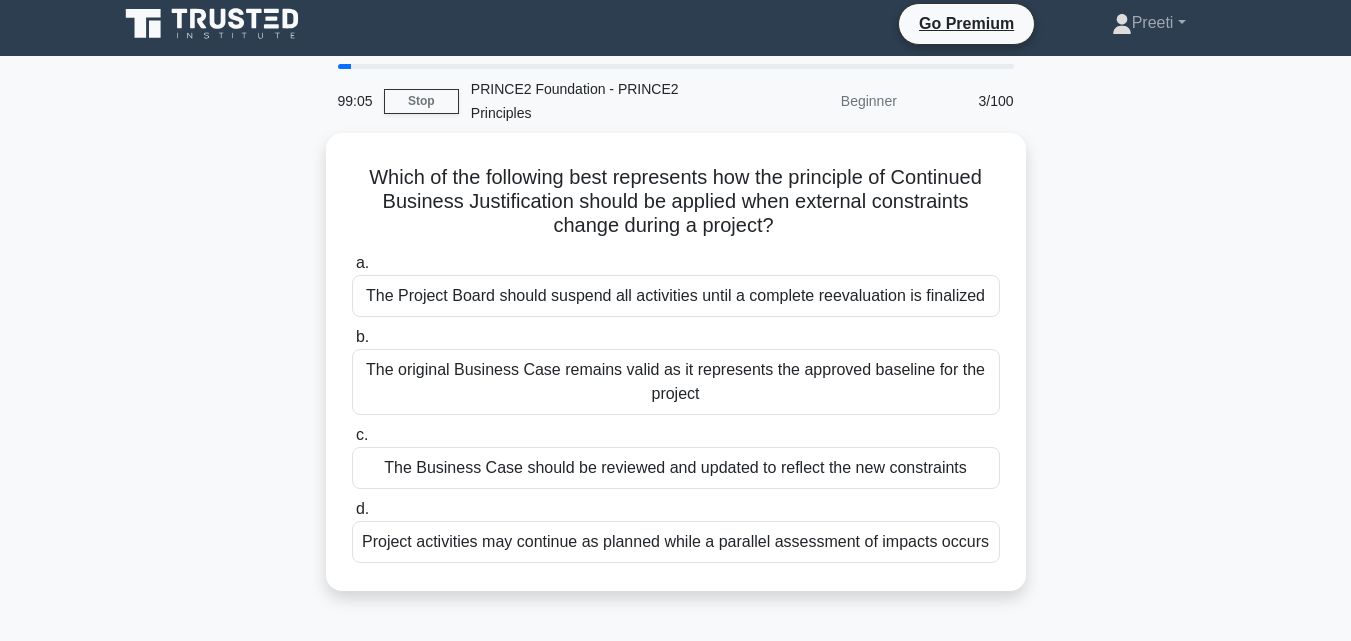 scroll, scrollTop: 0, scrollLeft: 0, axis: both 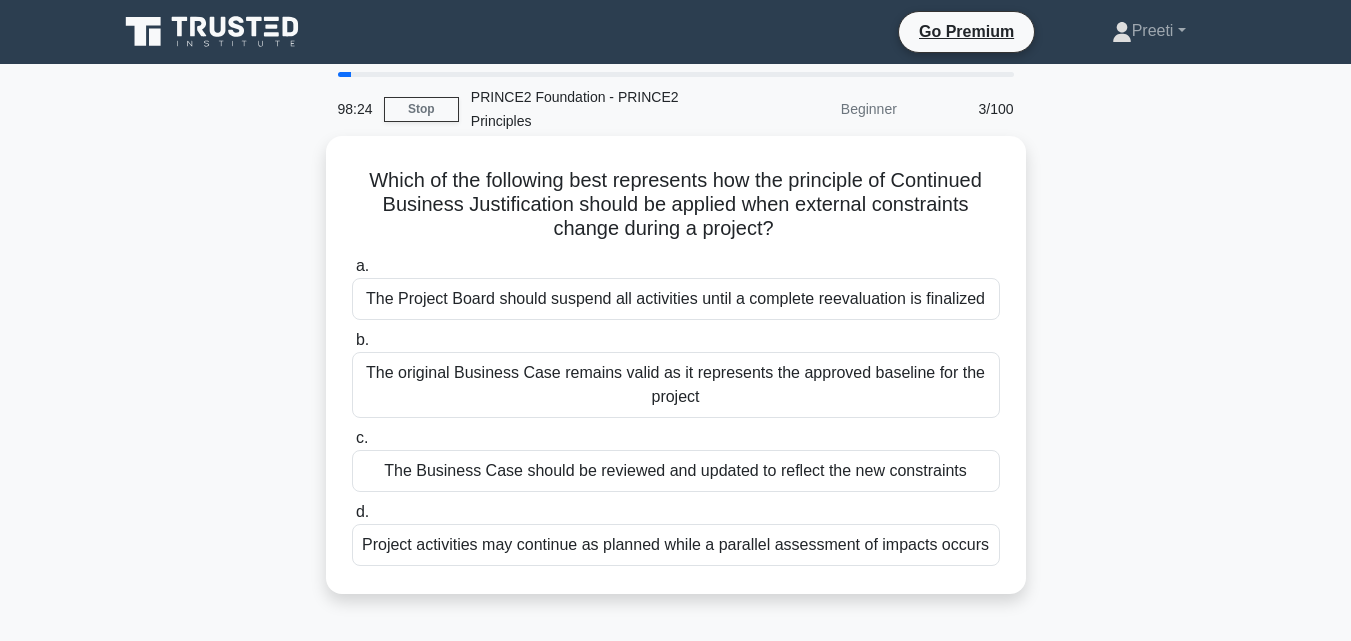 click on "The Project Board should suspend all activities until a complete reevaluation is finalized" at bounding box center [676, 299] 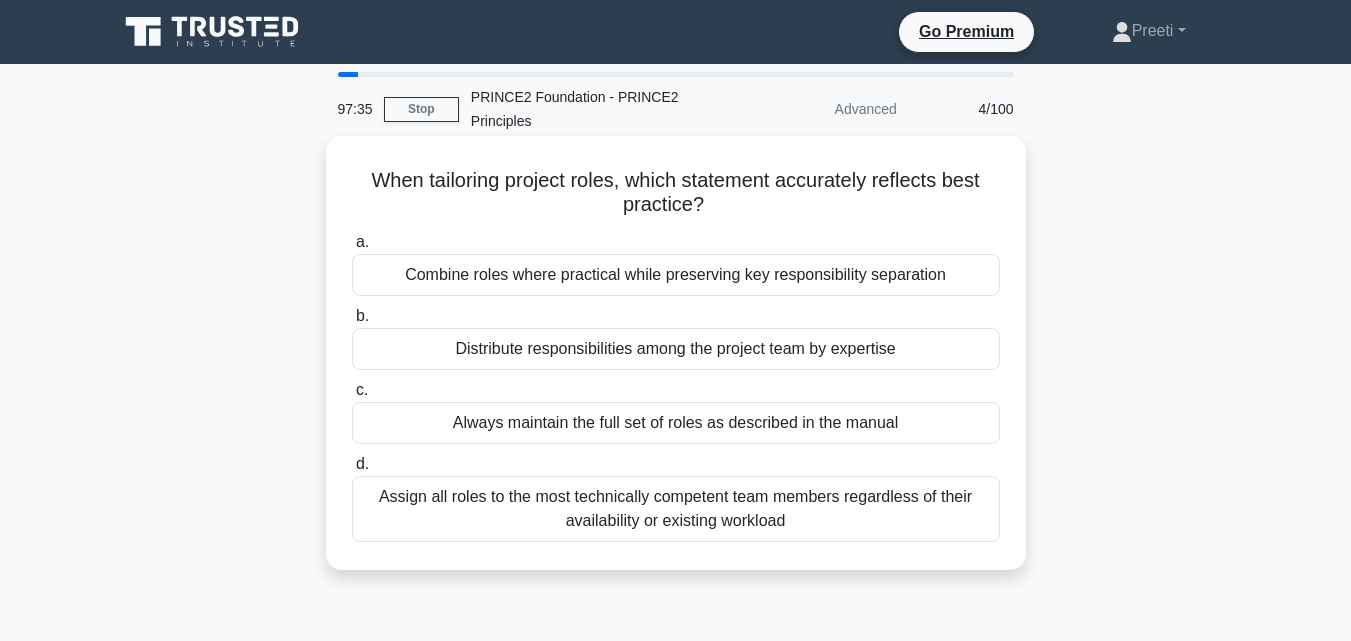 click on "Combine roles where practical while preserving key responsibility separation" at bounding box center (676, 275) 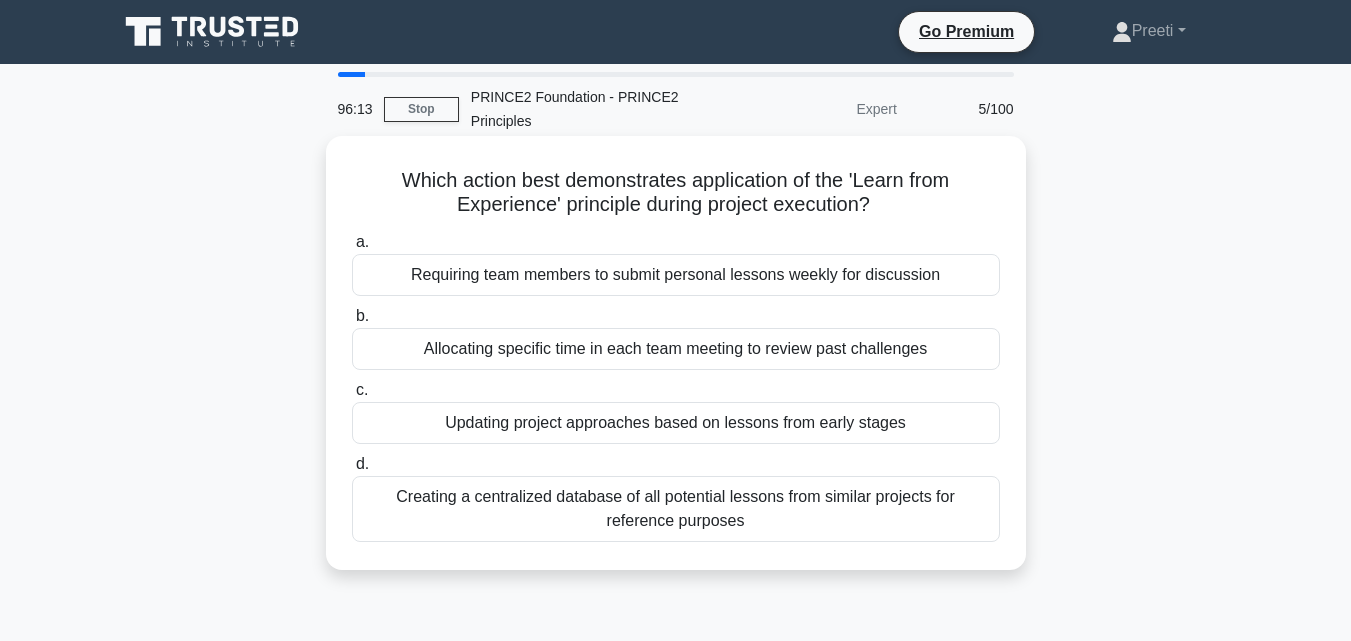 click on "Allocating specific time in each team meeting to review past challenges" at bounding box center (676, 349) 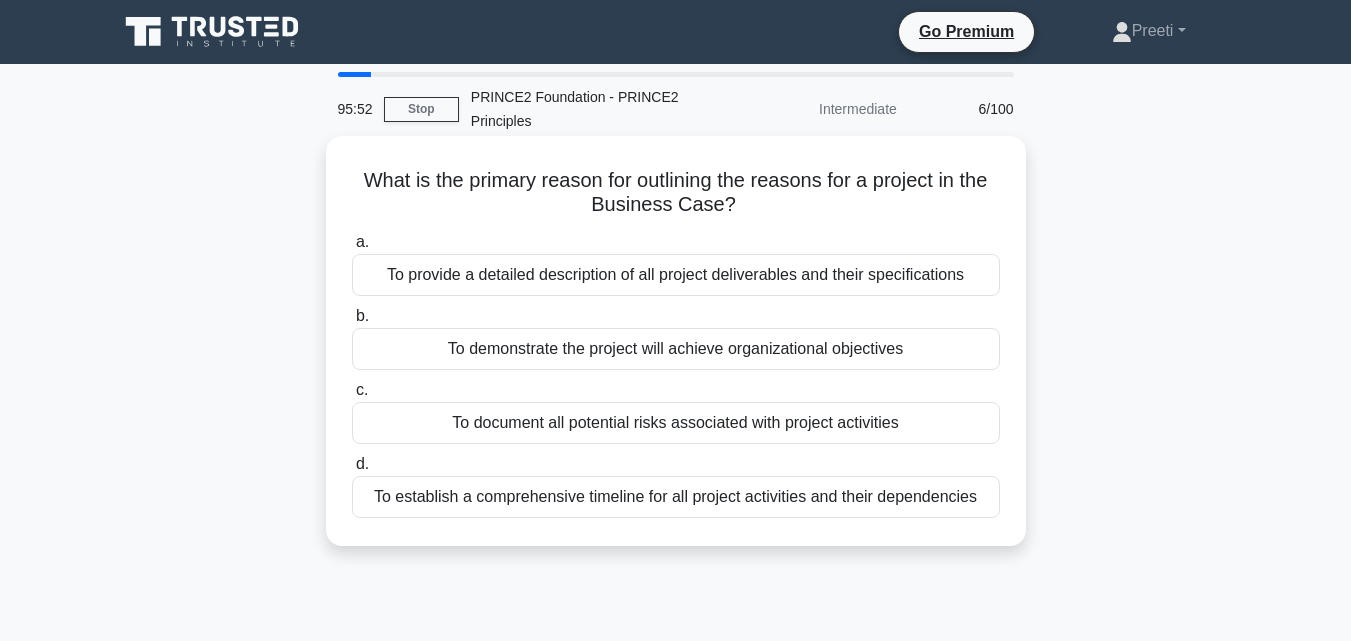 click on "To demonstrate the project will achieve organizational objectives" at bounding box center [676, 349] 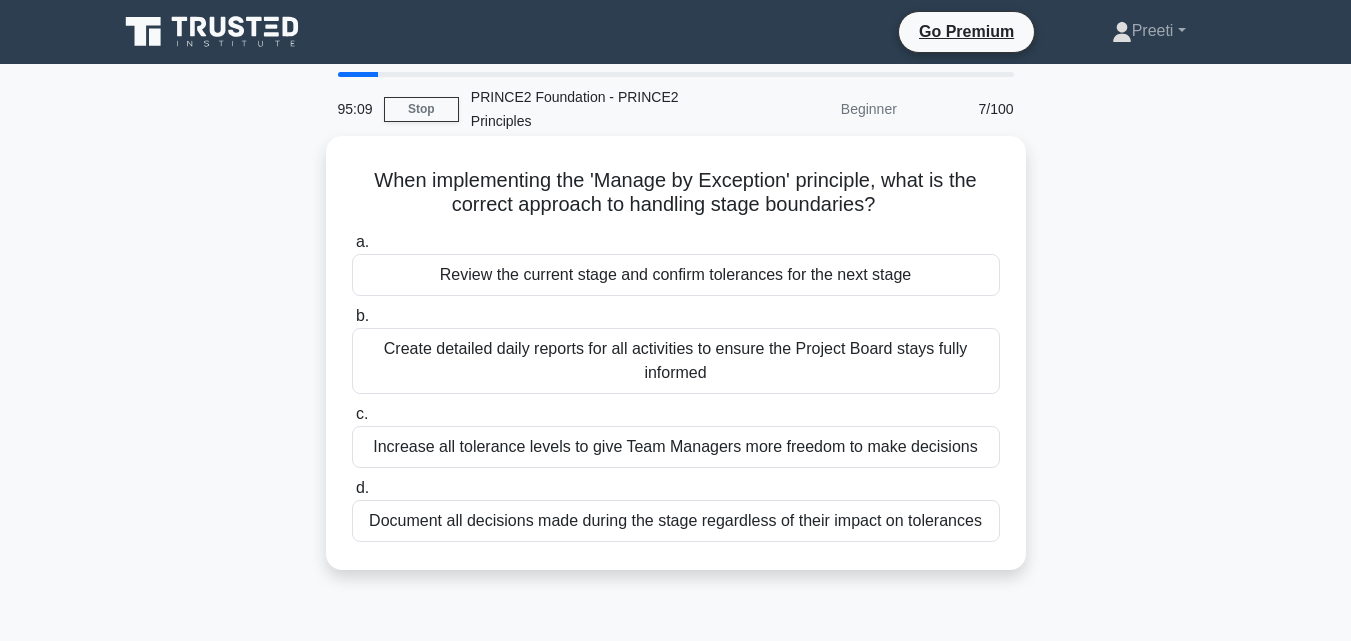 click on "Create detailed daily reports for all activities to ensure the Project Board stays fully informed" at bounding box center [676, 361] 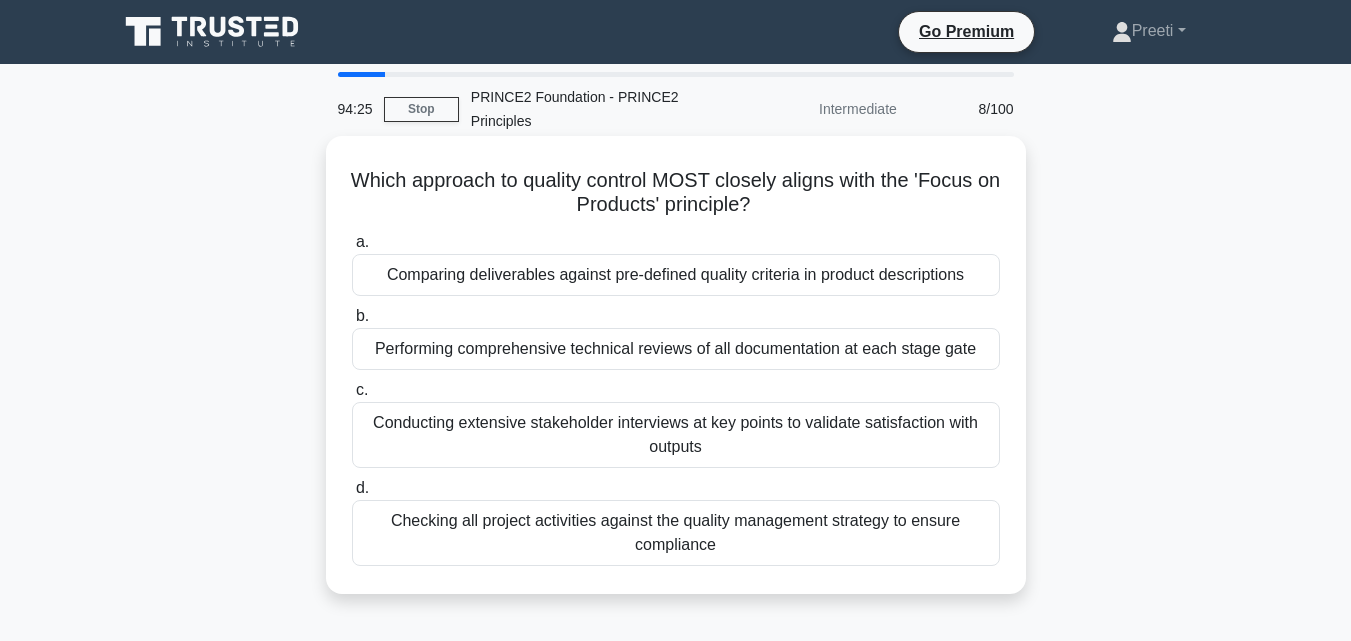 click on "Comparing deliverables against pre-defined quality criteria in product descriptions" at bounding box center (676, 275) 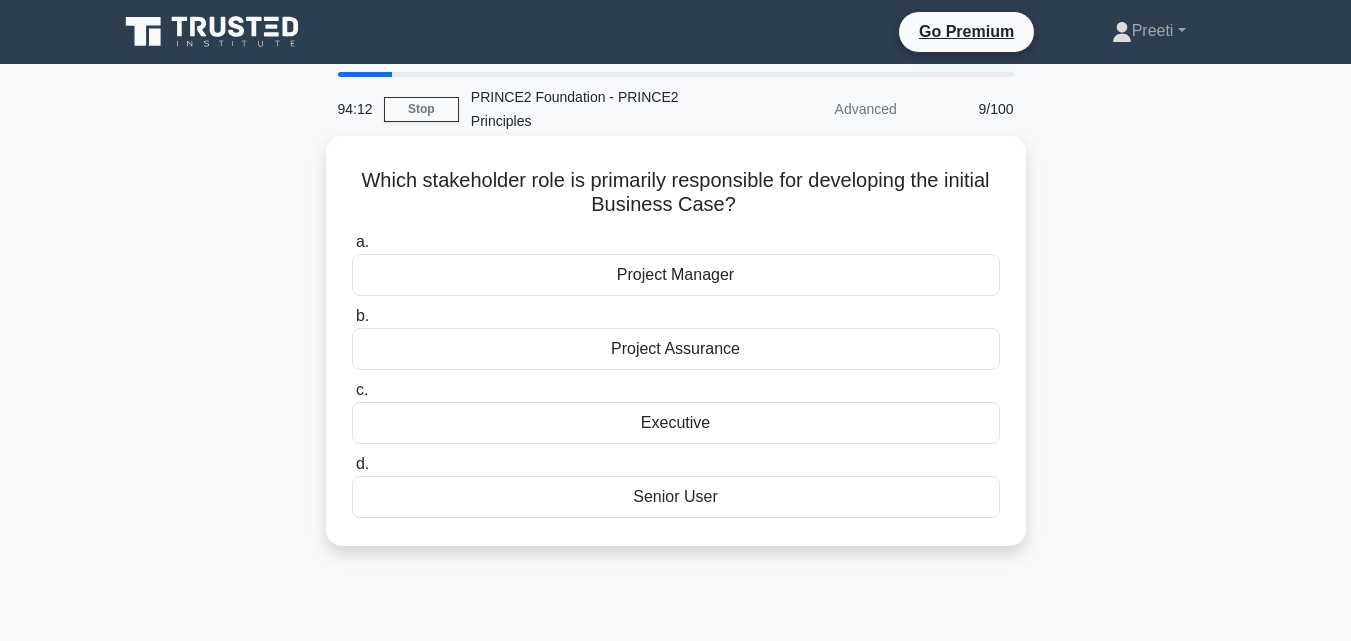 click on "Executive" at bounding box center [676, 423] 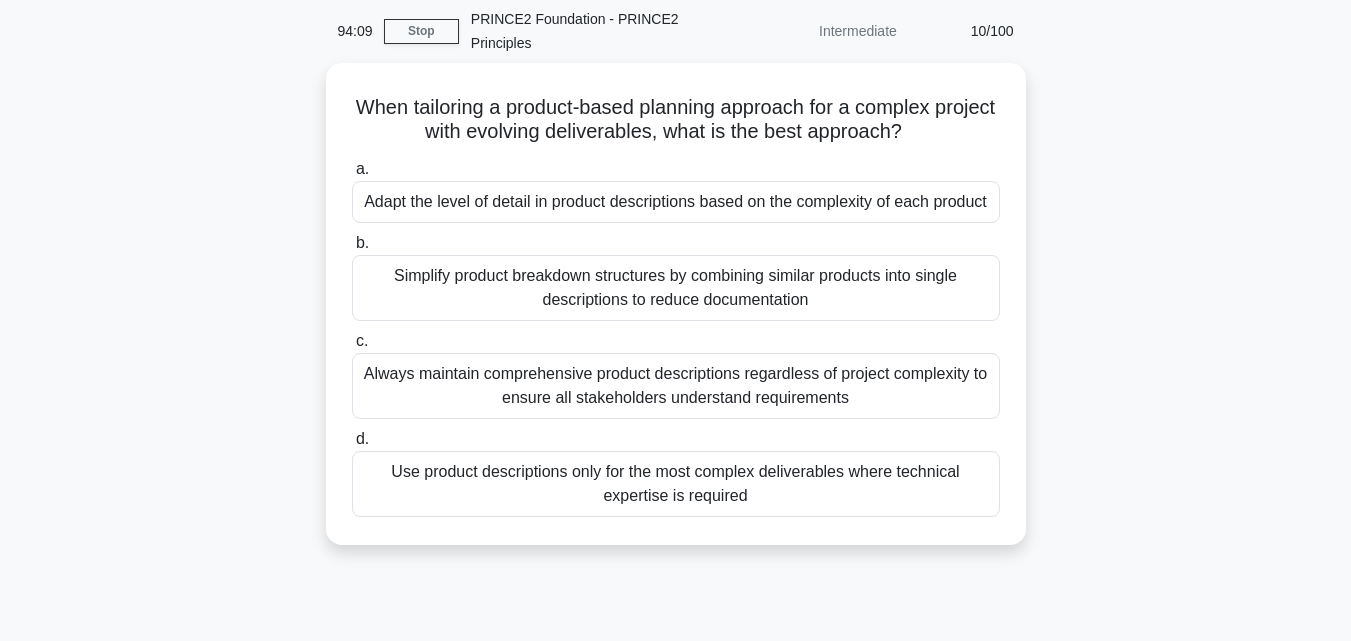 scroll, scrollTop: 80, scrollLeft: 0, axis: vertical 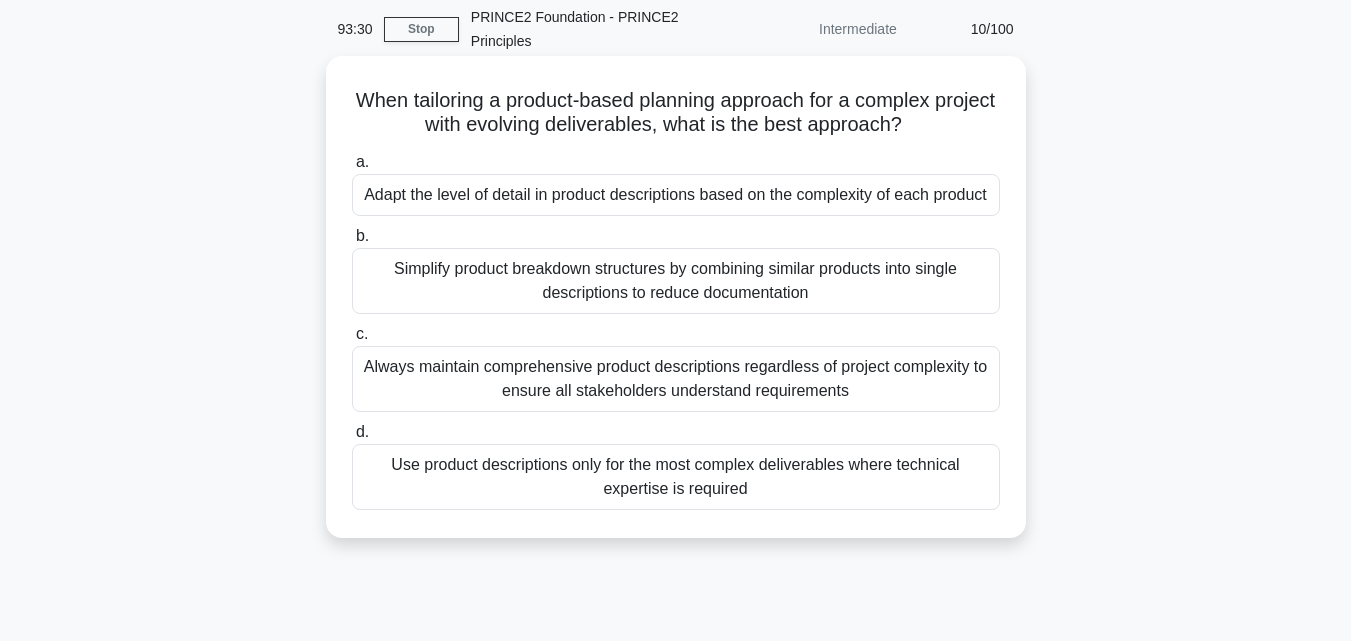 click on "Adapt the level of detail in product descriptions based on the complexity of each product" at bounding box center (676, 195) 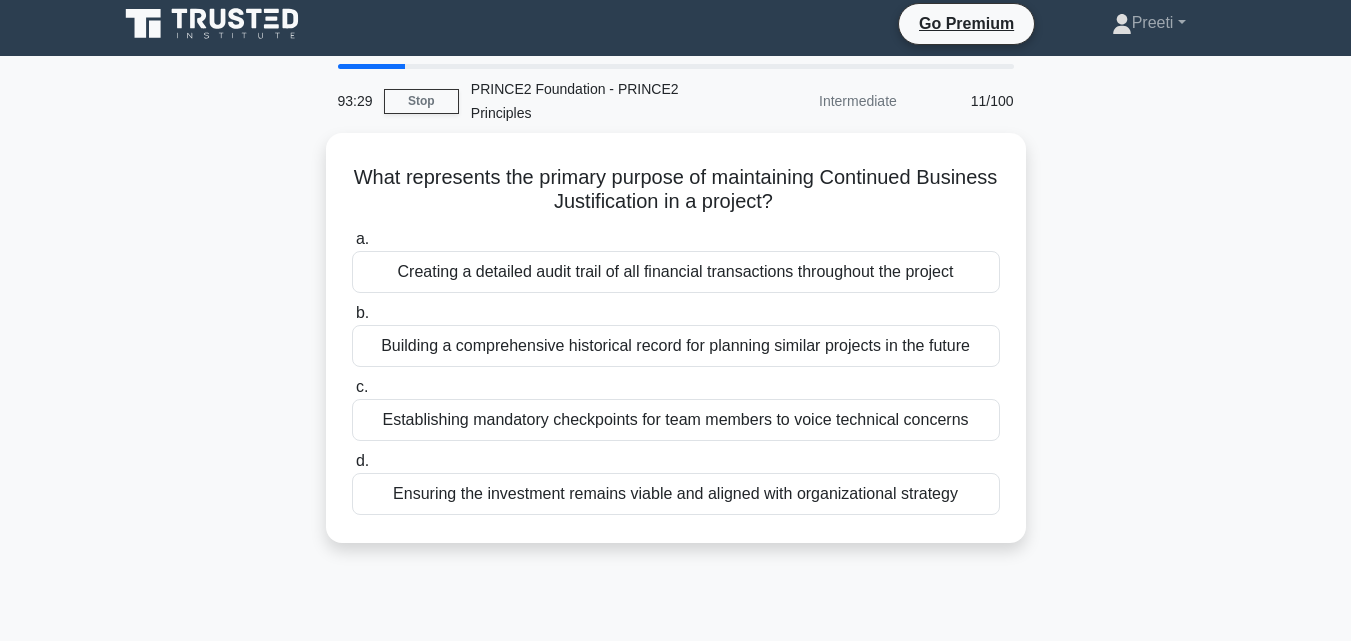 scroll, scrollTop: 0, scrollLeft: 0, axis: both 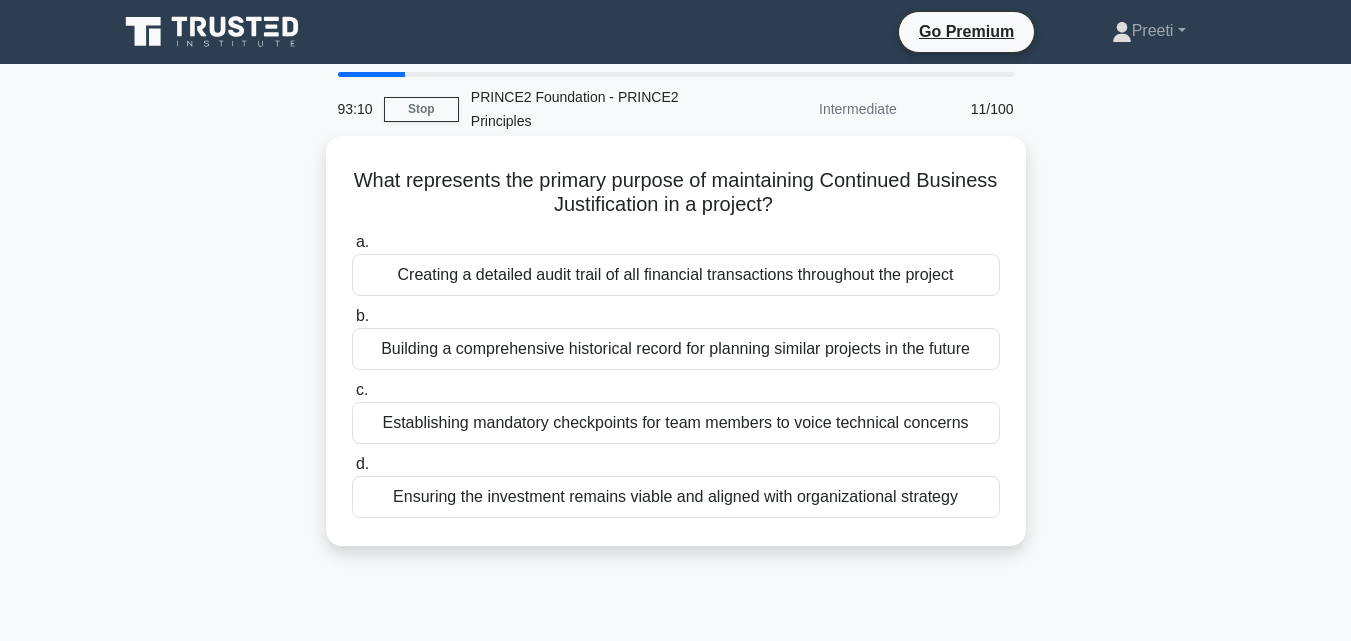 click on "Ensuring the investment remains viable and aligned with organizational strategy" at bounding box center [676, 497] 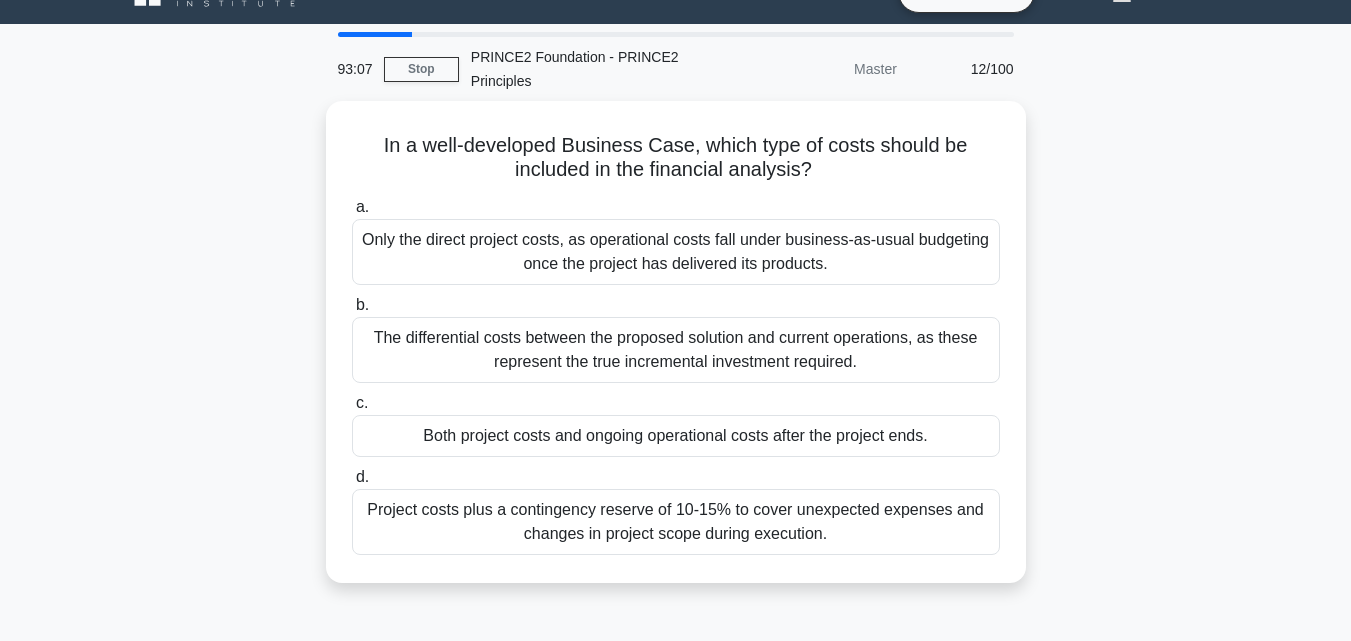 scroll, scrollTop: 80, scrollLeft: 0, axis: vertical 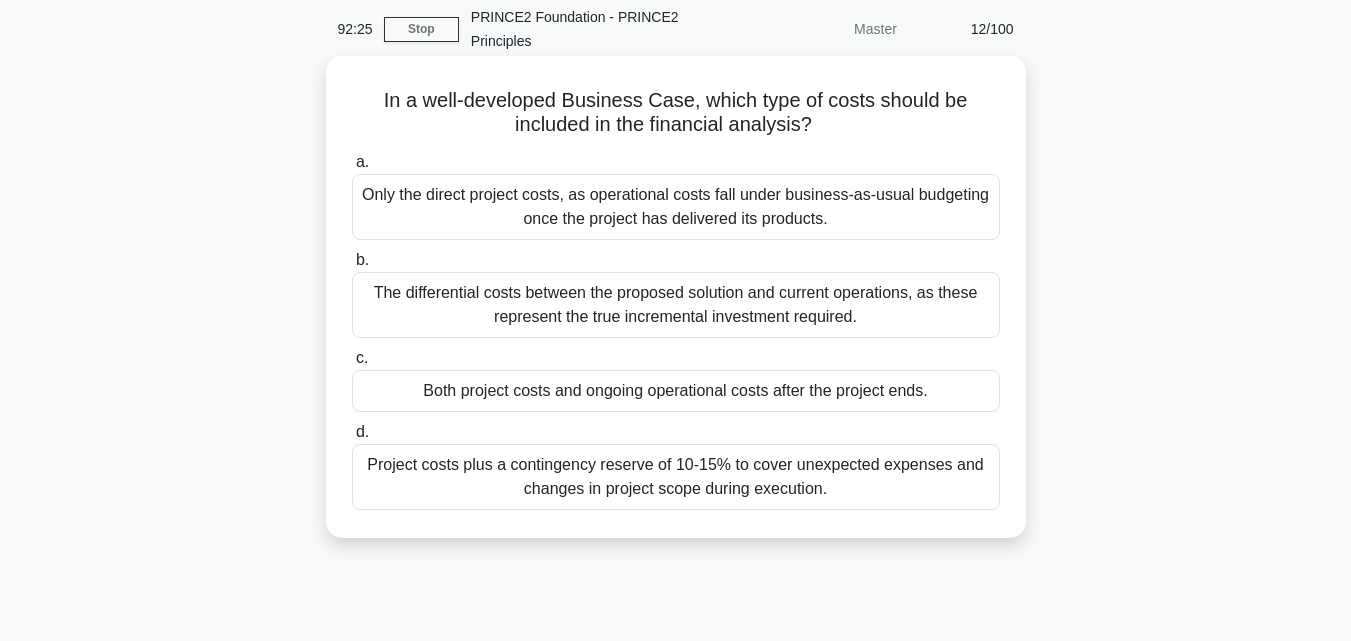 click on "Project costs plus a contingency reserve of 10-15% to cover unexpected expenses and changes in project scope during execution." at bounding box center [676, 477] 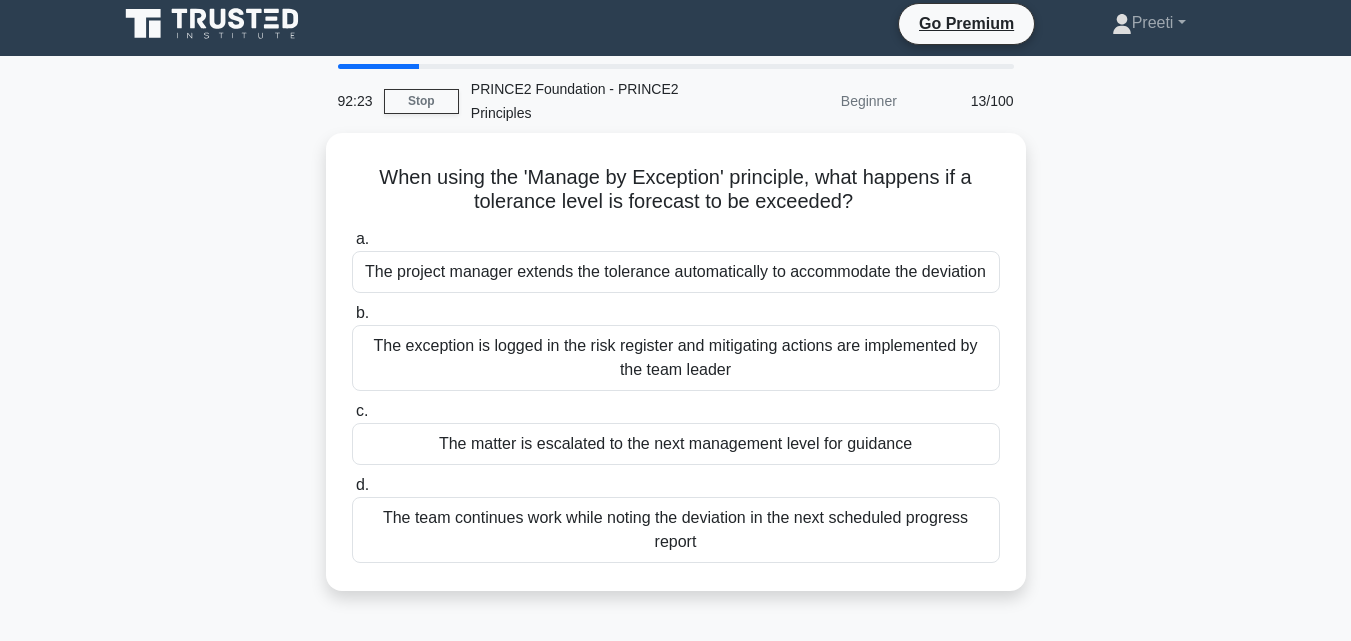 scroll, scrollTop: 0, scrollLeft: 0, axis: both 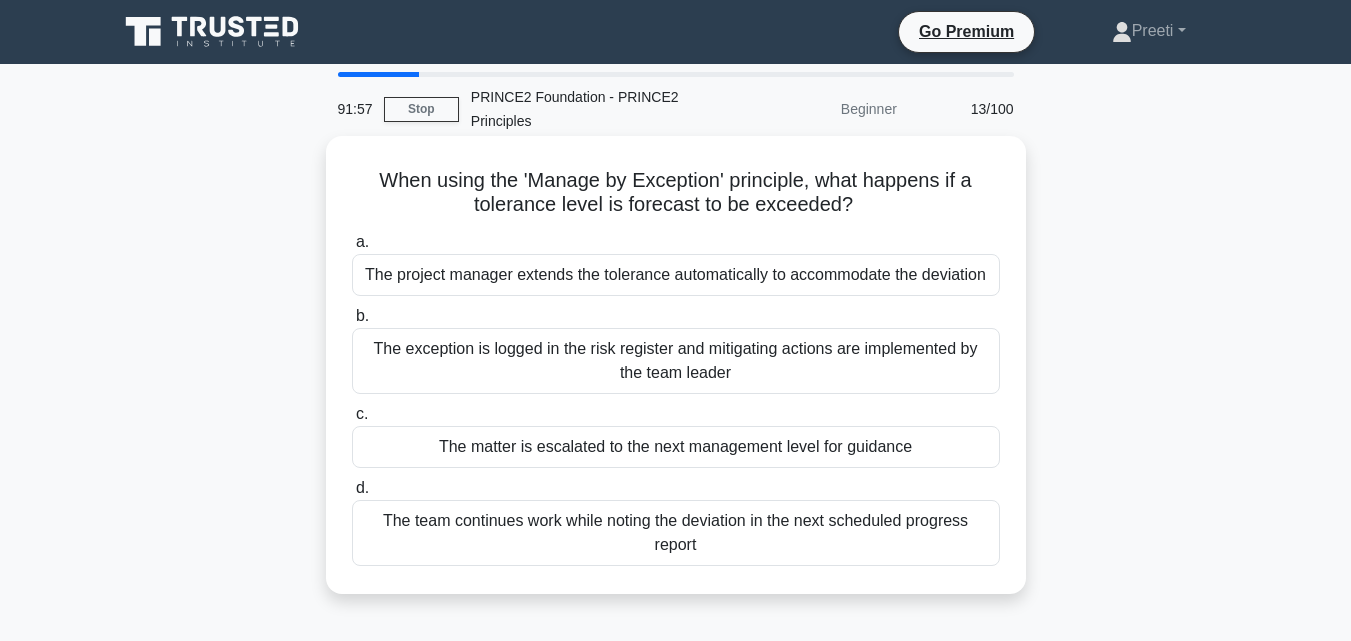 click on "The matter is escalated to the next management level for guidance" at bounding box center (676, 447) 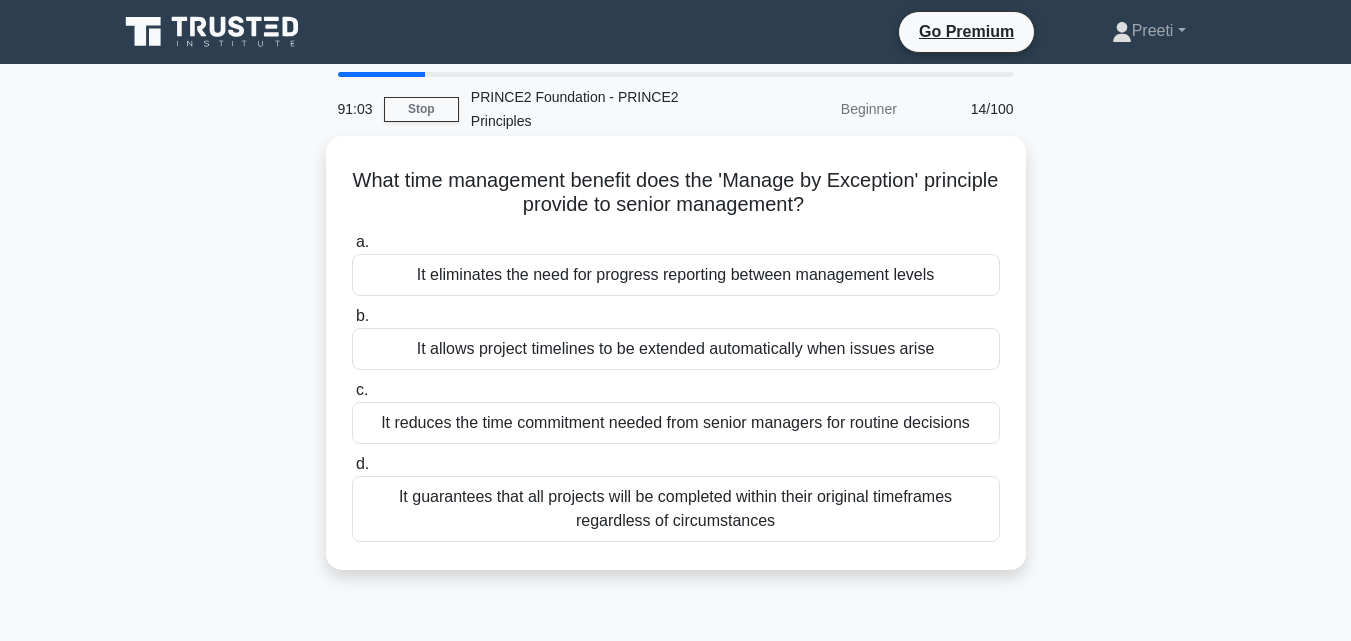 click on "It reduces the time commitment needed from senior managers for routine decisions" at bounding box center (676, 423) 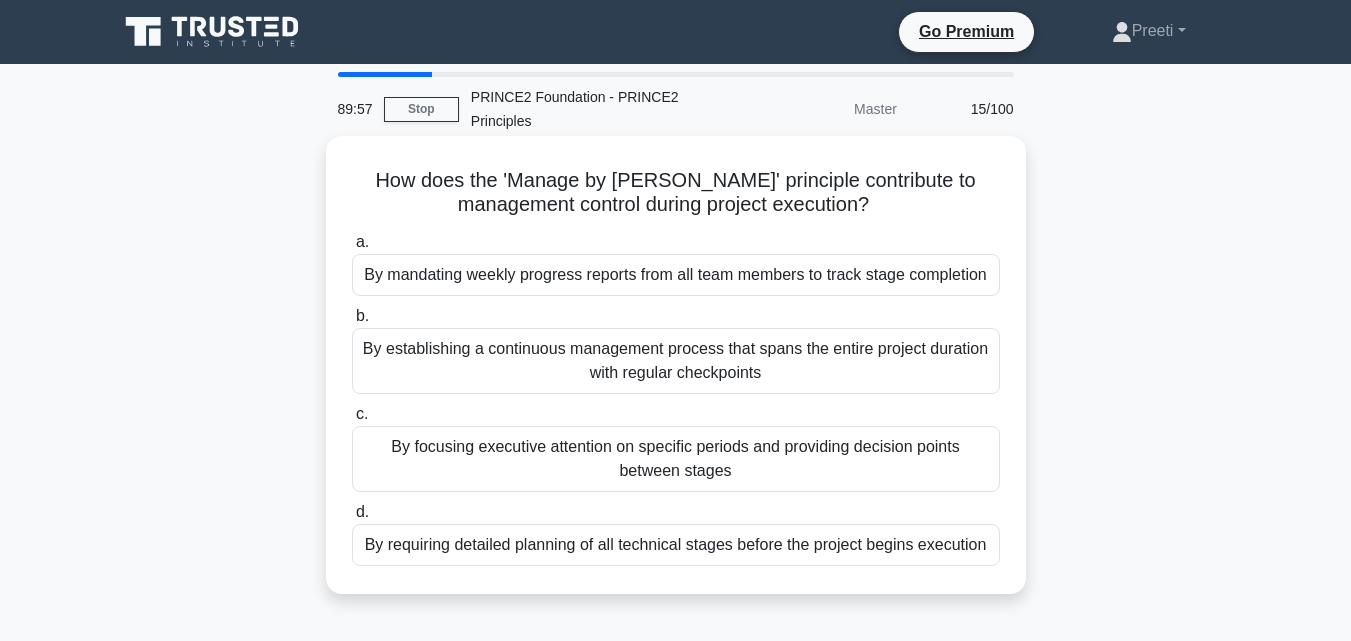 click on "By focusing executive attention on specific periods and providing decision points between stages" at bounding box center [676, 459] 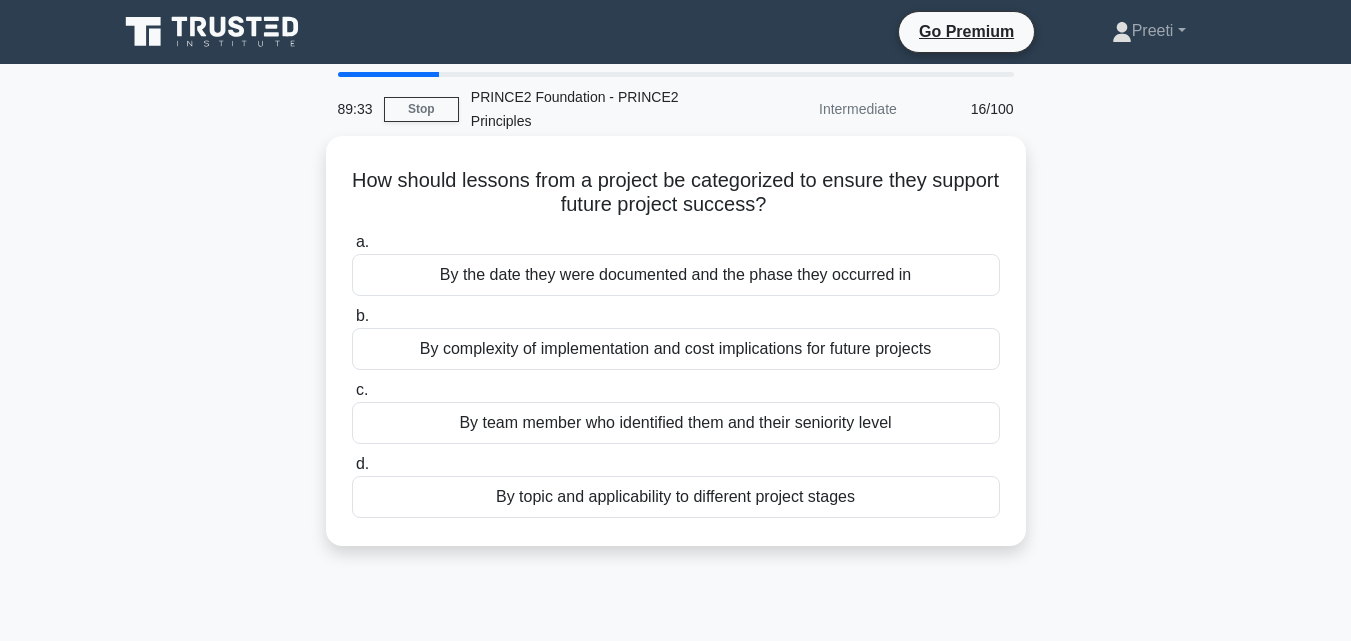 click on "By the date they were documented and the phase they occurred in" at bounding box center [676, 275] 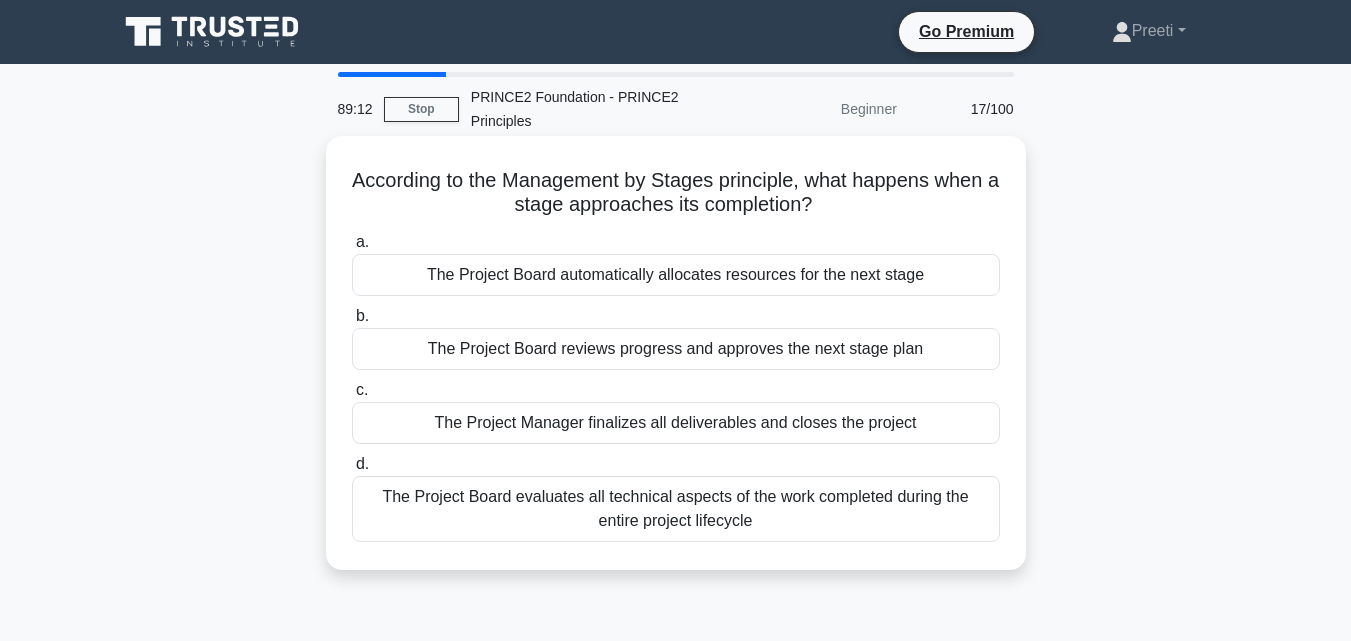 click on "The Project Board reviews progress and approves the next stage plan" at bounding box center [676, 349] 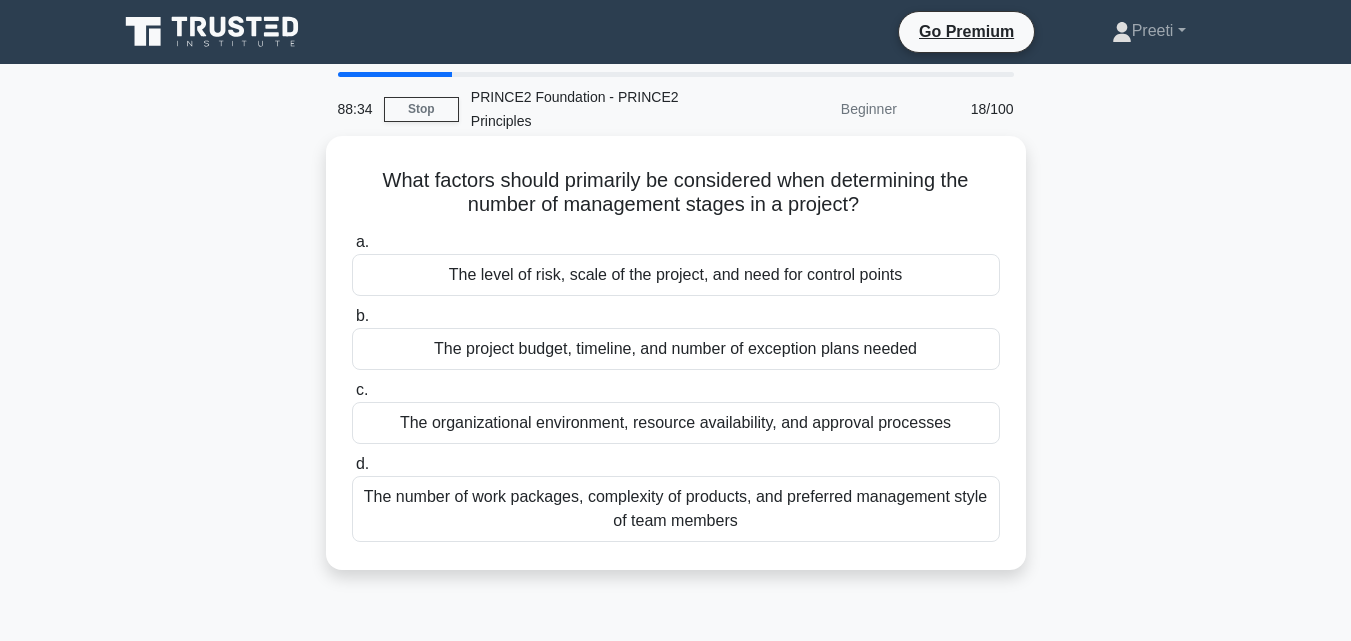 click on "The level of risk, scale of the project, and need for control points" at bounding box center (676, 275) 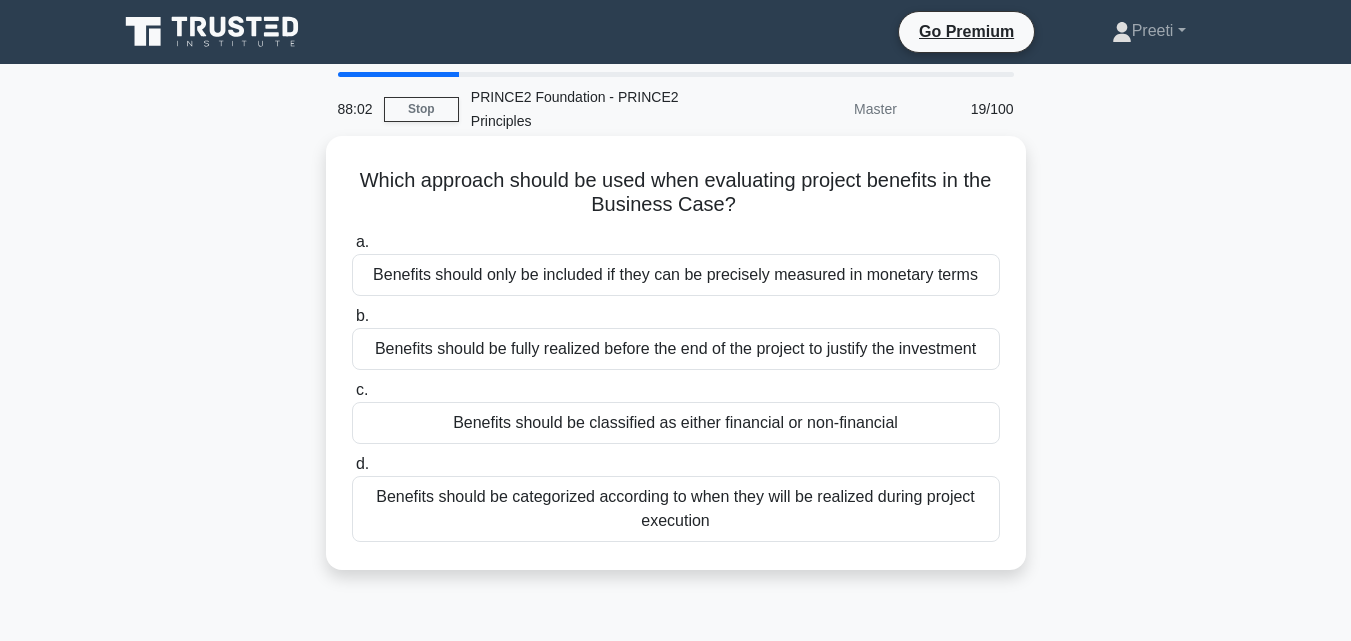 click on "Benefits should be fully realized before the end of the project to justify the investment" at bounding box center (676, 349) 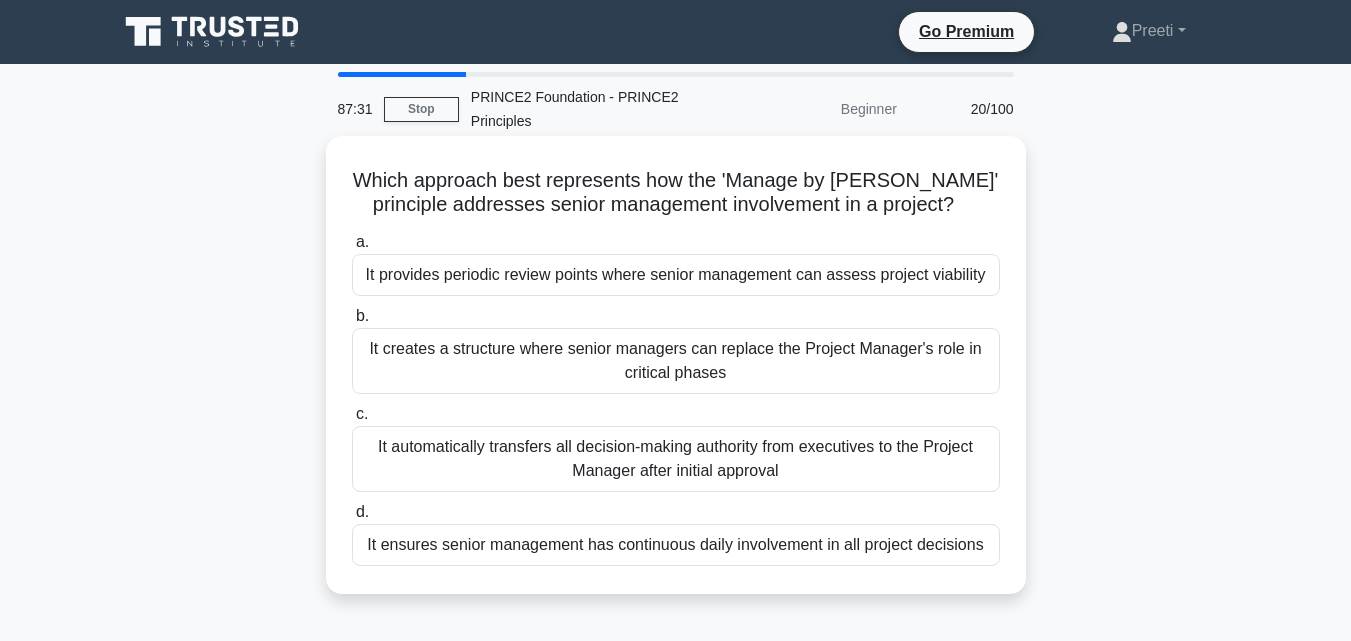 click on "It provides periodic review points where senior management can assess project viability" at bounding box center [676, 275] 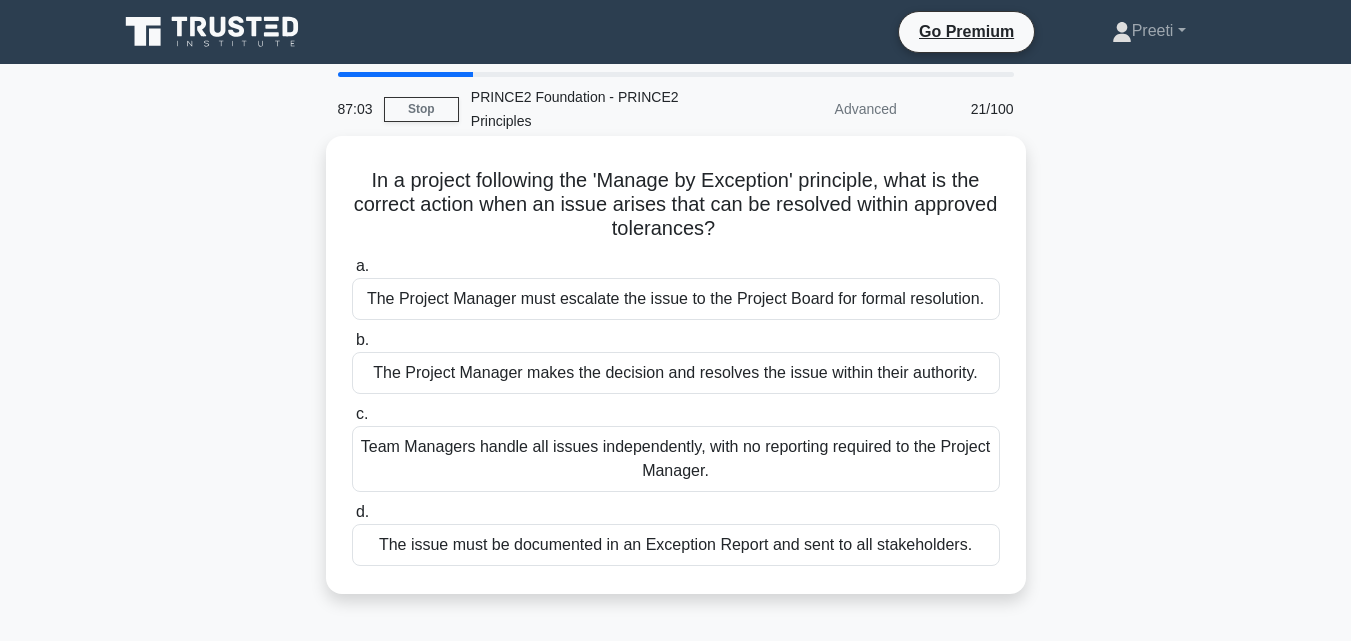 click on "The Project Manager makes the decision and resolves the issue within their authority." at bounding box center [676, 373] 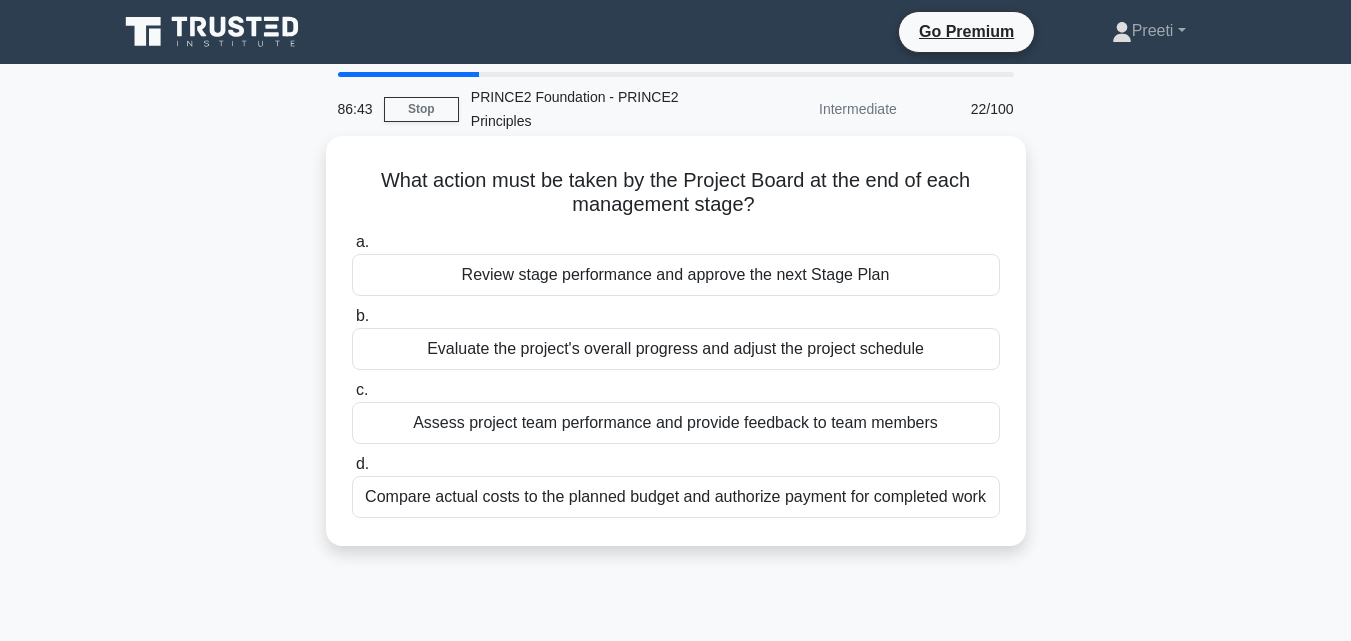 click on "Review stage performance and approve the next Stage Plan" at bounding box center [676, 275] 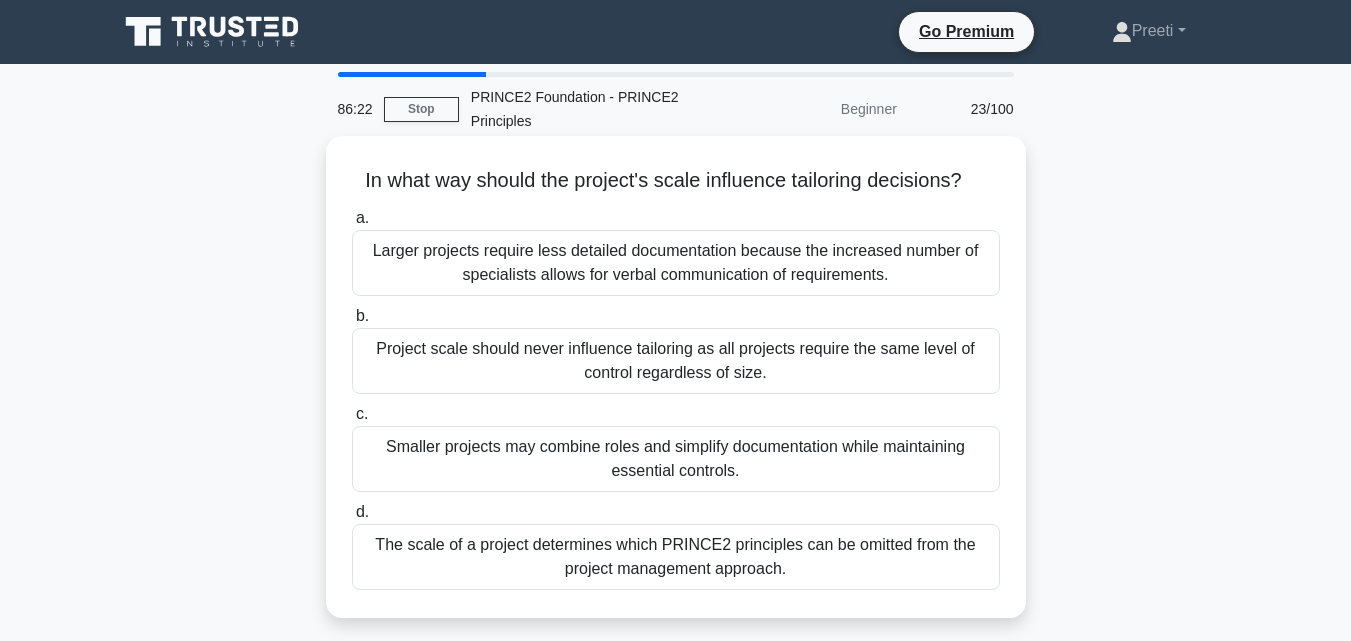 click on "Smaller projects may combine roles and simplify documentation while maintaining essential controls." at bounding box center (676, 459) 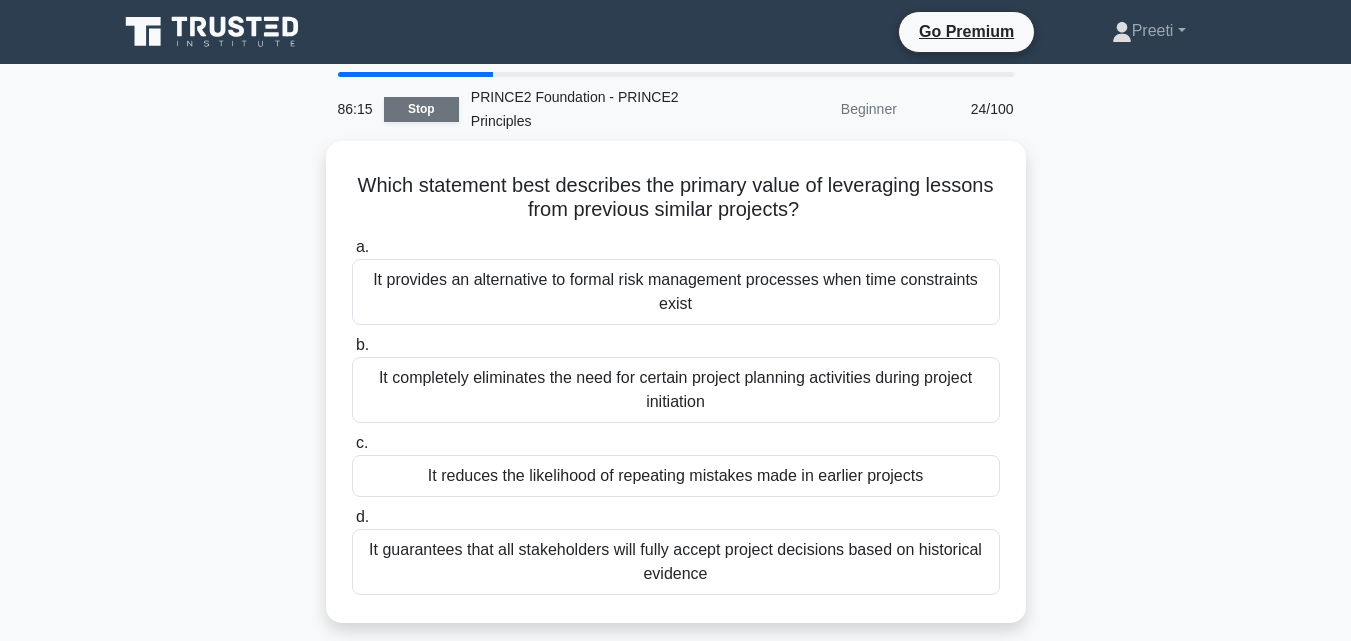 click on "Stop" at bounding box center [421, 109] 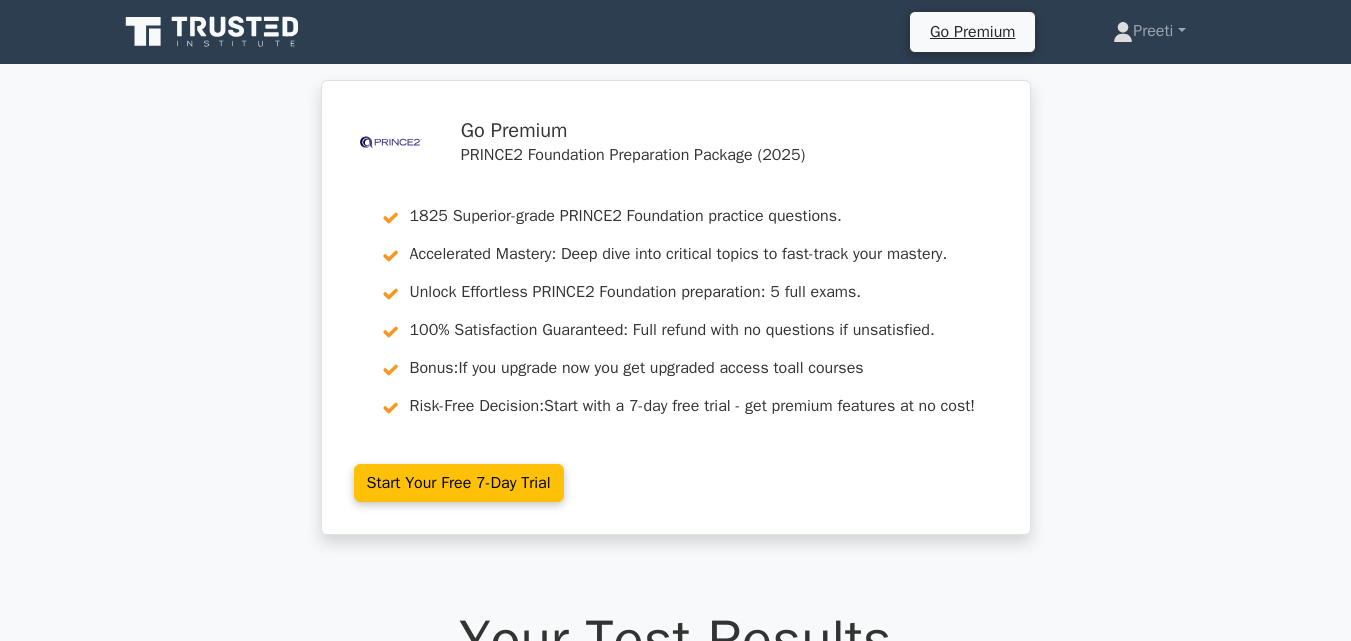 scroll, scrollTop: 238, scrollLeft: 0, axis: vertical 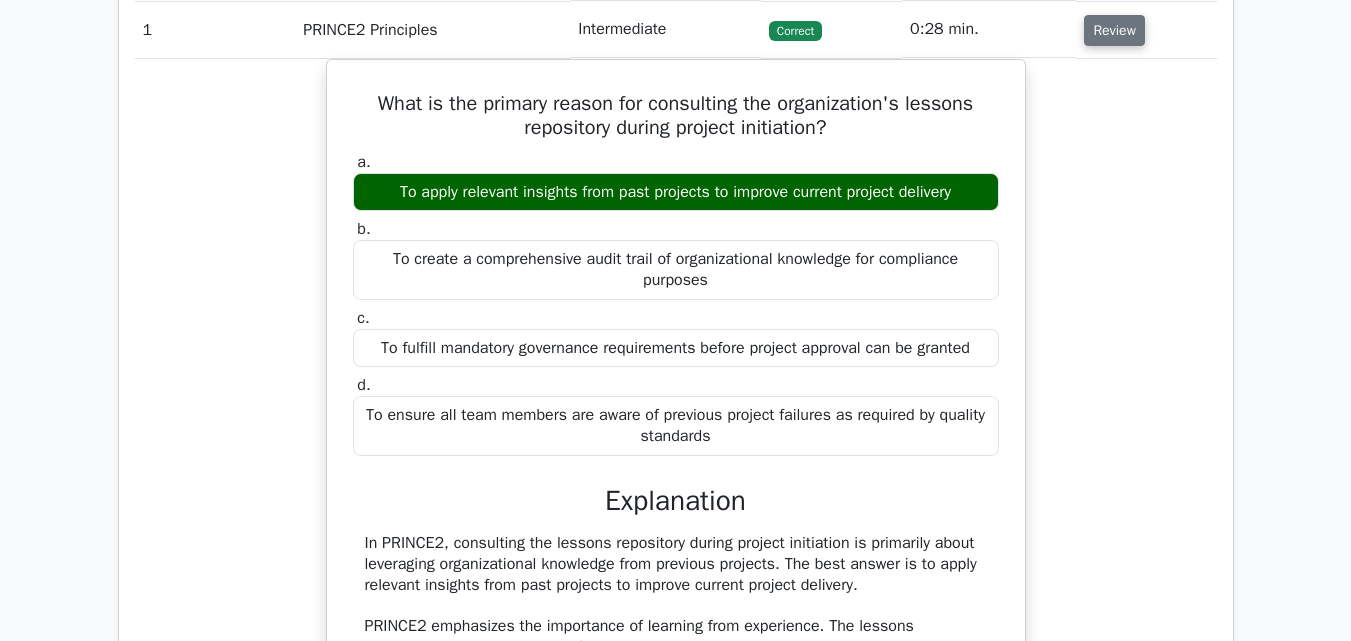click on "Review" at bounding box center (1114, 30) 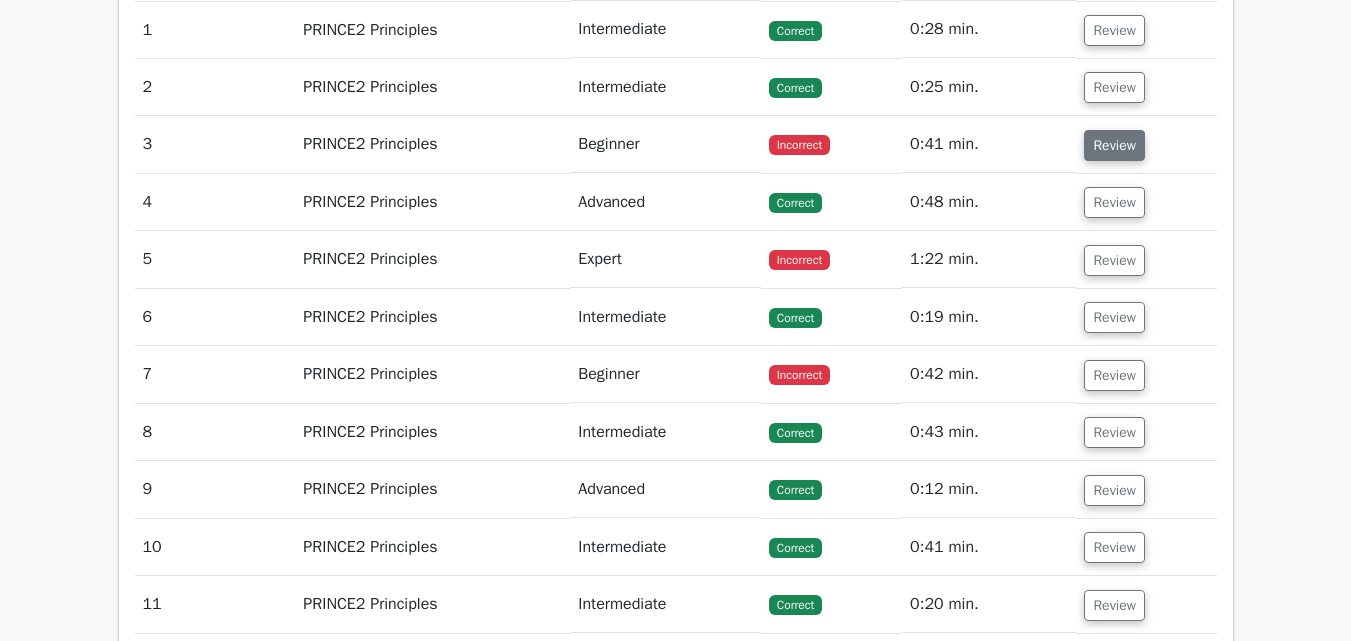 click on "Review" at bounding box center [1114, 145] 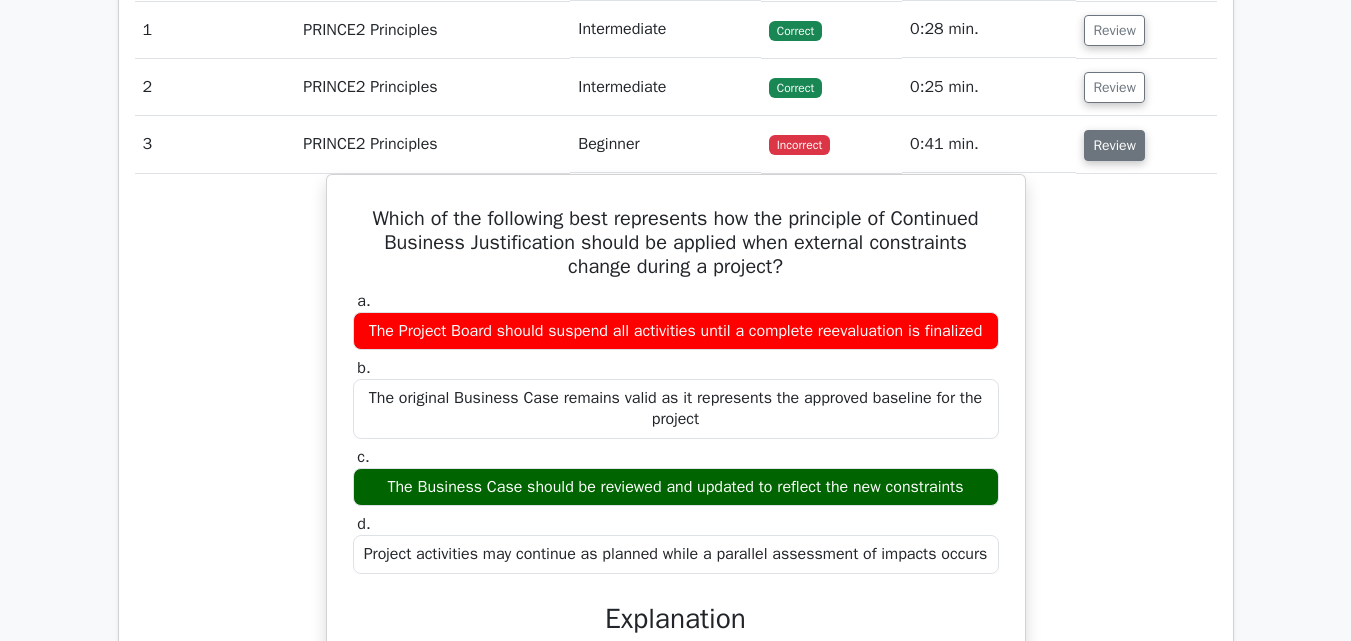 click on "Review" at bounding box center [1114, 145] 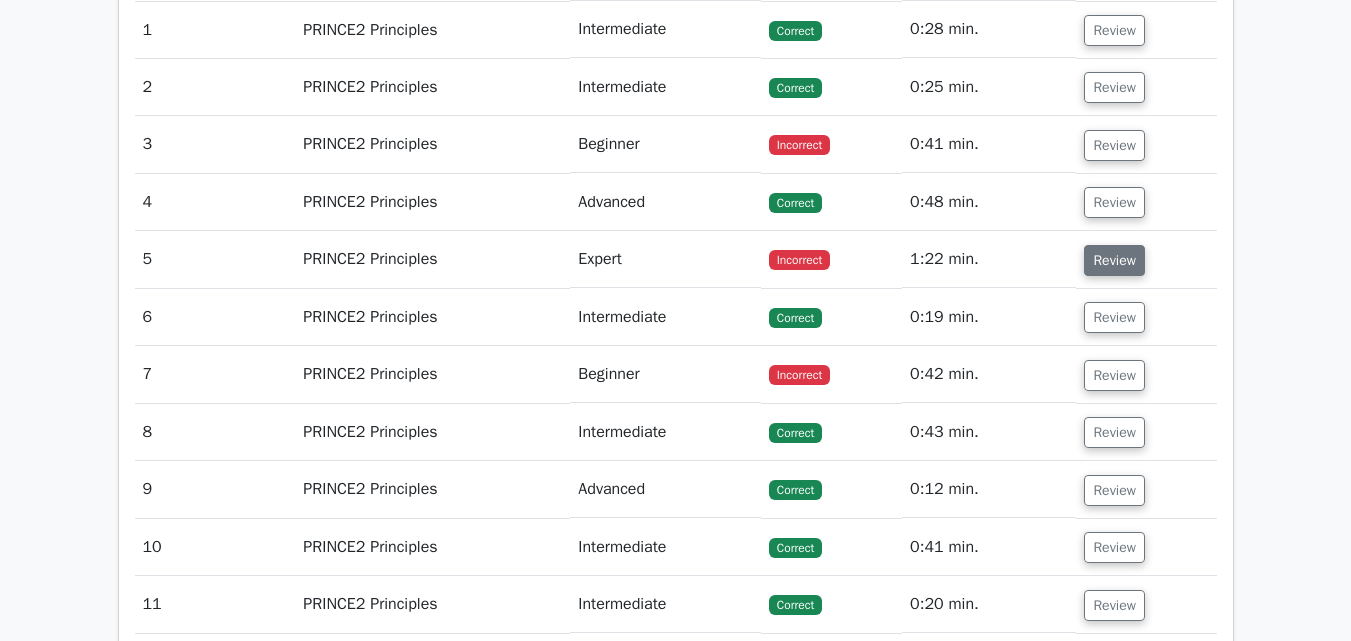 click on "Review" at bounding box center (1114, 260) 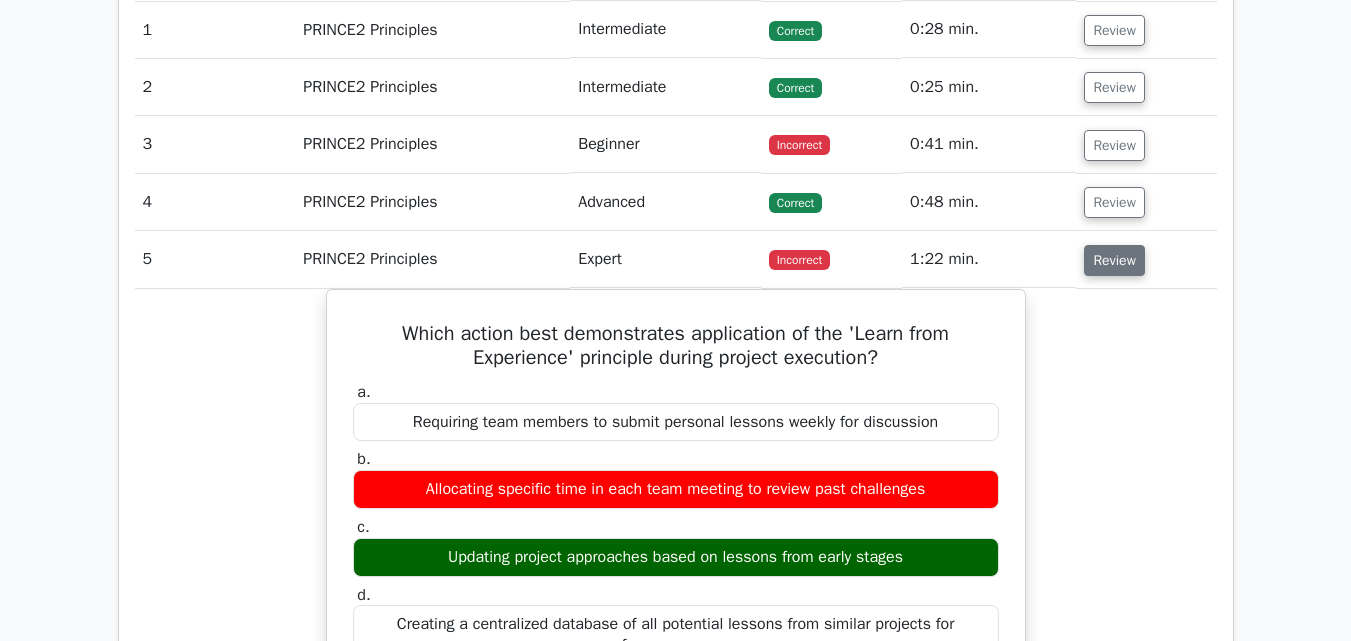 click on "Review" at bounding box center (1114, 260) 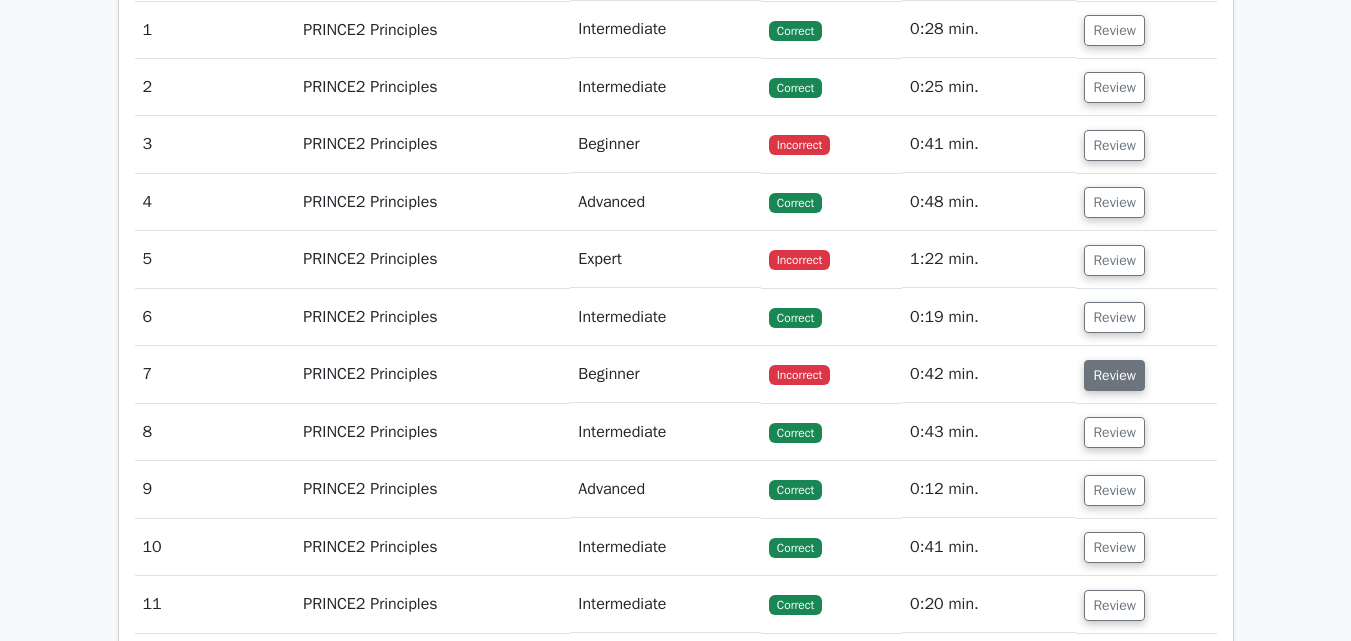 click on "Review" at bounding box center (1114, 375) 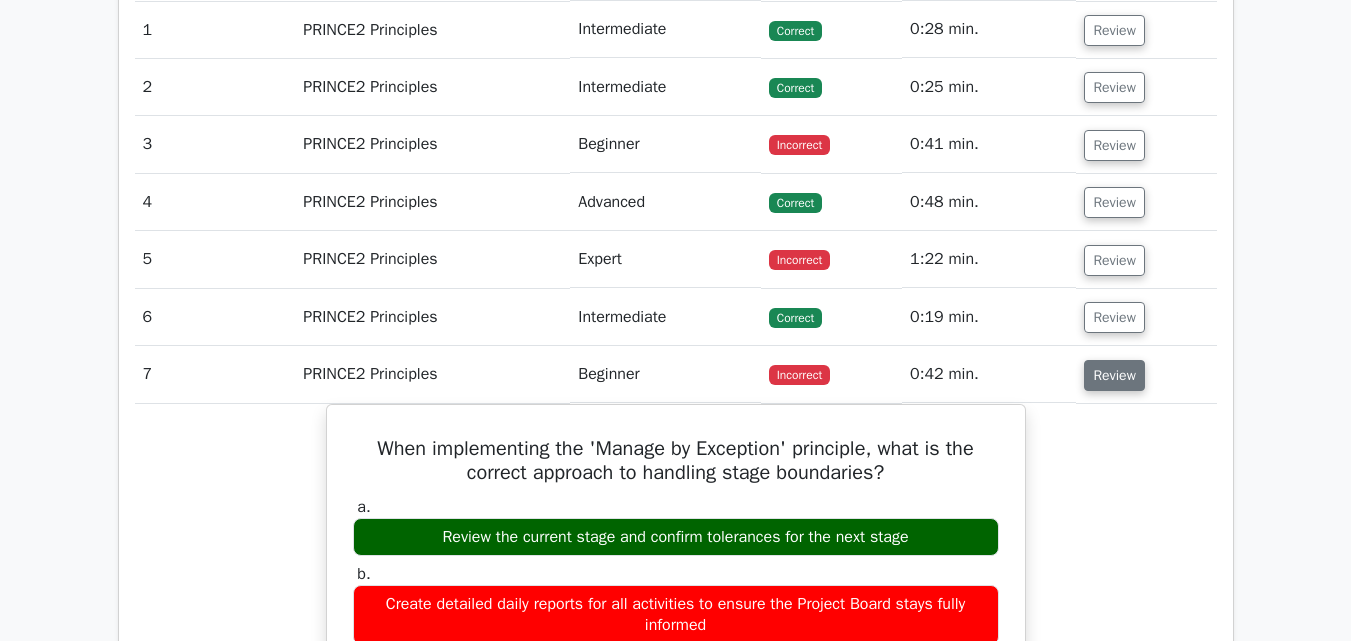 click on "Review" at bounding box center (1114, 375) 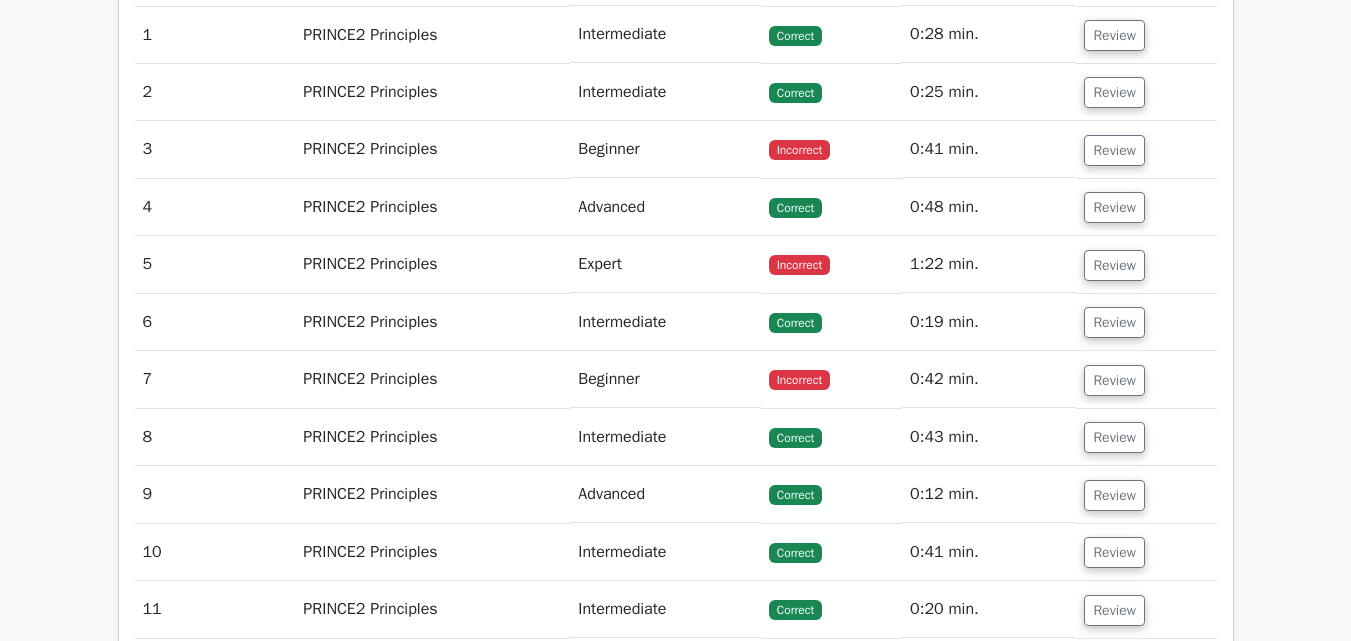 type 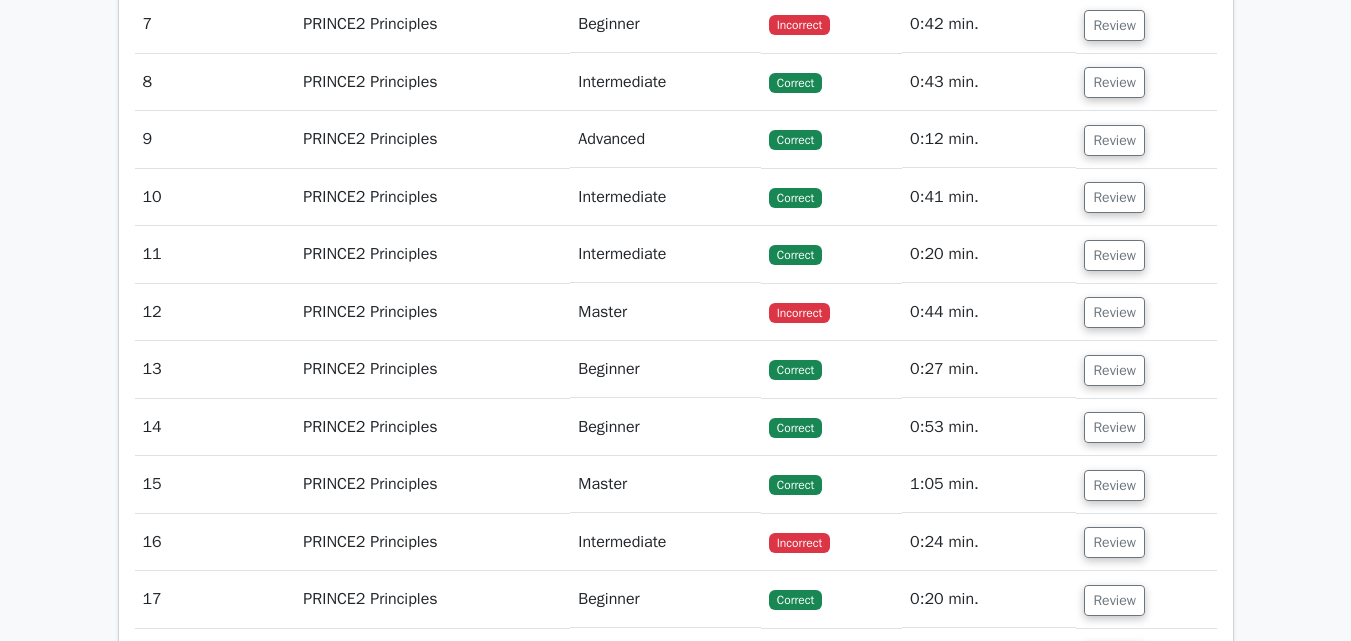 scroll, scrollTop: 1860, scrollLeft: 0, axis: vertical 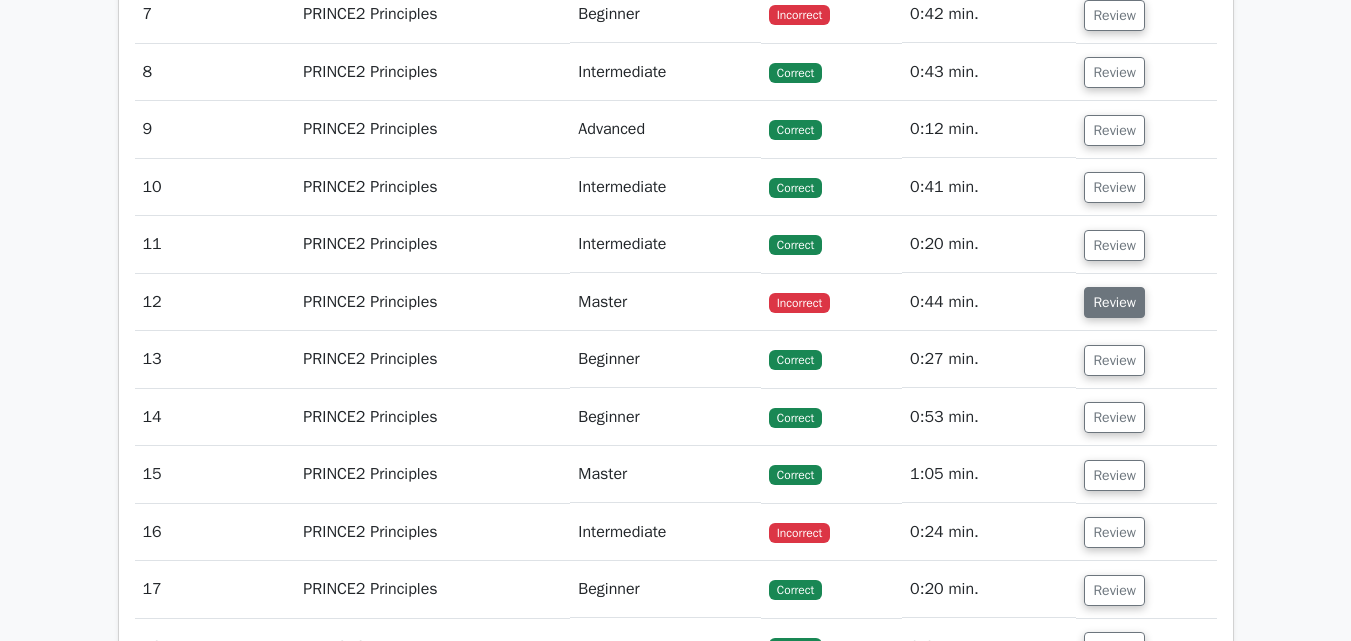 click on "Review" at bounding box center [1114, 302] 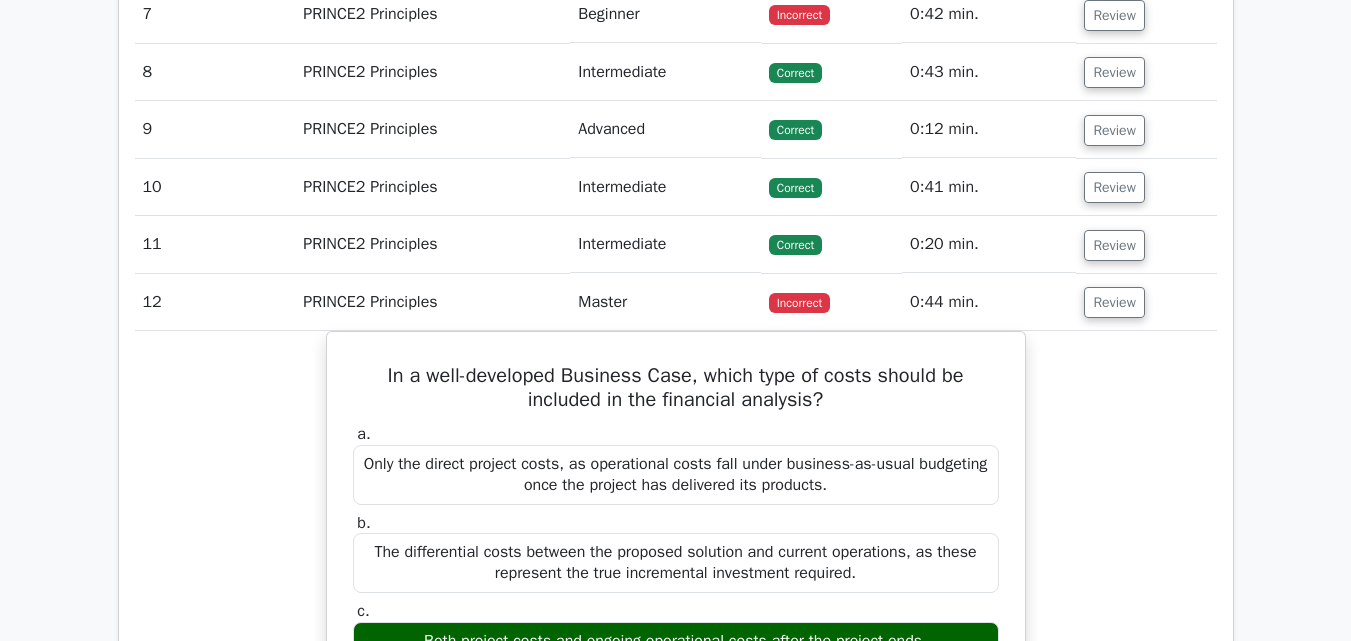 type 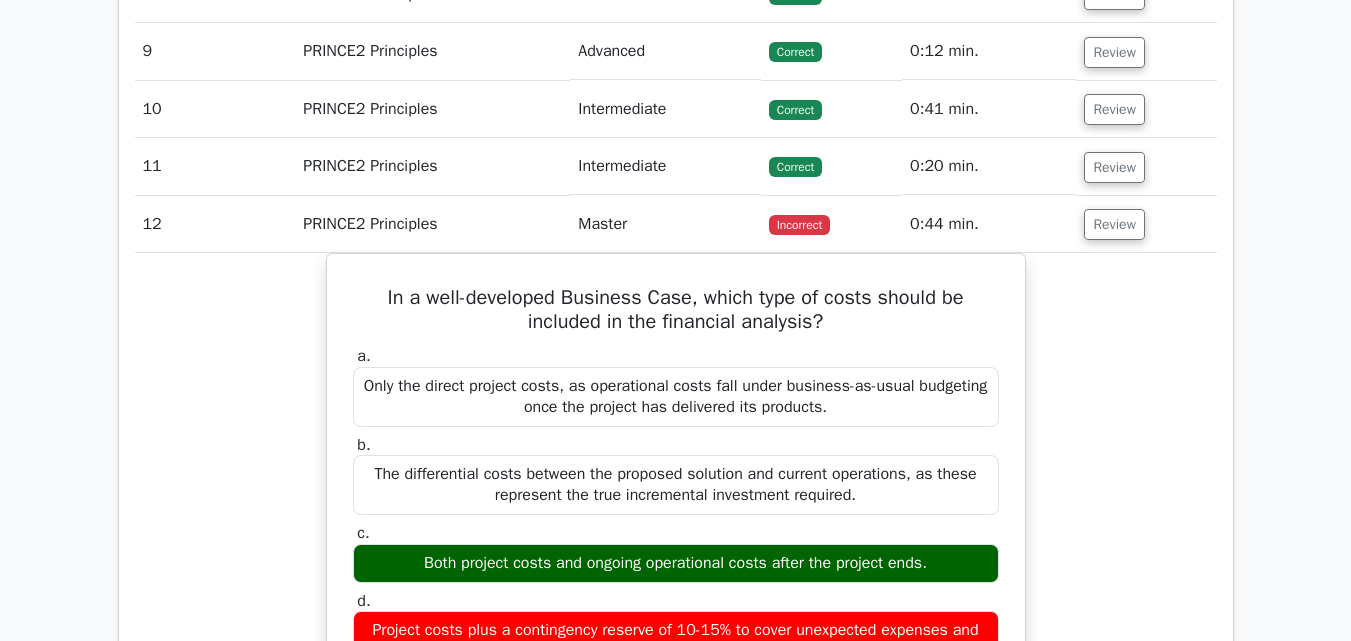 scroll, scrollTop: 1940, scrollLeft: 0, axis: vertical 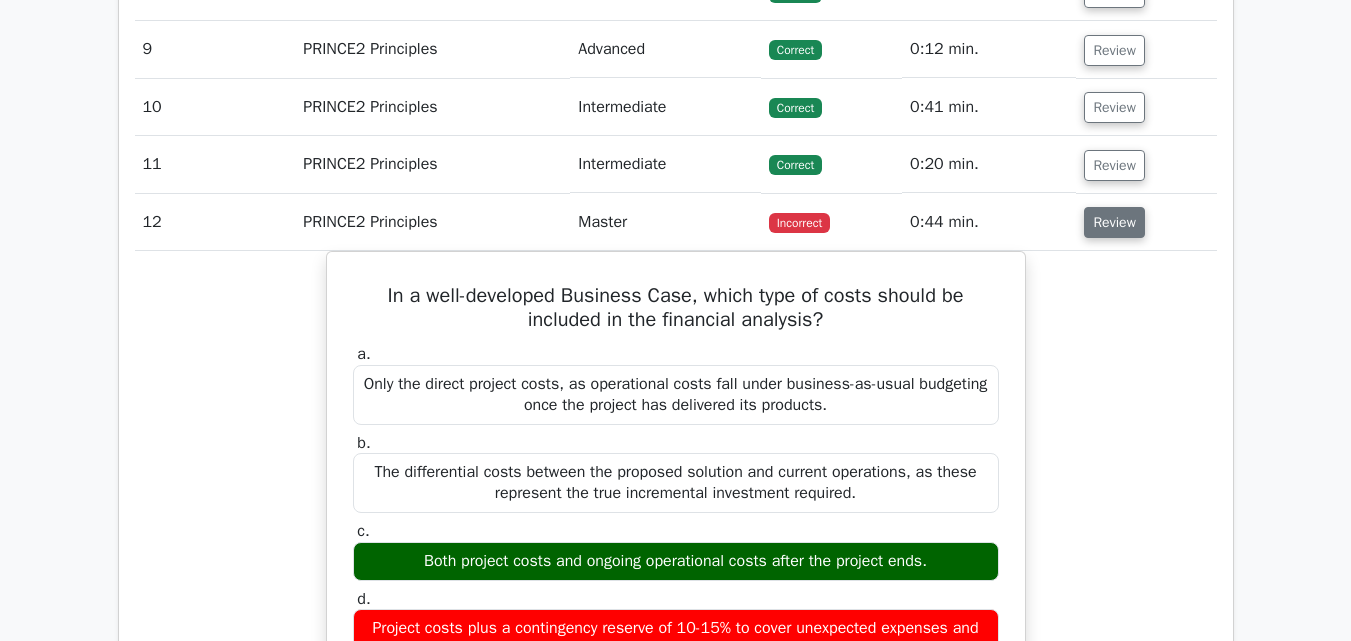 click on "Review" at bounding box center (1114, 222) 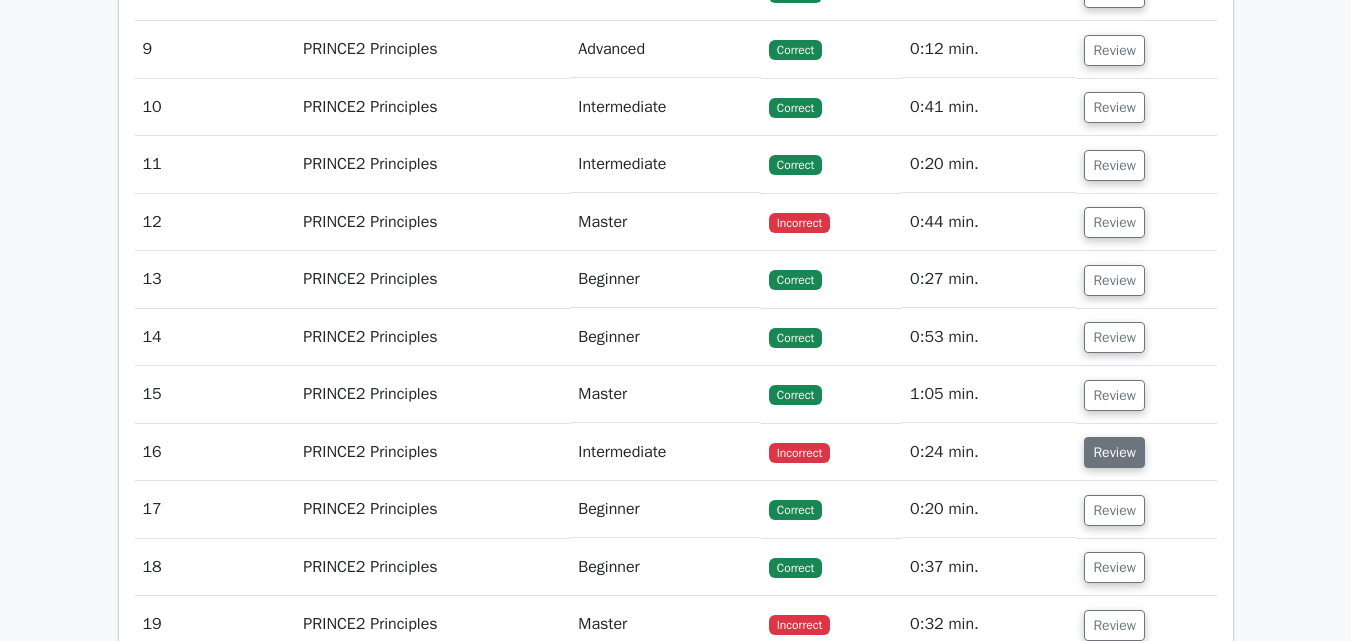 click on "Review" at bounding box center [1114, 452] 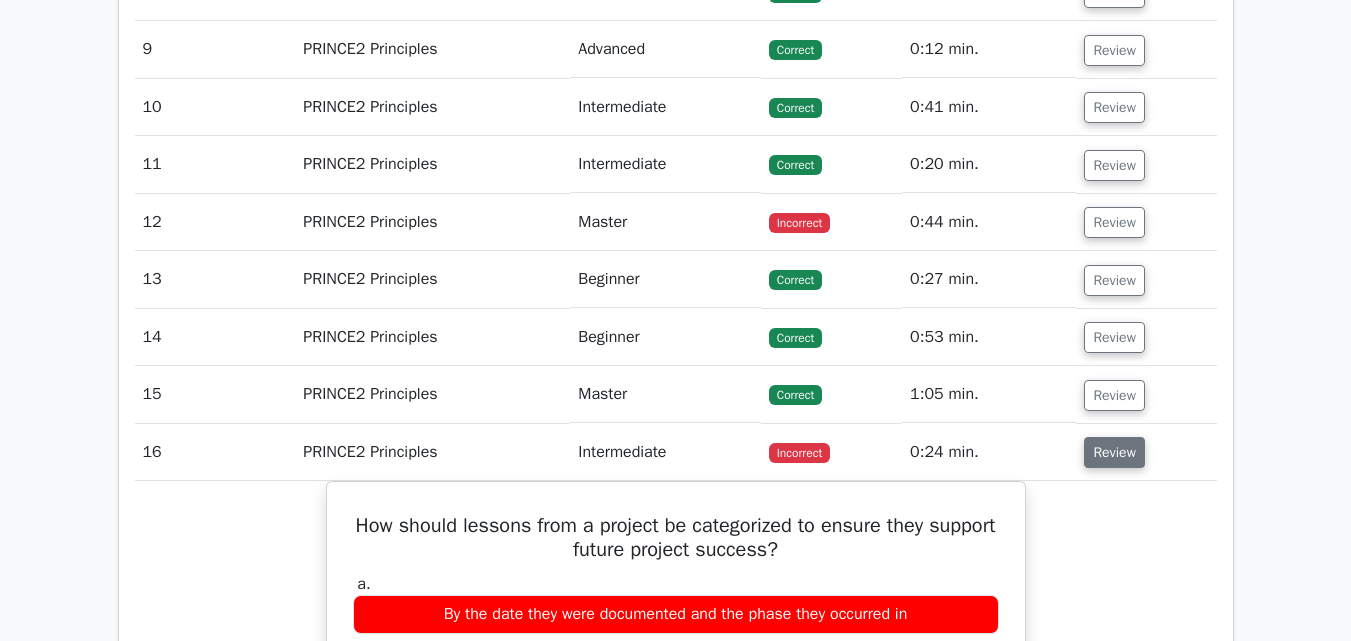 type 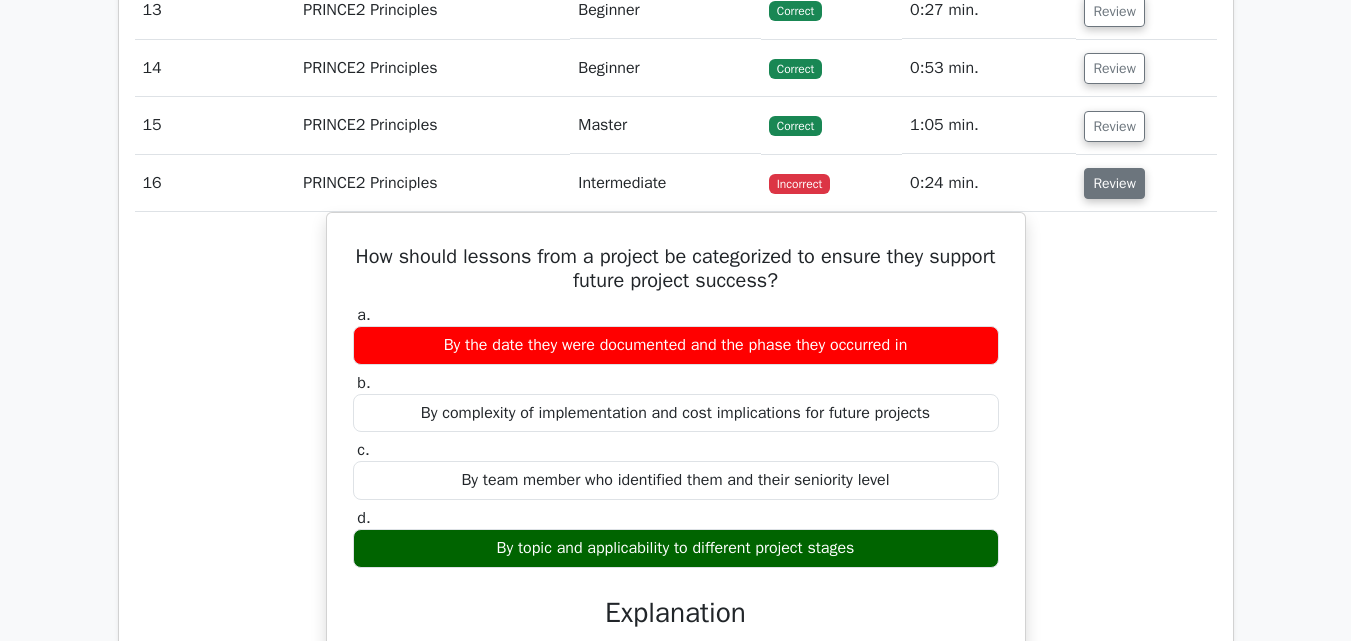 scroll, scrollTop: 2220, scrollLeft: 0, axis: vertical 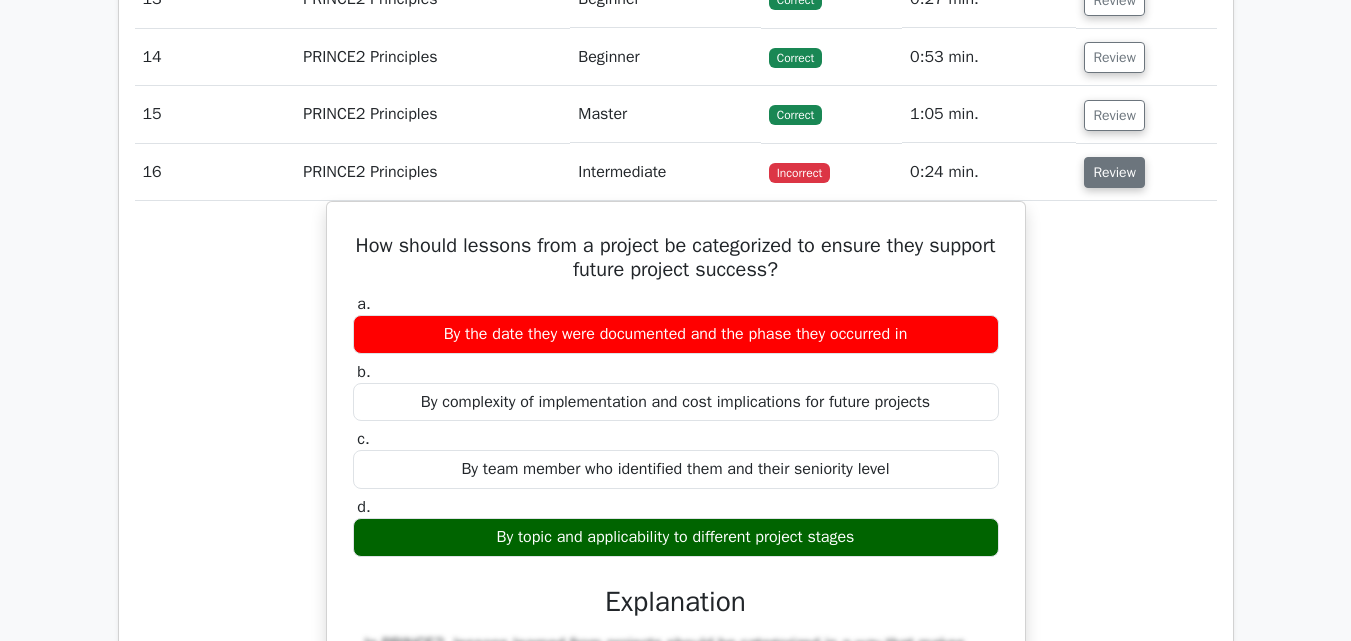 click on "Review" at bounding box center [1114, 172] 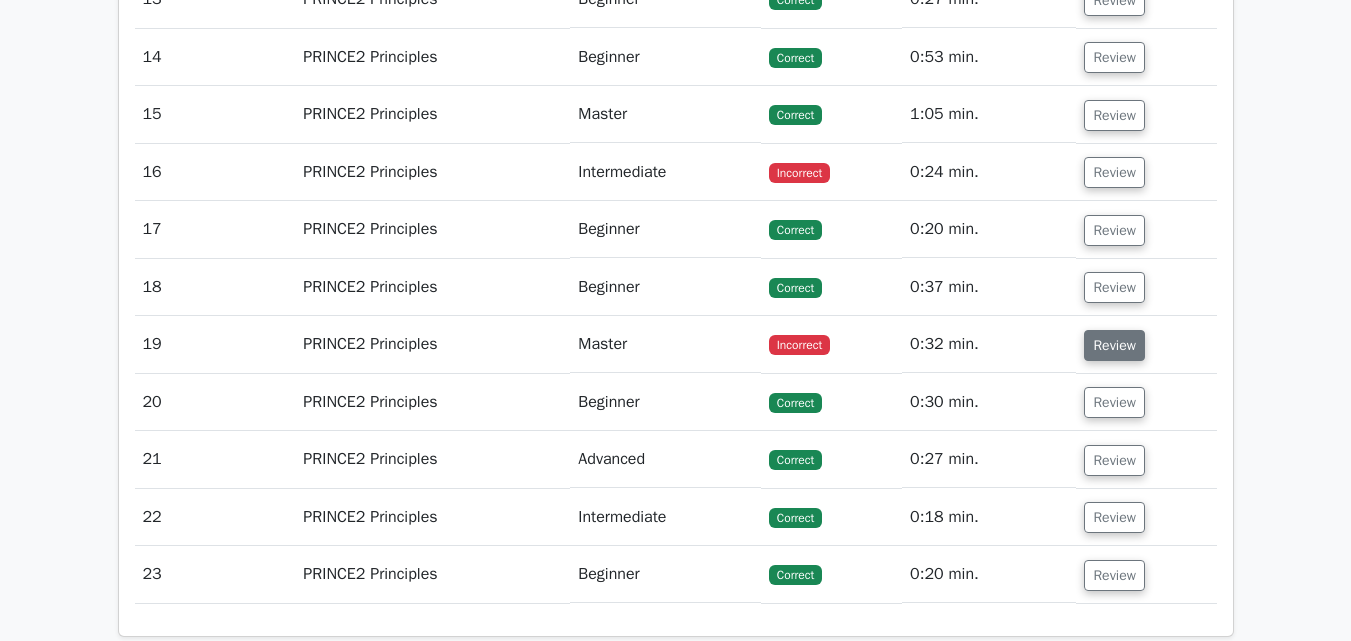click on "Review" at bounding box center [1114, 345] 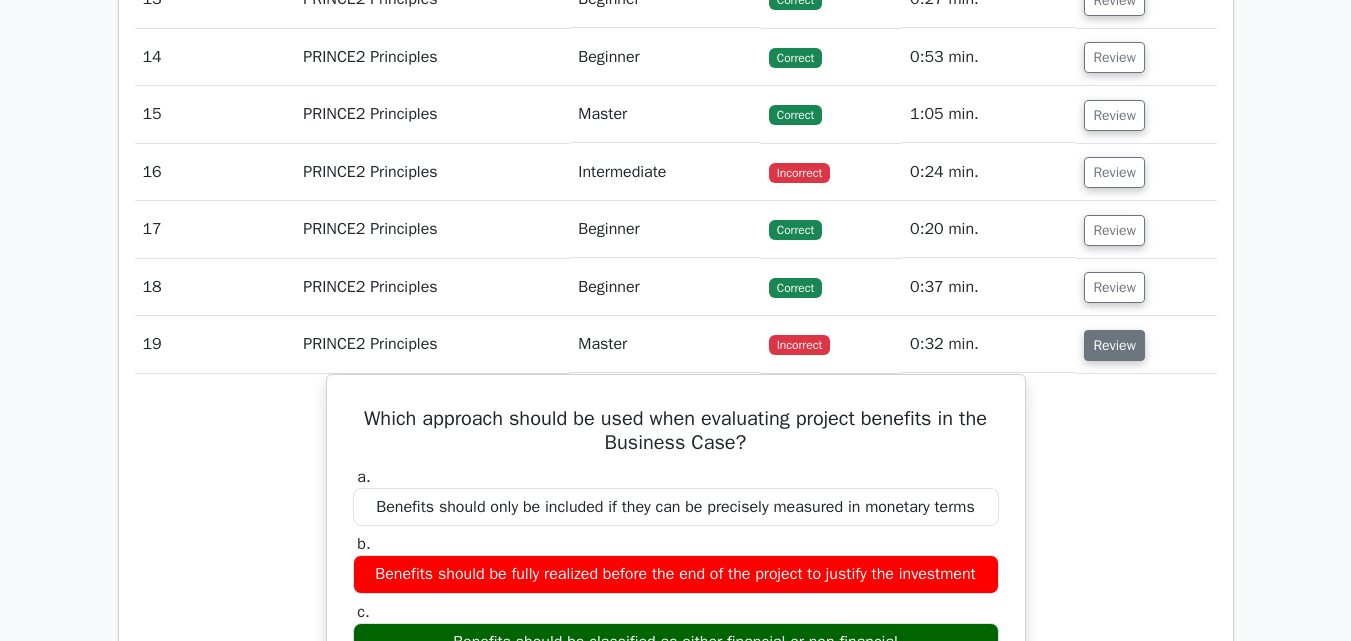 type 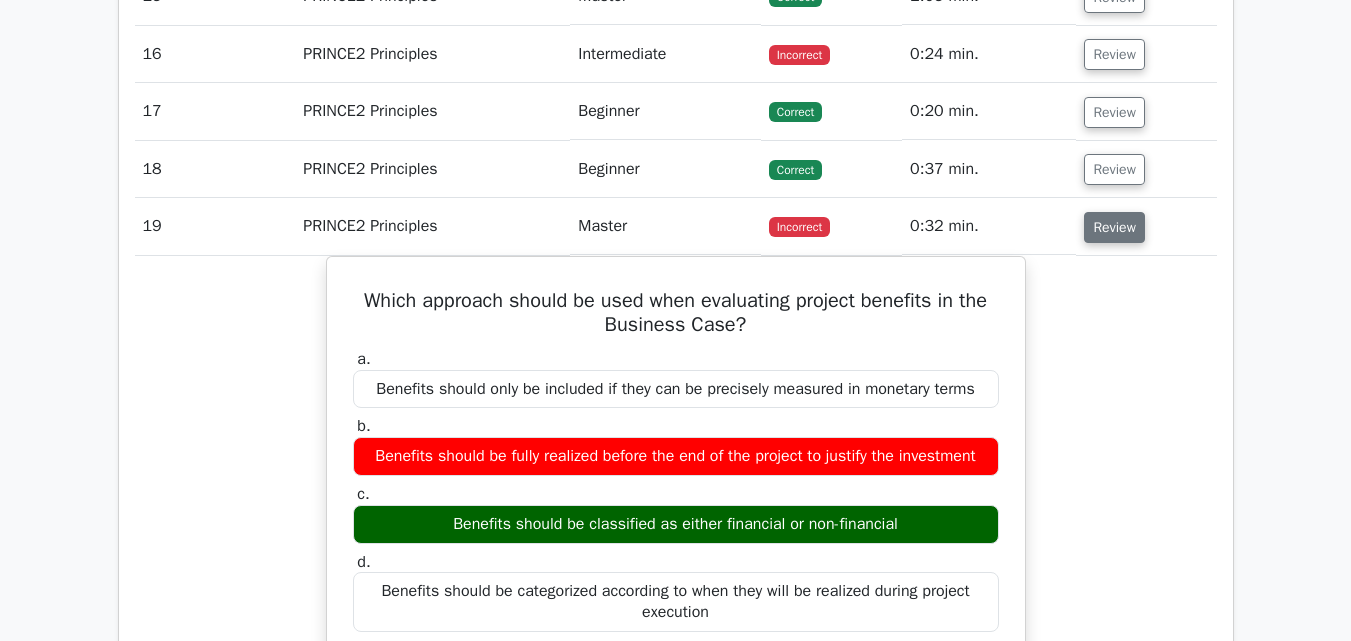 scroll, scrollTop: 2340, scrollLeft: 0, axis: vertical 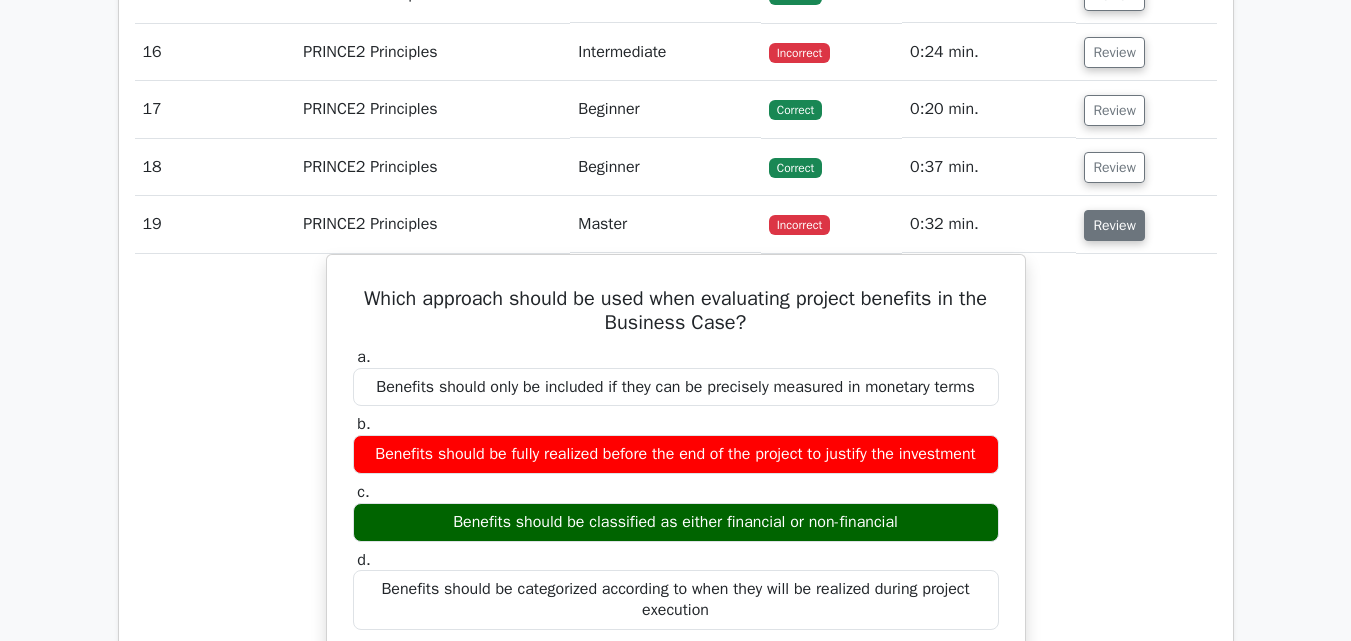 click on "Review" at bounding box center (1114, 225) 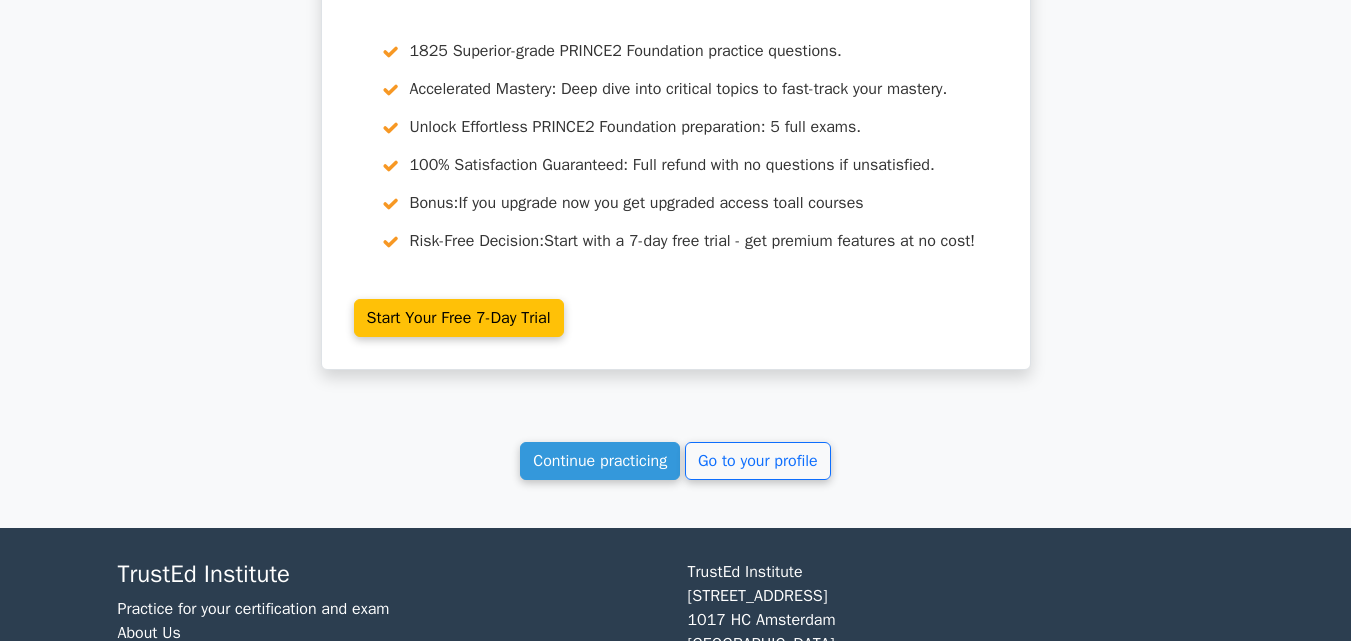 scroll, scrollTop: 3020, scrollLeft: 0, axis: vertical 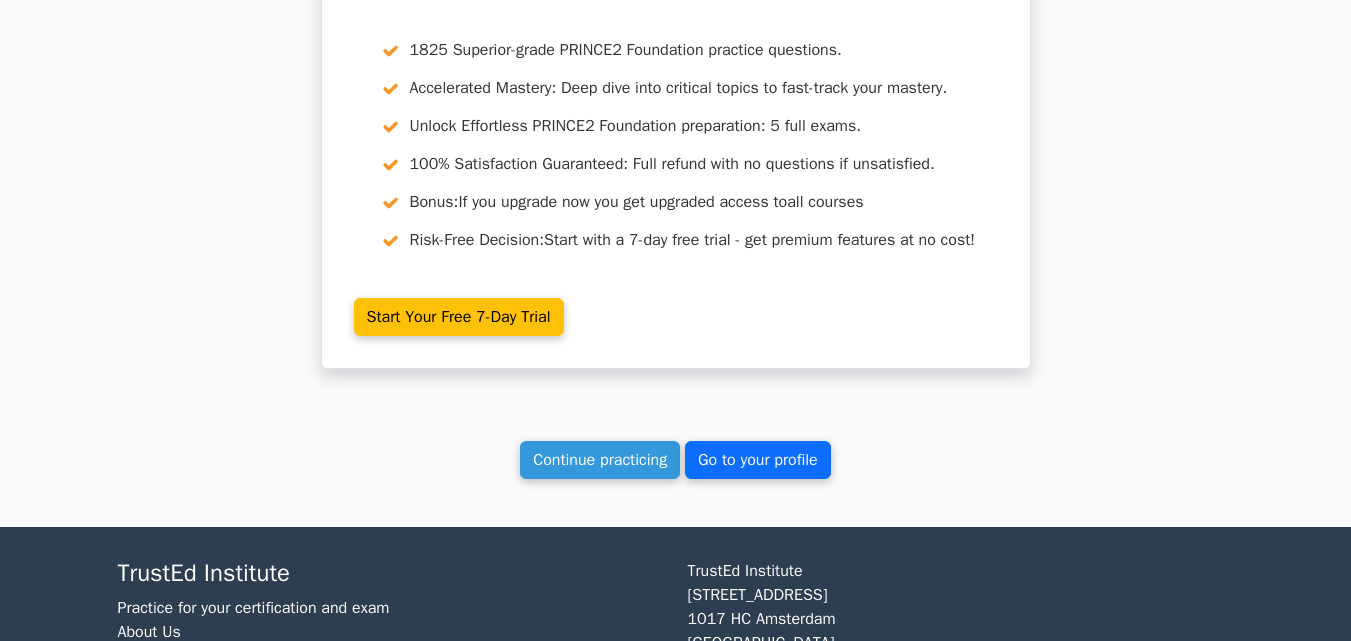 click on "Go to your profile" at bounding box center (758, 460) 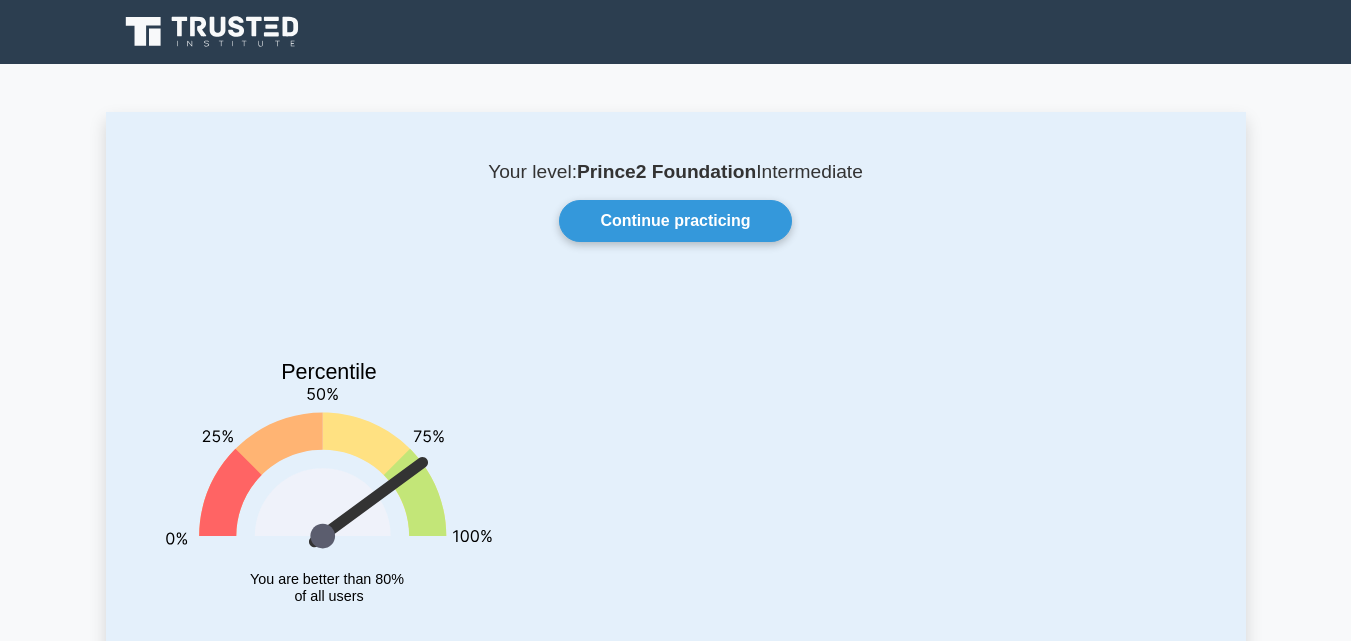 scroll, scrollTop: 0, scrollLeft: 0, axis: both 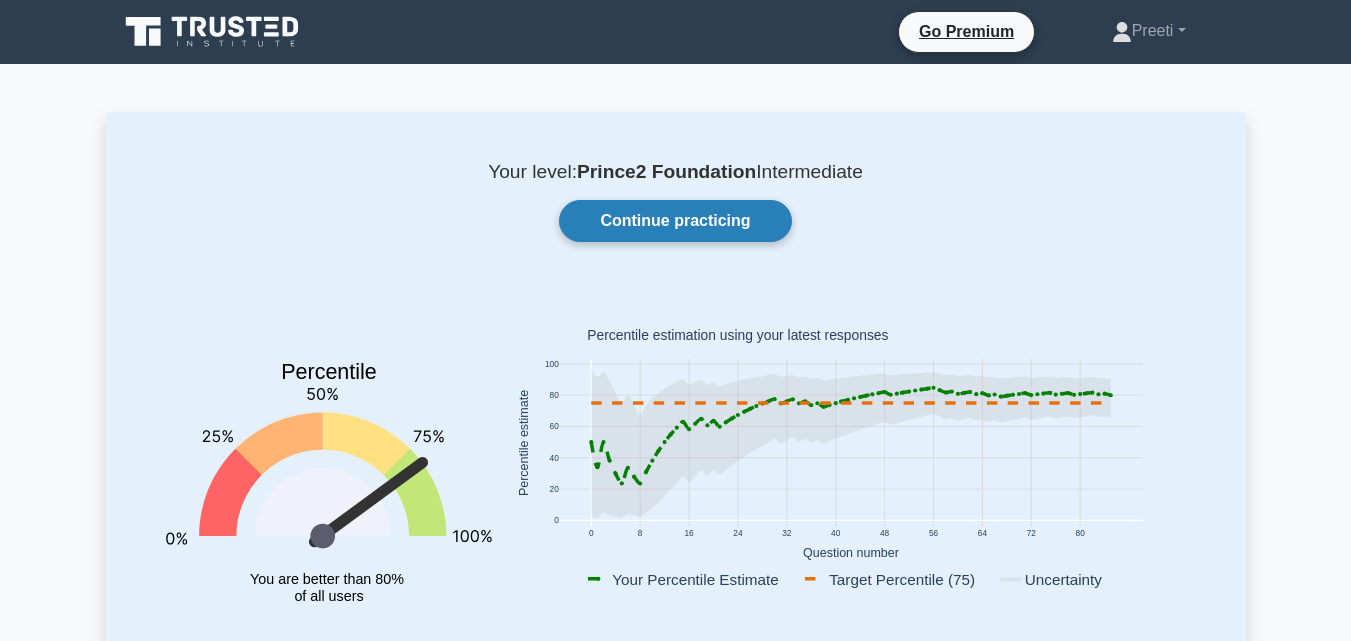 click on "Continue practicing" at bounding box center (675, 221) 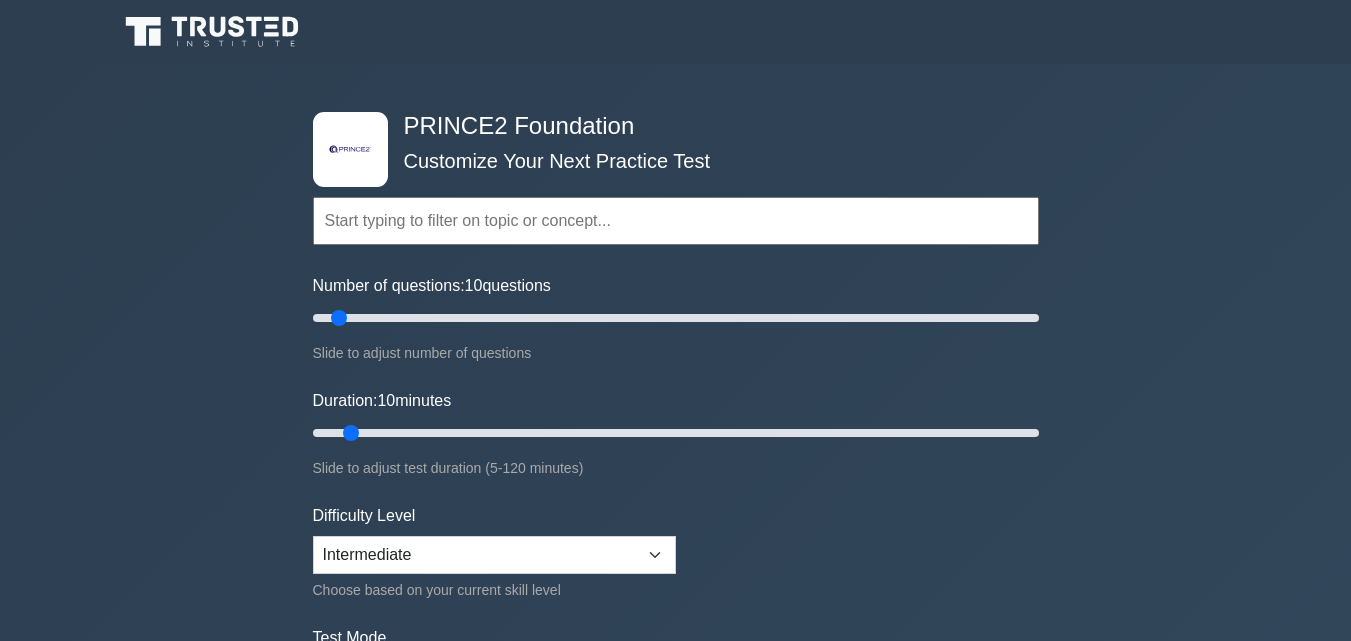 scroll, scrollTop: 0, scrollLeft: 0, axis: both 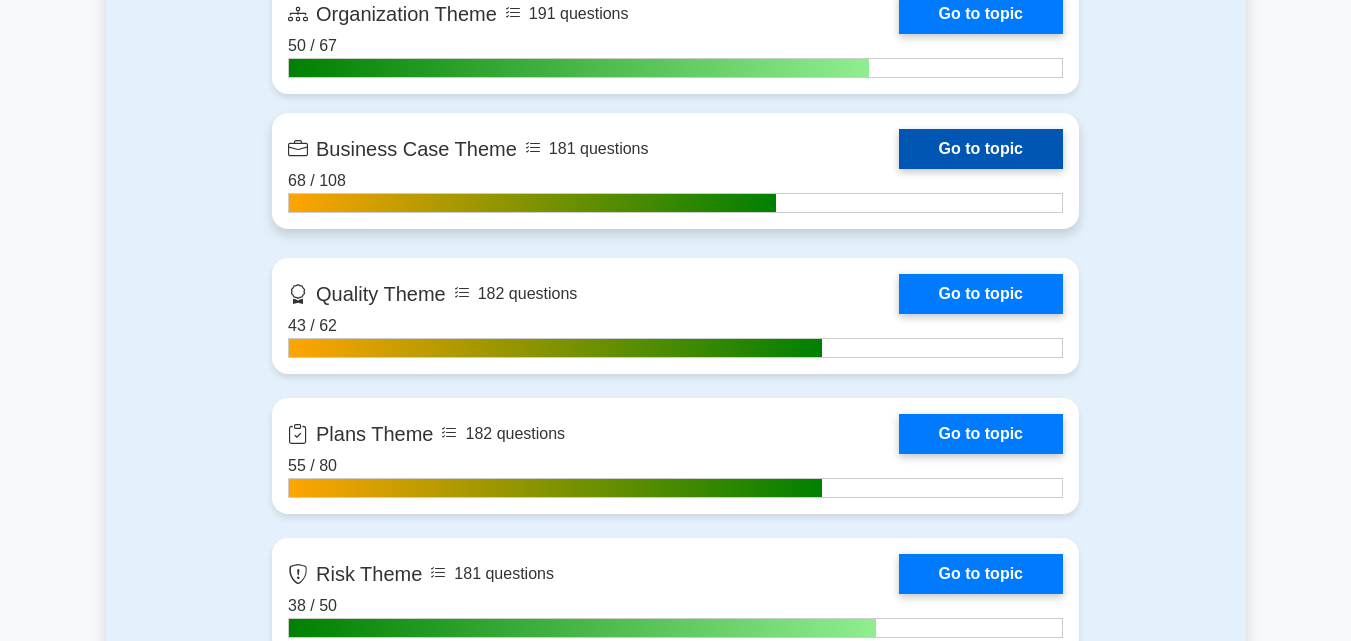 click on "Go to topic" at bounding box center (981, 149) 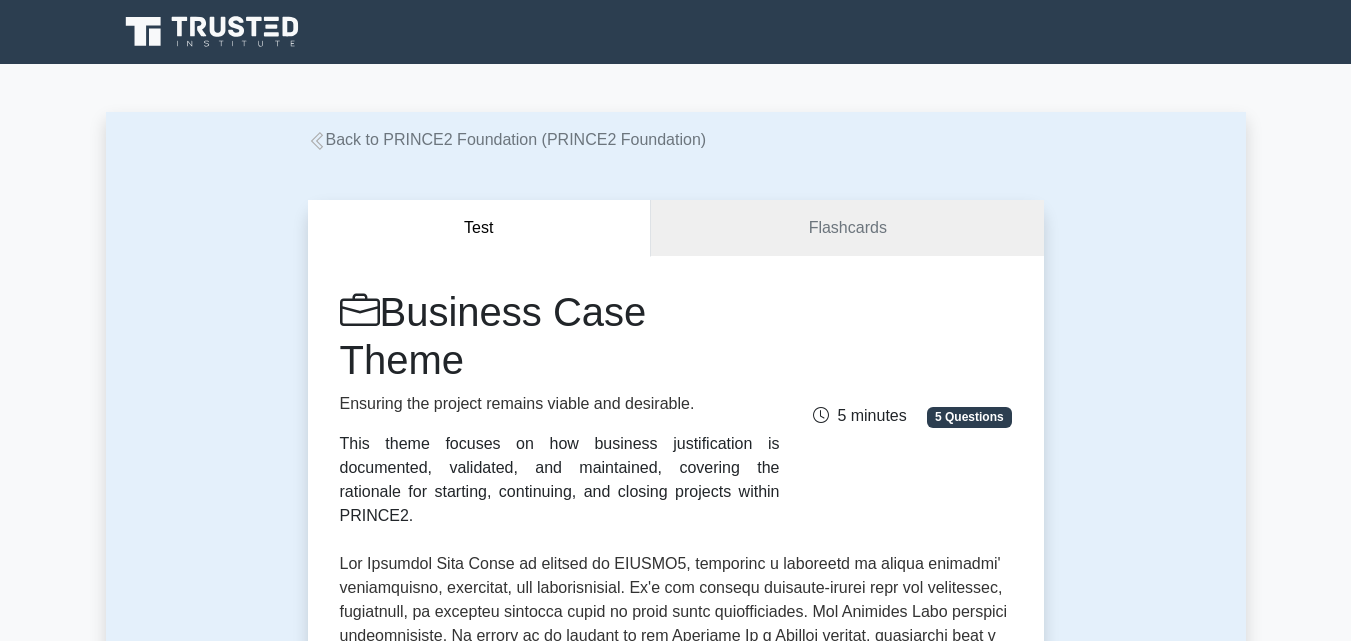 scroll, scrollTop: 0, scrollLeft: 0, axis: both 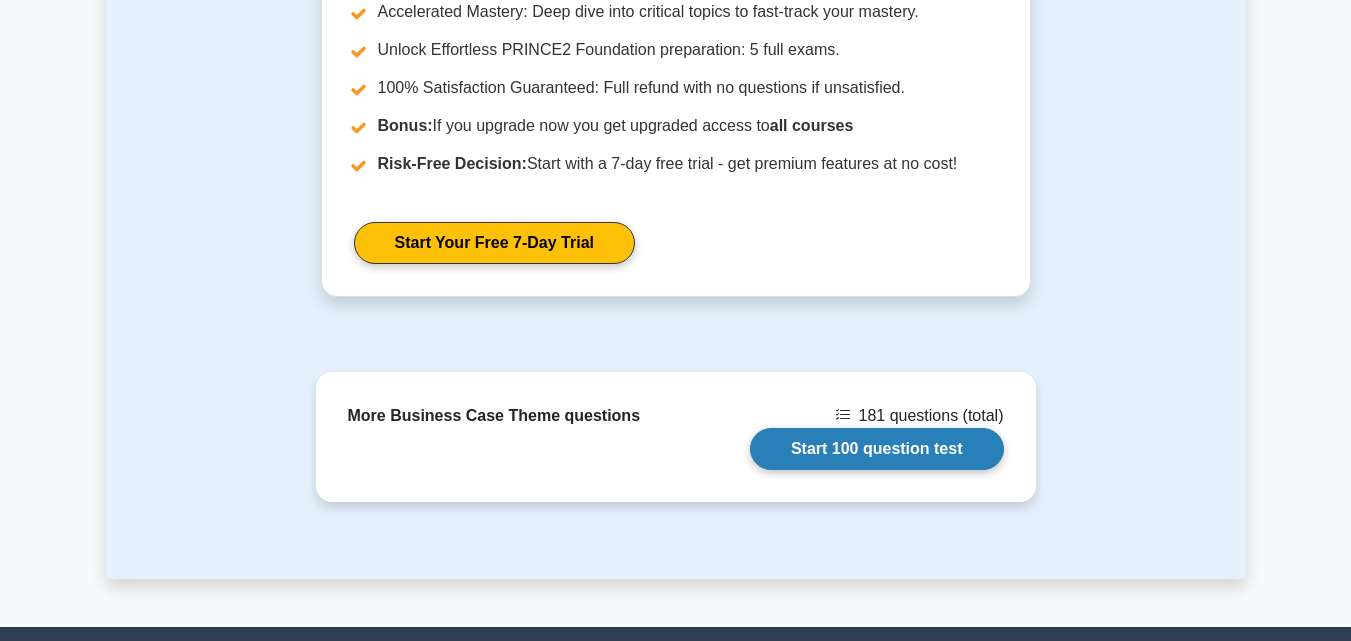 click on "Start 100 question test" at bounding box center (877, 449) 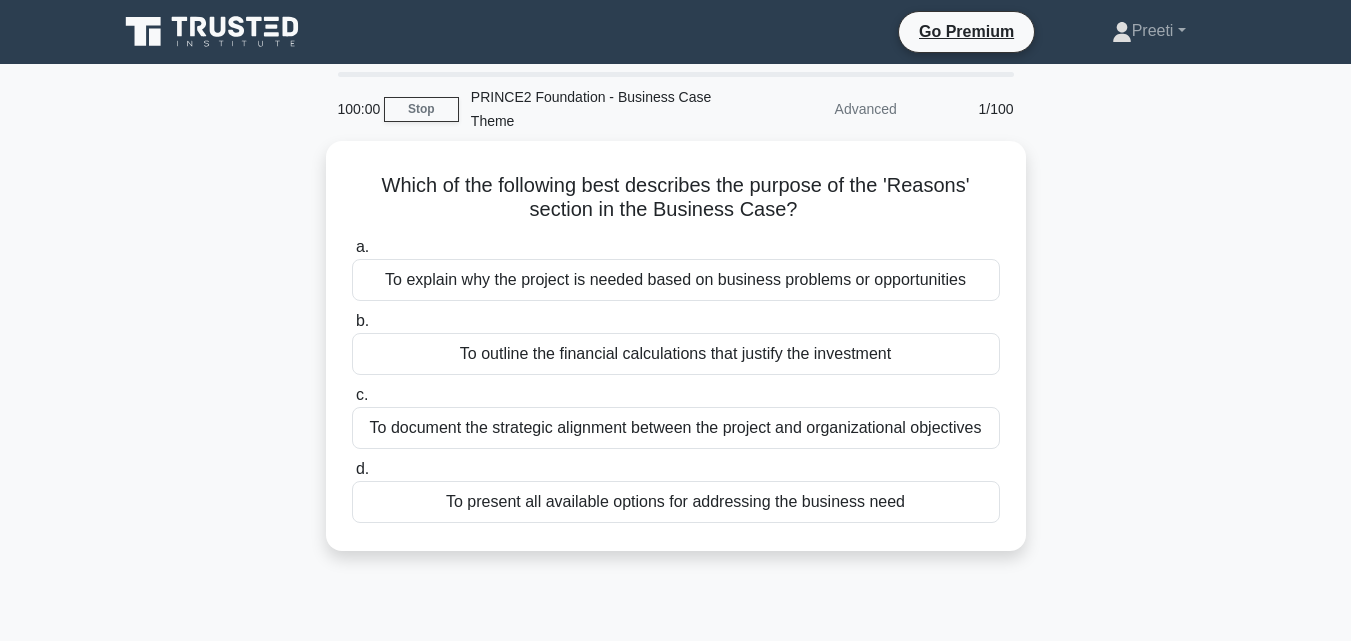 scroll, scrollTop: 0, scrollLeft: 0, axis: both 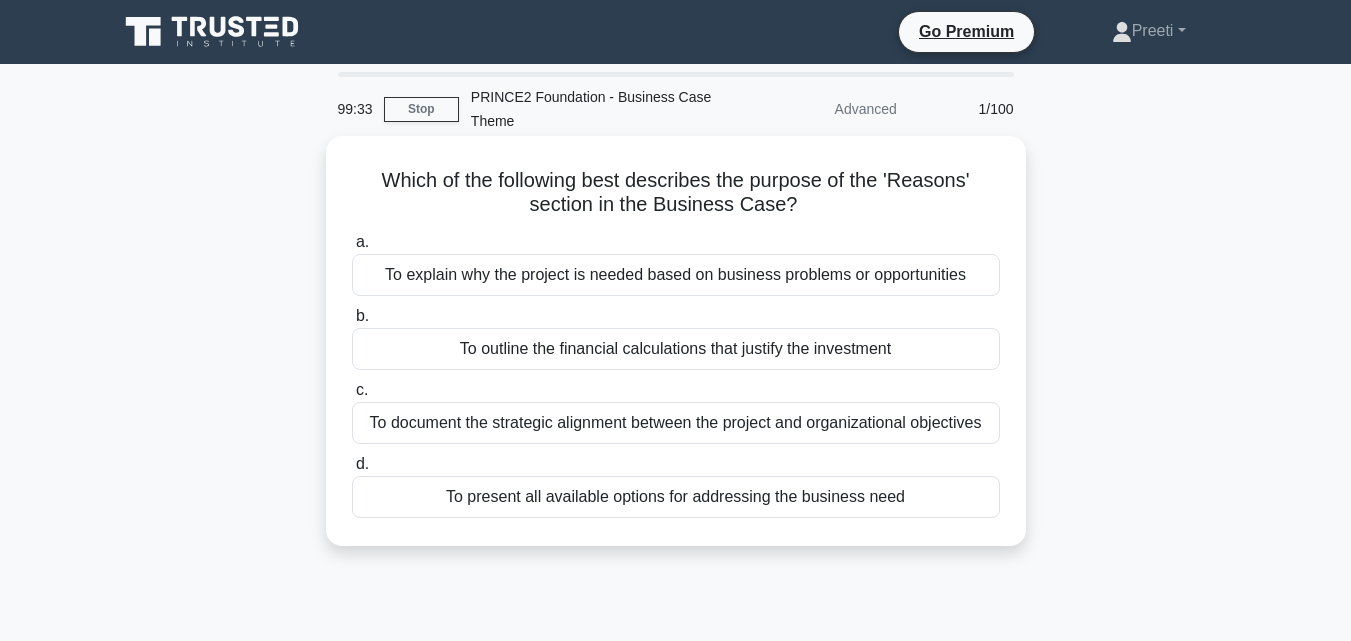 click on "To explain why the project is needed based on business problems or opportunities" at bounding box center [676, 275] 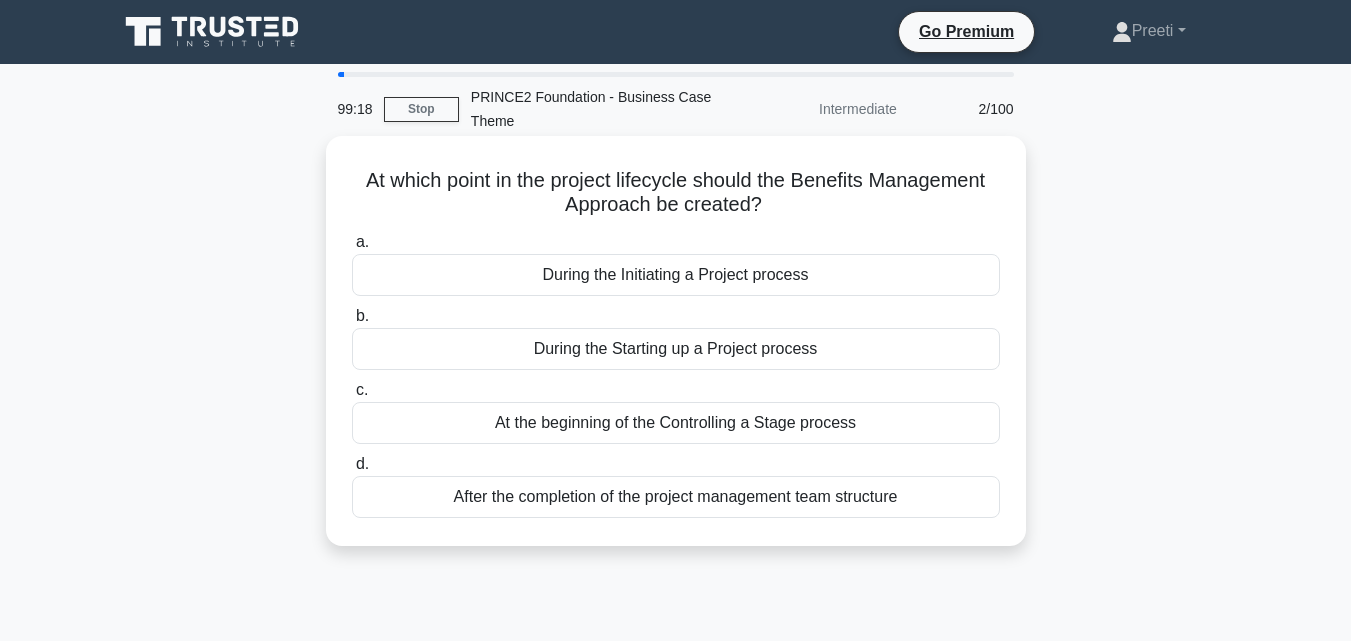 click on "During the Initiating a Project process" at bounding box center [676, 275] 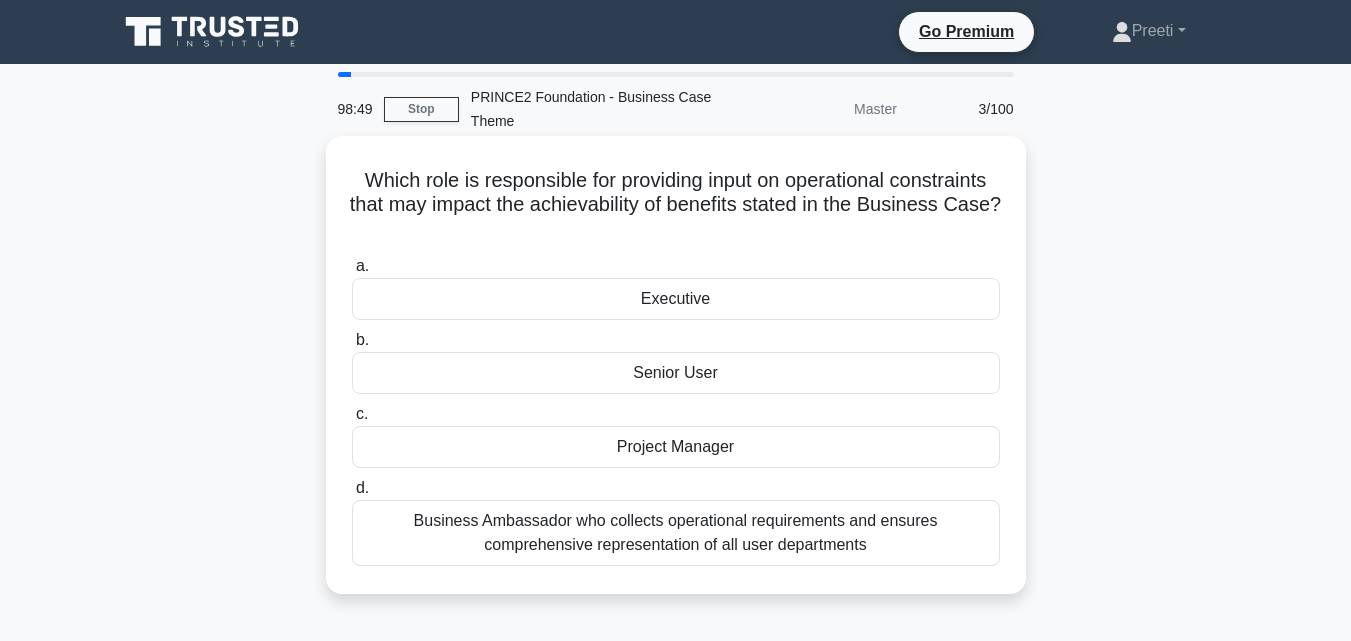 click on "Project Manager" at bounding box center [676, 447] 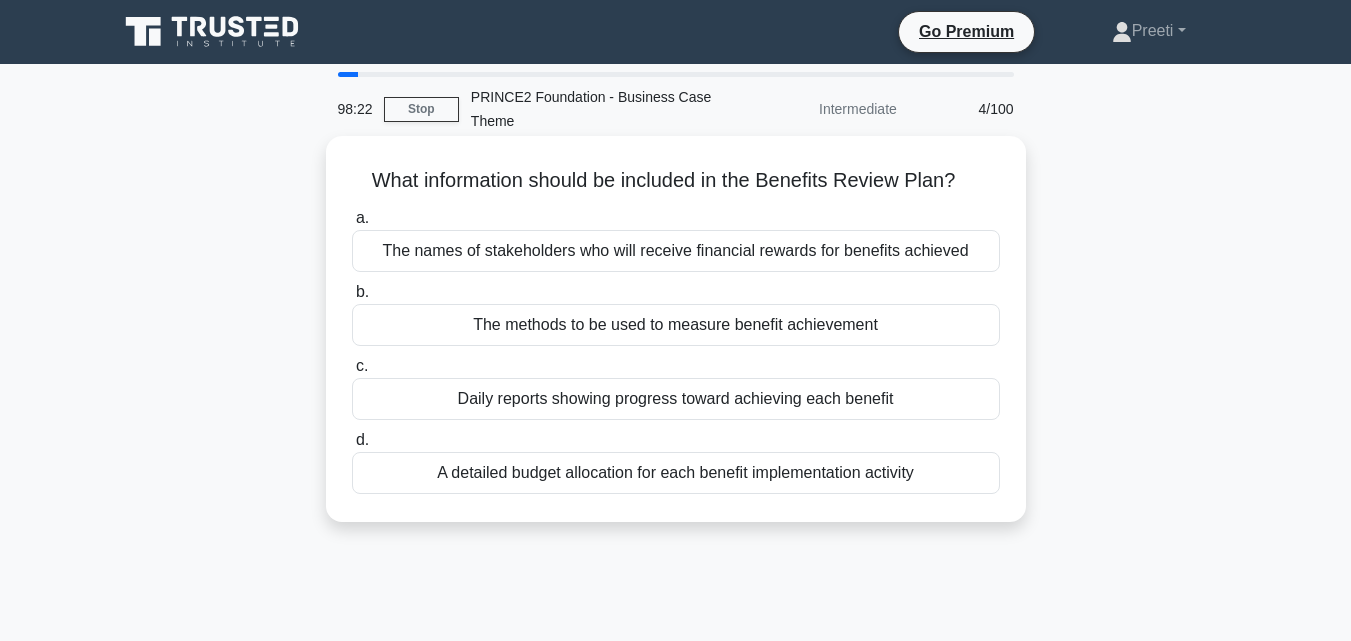 click on "The methods to be used to measure benefit achievement" at bounding box center [676, 325] 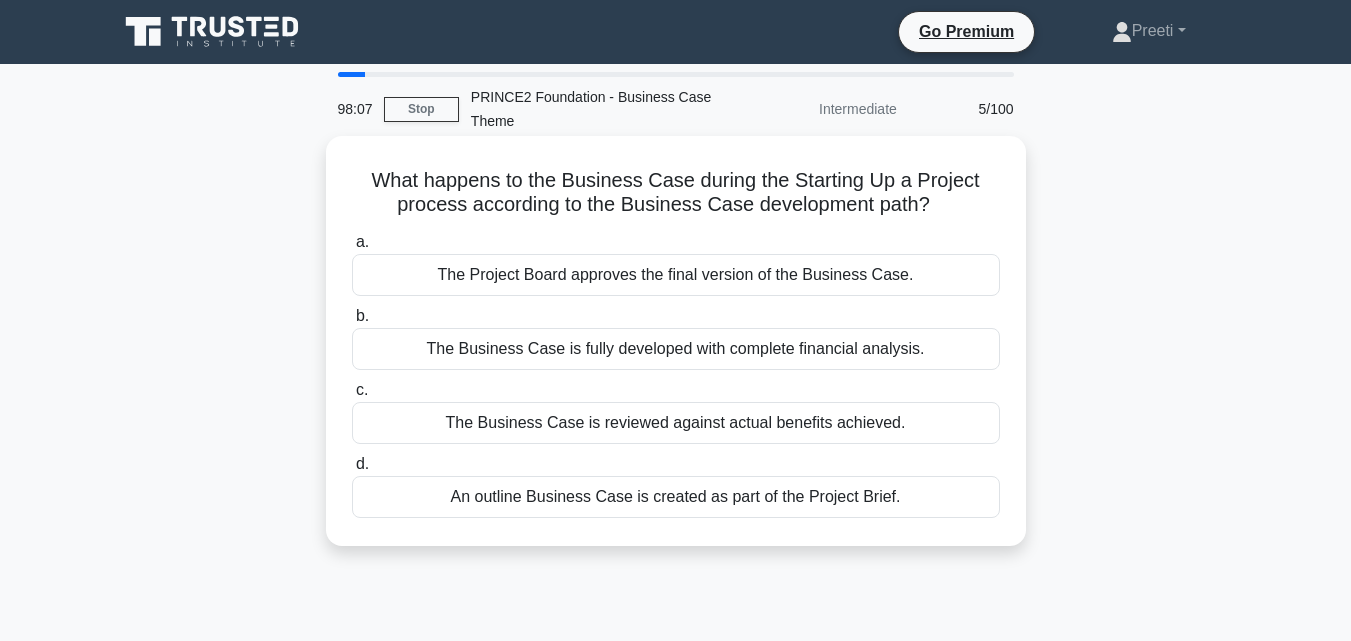 click on "An outline Business Case is created as part of the Project Brief." at bounding box center (676, 497) 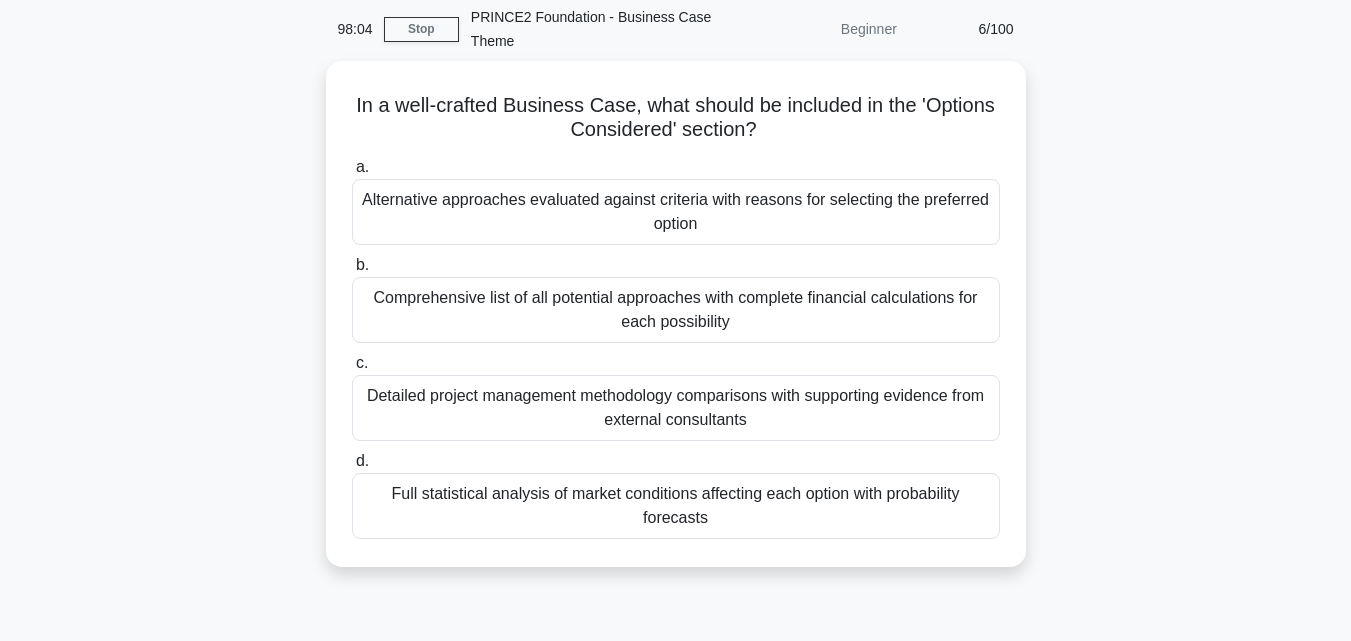 scroll, scrollTop: 120, scrollLeft: 0, axis: vertical 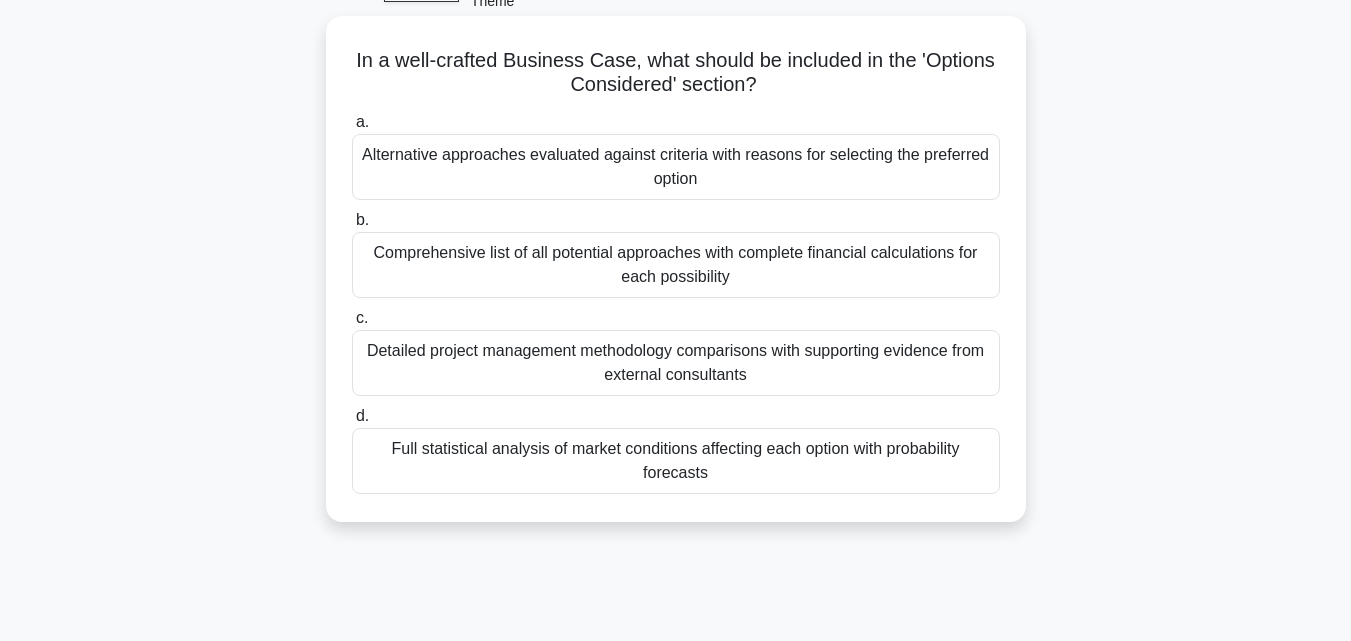 click on "Alternative approaches evaluated against criteria with reasons for selecting the preferred option" at bounding box center (676, 167) 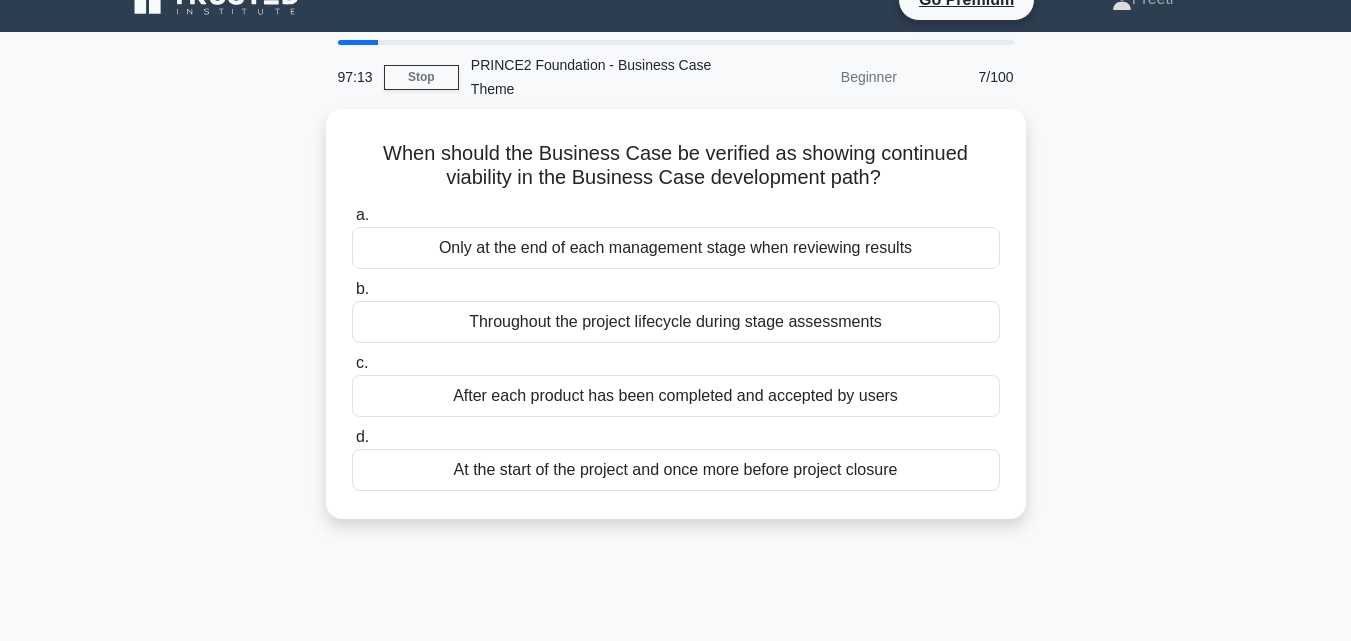 scroll, scrollTop: 0, scrollLeft: 0, axis: both 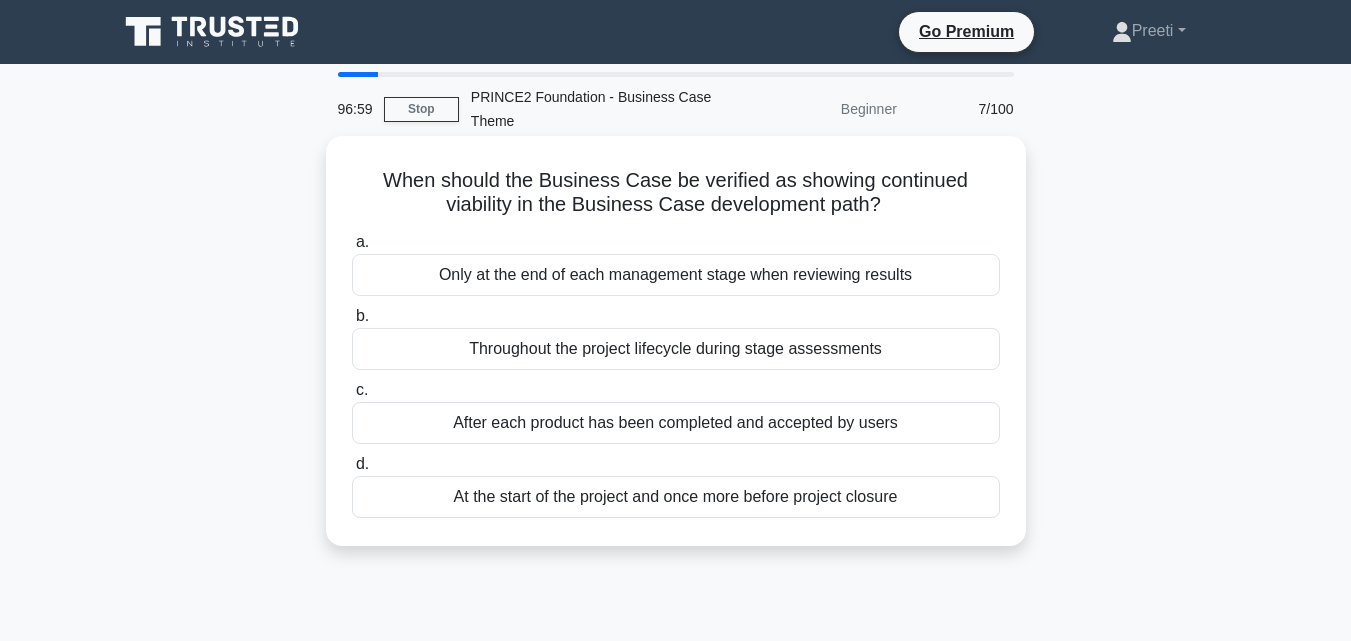 click on "Throughout the project lifecycle during stage assessments" at bounding box center (676, 349) 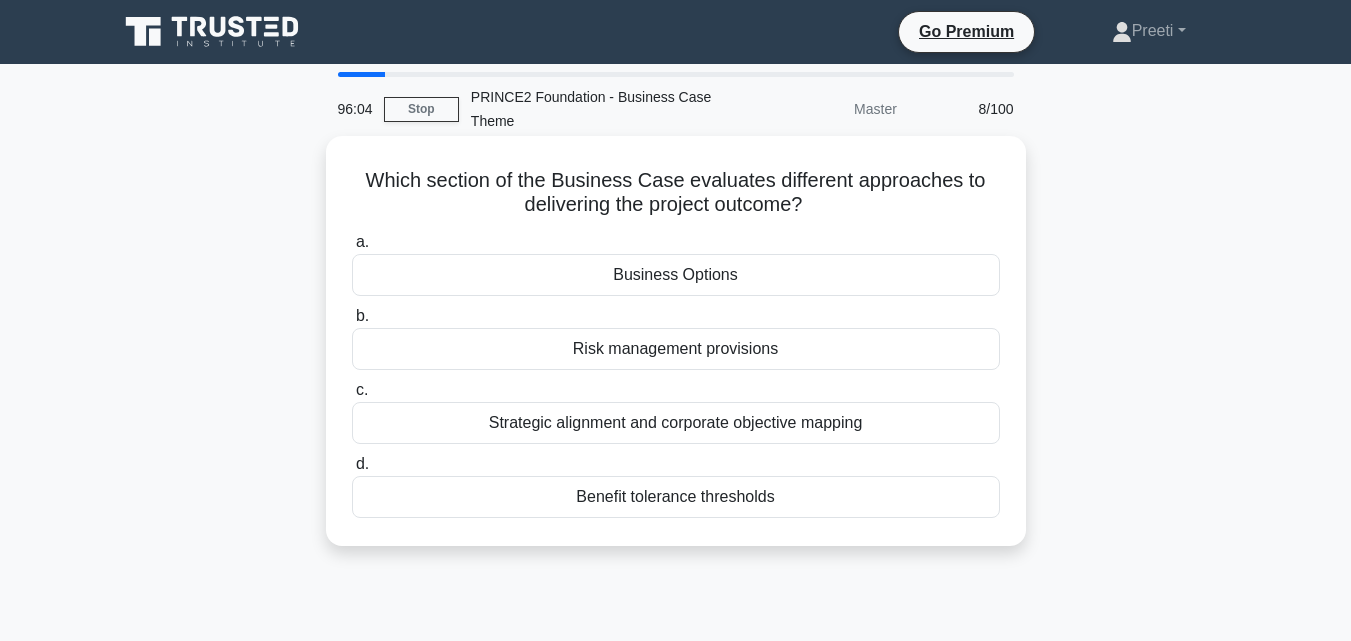 click on "Benefit tolerance thresholds" at bounding box center [676, 497] 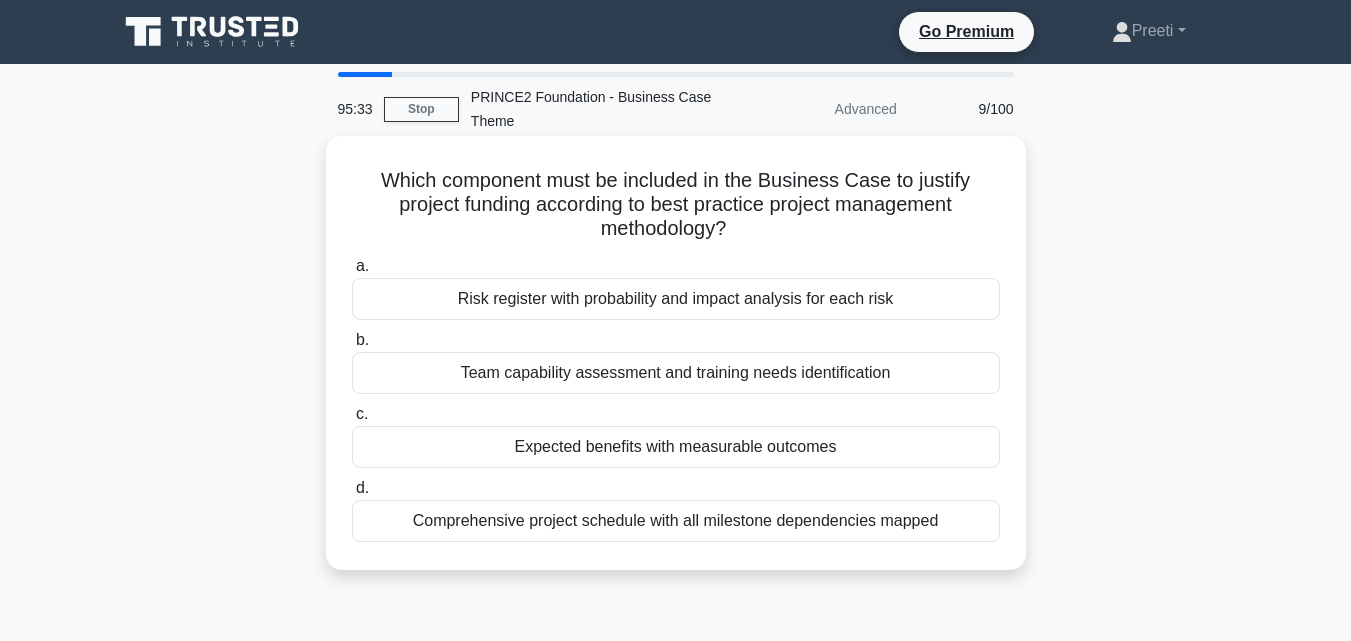 click on "Expected benefits with measurable outcomes" at bounding box center (676, 447) 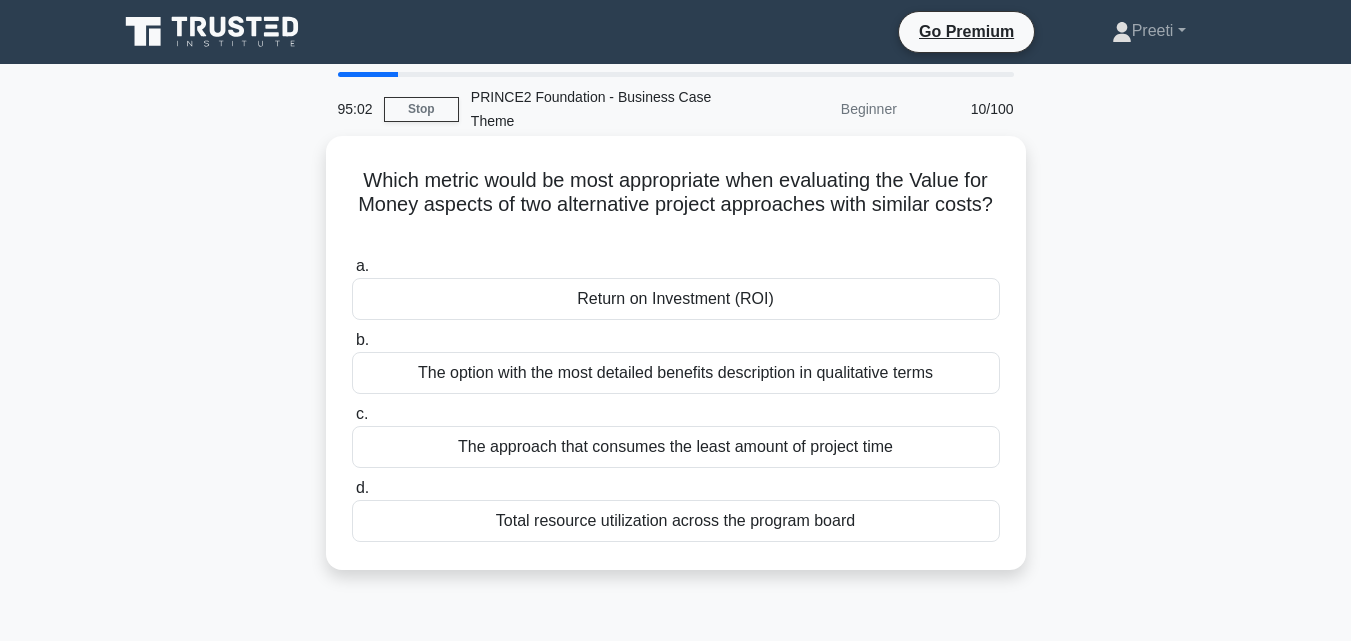 click on "Return on Investment (ROI)" at bounding box center [676, 299] 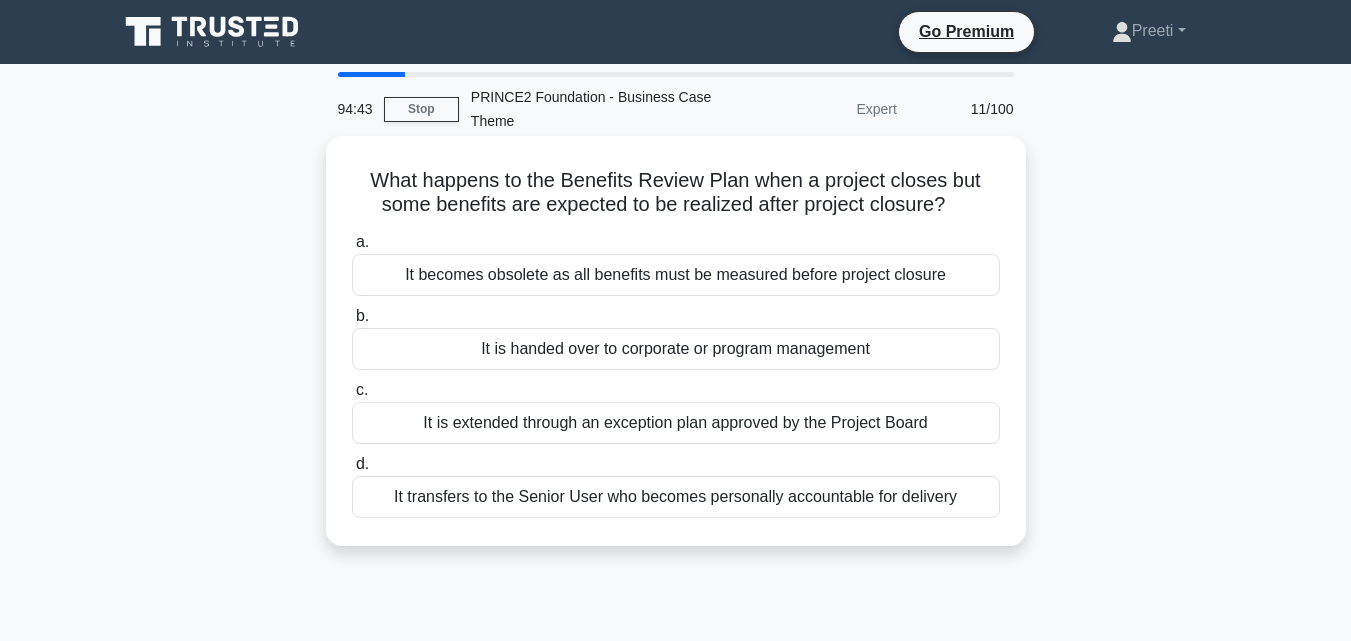 click on "It is handed over to corporate or program management" at bounding box center (676, 349) 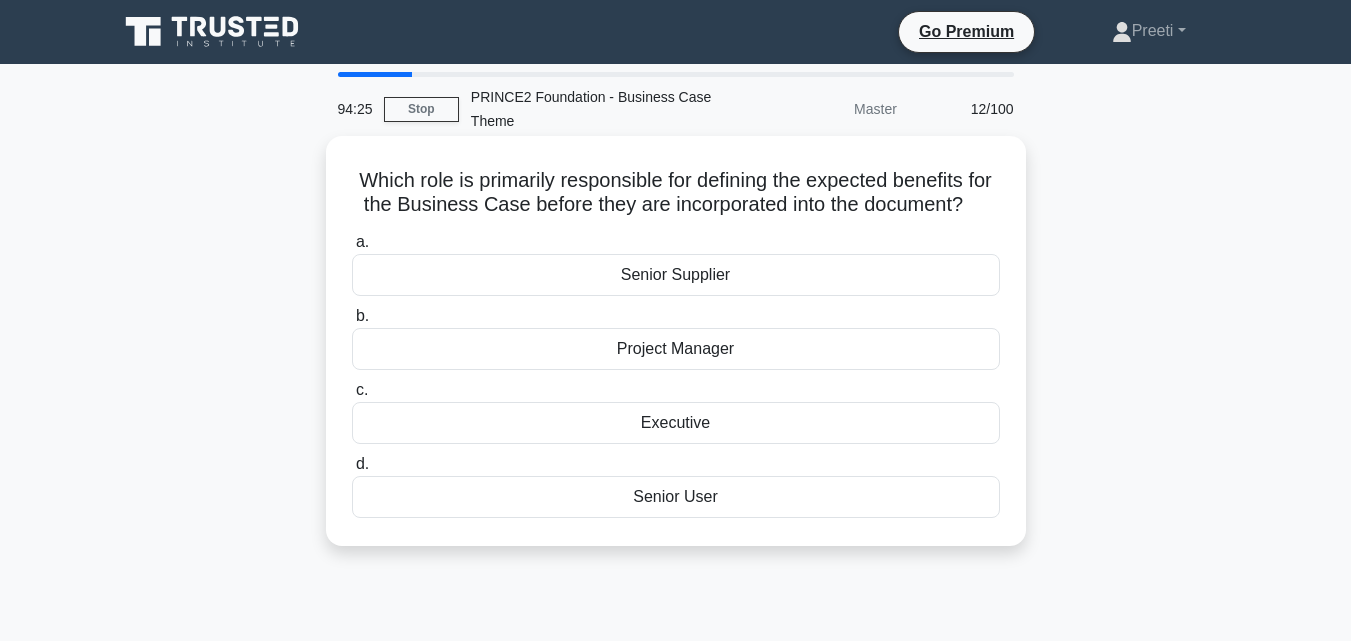 click on "Executive" at bounding box center (676, 423) 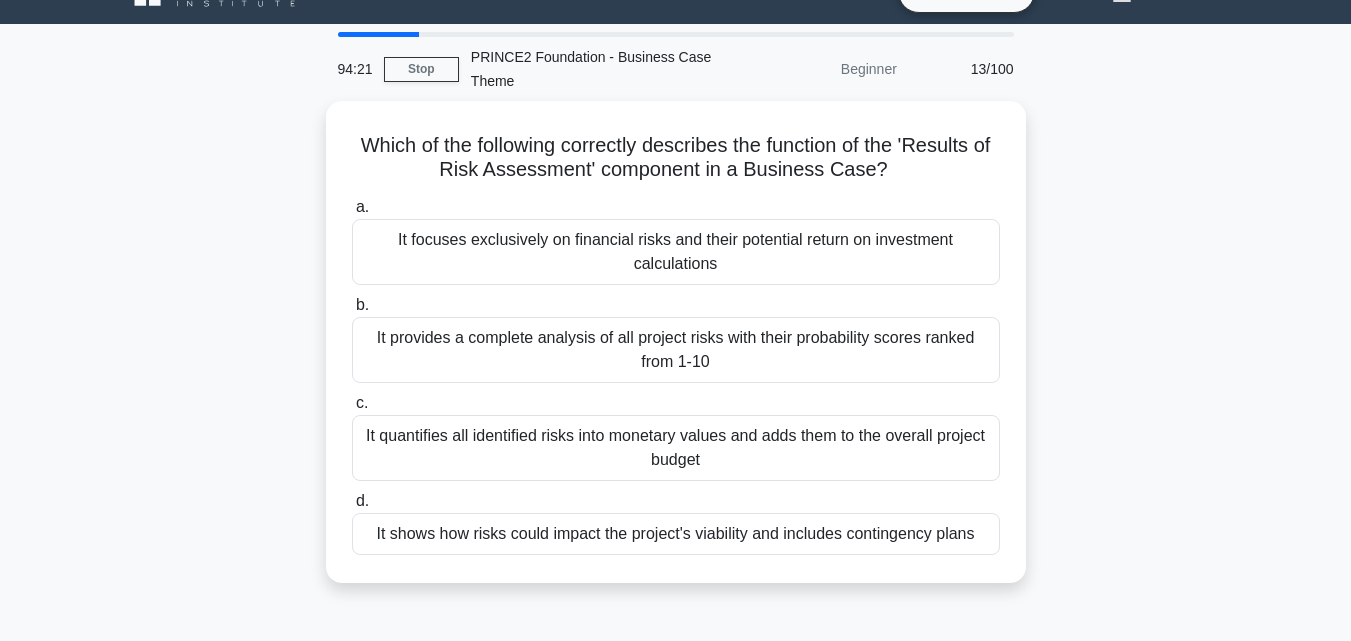 scroll, scrollTop: 80, scrollLeft: 0, axis: vertical 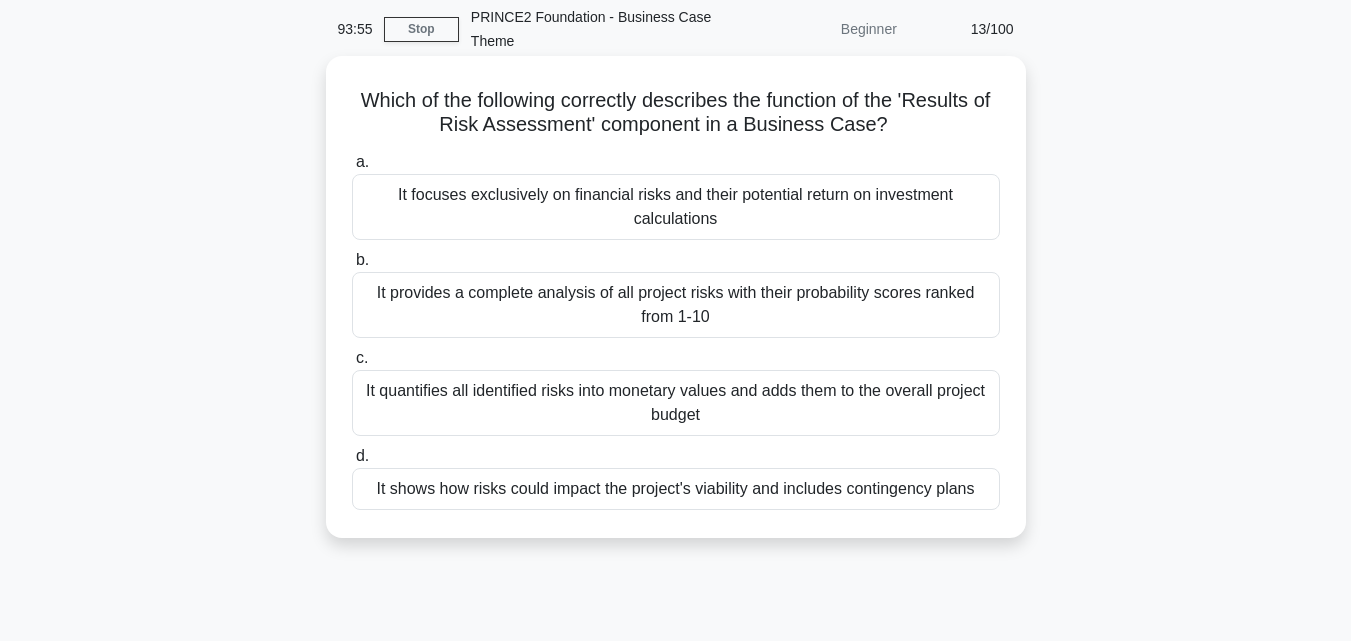 click on "It shows how risks could impact the project's viability and includes contingency plans" at bounding box center (676, 489) 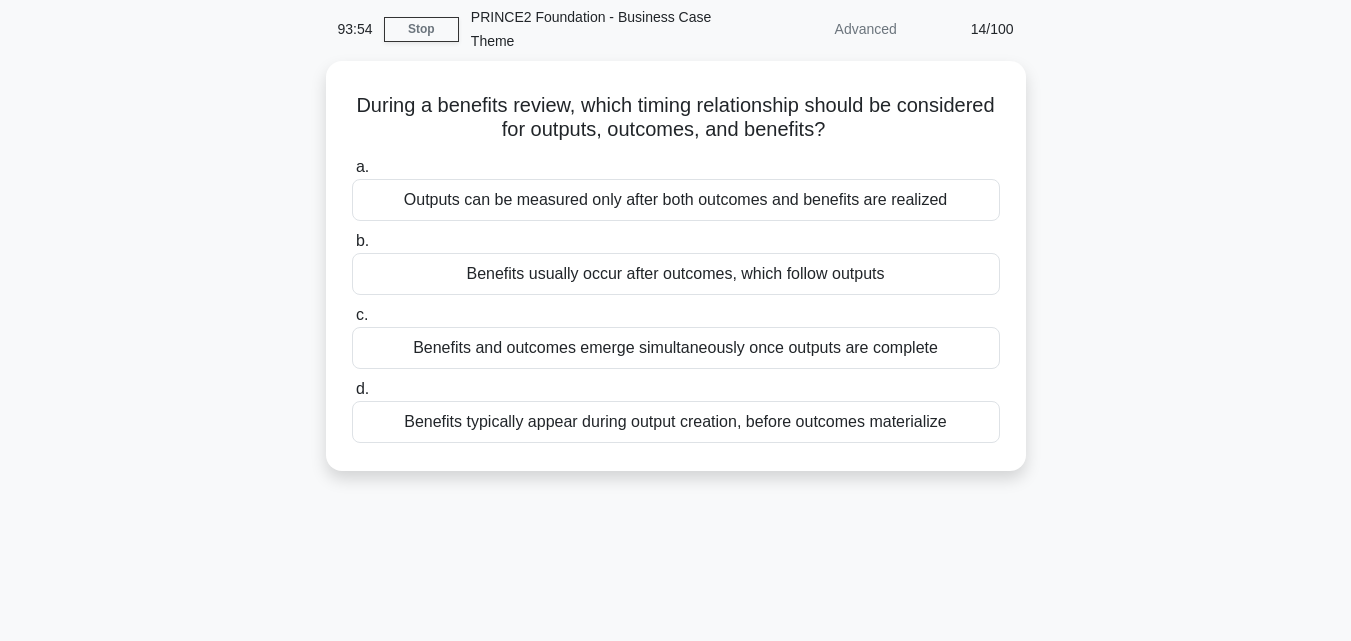 scroll, scrollTop: 0, scrollLeft: 0, axis: both 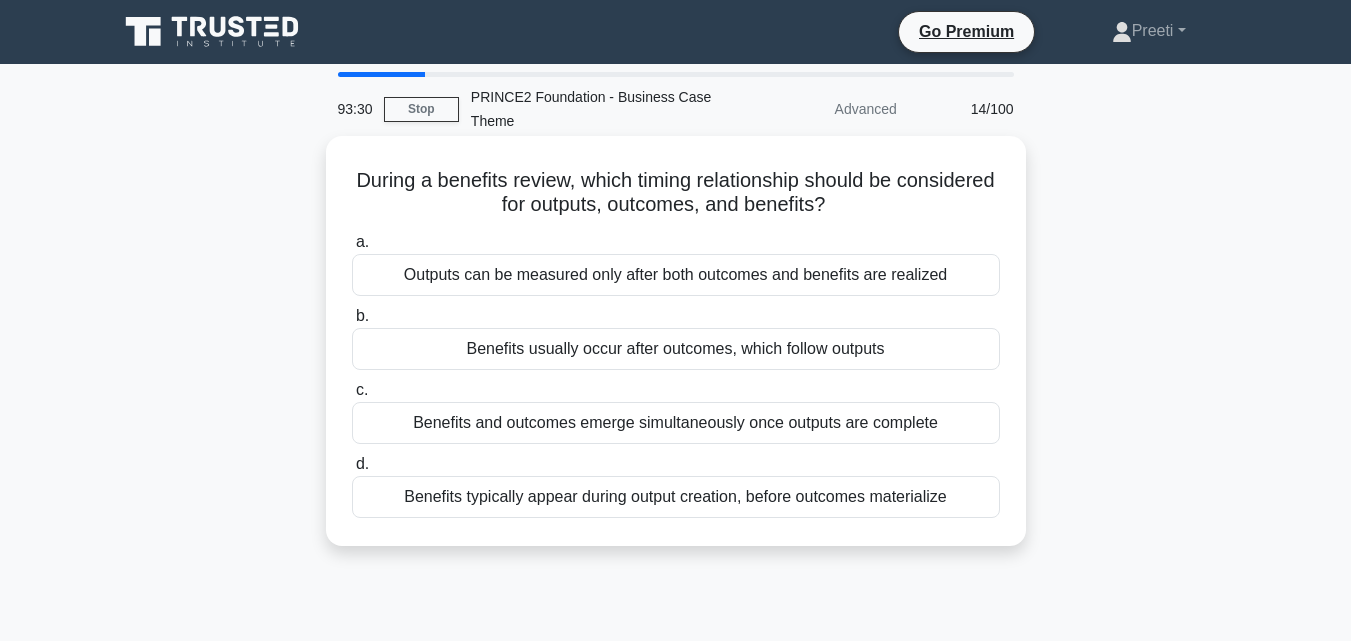 click on "Benefits usually occur after outcomes, which follow outputs" at bounding box center [676, 349] 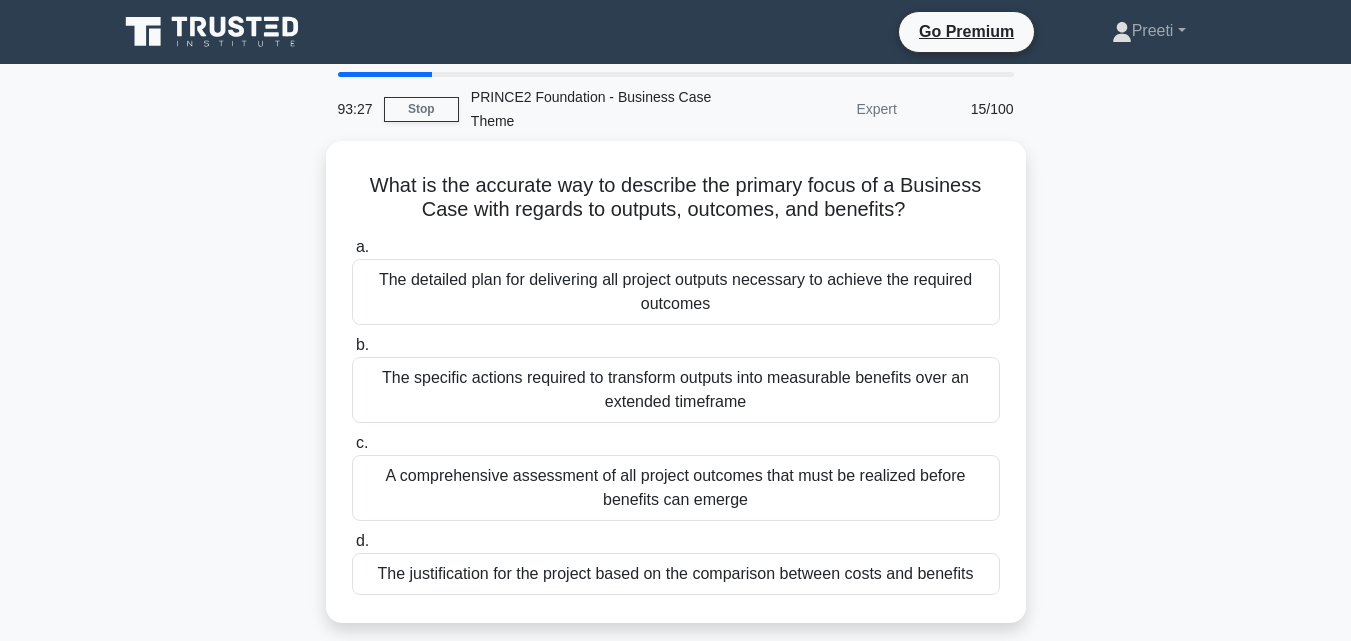 scroll, scrollTop: 40, scrollLeft: 0, axis: vertical 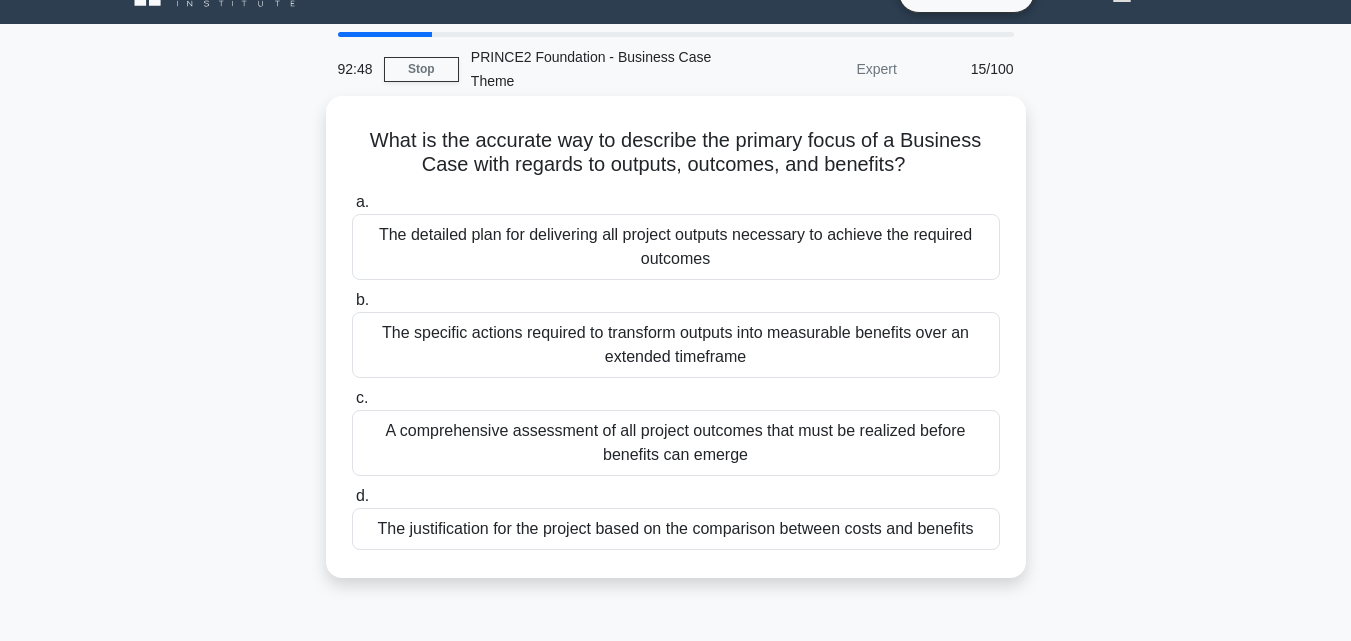 click on "The detailed plan for delivering all project outputs necessary to achieve the required outcomes" at bounding box center [676, 247] 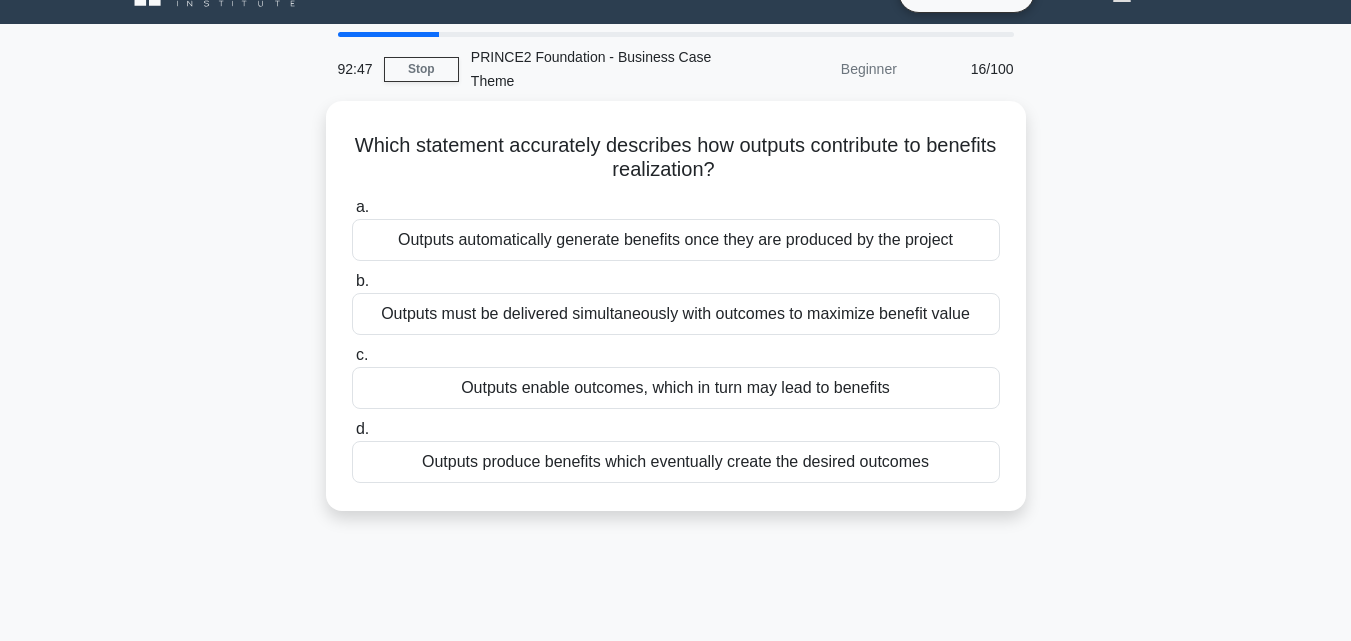 scroll, scrollTop: 0, scrollLeft: 0, axis: both 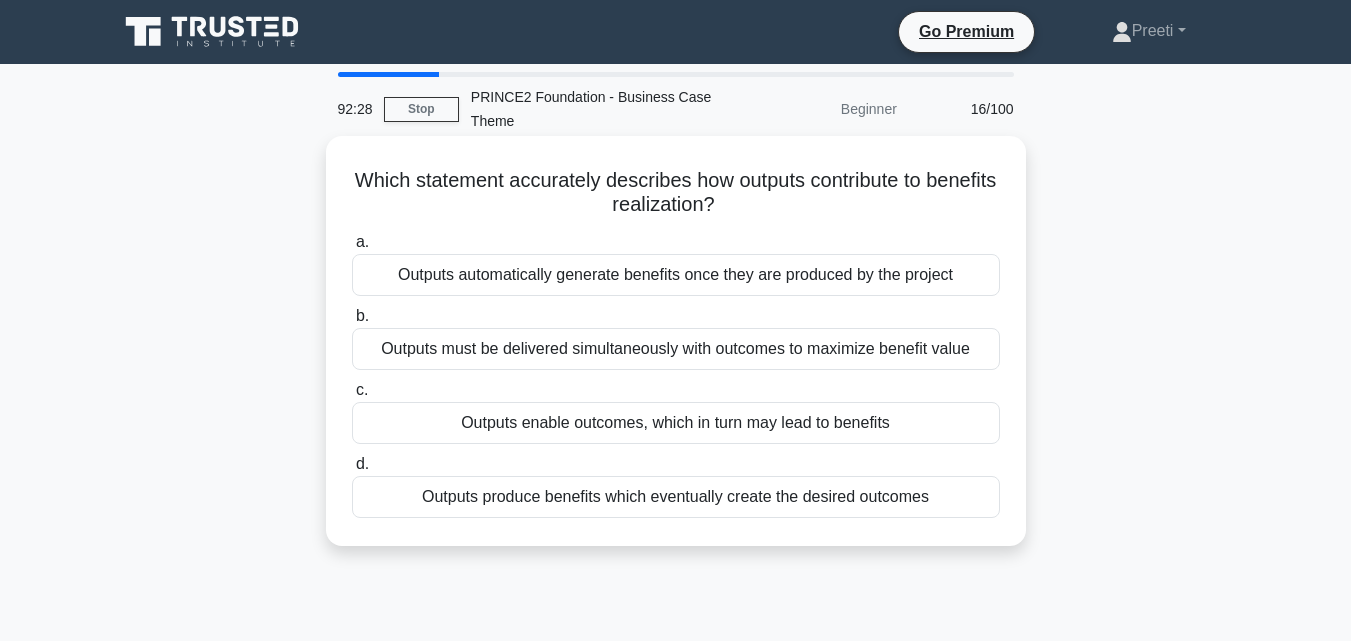 click on "Outputs enable outcomes, which in turn may lead to benefits" at bounding box center (676, 423) 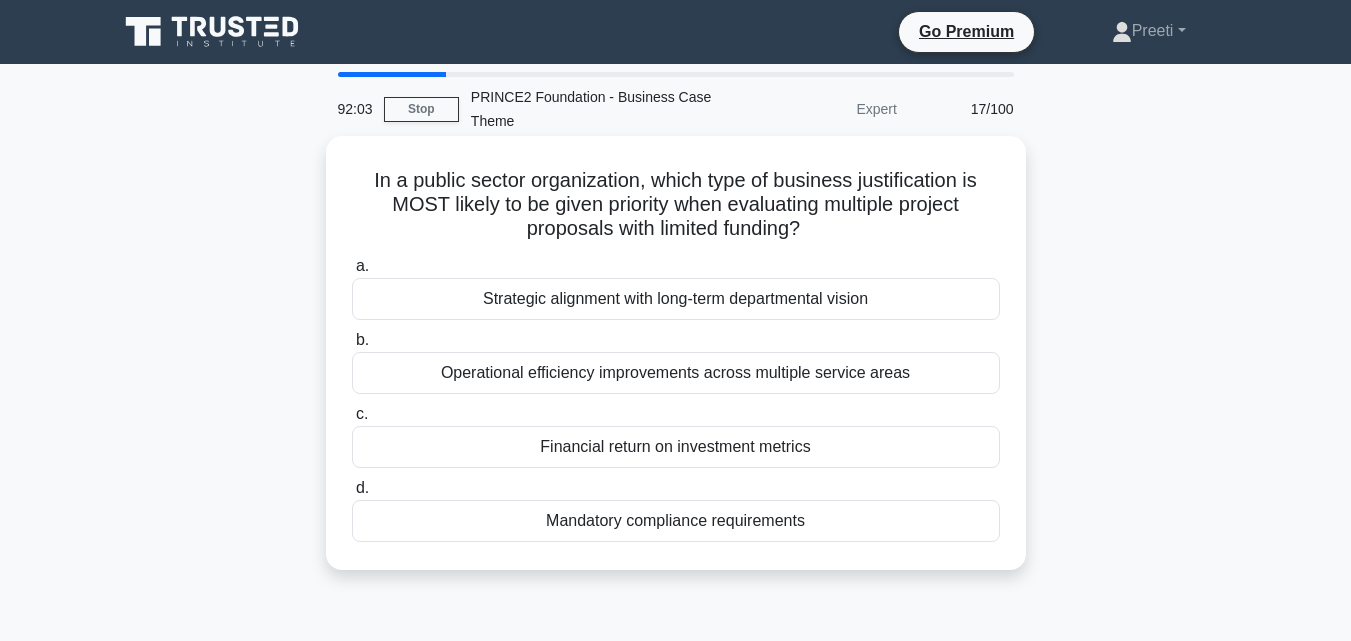 click on "Mandatory compliance requirements" at bounding box center [676, 521] 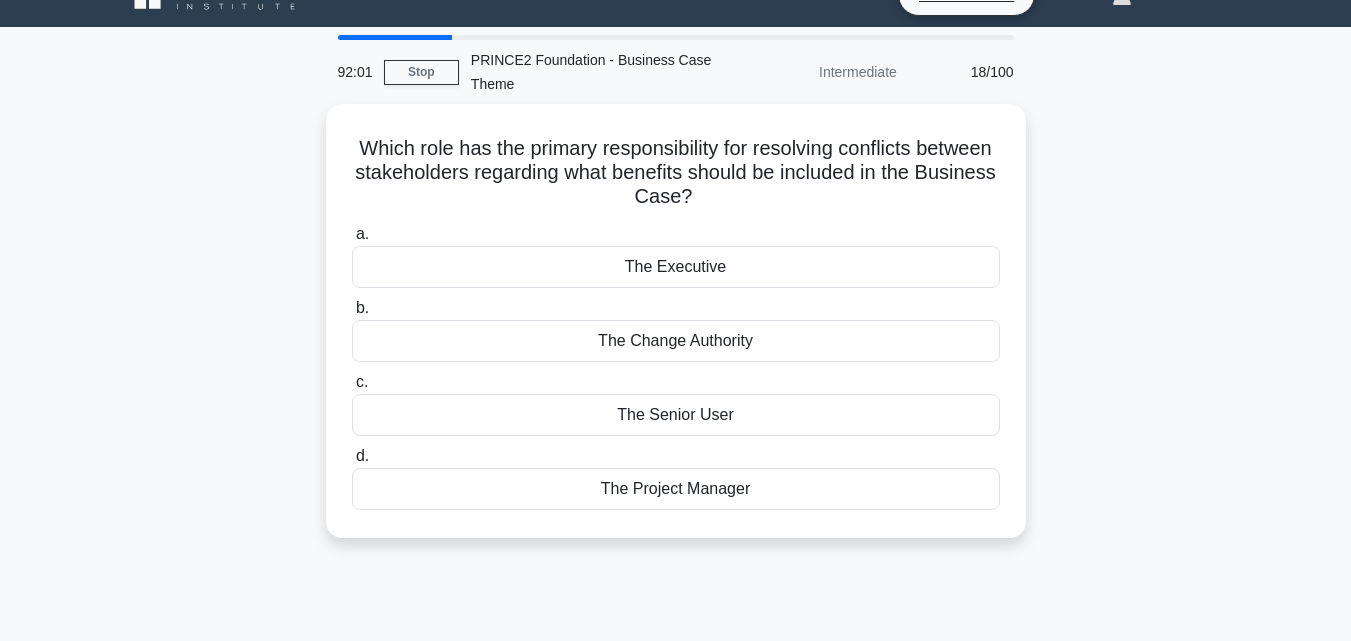 scroll, scrollTop: 40, scrollLeft: 0, axis: vertical 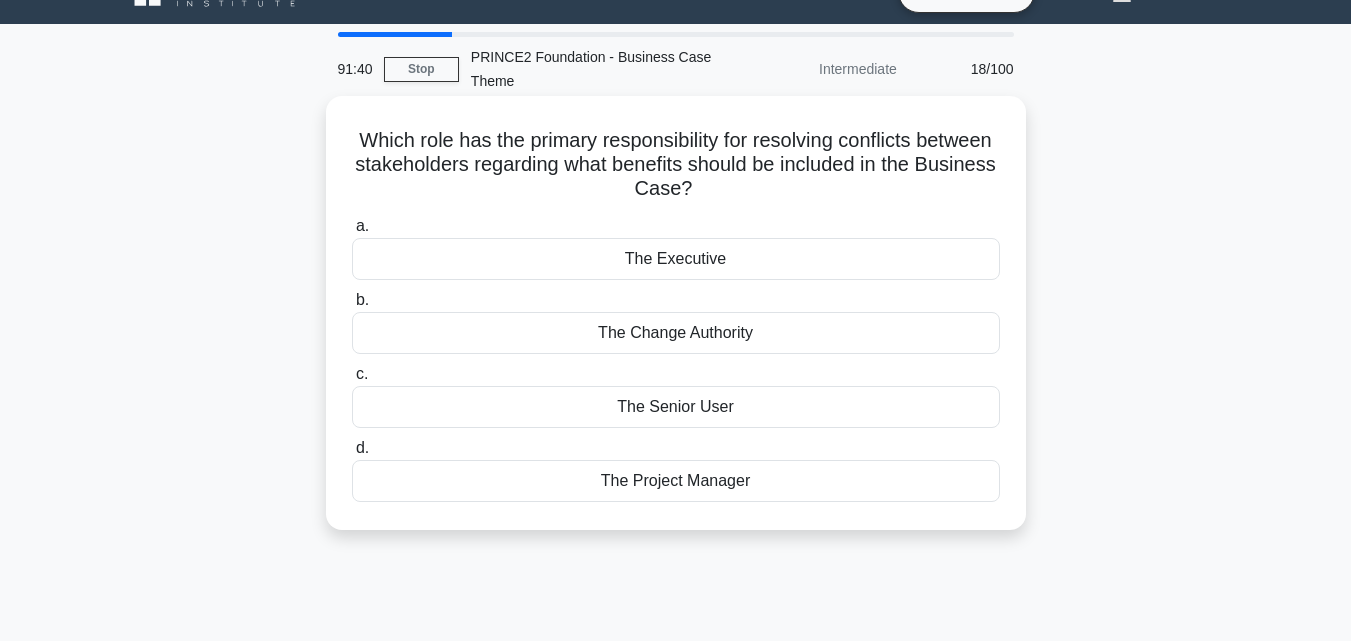 click on "The Executive" at bounding box center (676, 259) 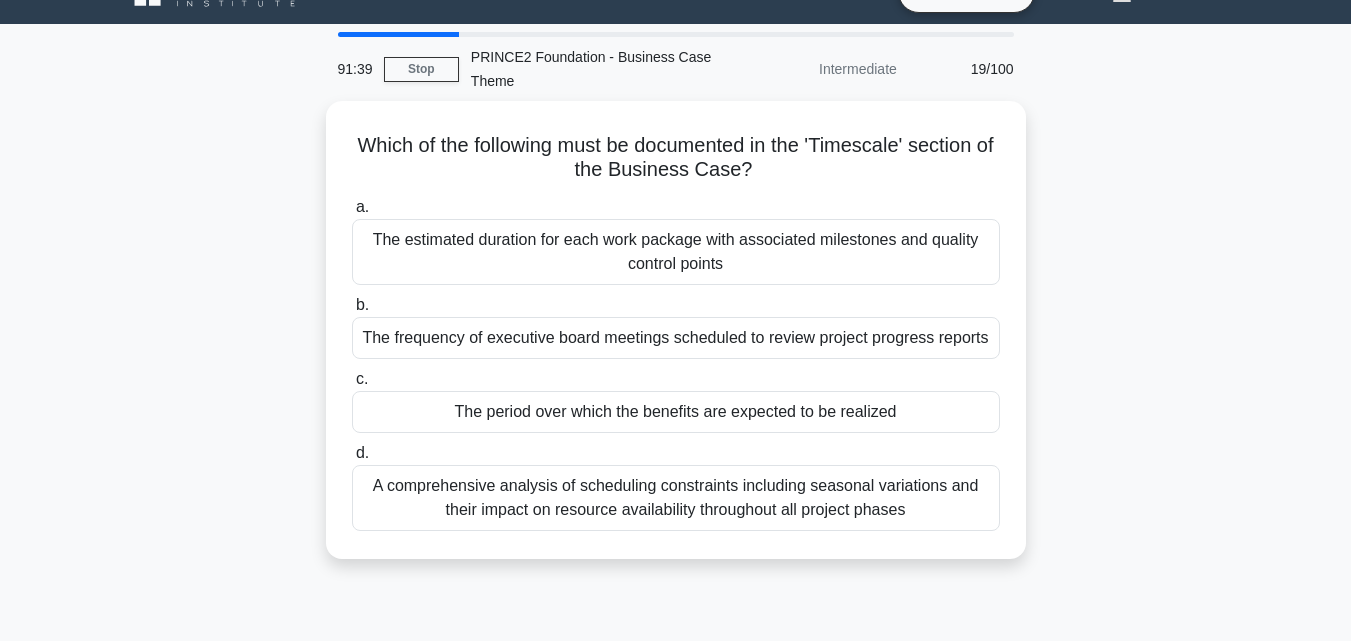 scroll, scrollTop: 0, scrollLeft: 0, axis: both 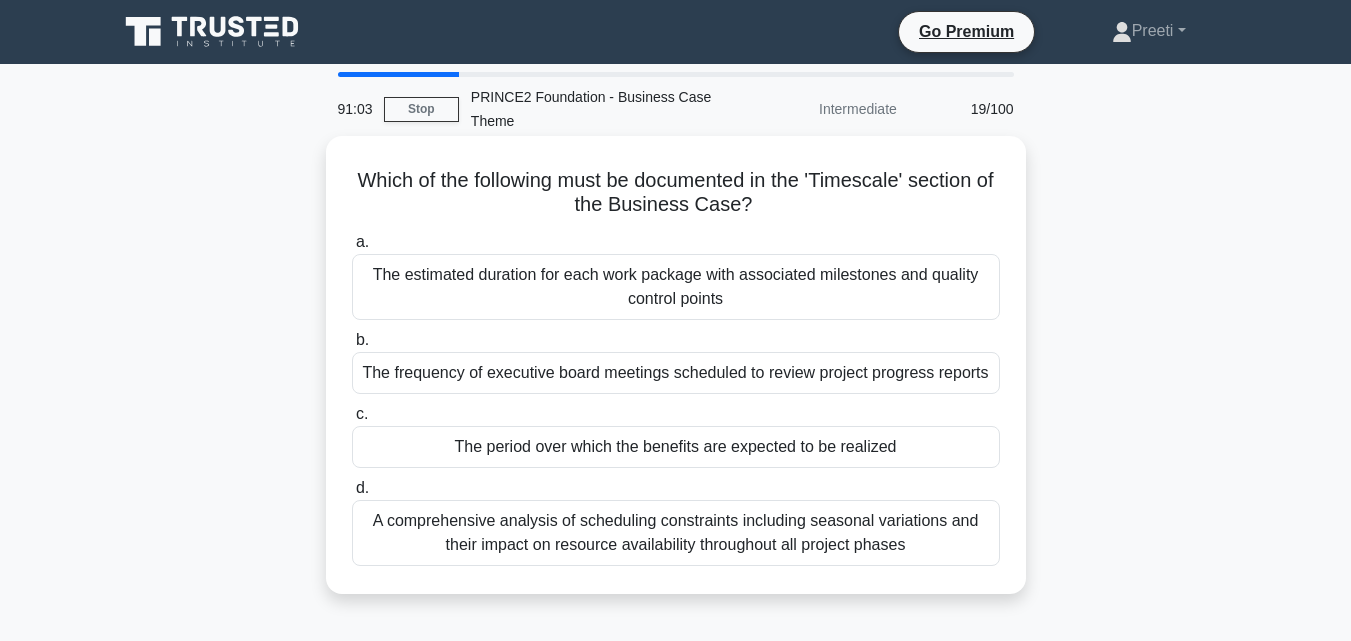 click on "The period over which the benefits are expected to be realized" at bounding box center [676, 447] 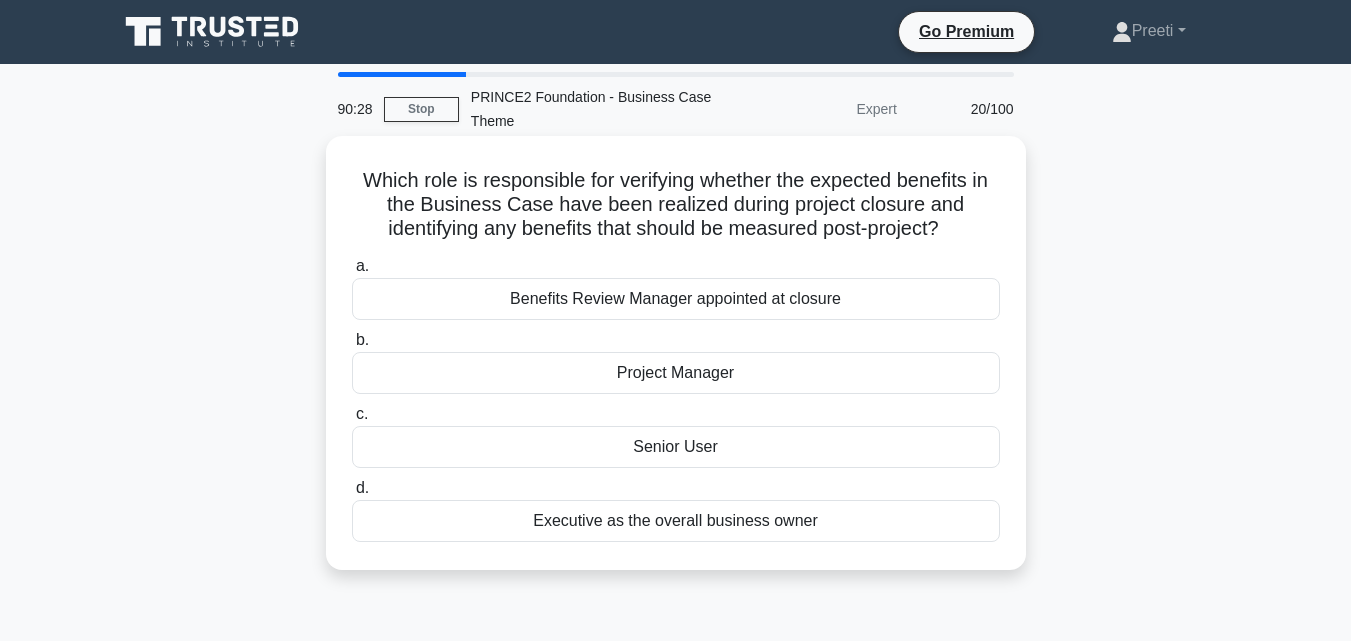 click on "Benefits Review Manager appointed at closure" at bounding box center [676, 299] 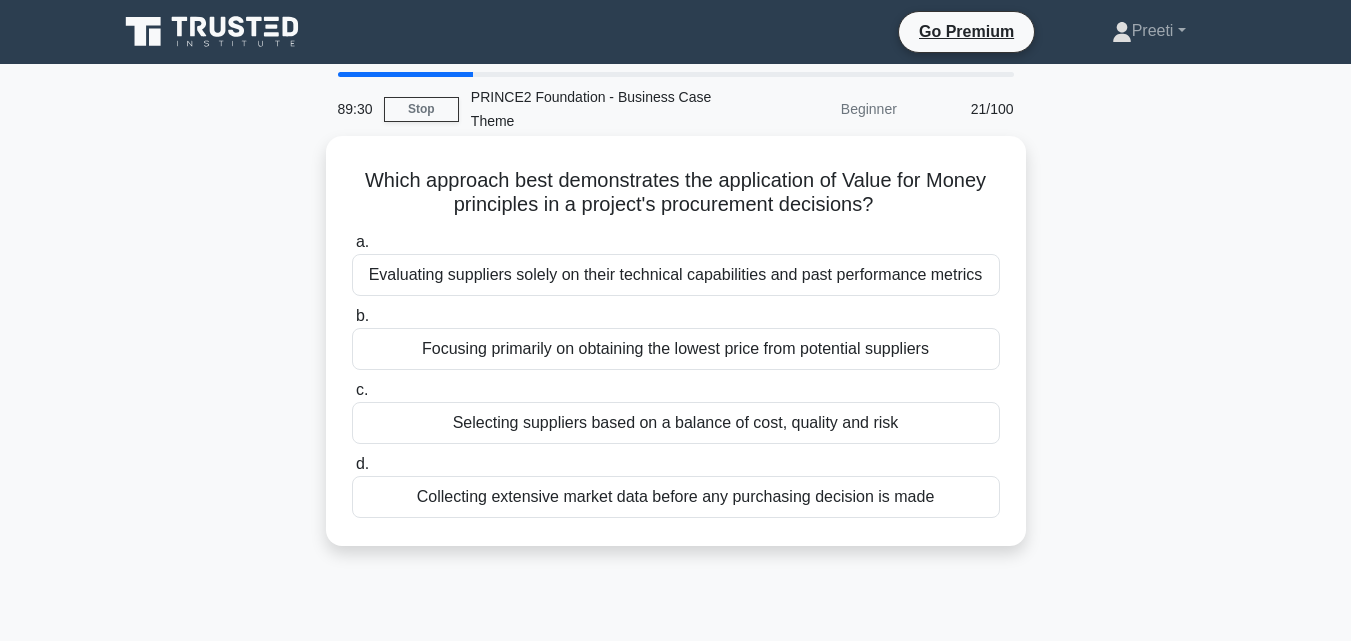 click on "Selecting suppliers based on a balance of cost, quality and risk" at bounding box center [676, 423] 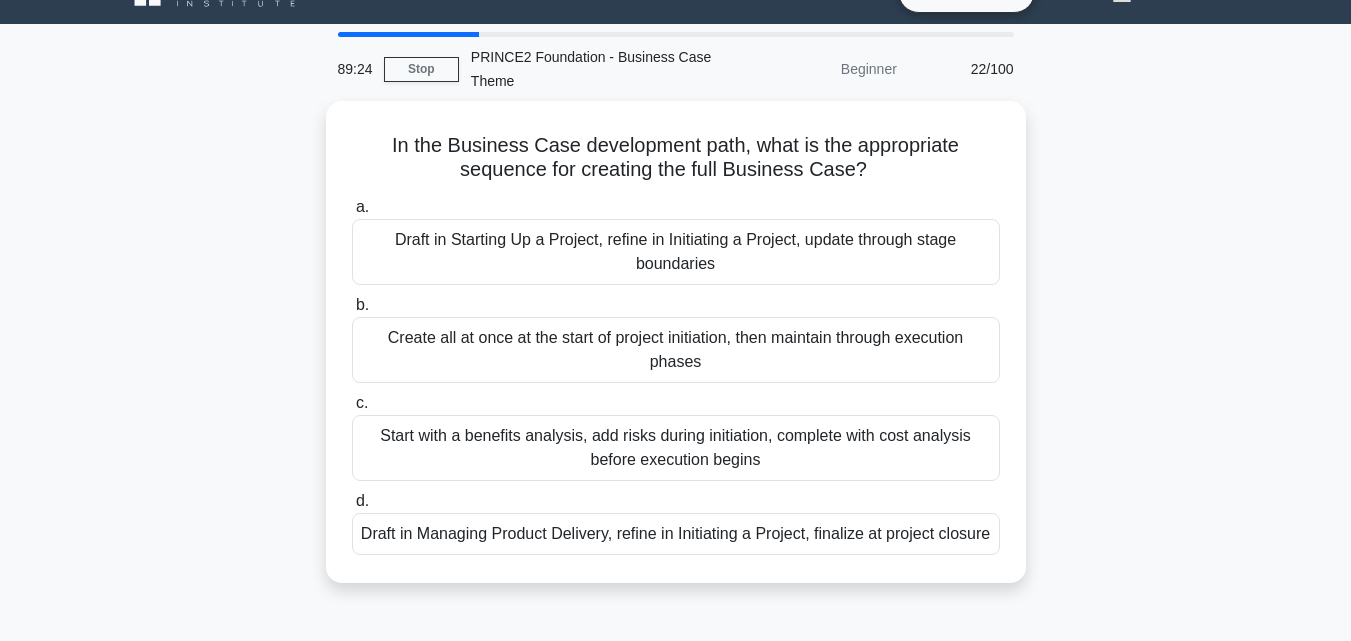 scroll, scrollTop: 80, scrollLeft: 0, axis: vertical 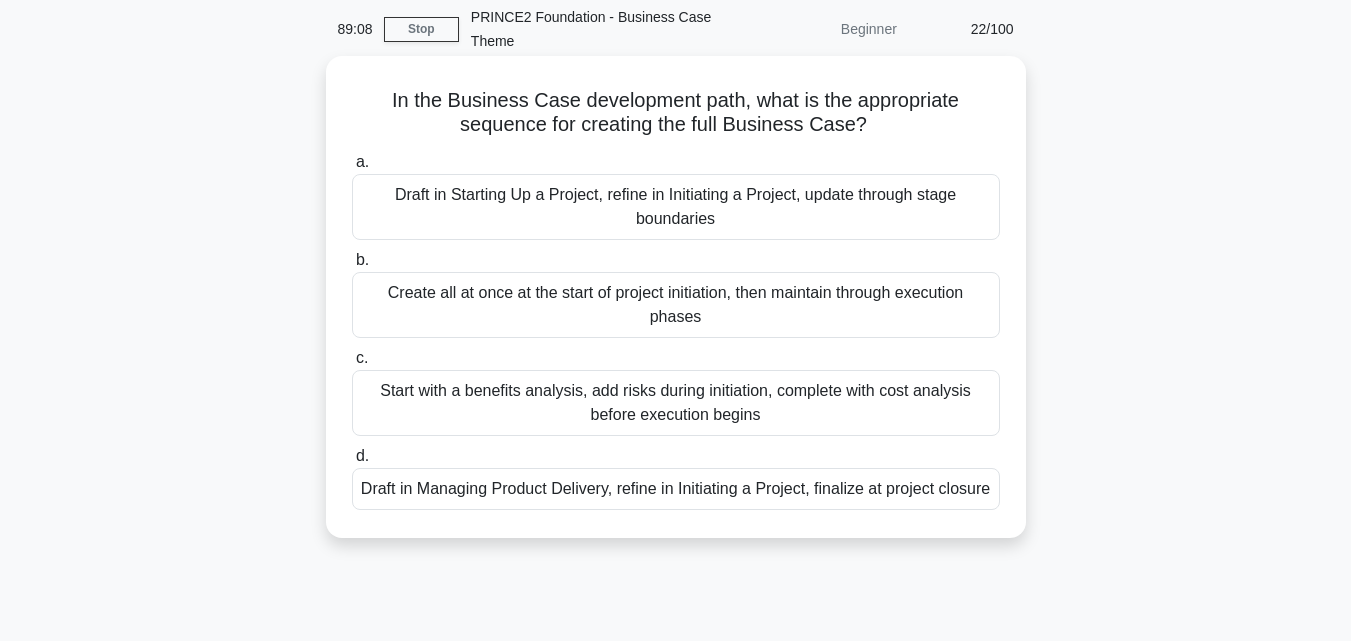 click on "Draft in Starting Up a Project, refine in Initiating a Project, update through stage boundaries" at bounding box center [676, 207] 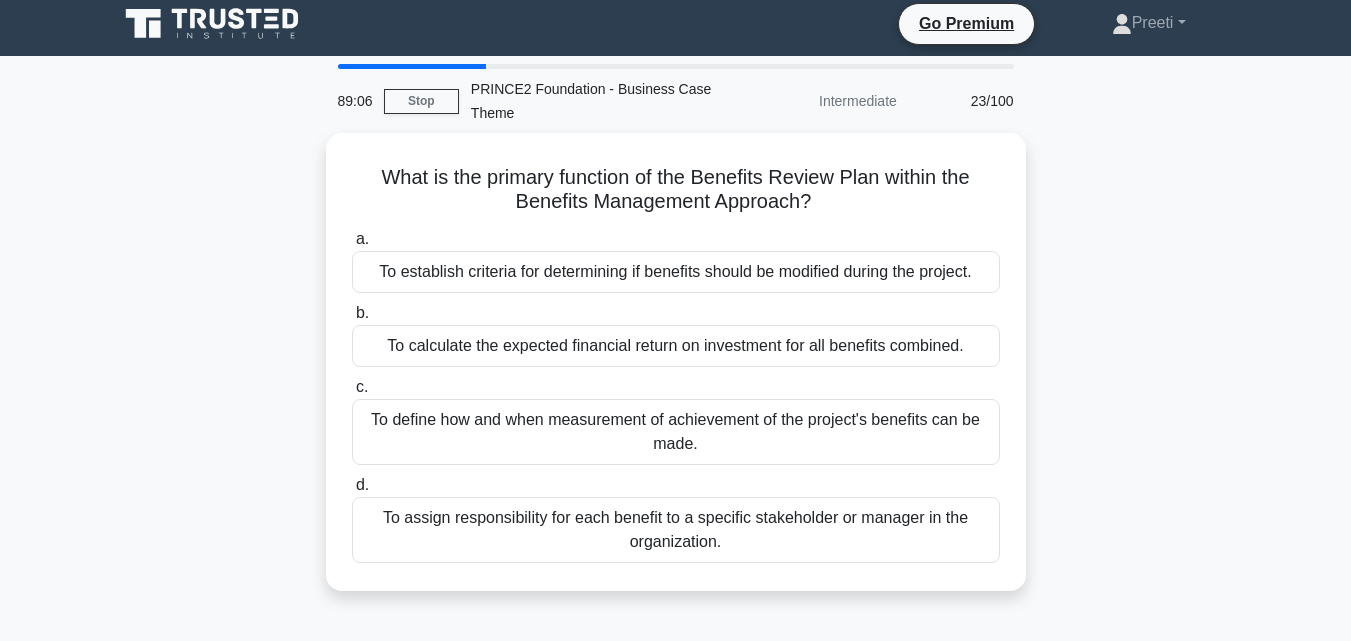 scroll, scrollTop: 0, scrollLeft: 0, axis: both 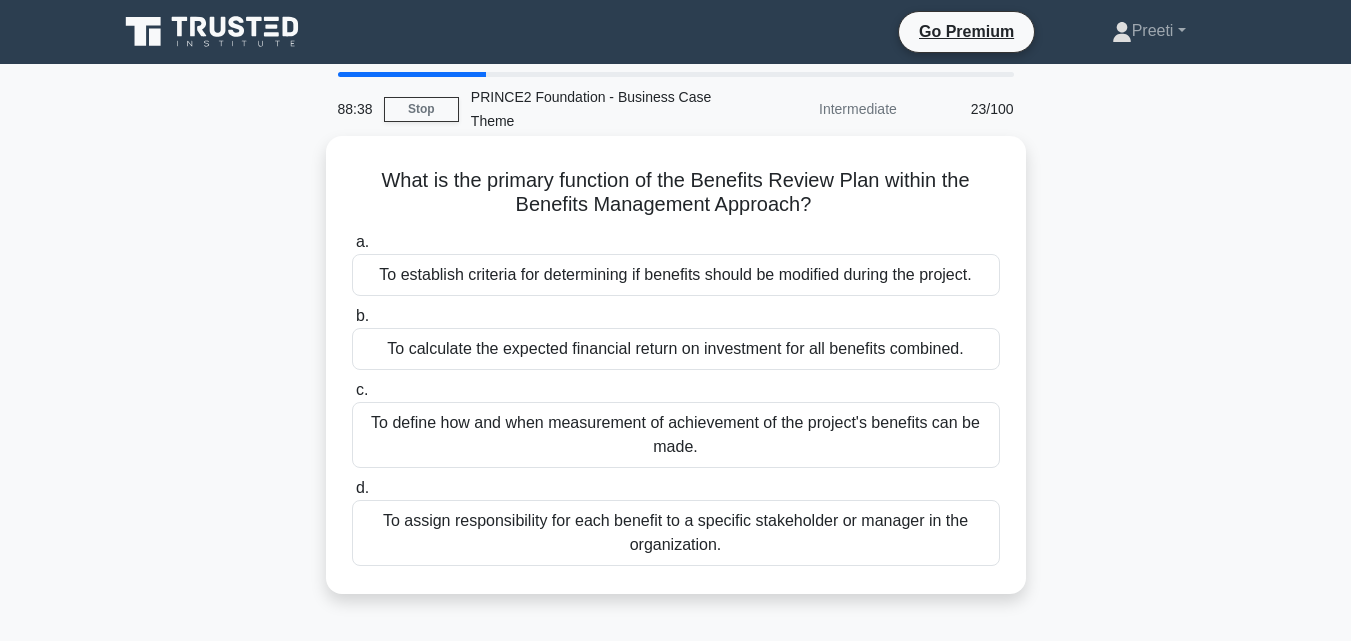 click on "To calculate the expected financial return on investment for all benefits combined." at bounding box center [676, 349] 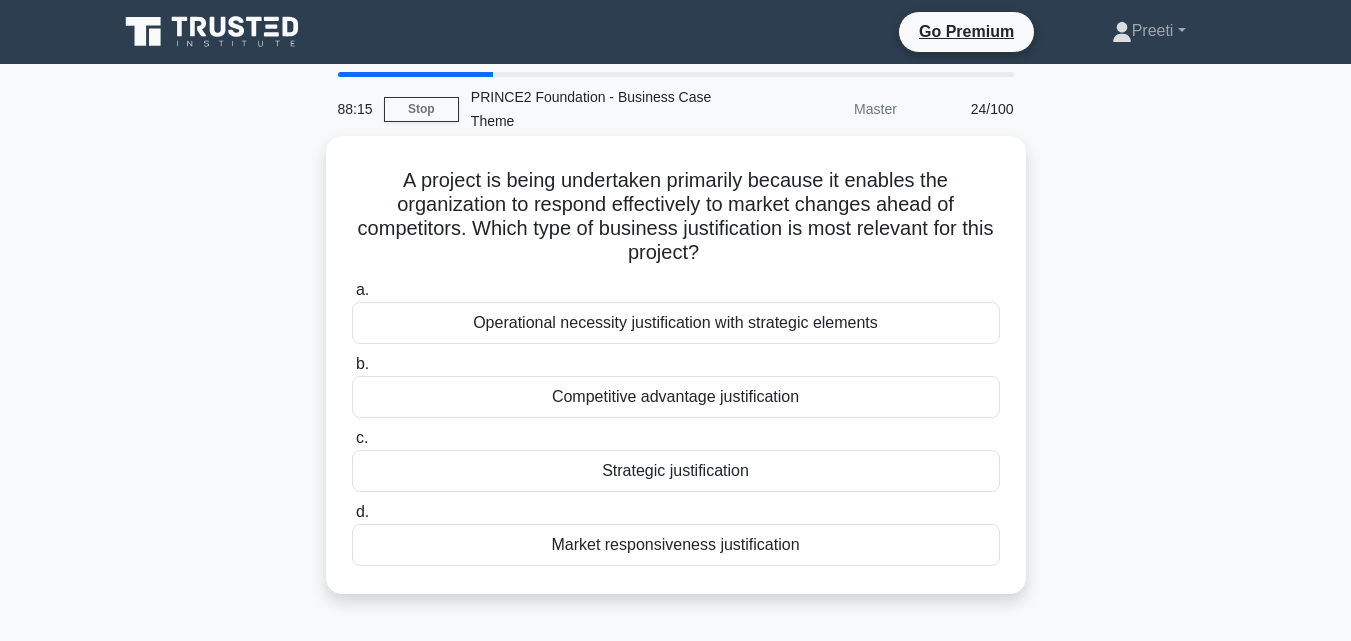 click on "Competitive advantage justification" at bounding box center (676, 397) 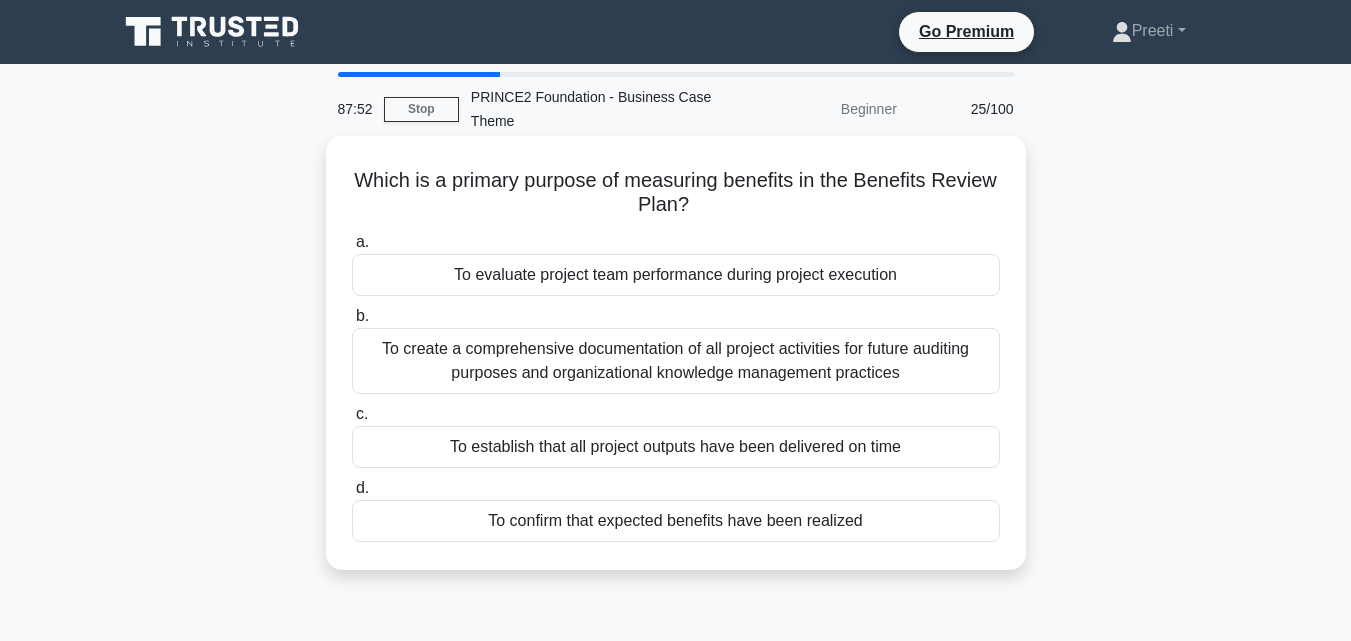 click on "To confirm that expected benefits have been realized" at bounding box center [676, 521] 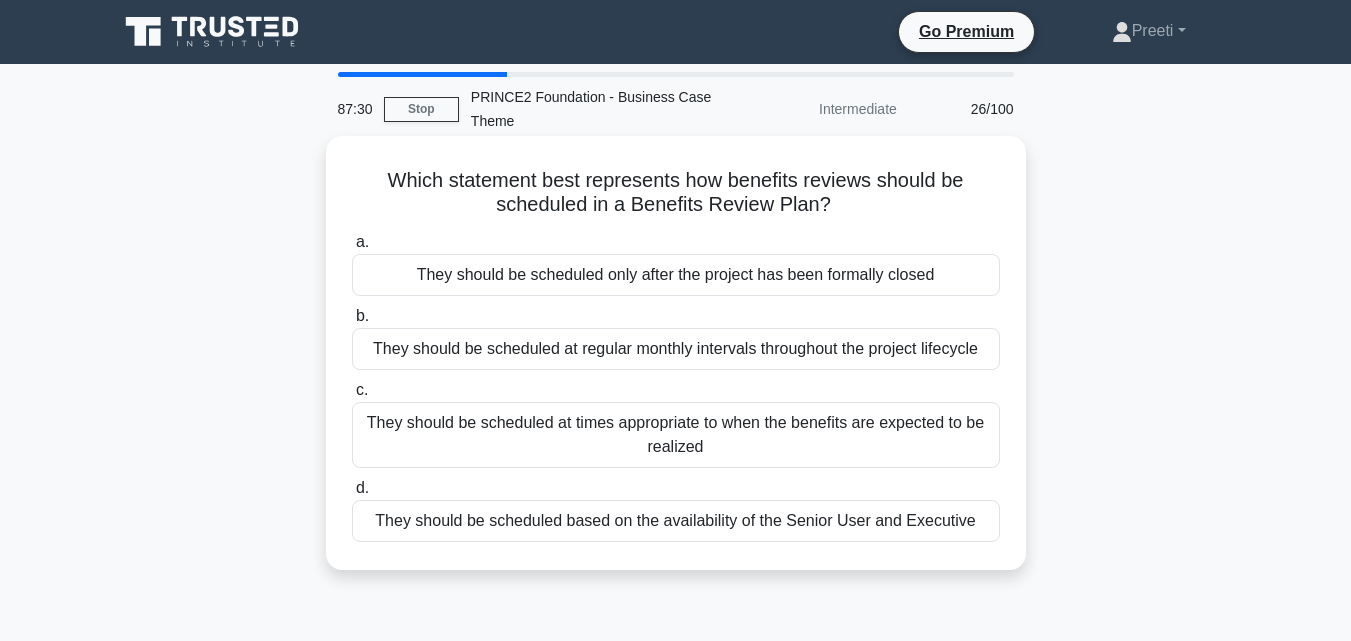 click on "They should be scheduled at times appropriate to when the benefits are expected to be realized" at bounding box center (676, 435) 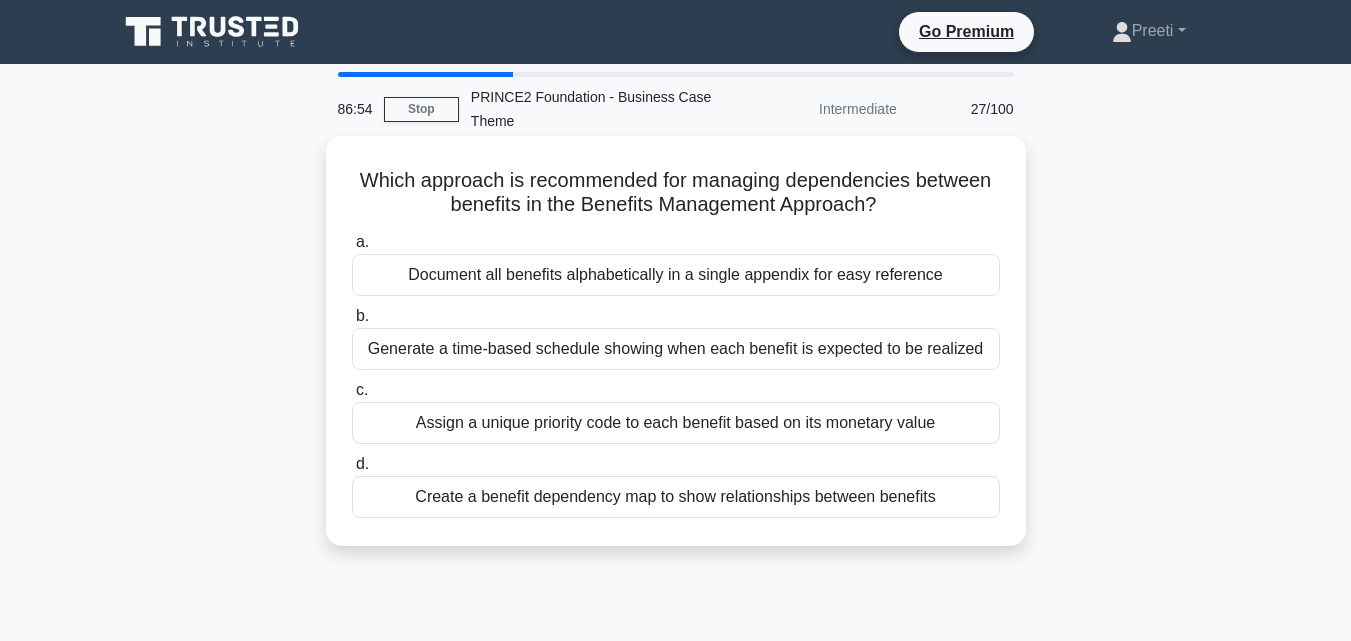 click on "Generate a time-based schedule showing when each benefit is expected to be realized" at bounding box center (676, 349) 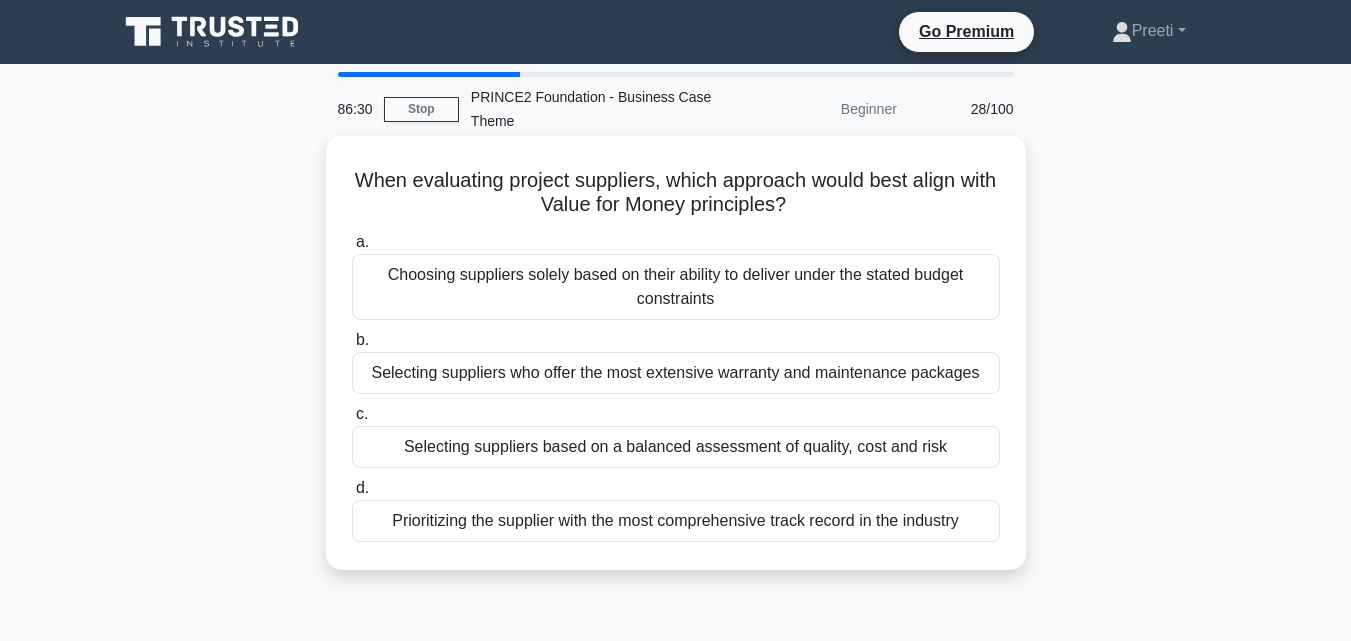 click on "Selecting suppliers based on a balanced assessment of quality, cost and risk" at bounding box center (676, 447) 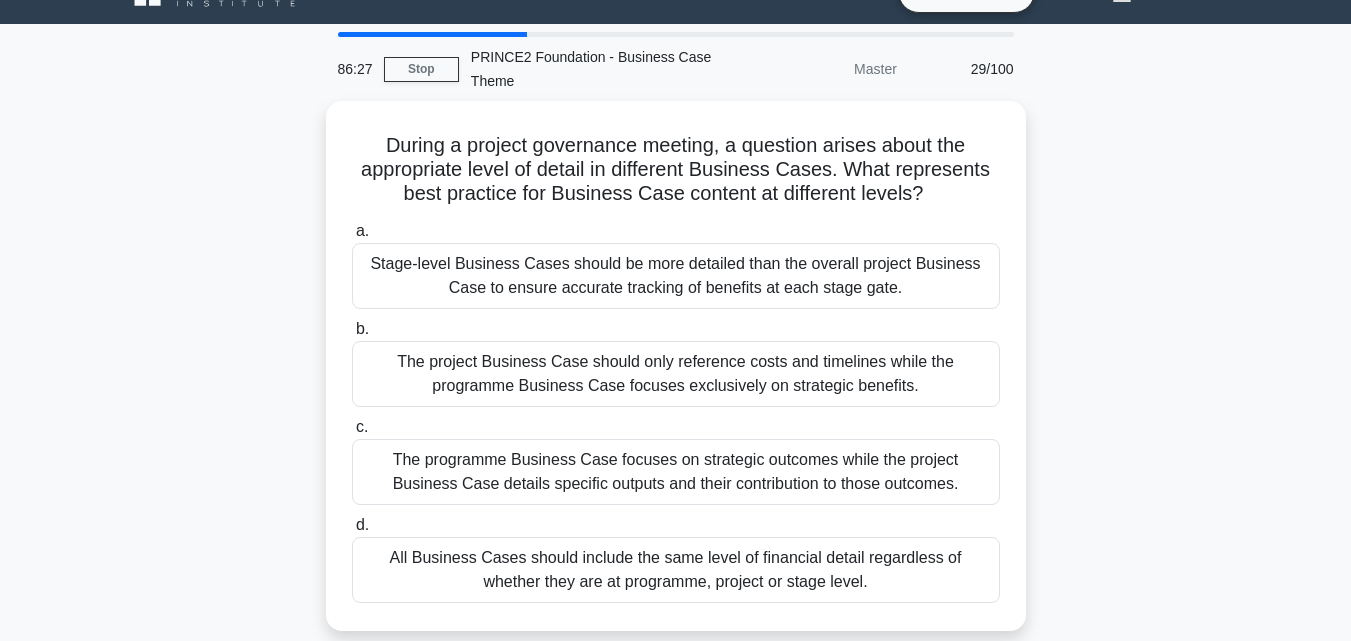 scroll, scrollTop: 80, scrollLeft: 0, axis: vertical 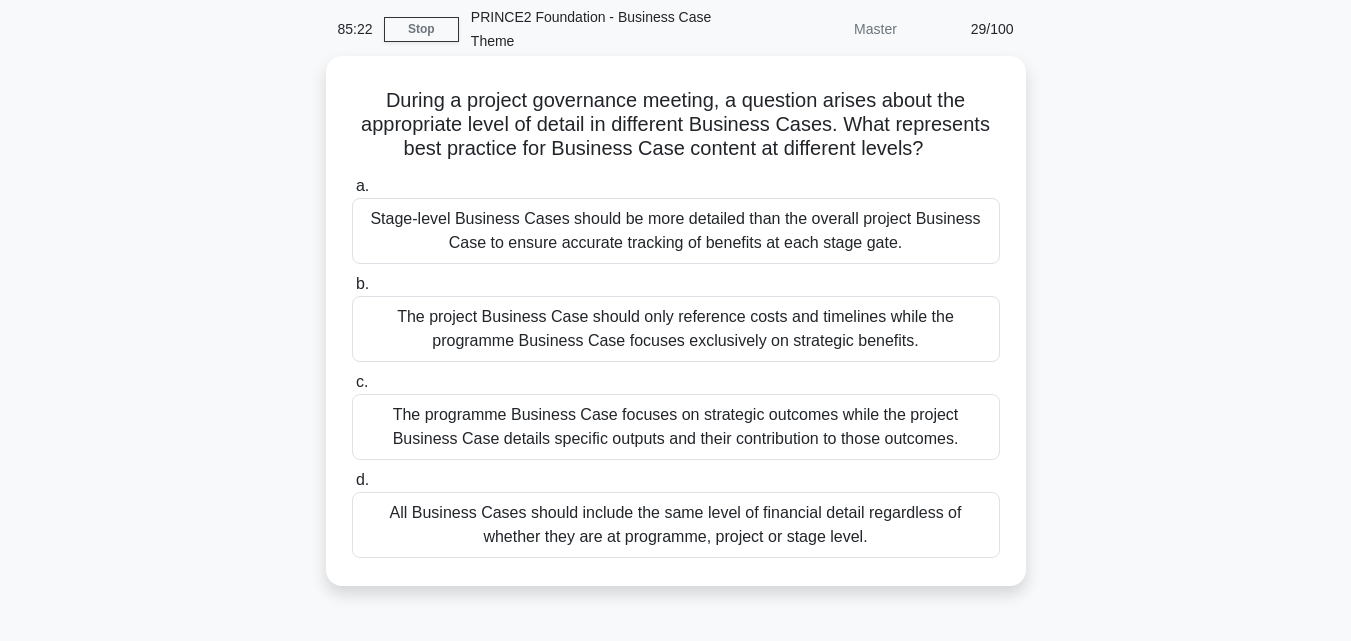 click on "Stage-level Business Cases should be more detailed than the overall project Business Case to ensure accurate tracking of benefits at each stage gate." at bounding box center (676, 231) 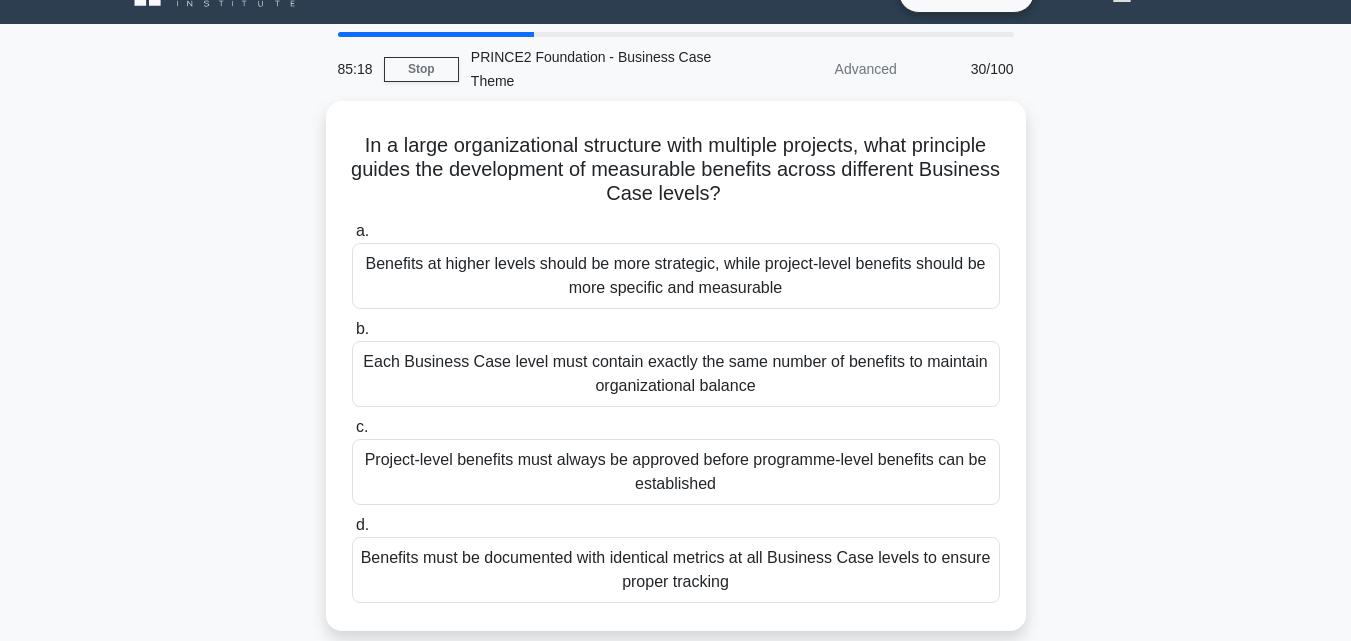 scroll, scrollTop: 80, scrollLeft: 0, axis: vertical 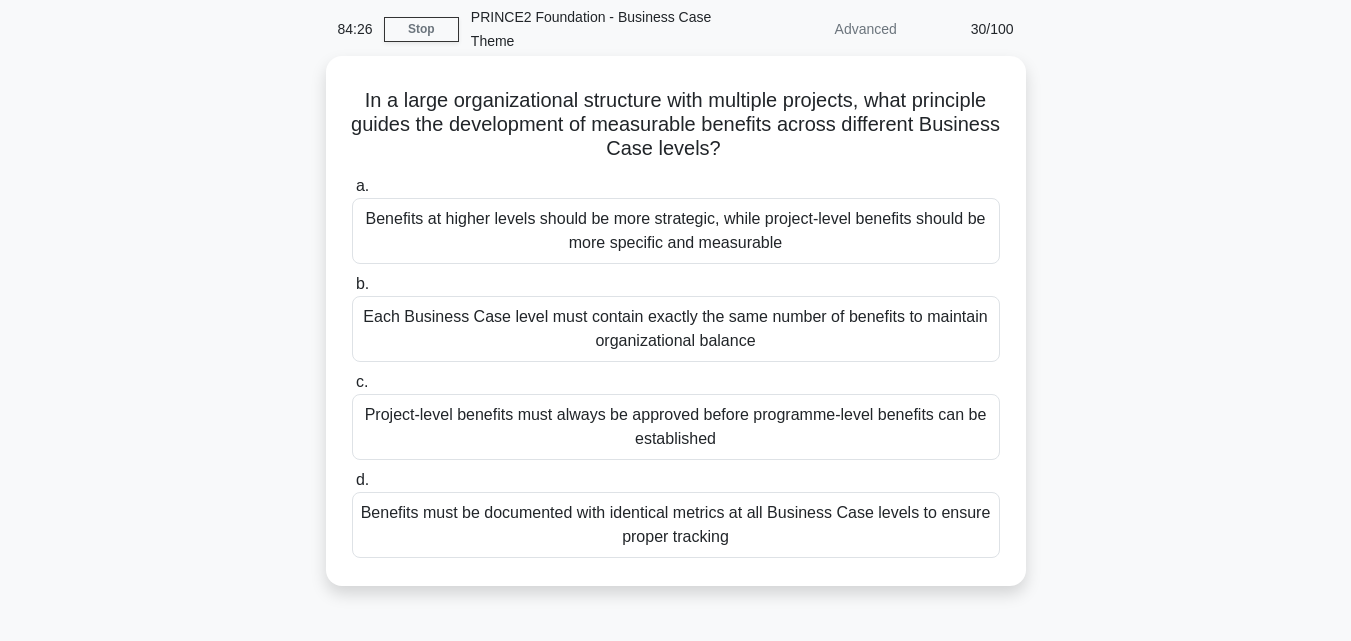 click on "Benefits at higher levels should be more strategic, while project-level benefits should be more specific and measurable" at bounding box center (676, 231) 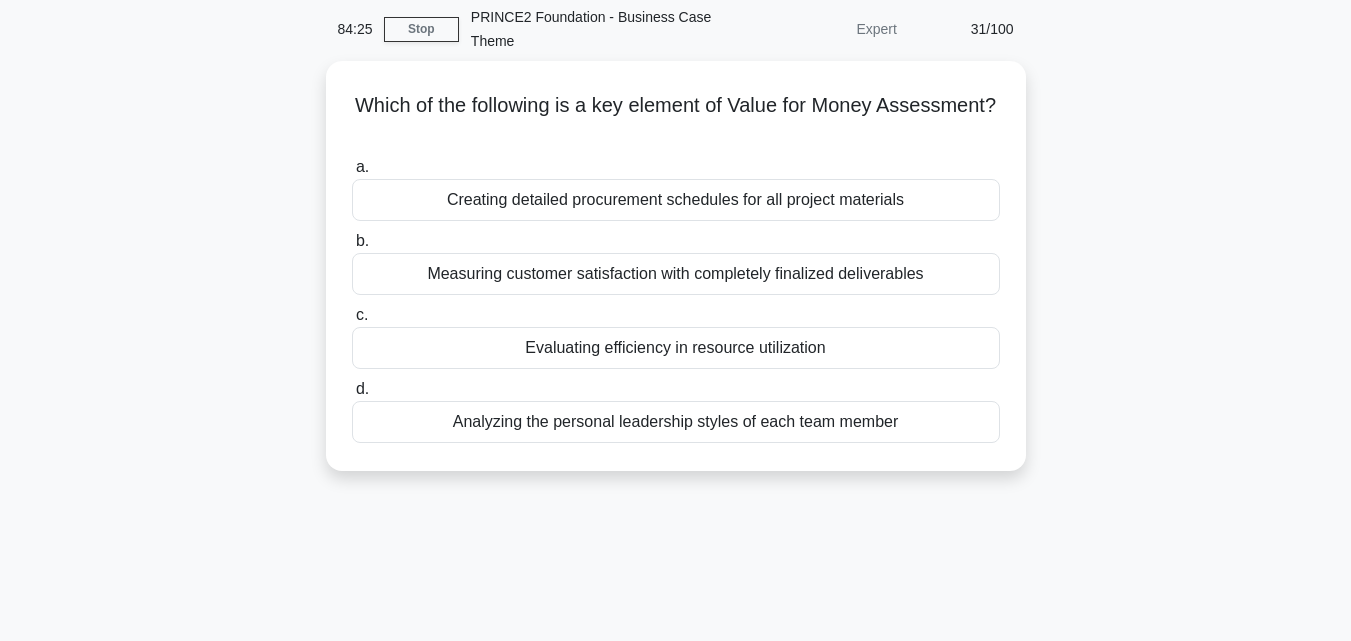 scroll, scrollTop: 0, scrollLeft: 0, axis: both 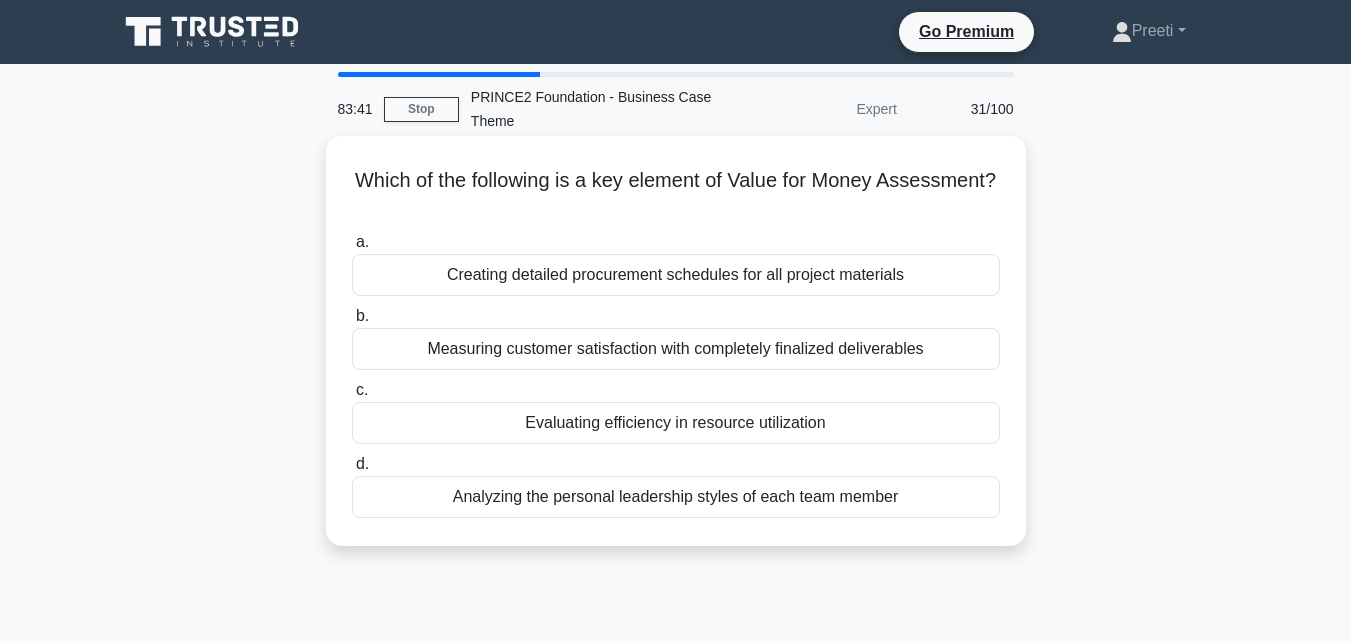 click on "Evaluating efficiency in resource utilization" at bounding box center [676, 423] 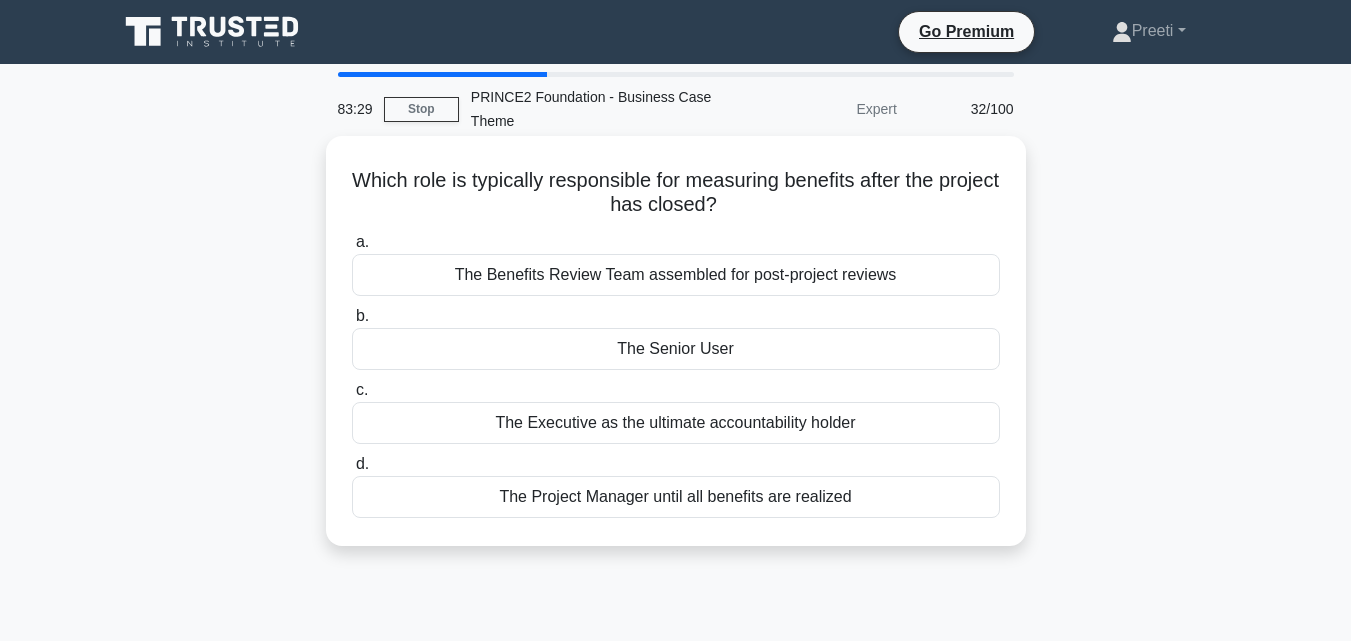 click on "The Senior User" at bounding box center [676, 349] 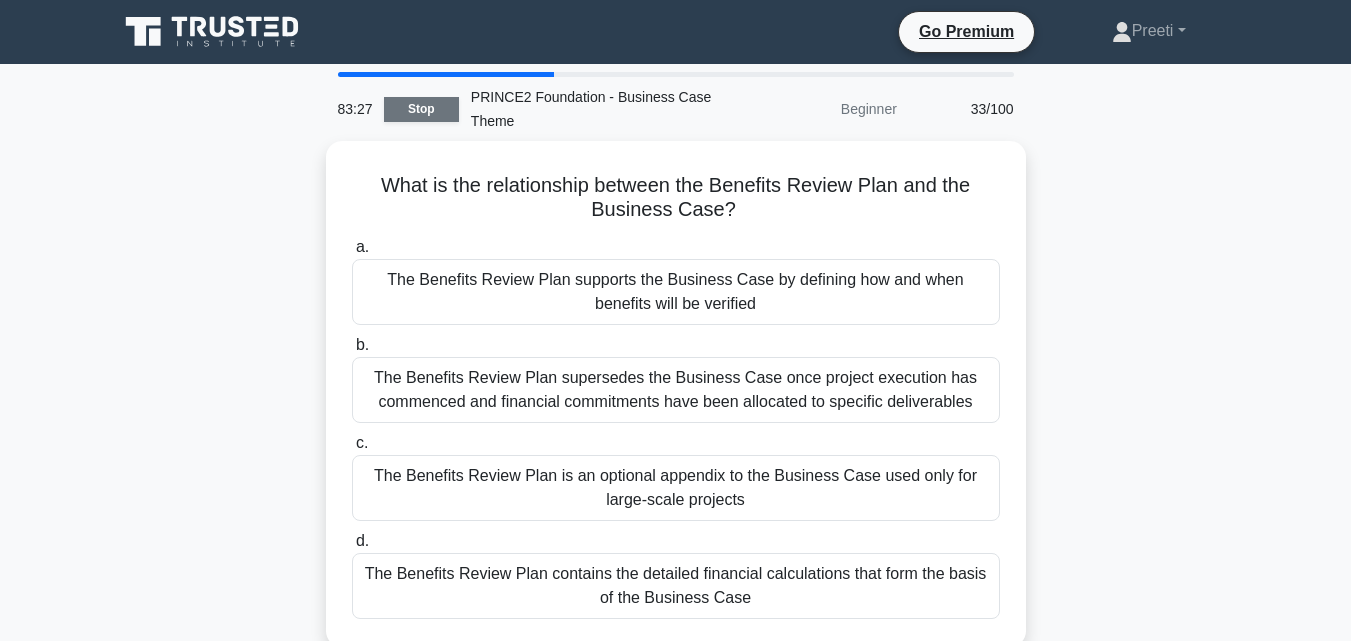 click on "Stop" at bounding box center (421, 109) 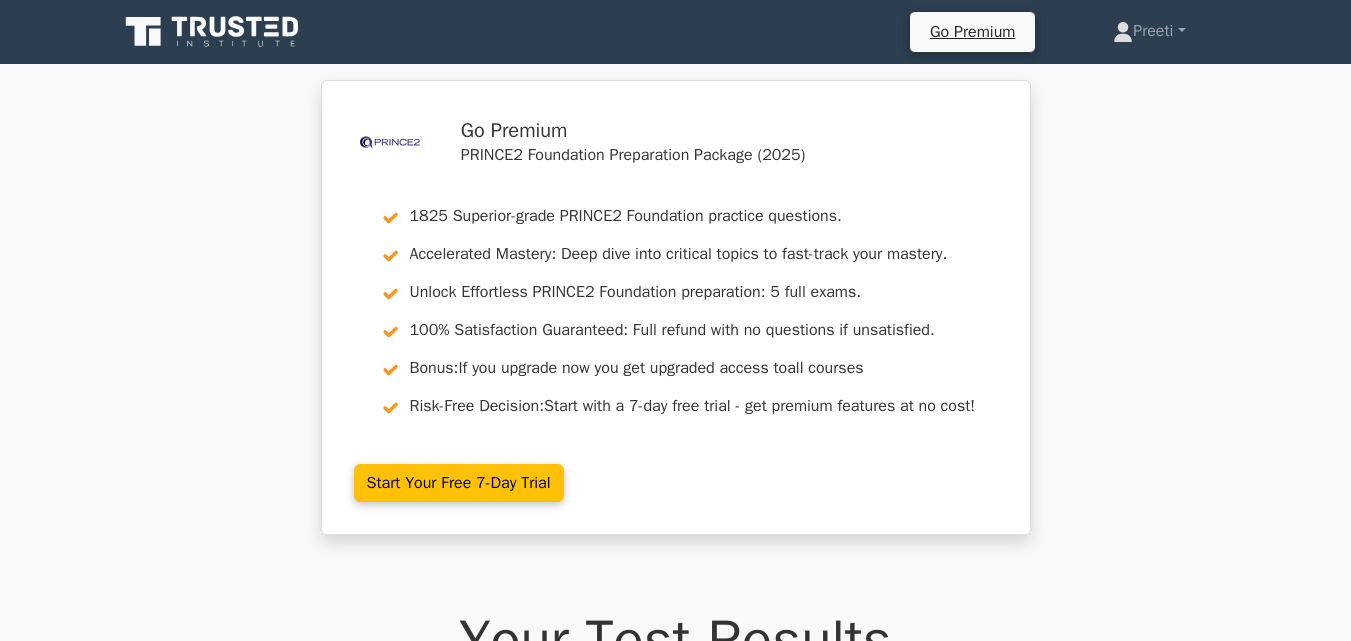 scroll, scrollTop: 720, scrollLeft: 0, axis: vertical 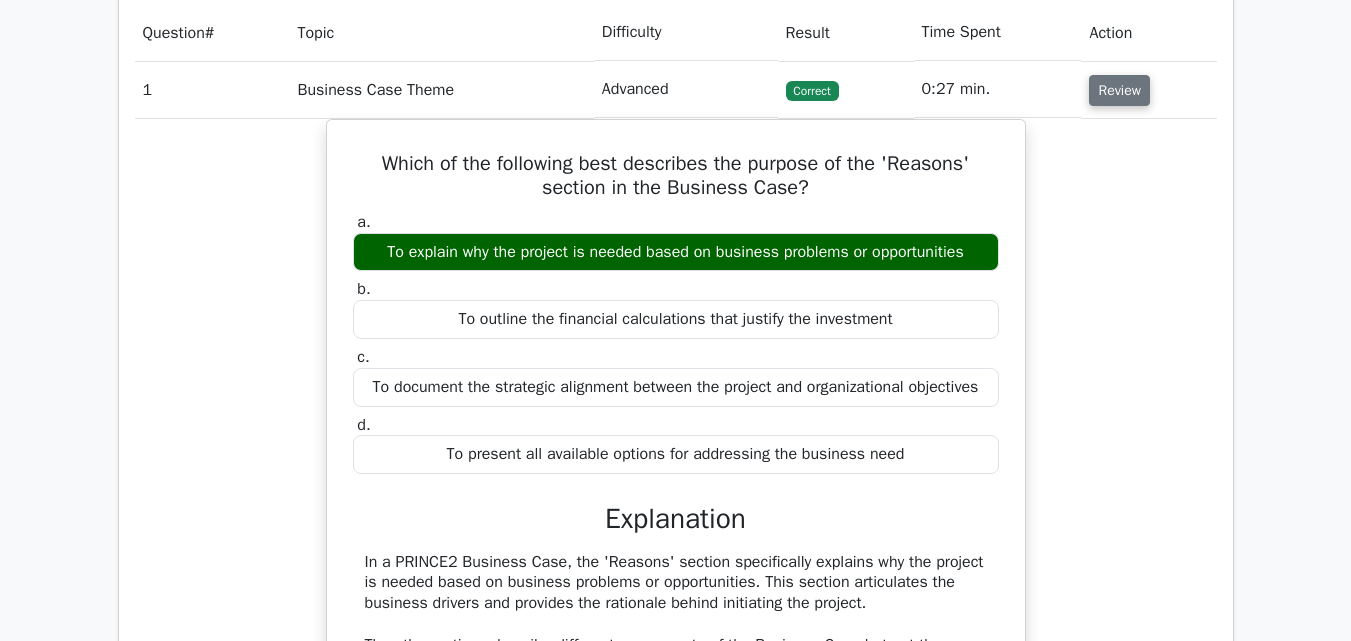click on "Review" at bounding box center (1119, 90) 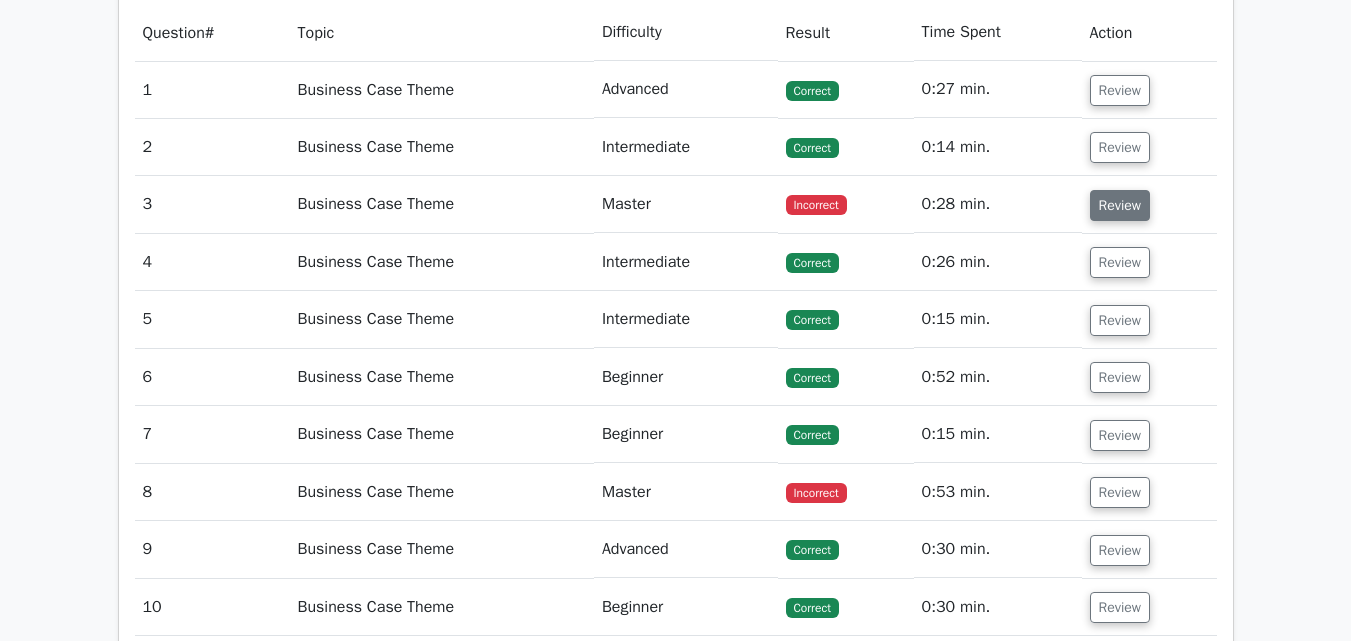 click on "Review" at bounding box center (1120, 205) 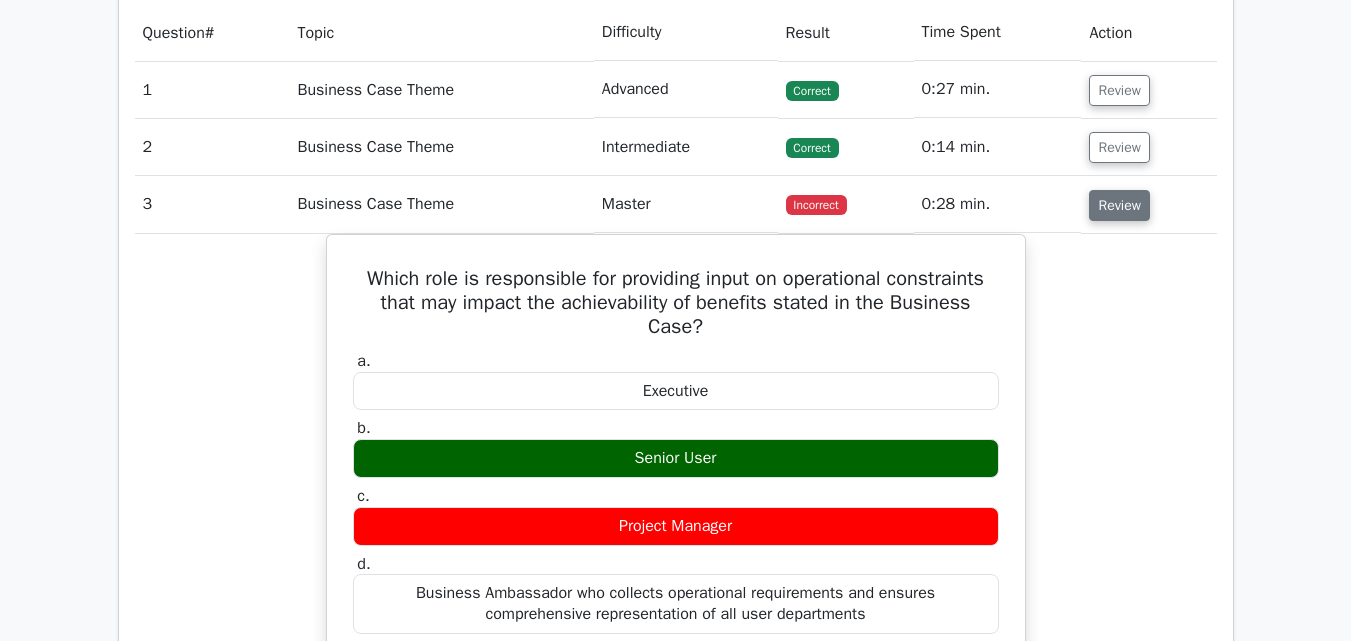 click on "Review" at bounding box center (1119, 205) 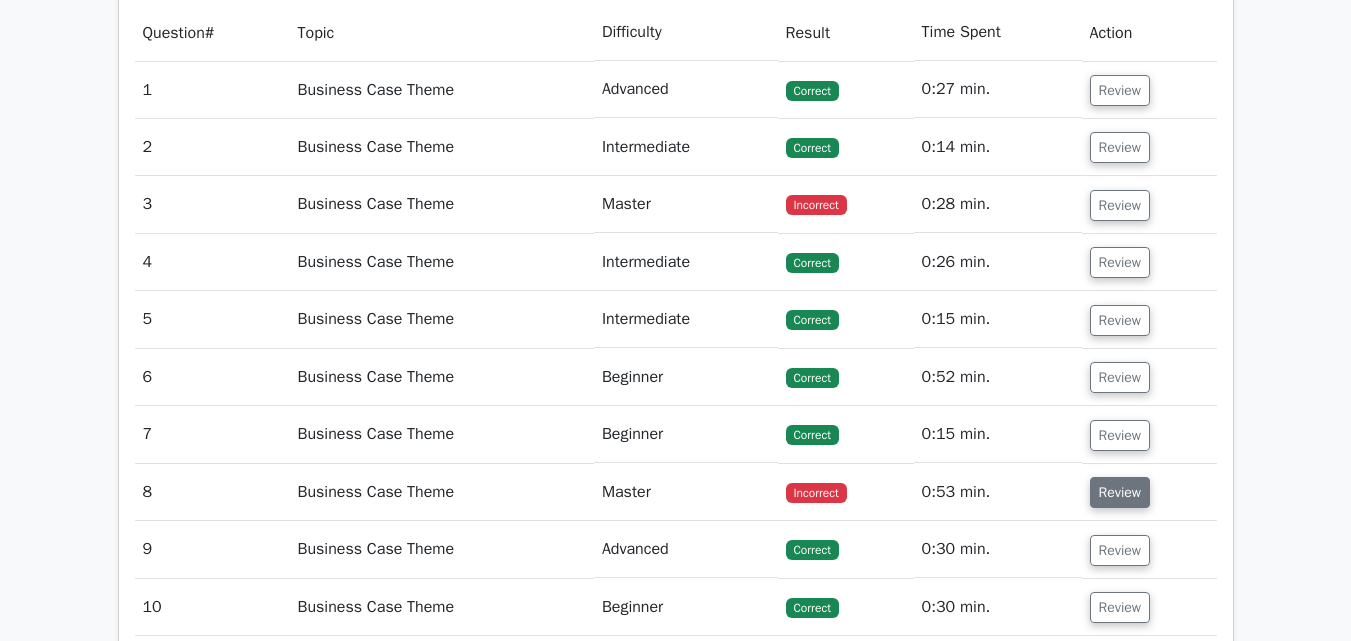 click on "Review" at bounding box center (1120, 492) 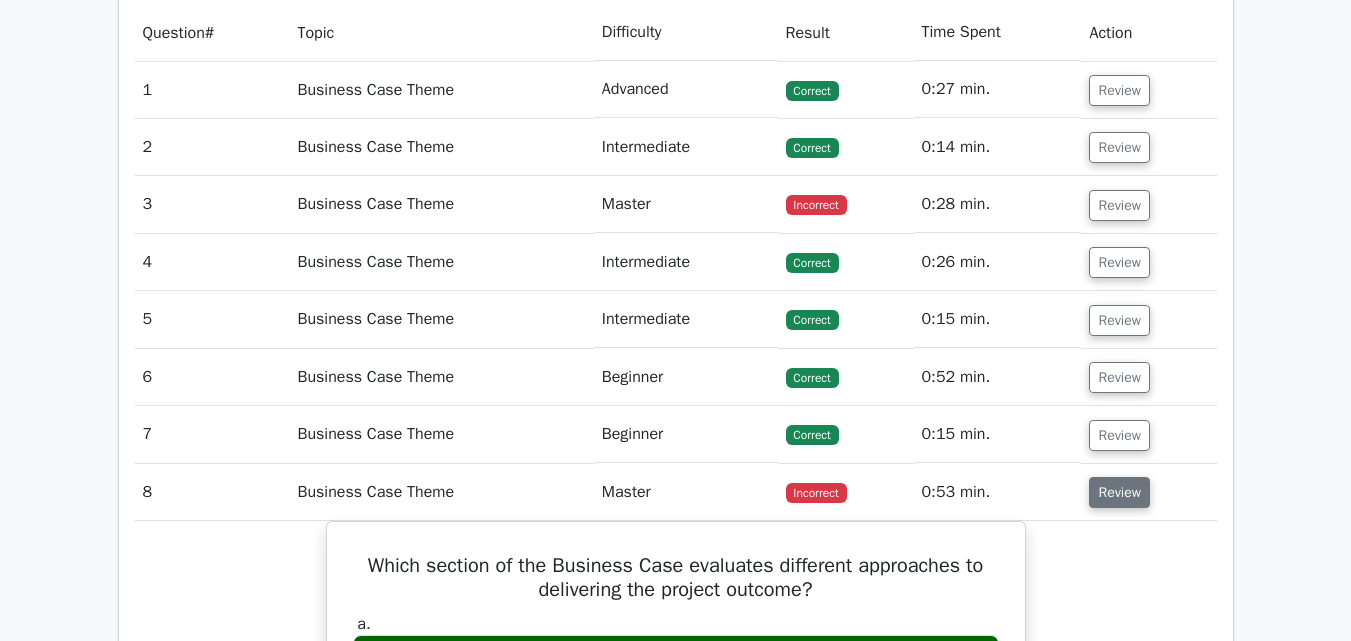 type 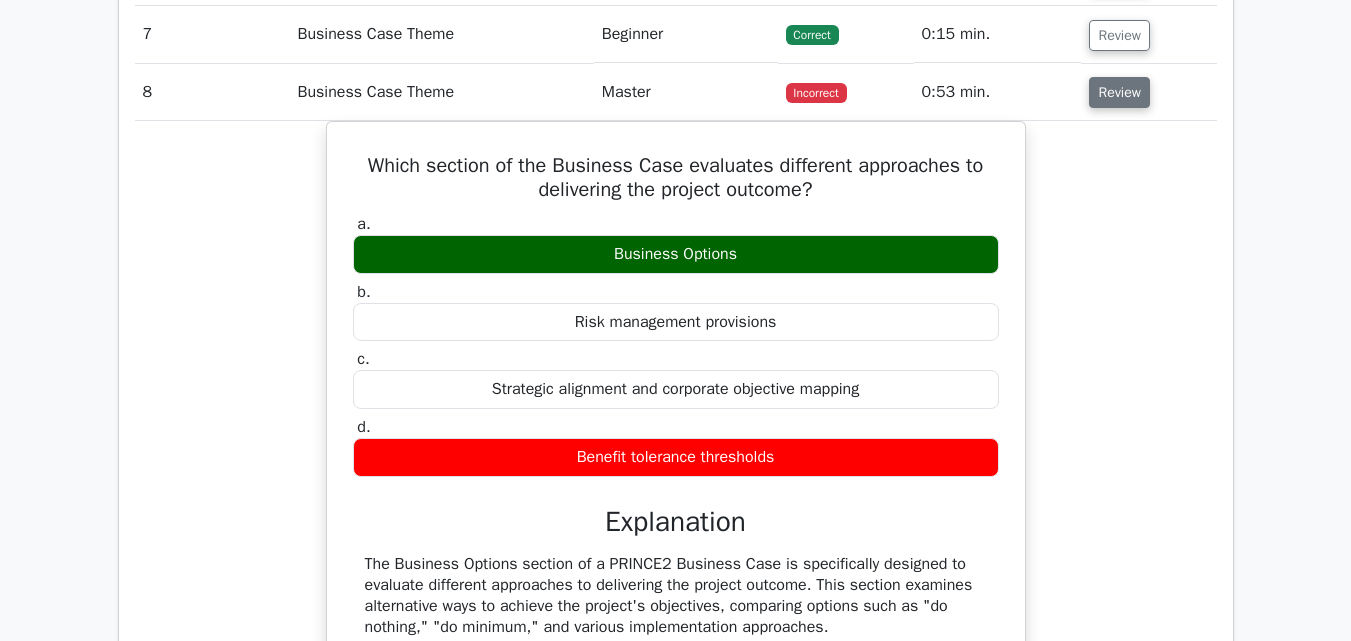 scroll, scrollTop: 1880, scrollLeft: 0, axis: vertical 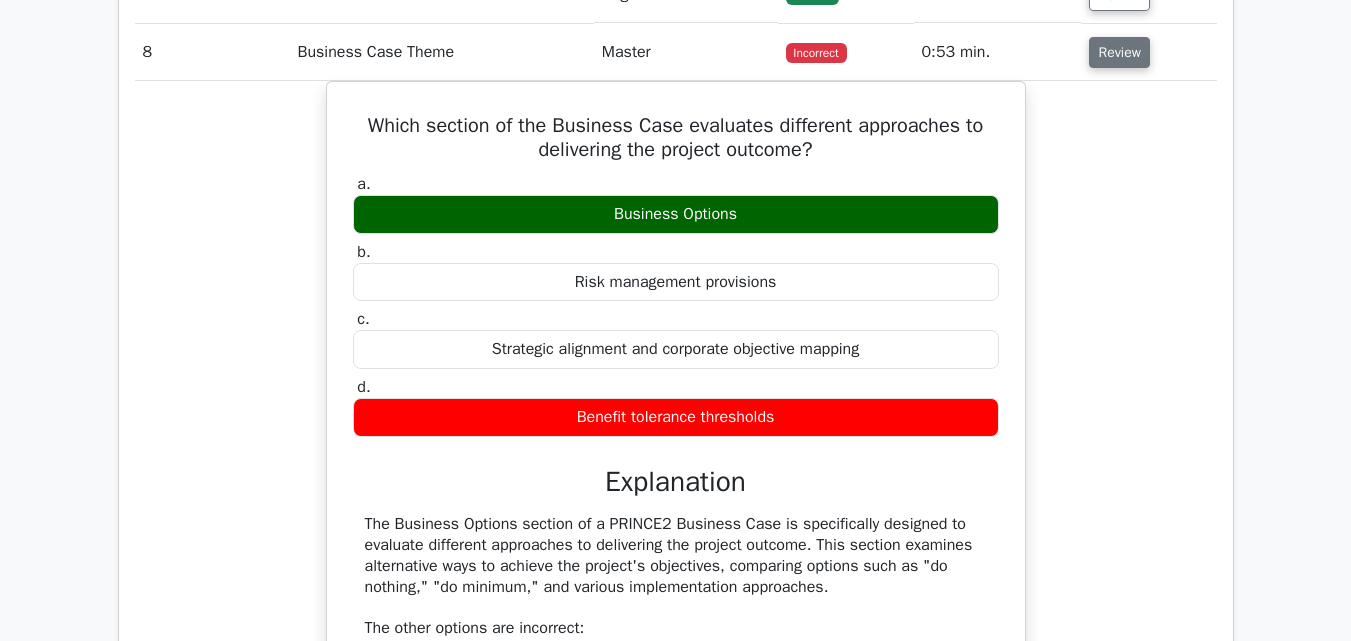 click on "Review" at bounding box center [1119, 52] 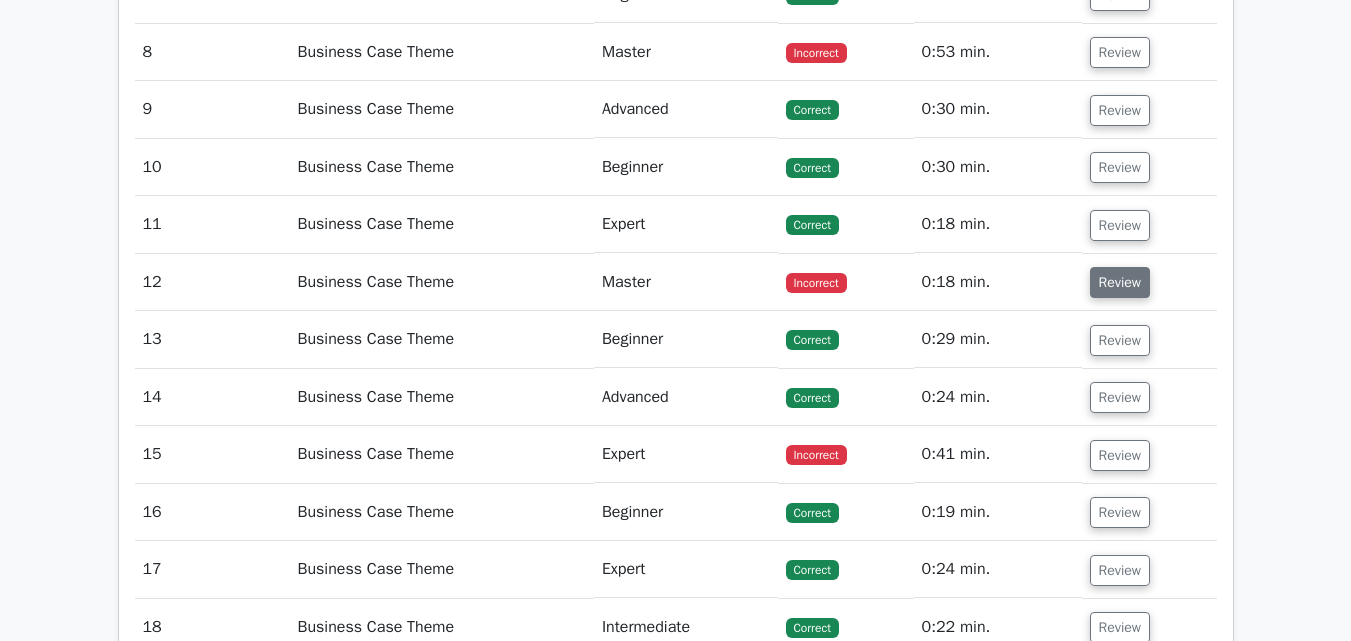 click on "Review" at bounding box center [1120, 282] 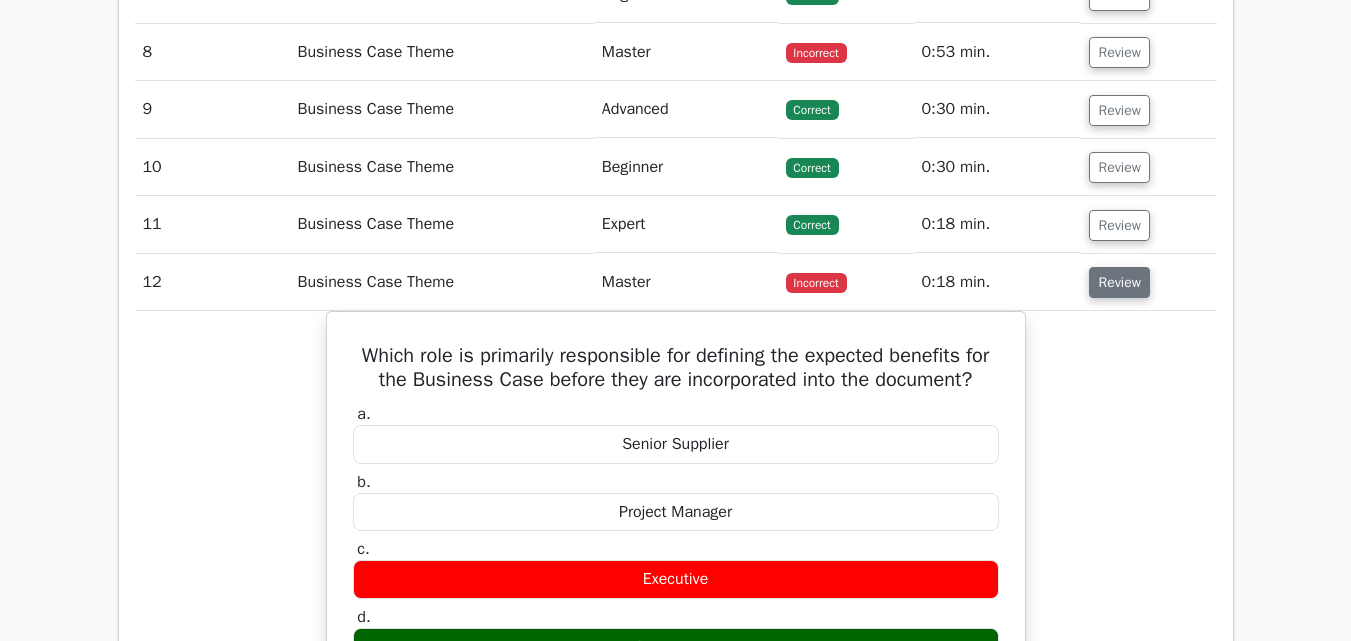 type 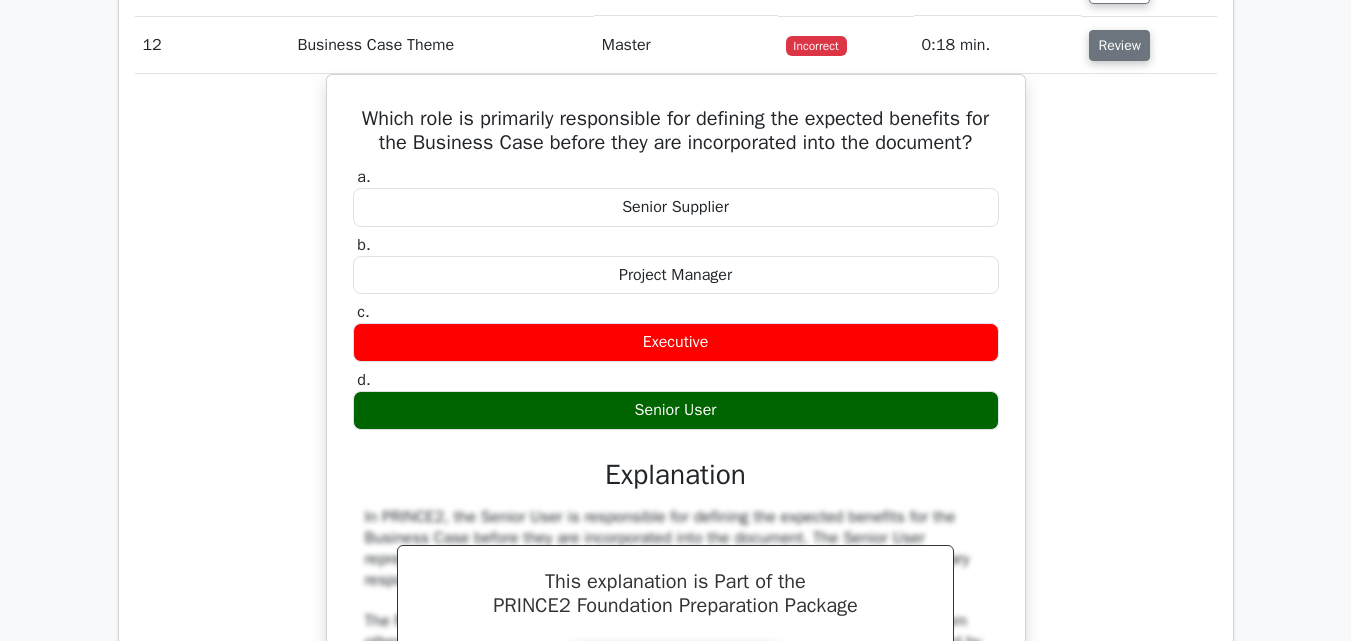scroll, scrollTop: 2120, scrollLeft: 0, axis: vertical 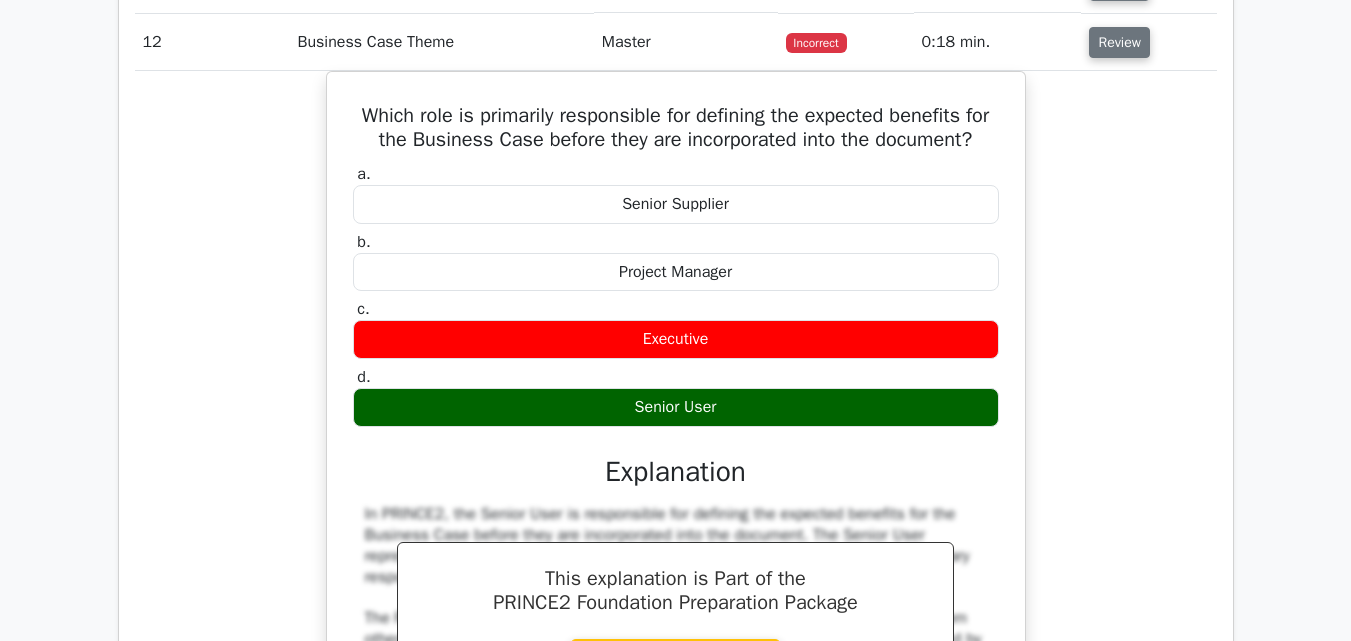 click on "Review" at bounding box center [1119, 42] 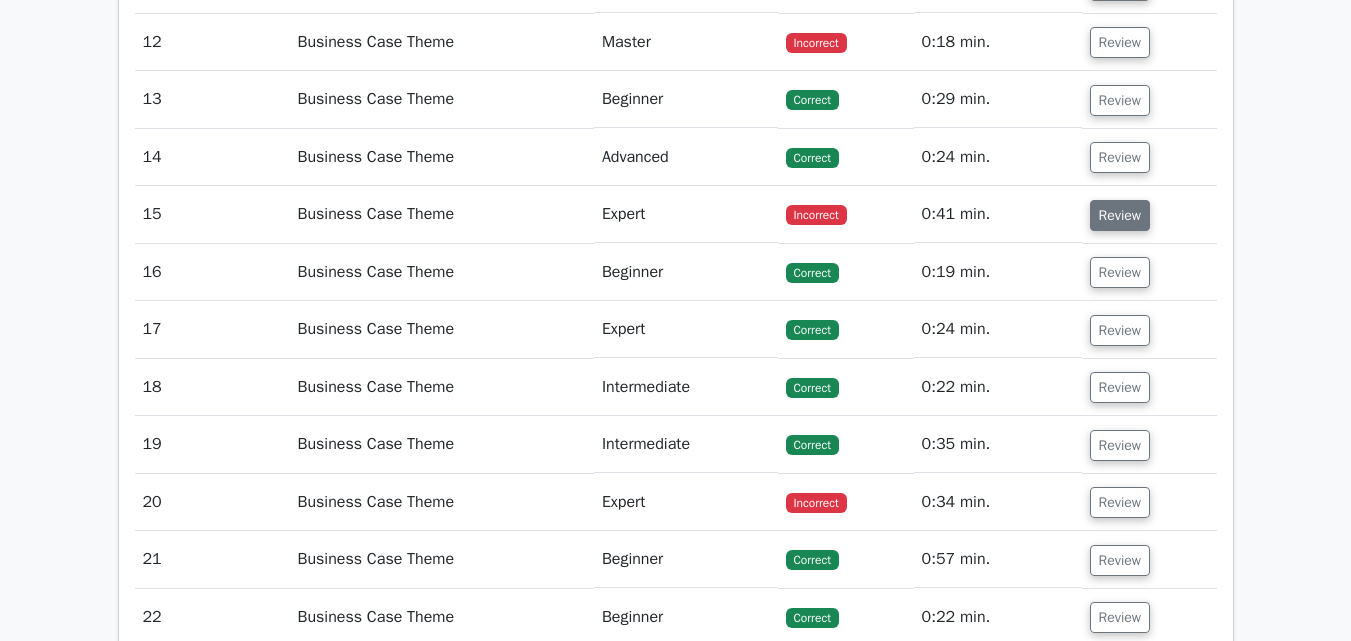 click on "Review" at bounding box center (1120, 215) 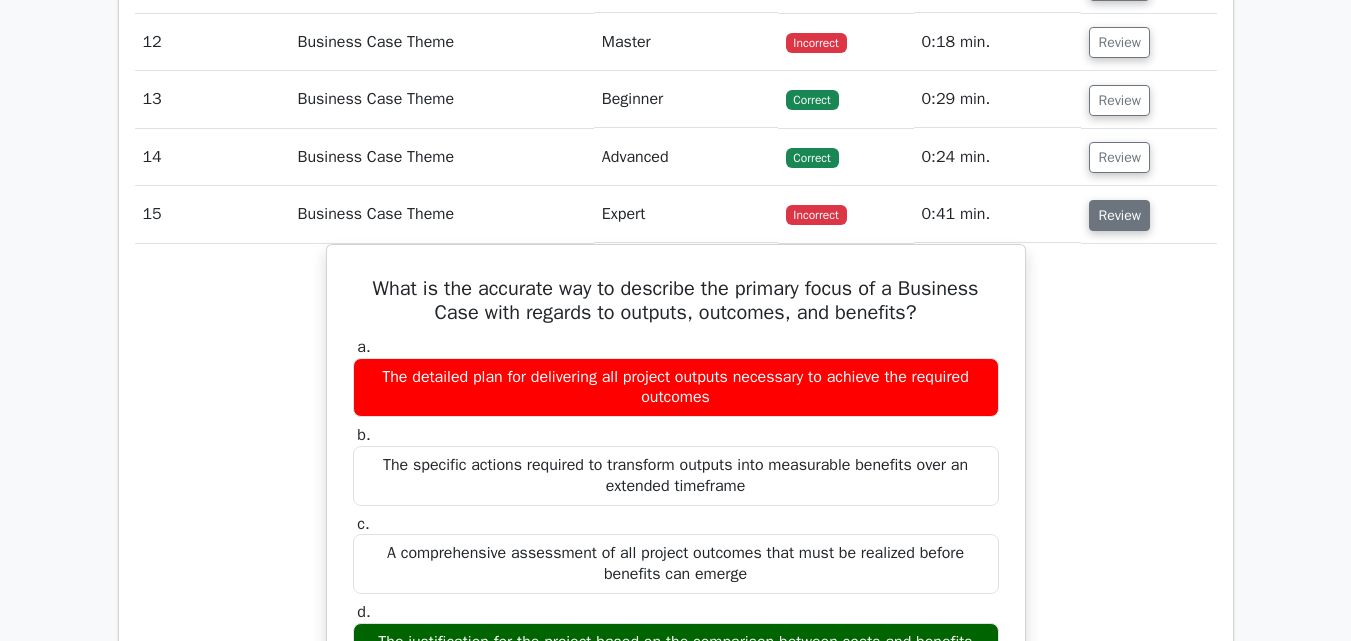 type 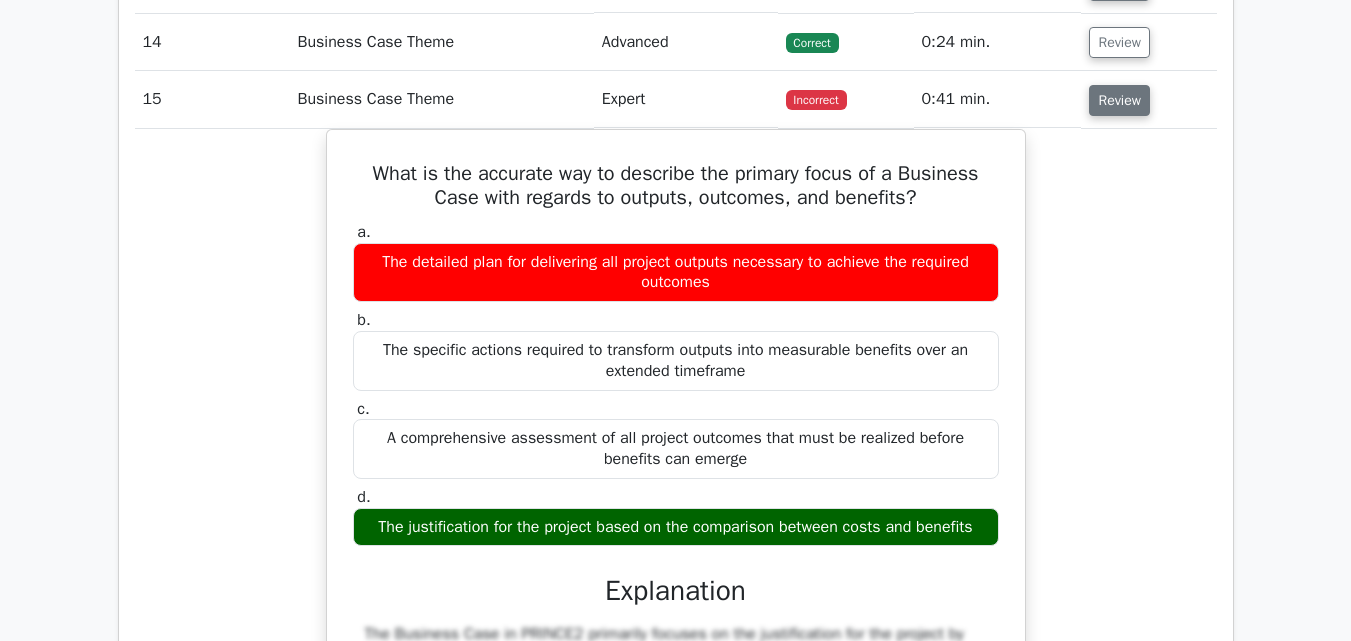 scroll, scrollTop: 2240, scrollLeft: 0, axis: vertical 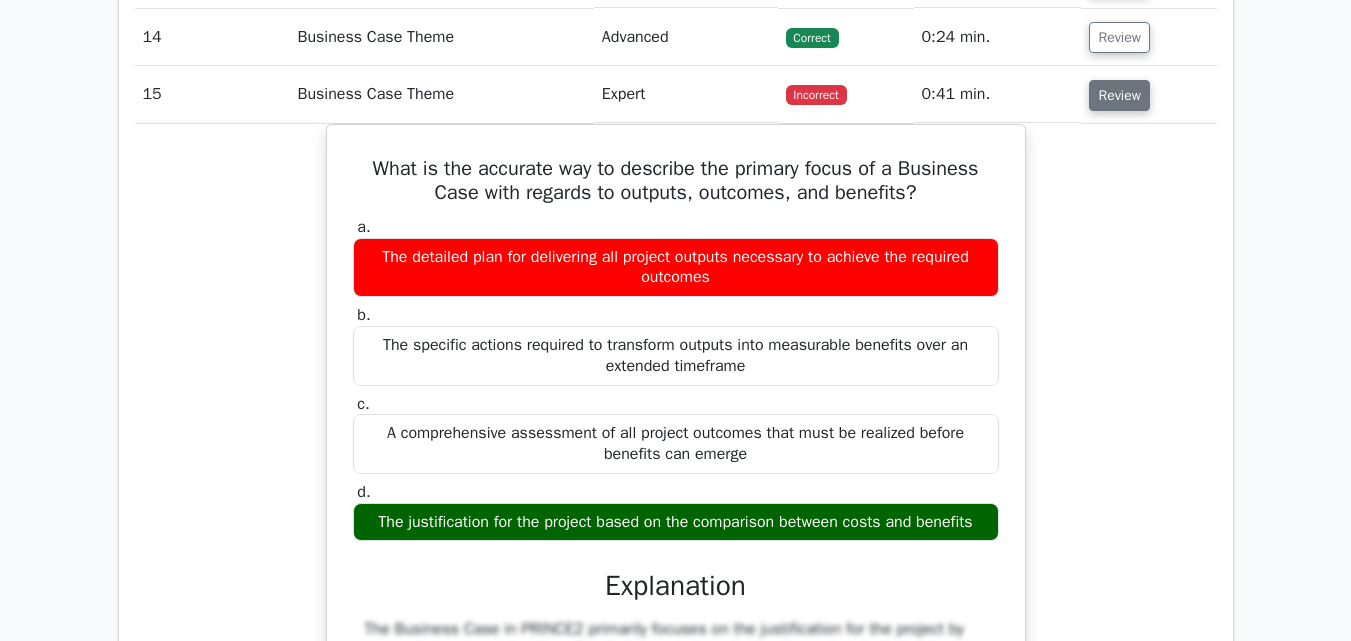 click on "Review" at bounding box center (1119, 95) 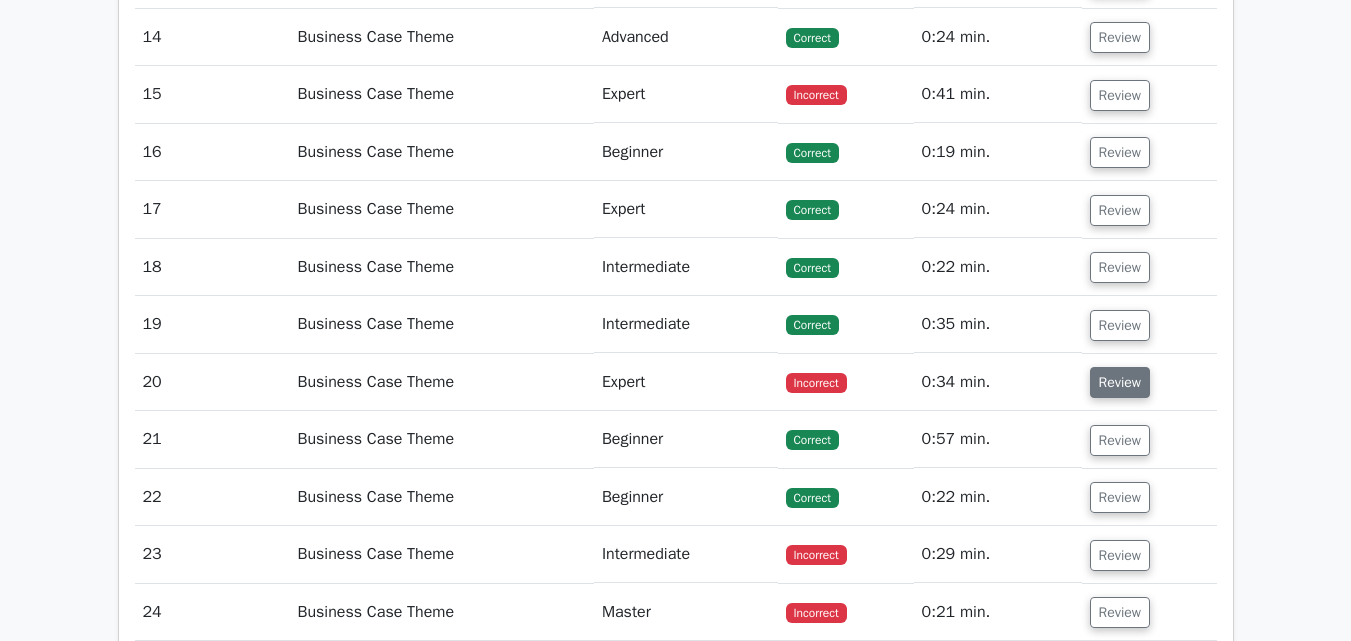 click on "Review" at bounding box center (1120, 382) 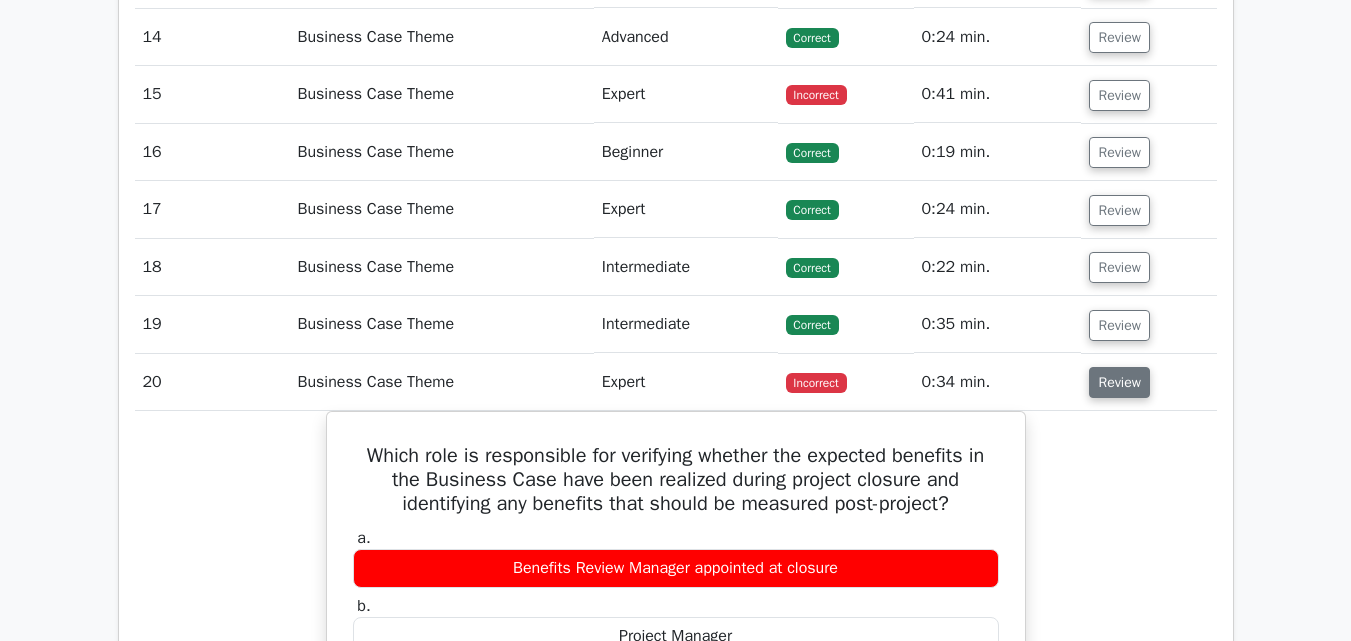 type 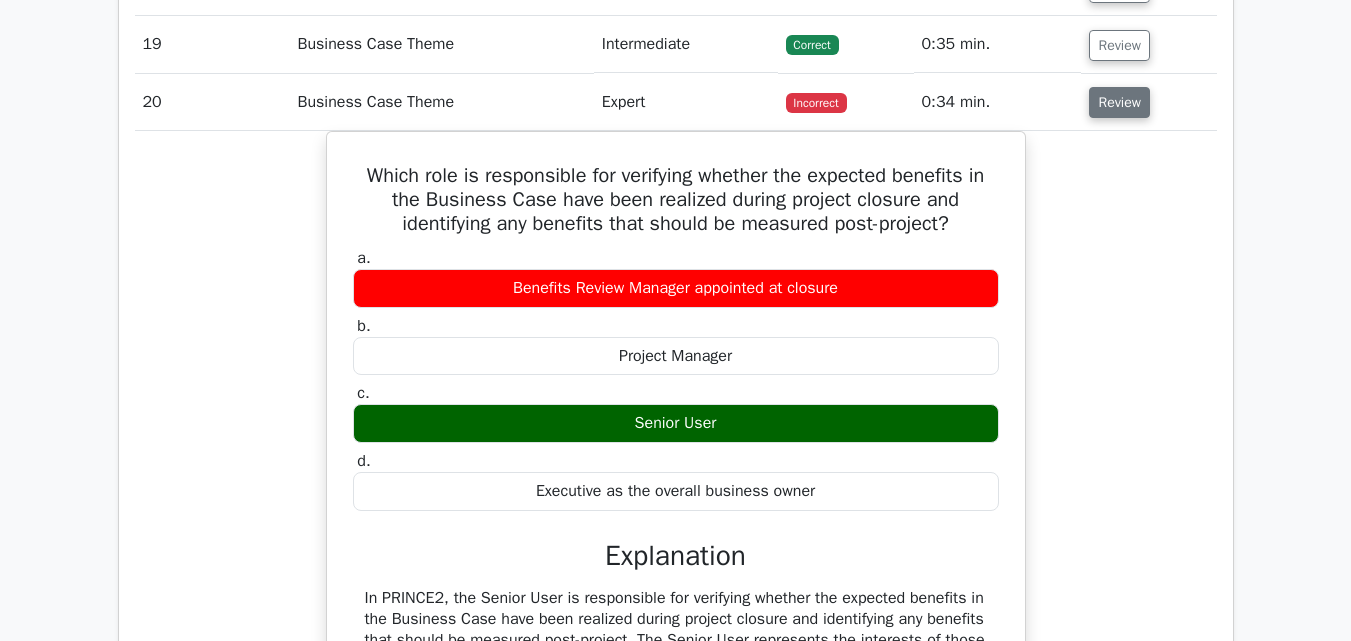 scroll, scrollTop: 2560, scrollLeft: 0, axis: vertical 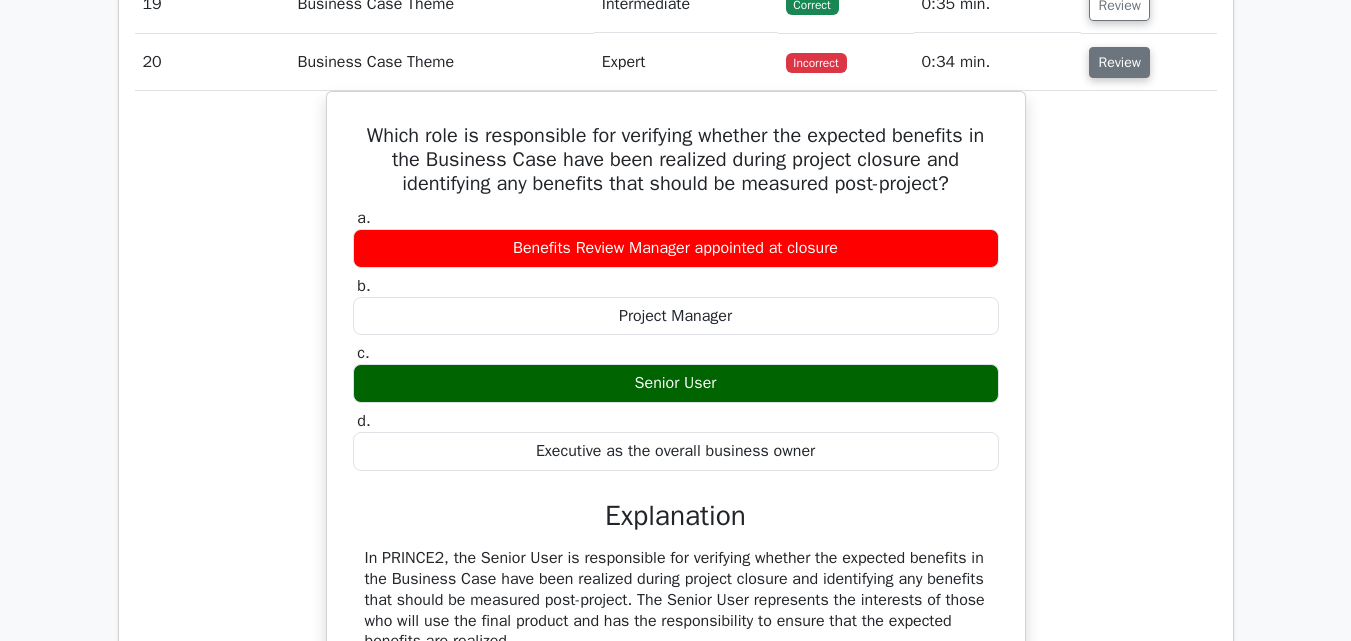 click on "Review" at bounding box center [1119, 62] 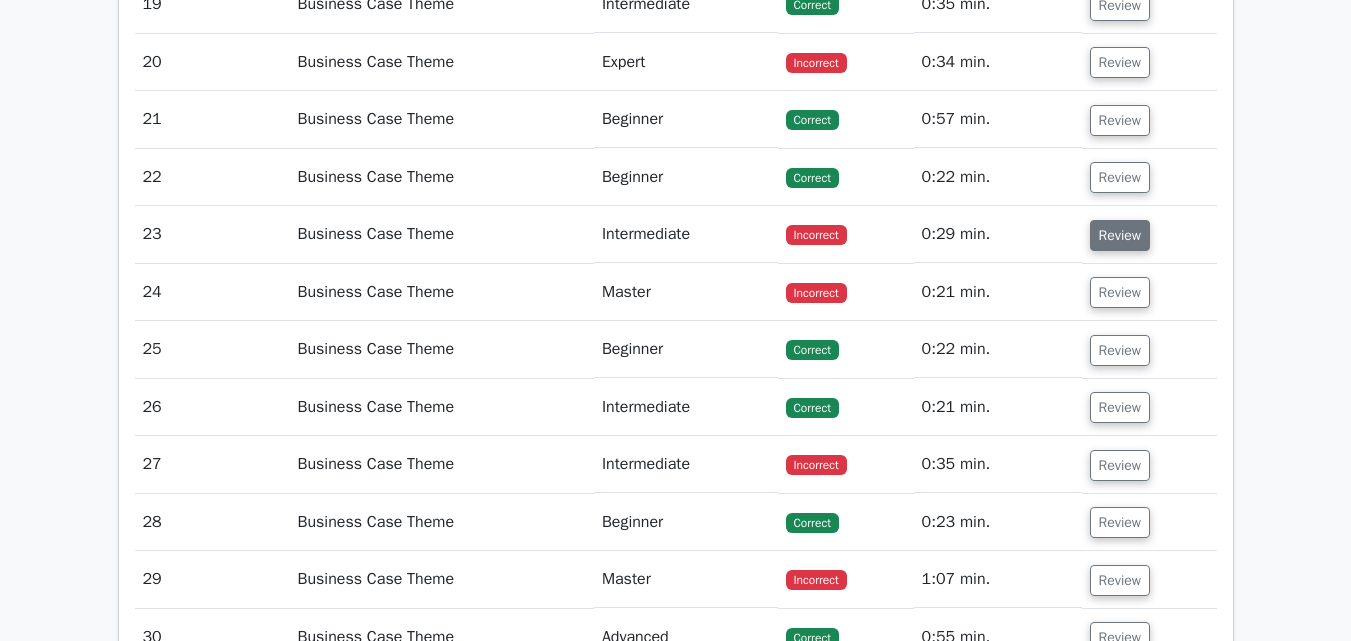 click on "Review" at bounding box center (1120, 235) 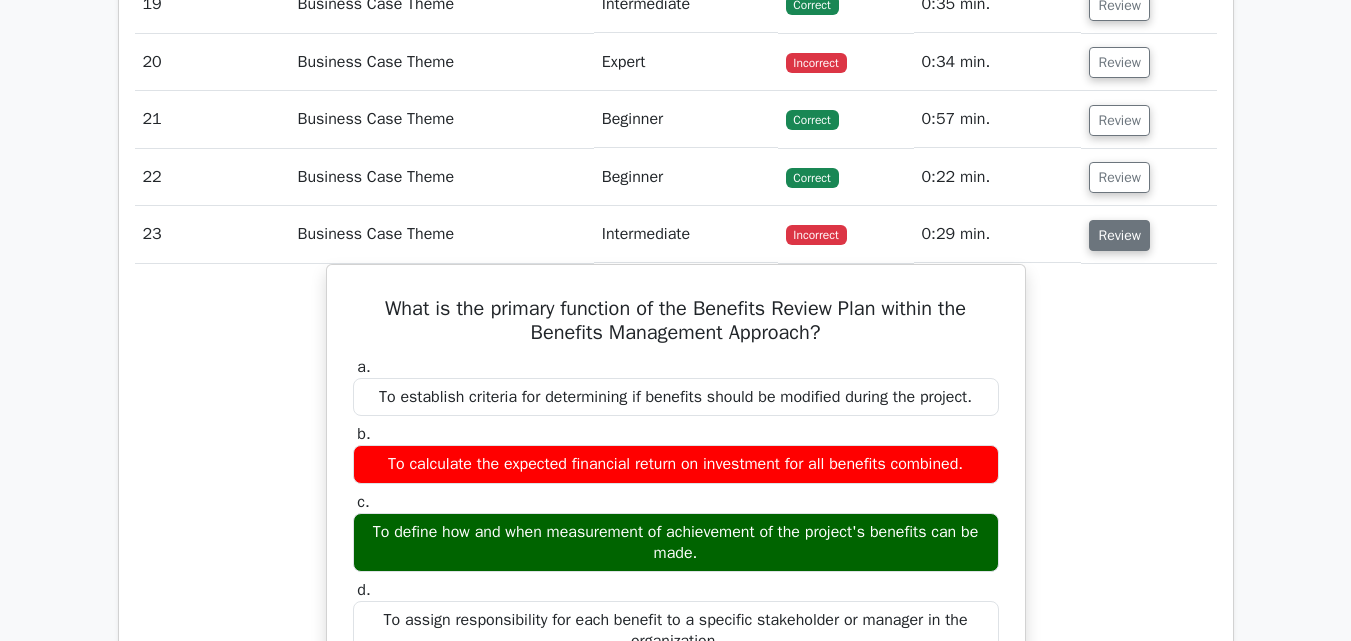type 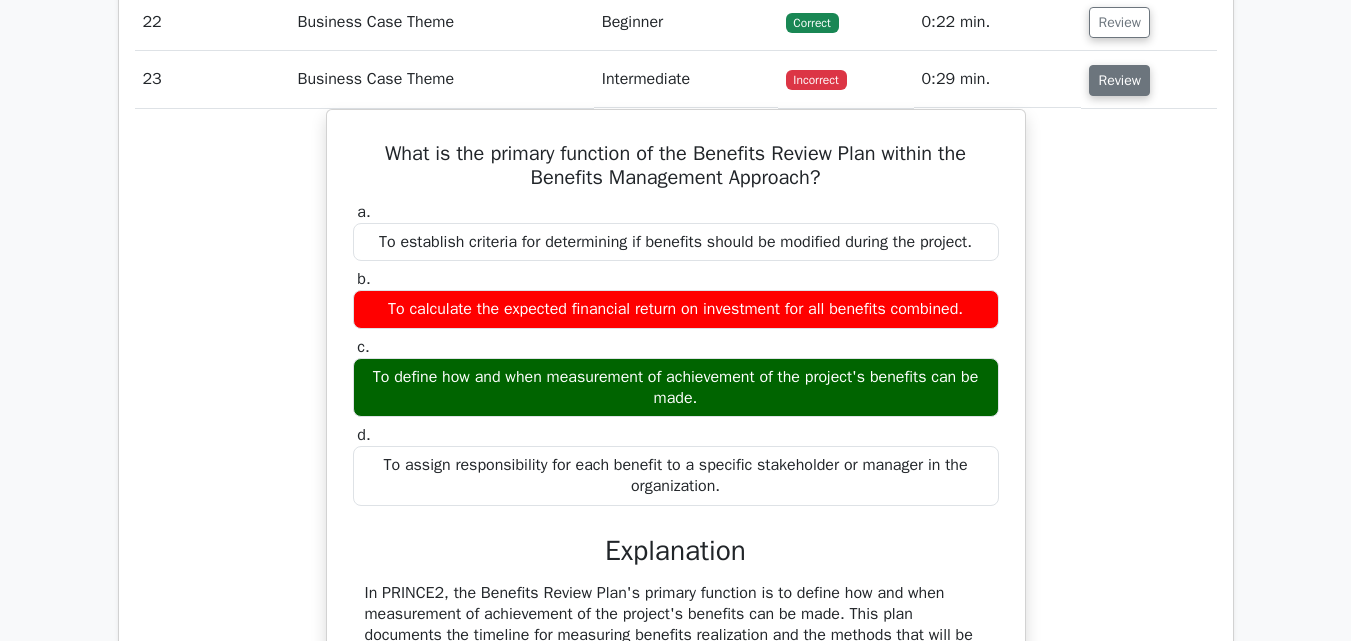 scroll, scrollTop: 2720, scrollLeft: 0, axis: vertical 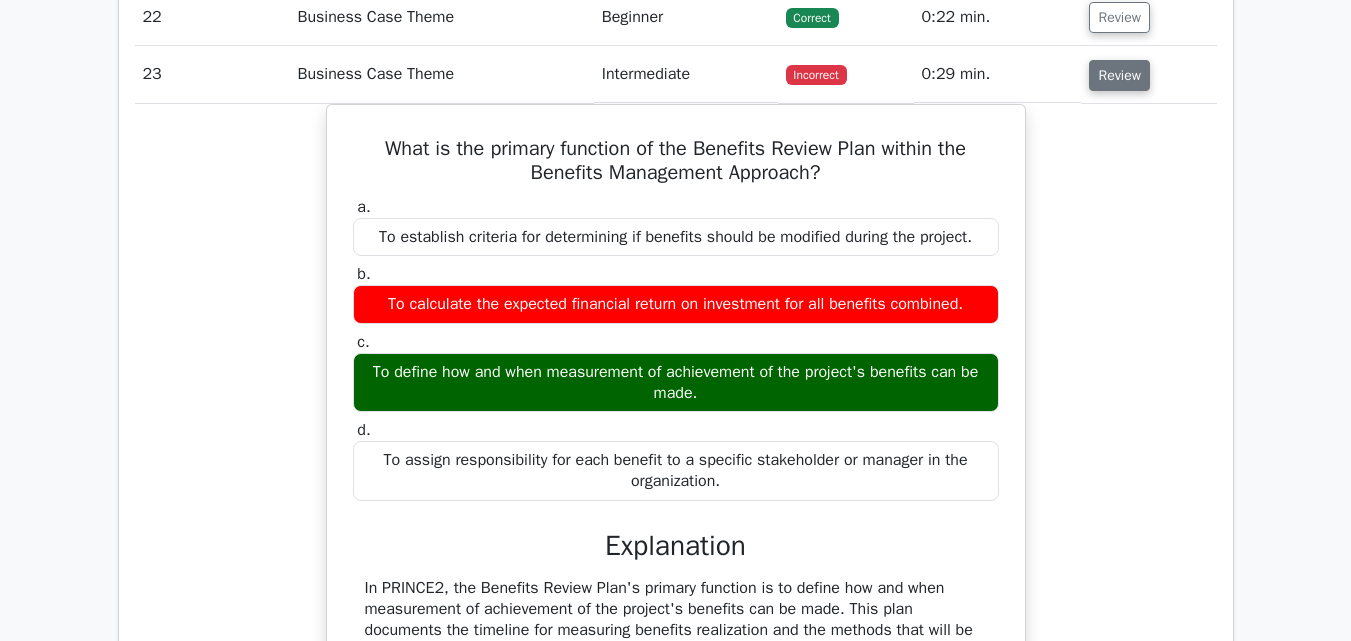 click on "Review" at bounding box center [1119, 75] 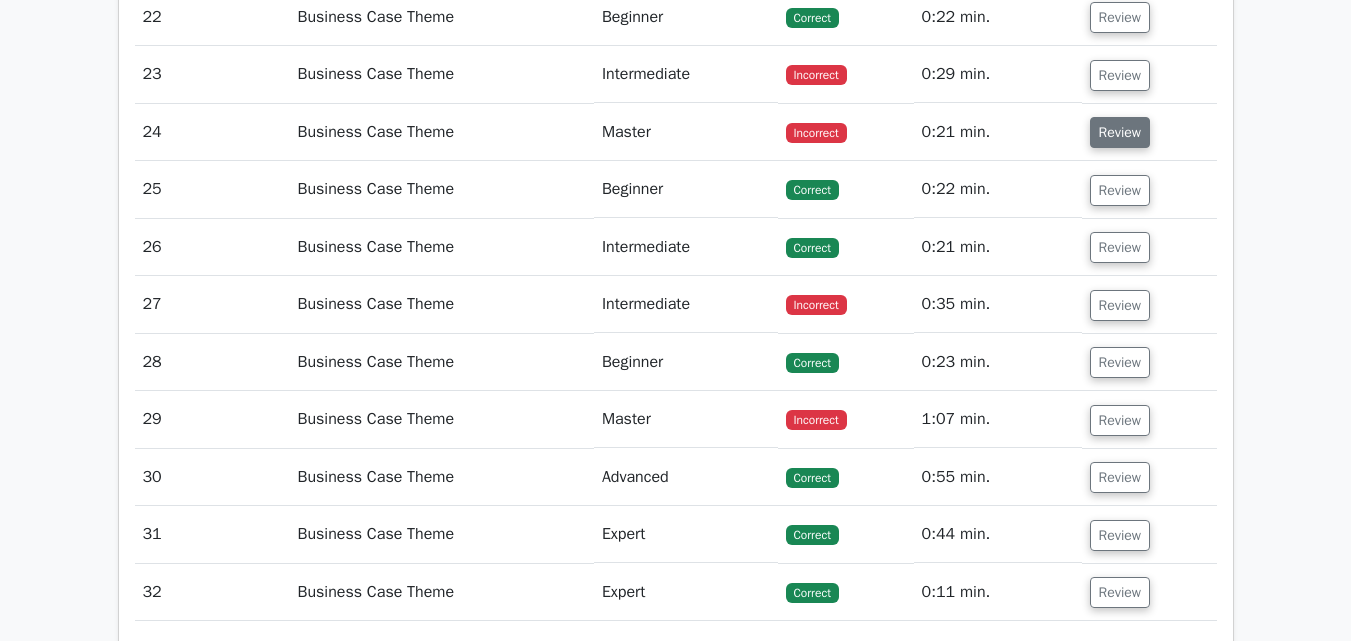 click on "Review" at bounding box center [1120, 132] 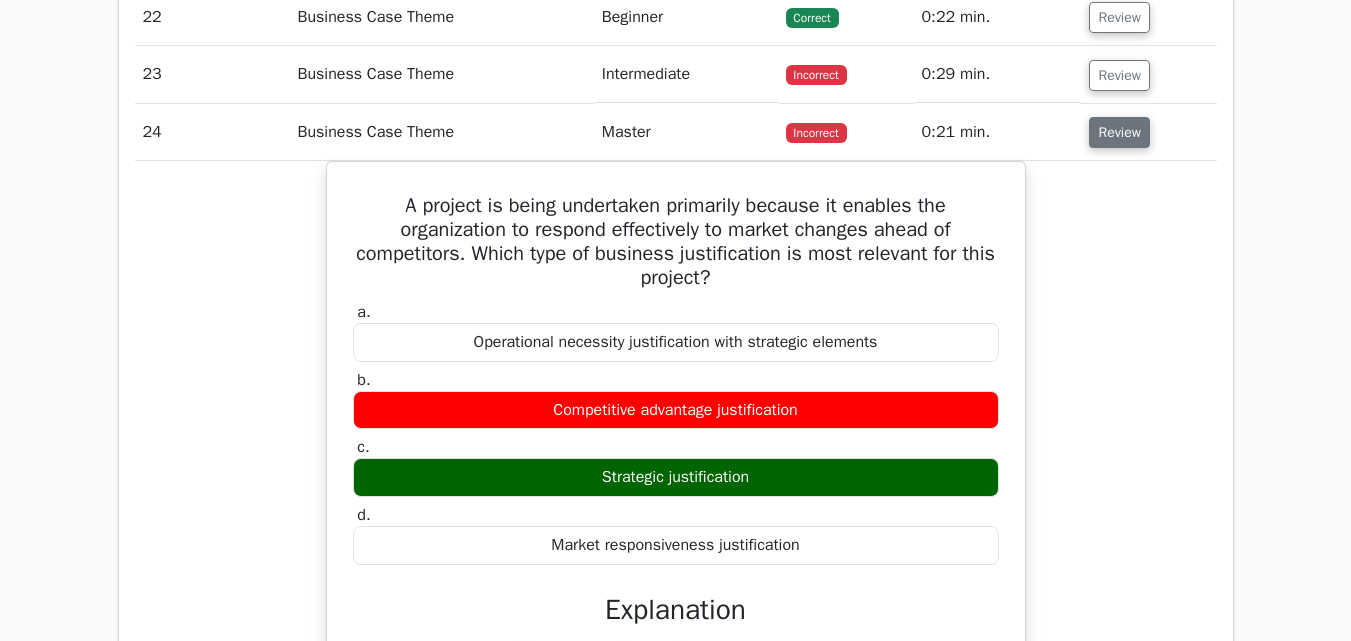 click on "Review" at bounding box center [1119, 132] 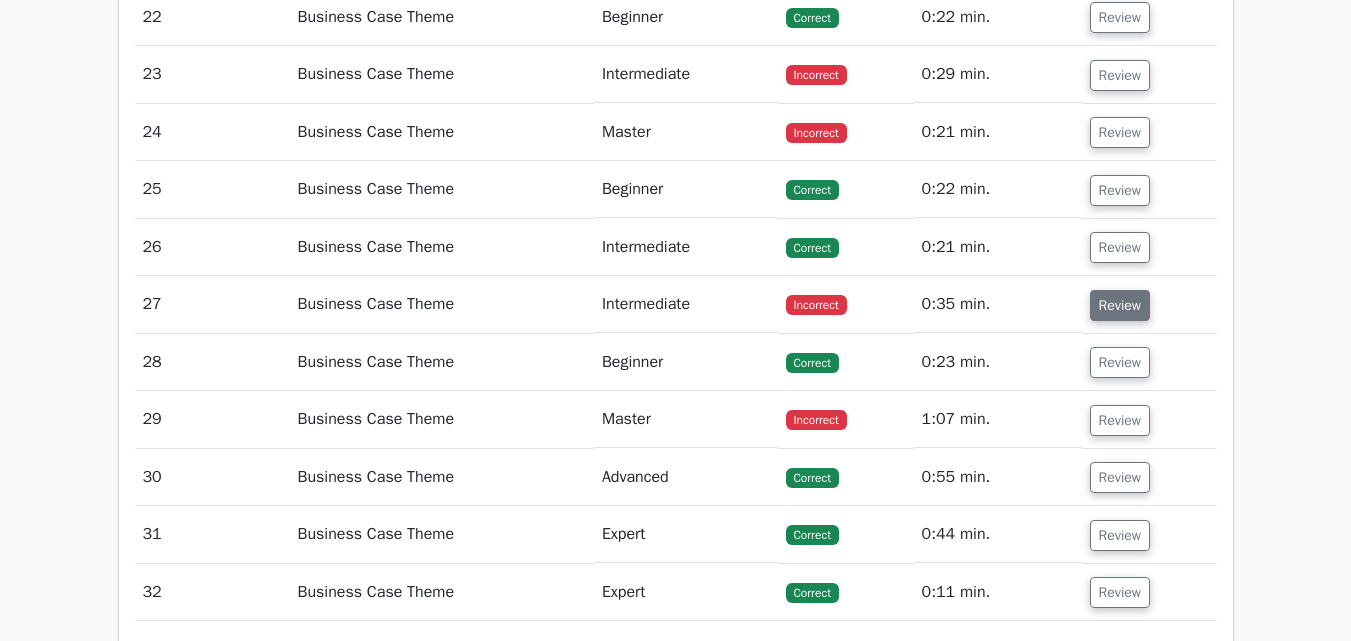 click on "Review" at bounding box center (1120, 305) 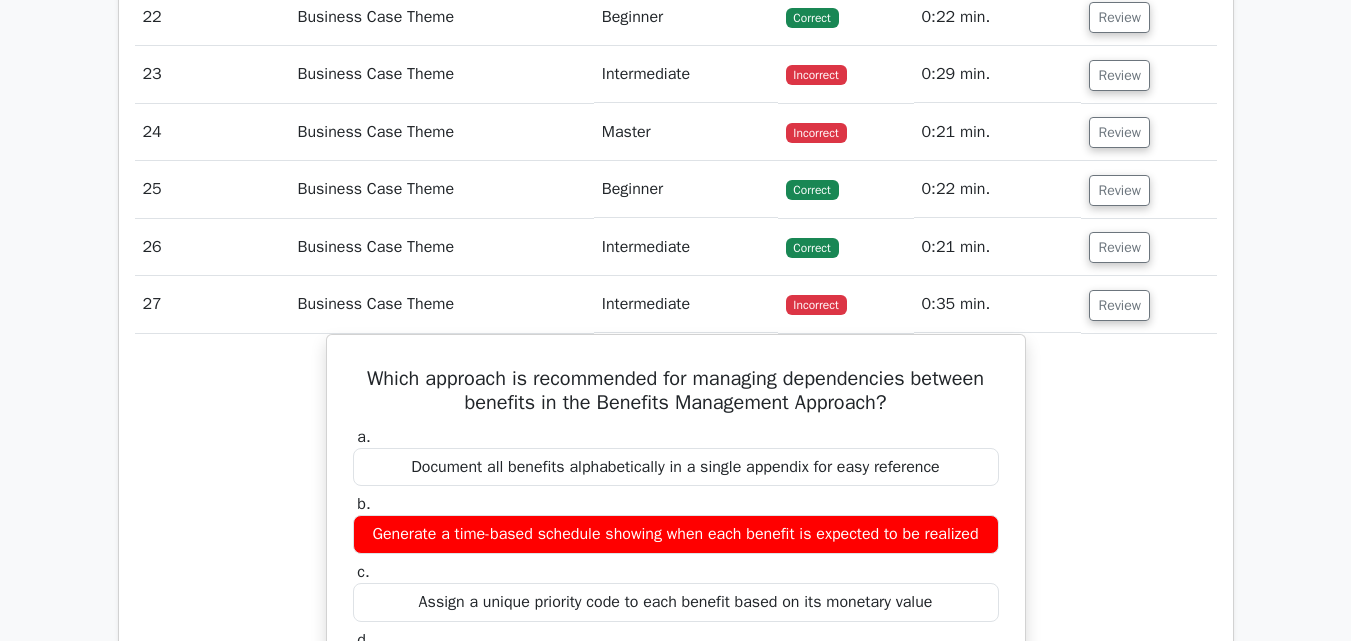 type 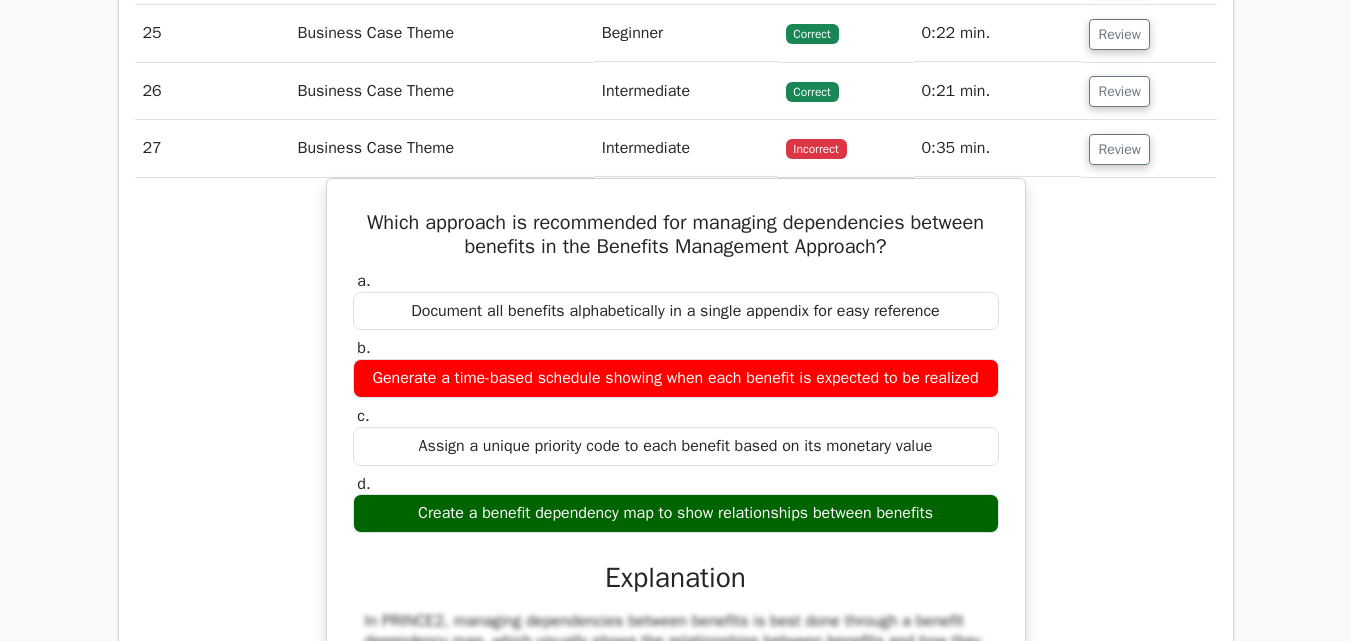 scroll, scrollTop: 2880, scrollLeft: 0, axis: vertical 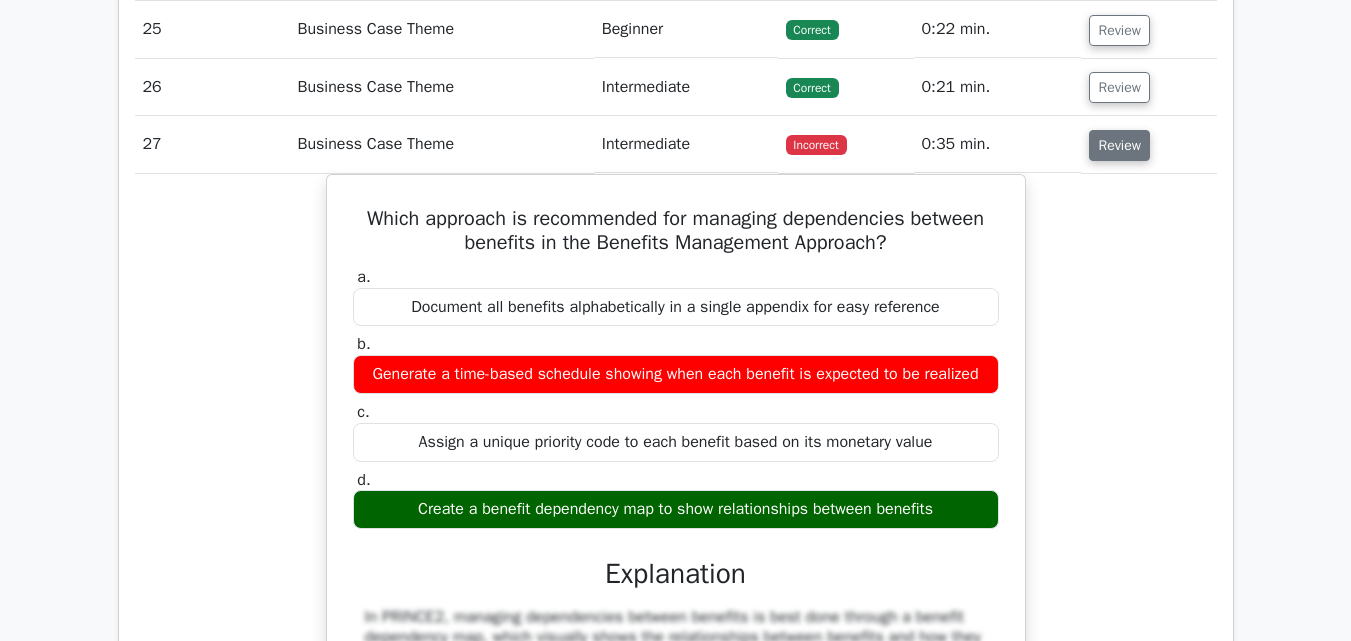 click on "Review" at bounding box center [1119, 145] 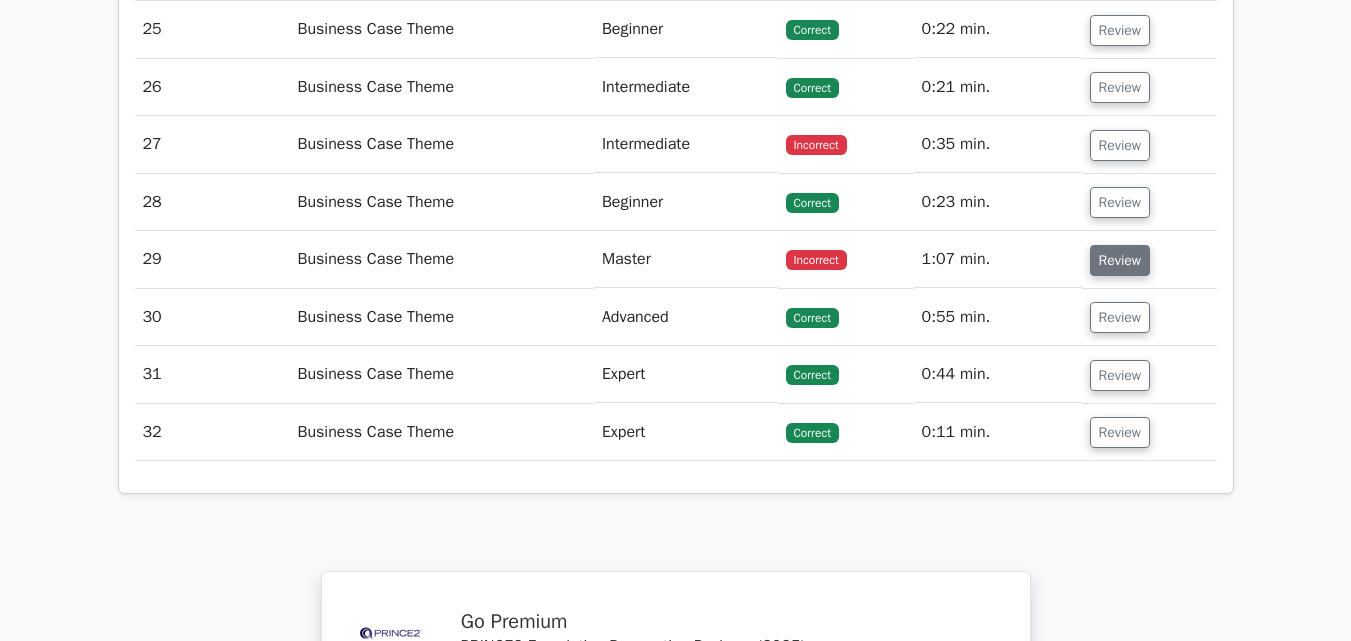 click on "Review" at bounding box center [1120, 260] 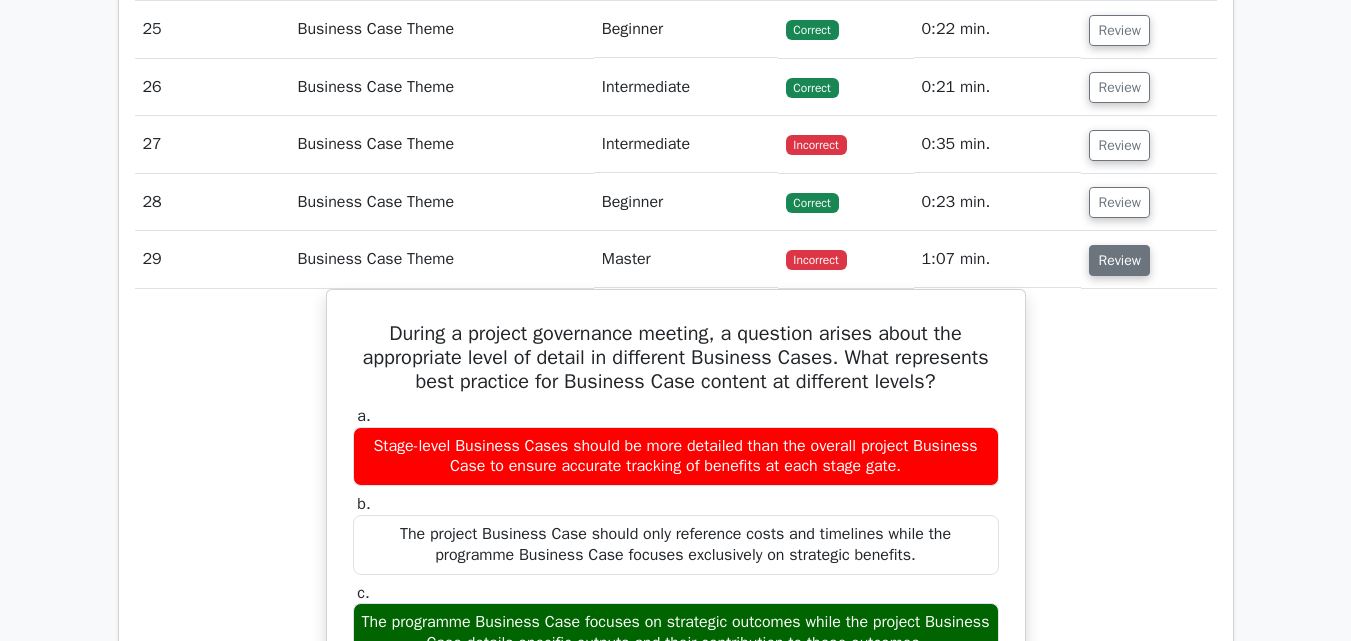 type 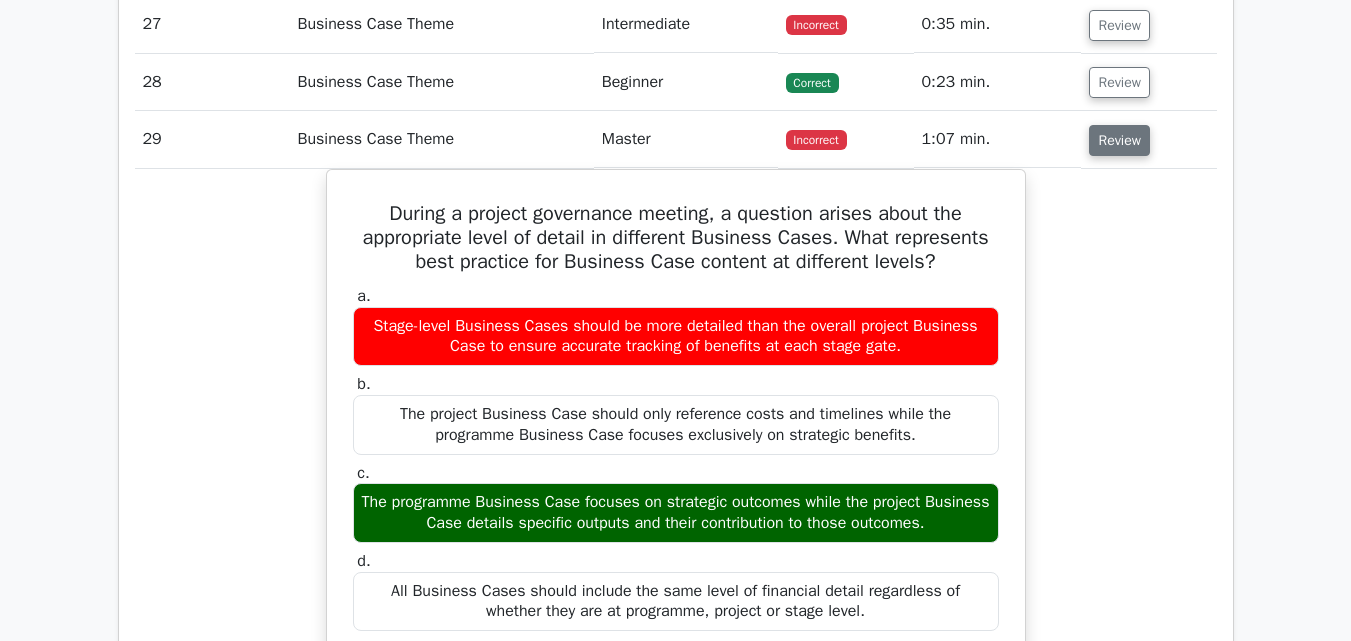 scroll, scrollTop: 3040, scrollLeft: 0, axis: vertical 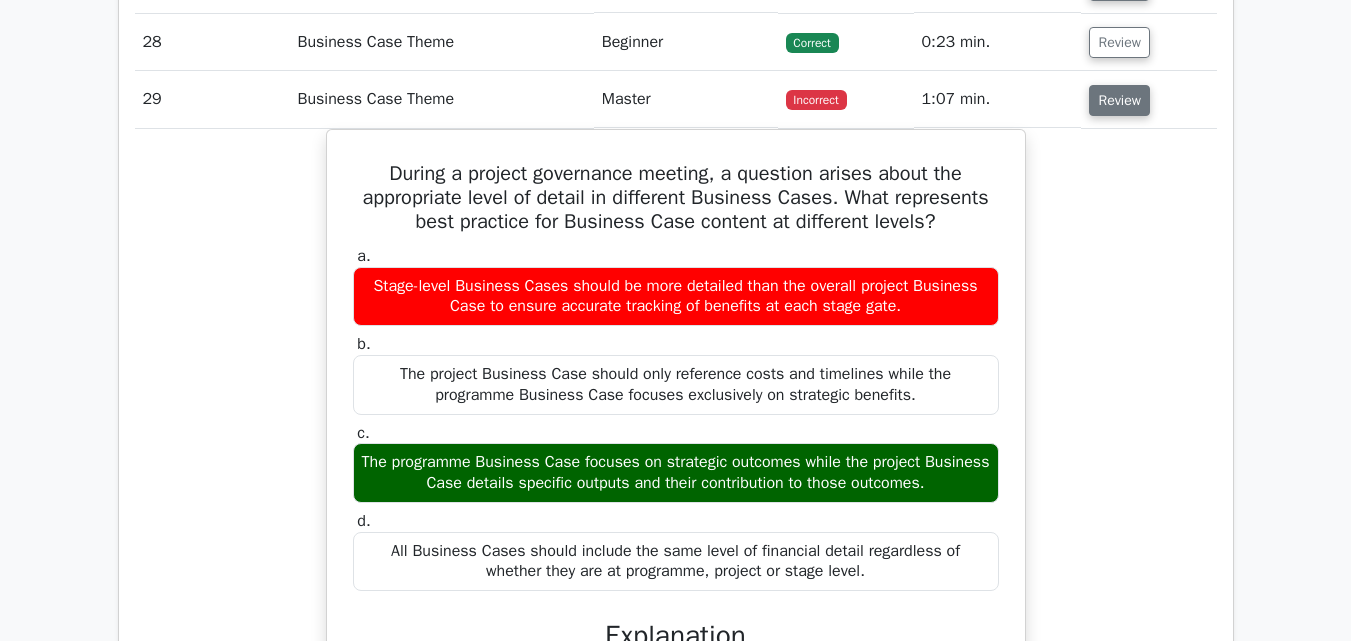 click on "Review" at bounding box center (1119, 100) 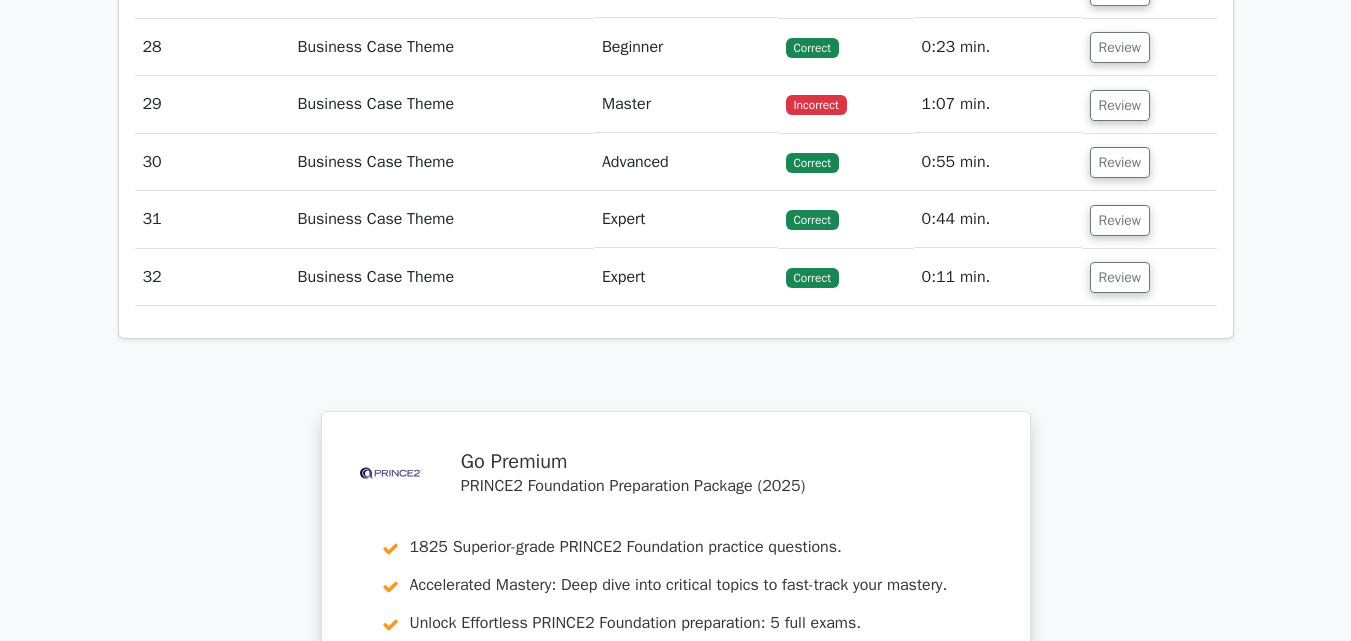 scroll, scrollTop: 3660, scrollLeft: 0, axis: vertical 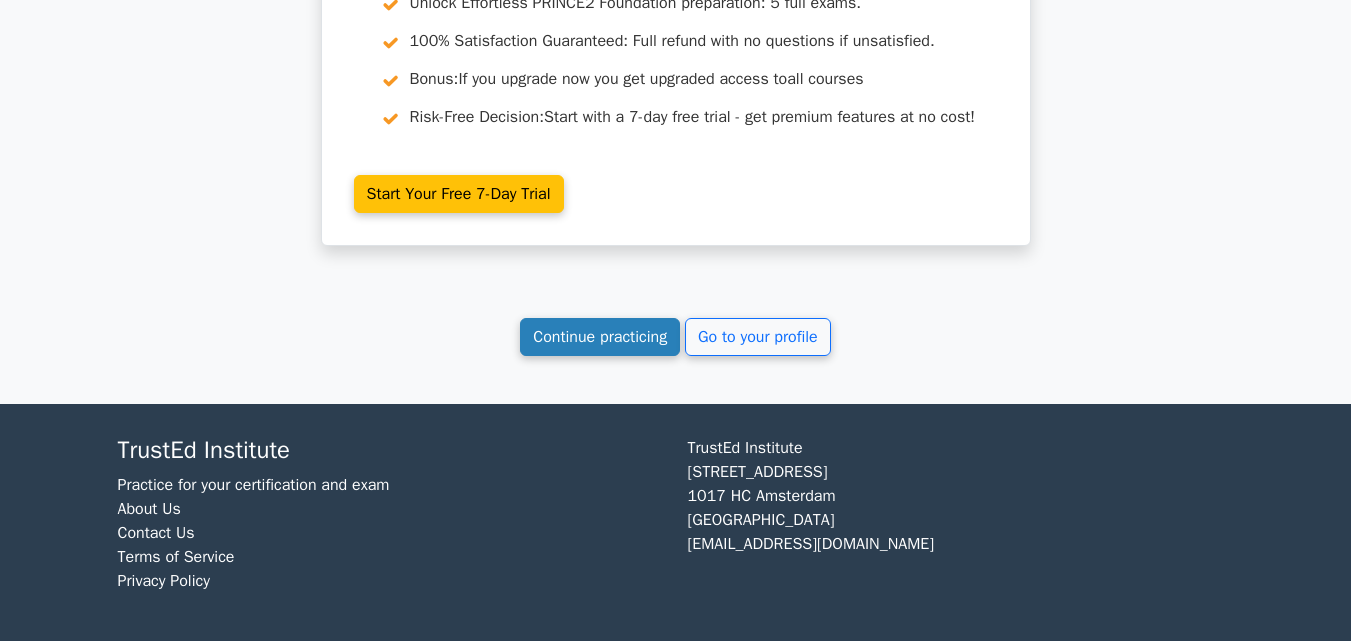 click on "Continue practicing" at bounding box center [600, 337] 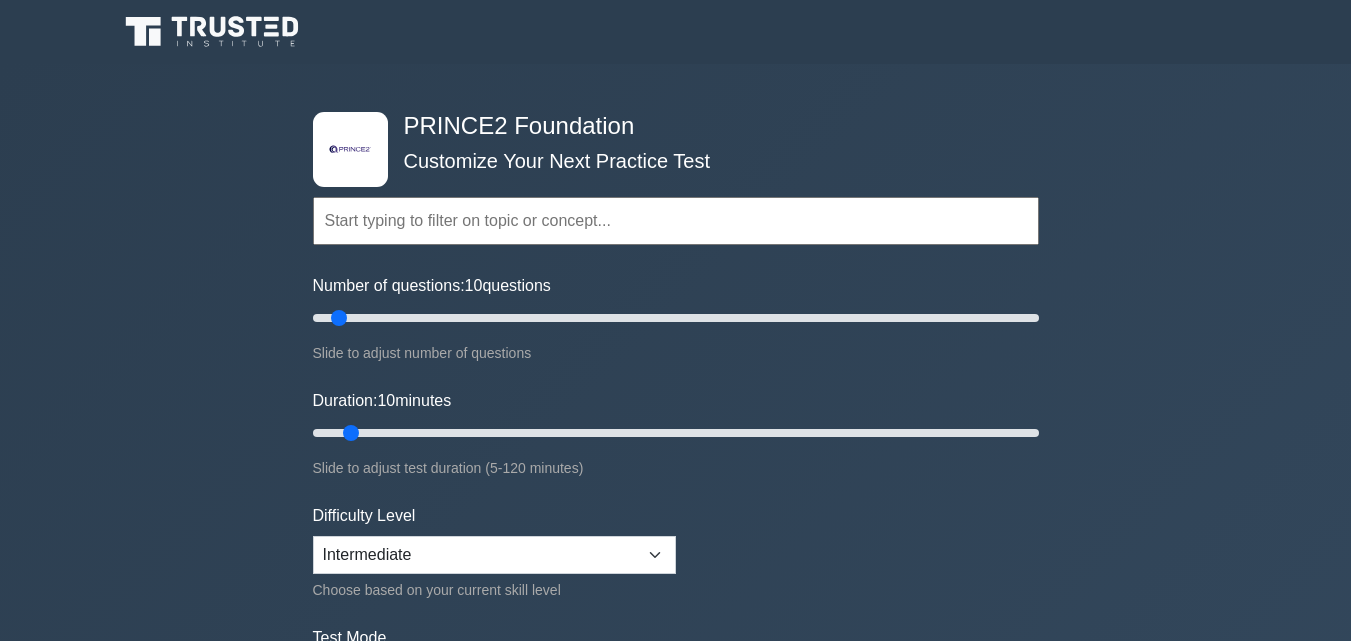 scroll, scrollTop: 0, scrollLeft: 0, axis: both 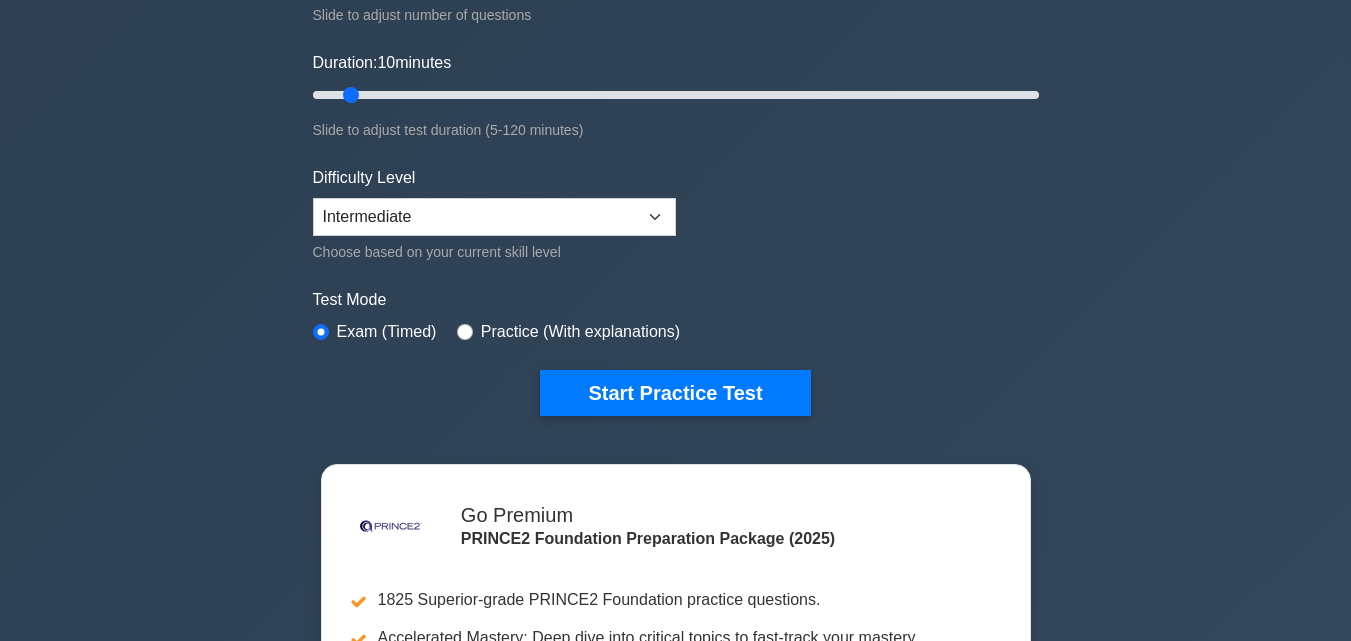 drag, startPoint x: 1358, startPoint y: 68, endPoint x: 1358, endPoint y: 107, distance: 39 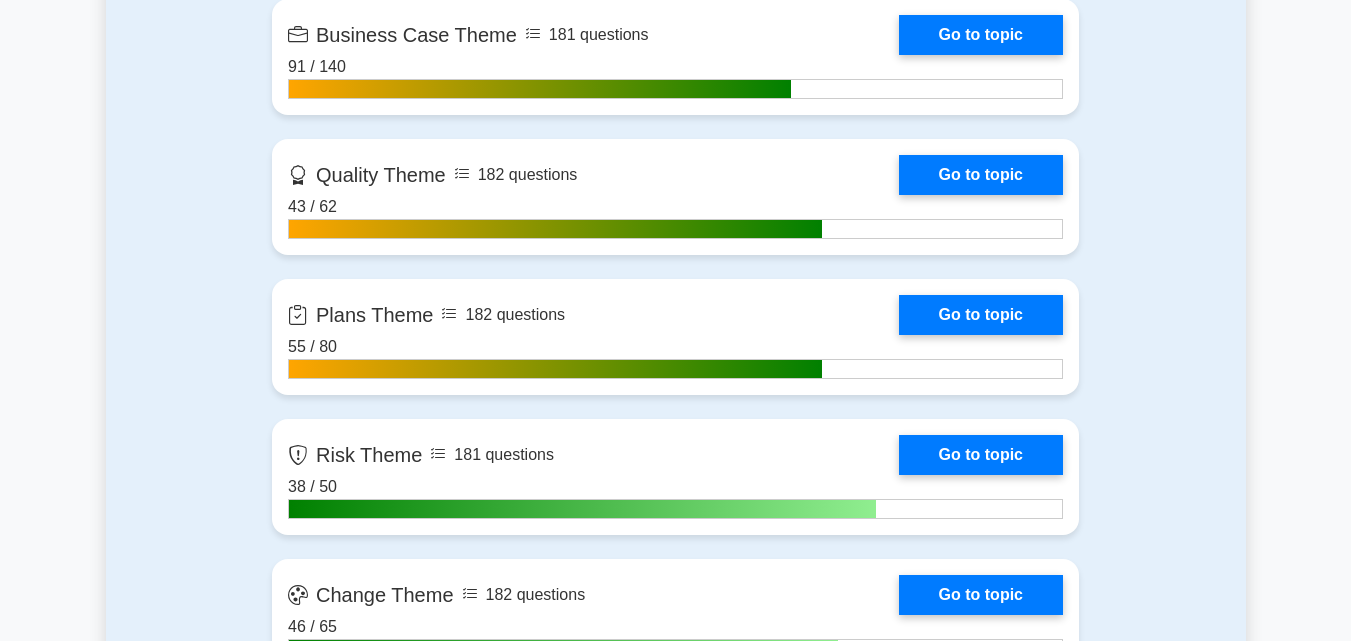scroll, scrollTop: 1888, scrollLeft: 0, axis: vertical 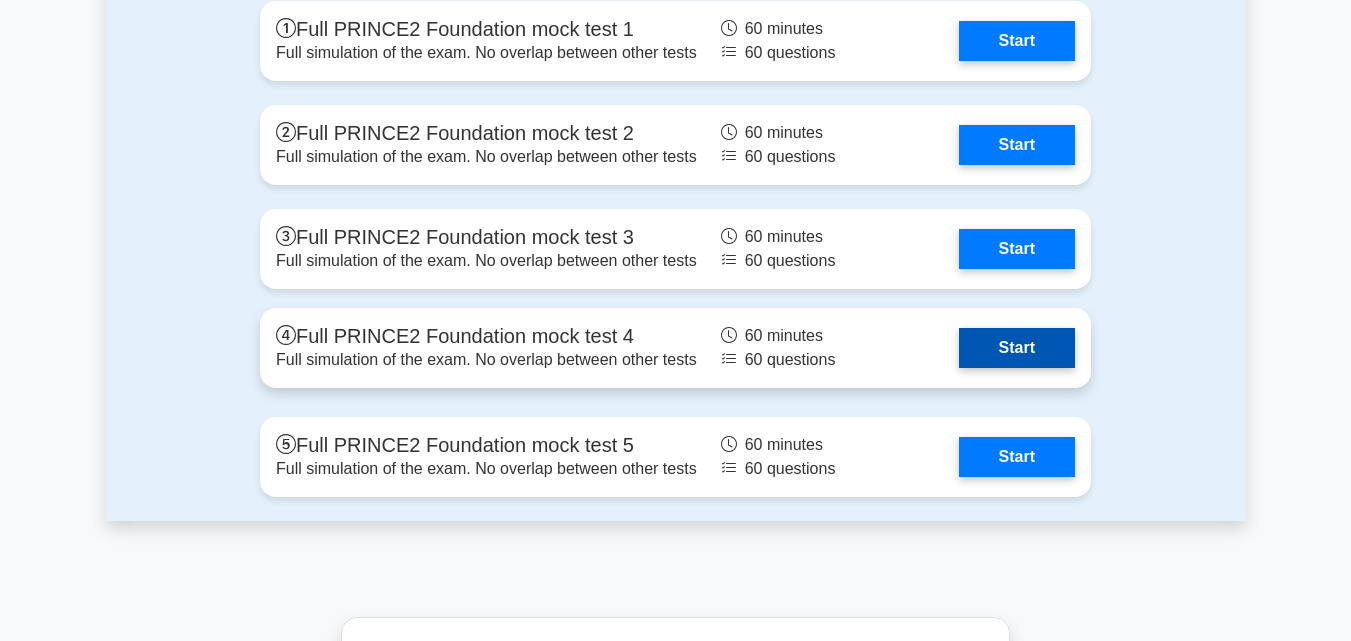 click on "Start" at bounding box center [1017, 348] 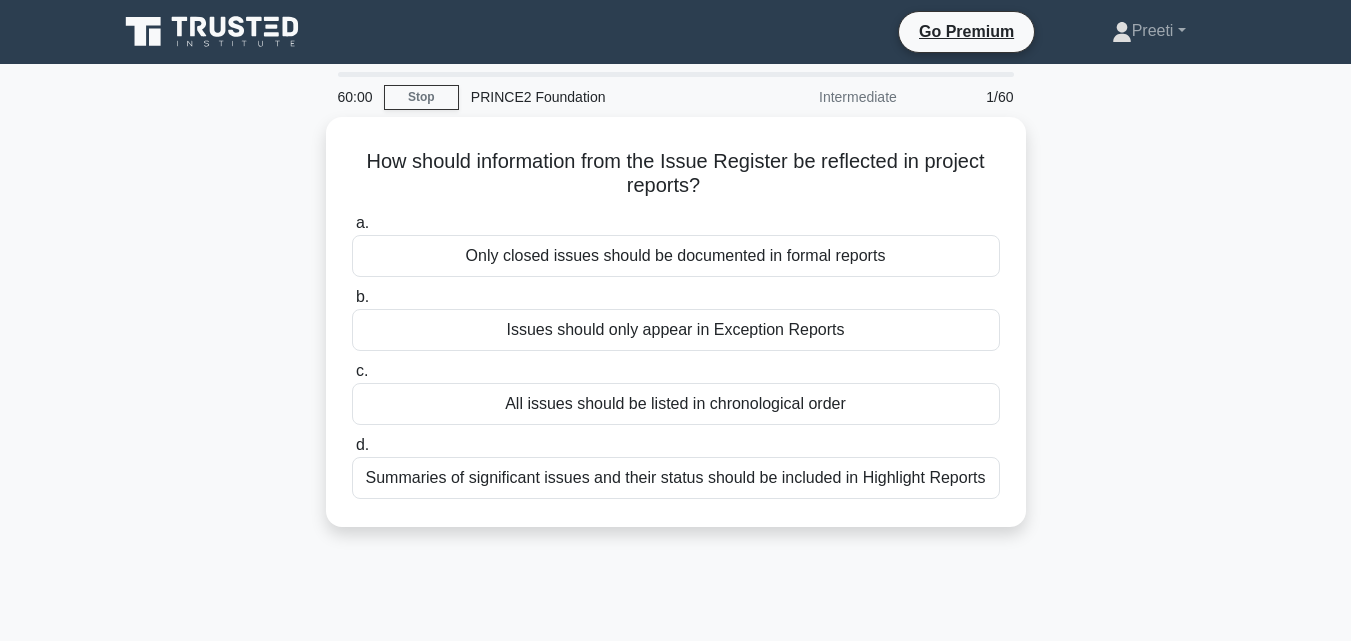 scroll, scrollTop: 0, scrollLeft: 0, axis: both 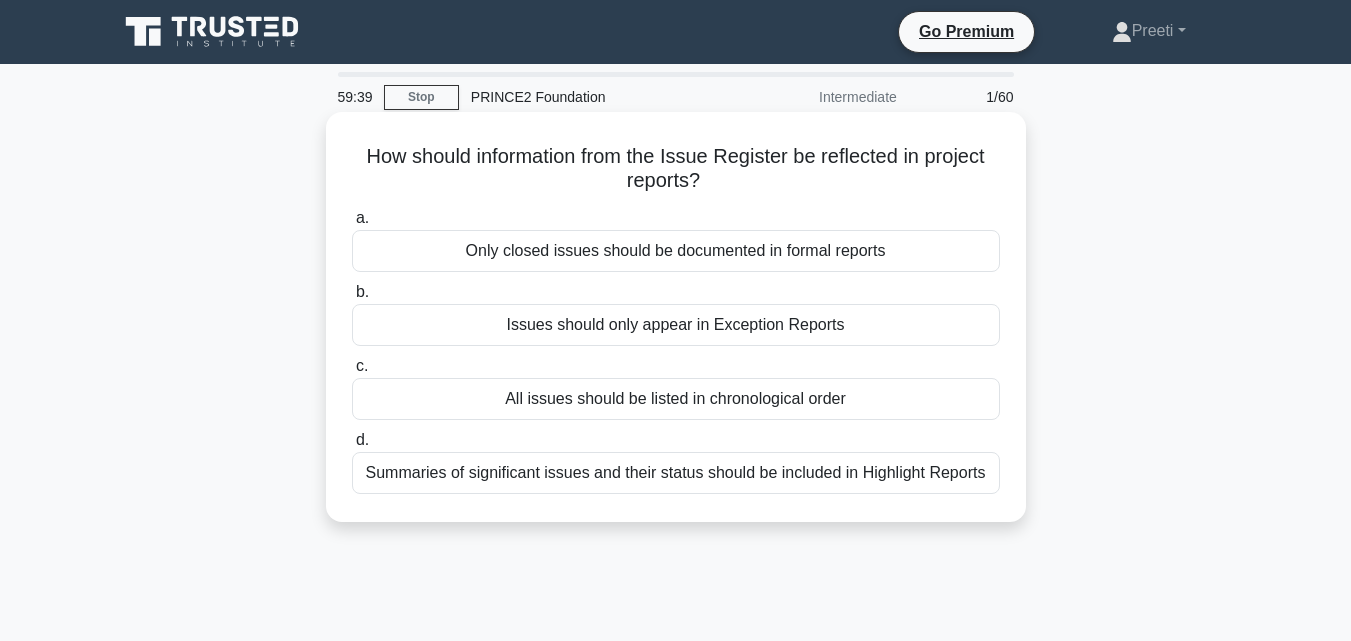 click on "Summaries of significant issues and their status should be included in Highlight Reports" at bounding box center (676, 473) 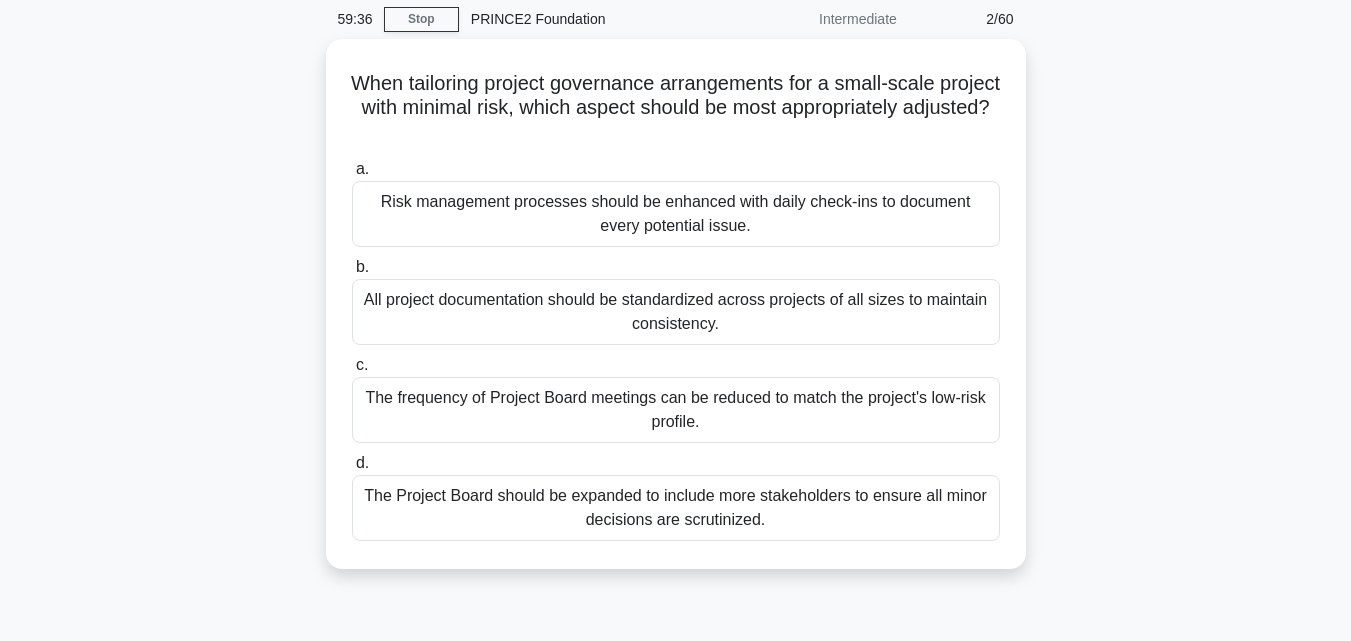 scroll, scrollTop: 80, scrollLeft: 0, axis: vertical 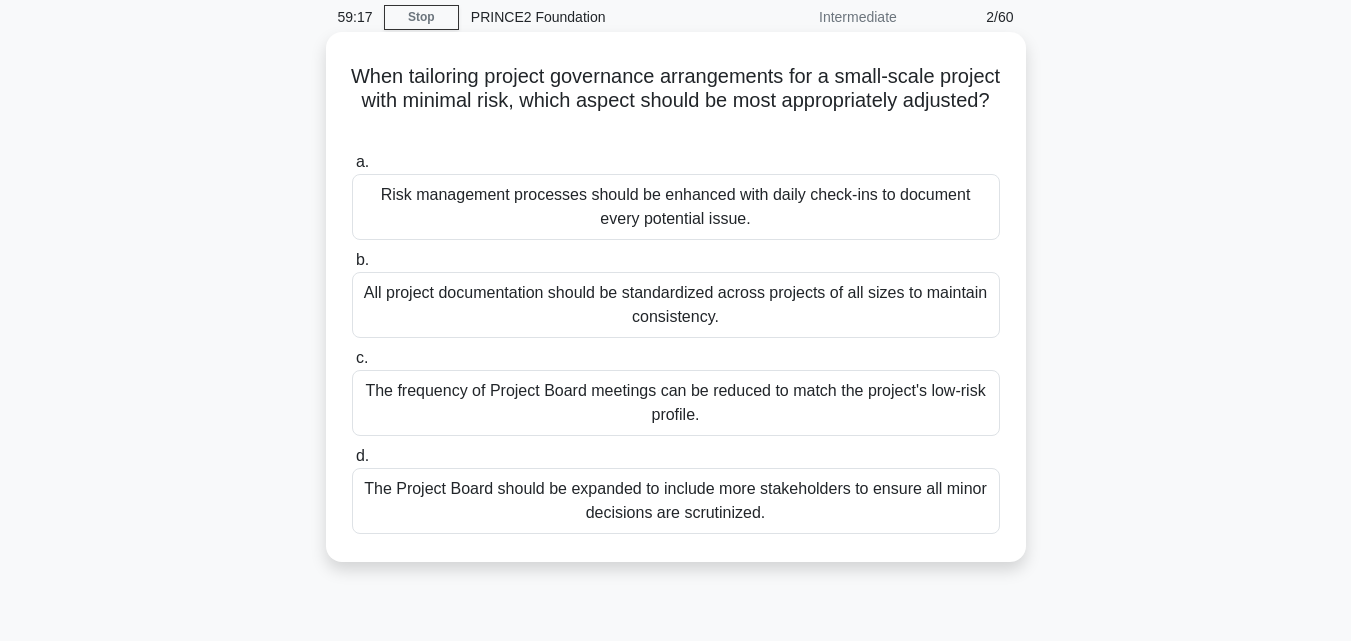 click on "The frequency of Project Board meetings can be reduced to match the project's low-risk profile." at bounding box center [676, 403] 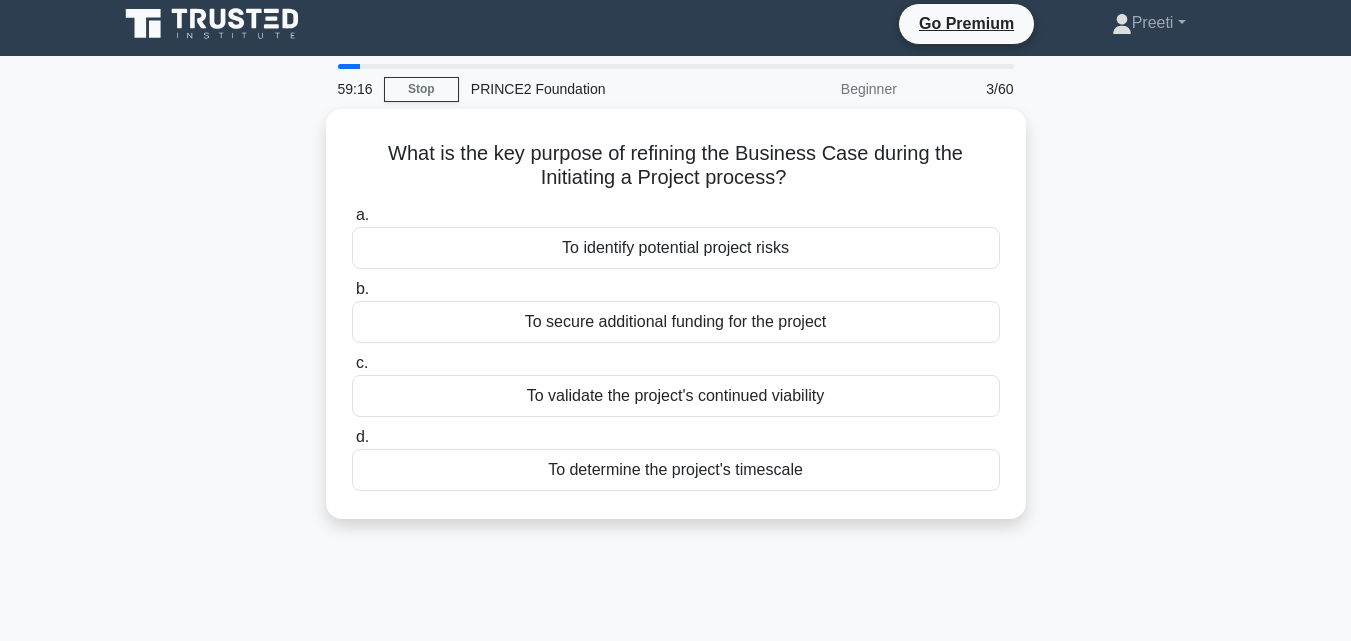 scroll, scrollTop: 0, scrollLeft: 0, axis: both 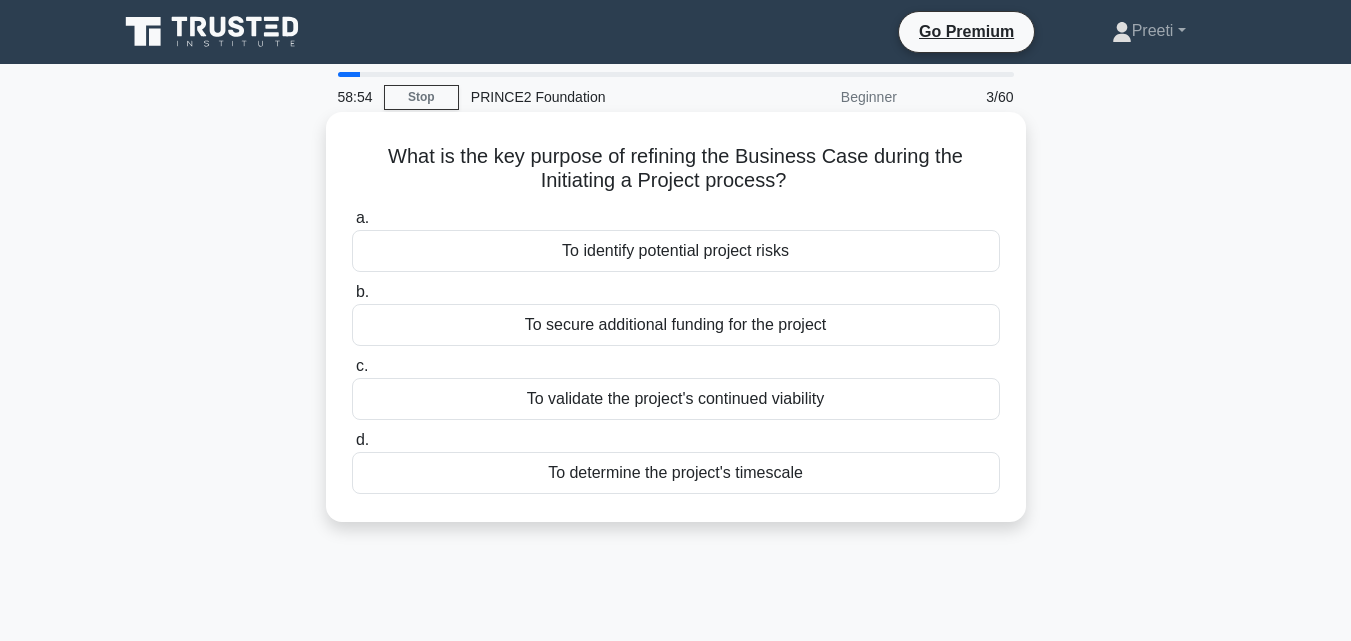 click on "To validate the project's continued viability" at bounding box center [676, 399] 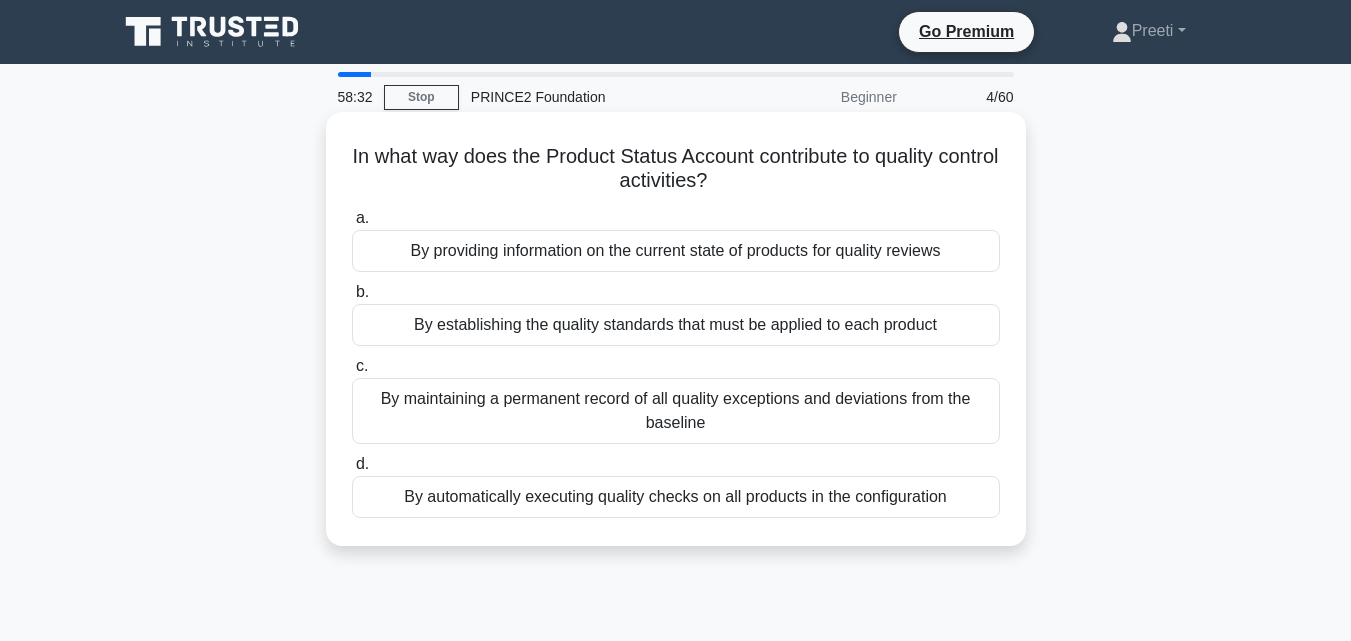 click on "By providing information on the current state of products for quality reviews" at bounding box center [676, 251] 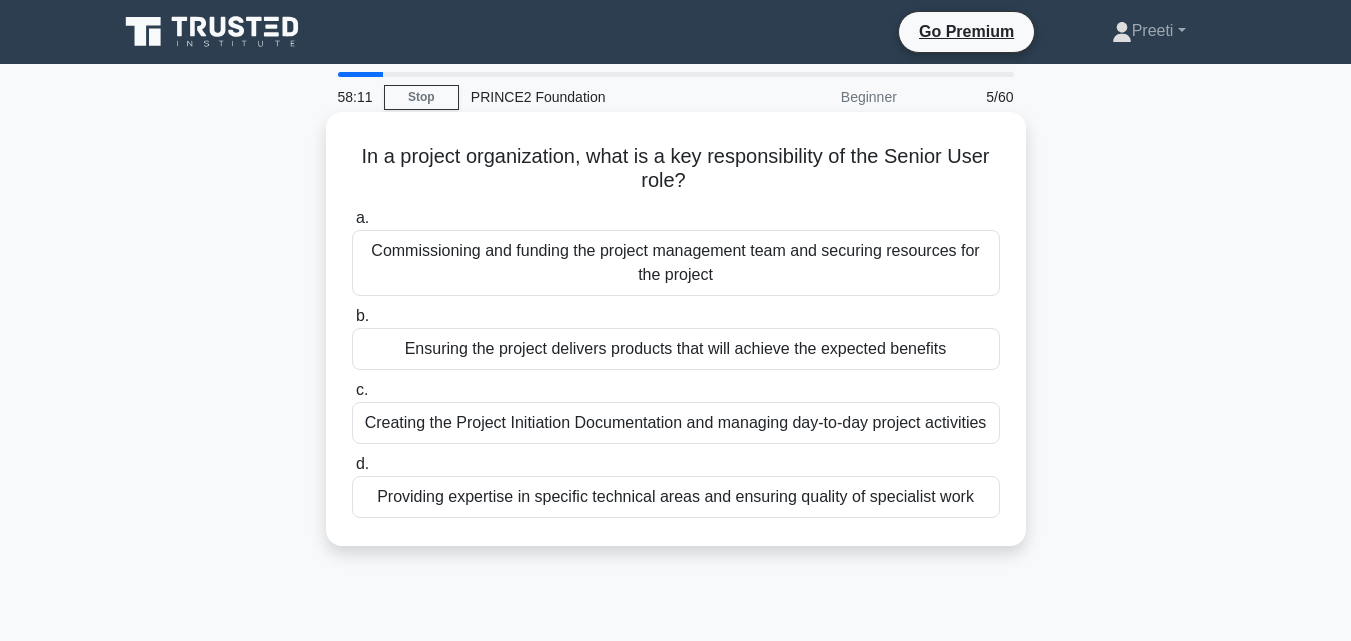 click on "Ensuring the project delivers products that will achieve the expected benefits" at bounding box center (676, 349) 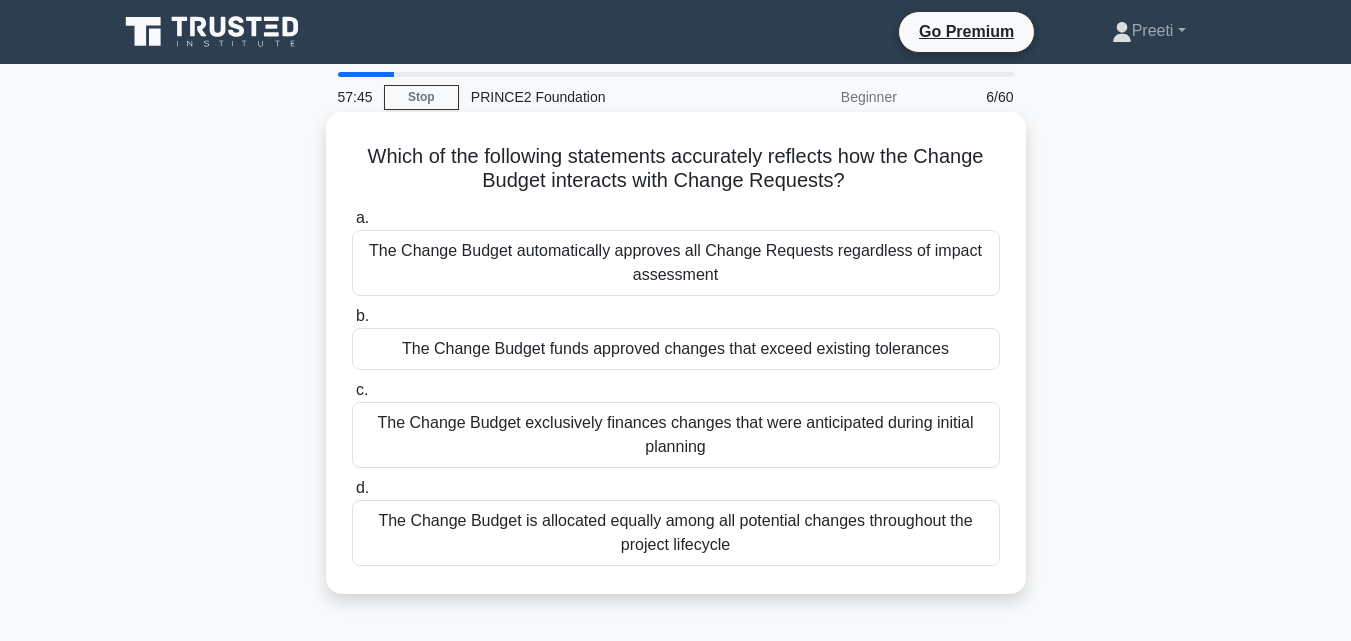 click on "The Change Budget funds approved changes that exceed existing tolerances" at bounding box center [676, 349] 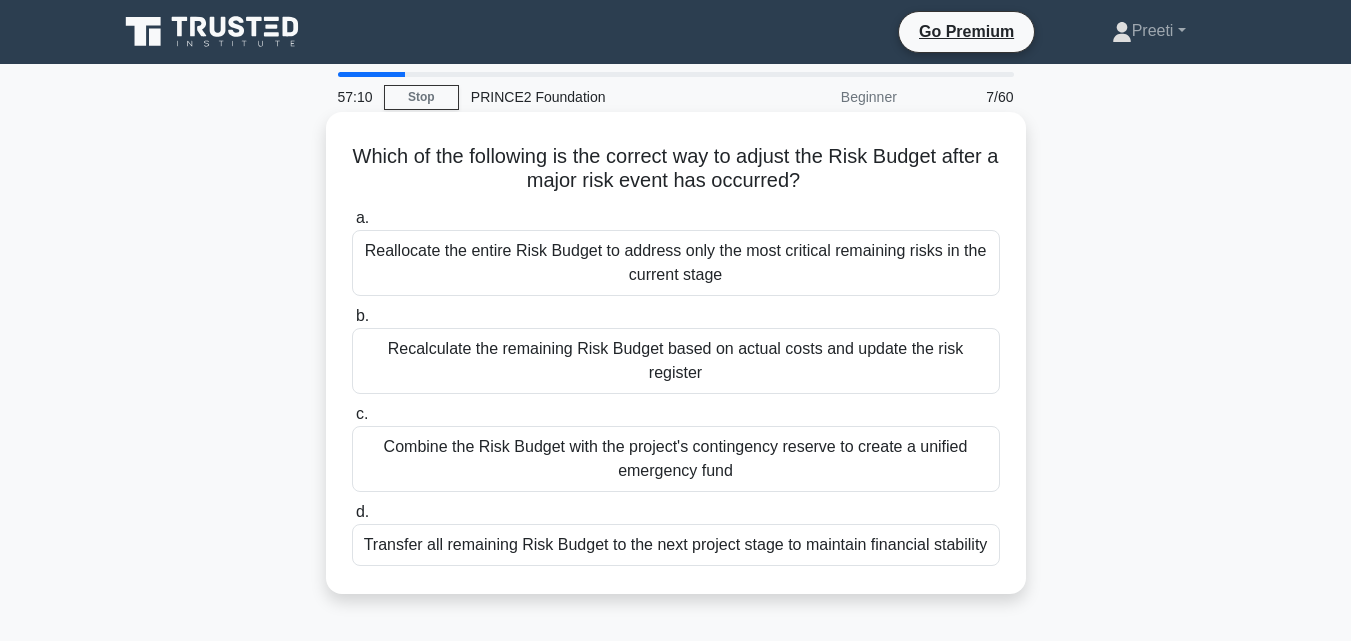 click on "Recalculate the remaining Risk Budget based on actual costs and update the risk register" at bounding box center (676, 361) 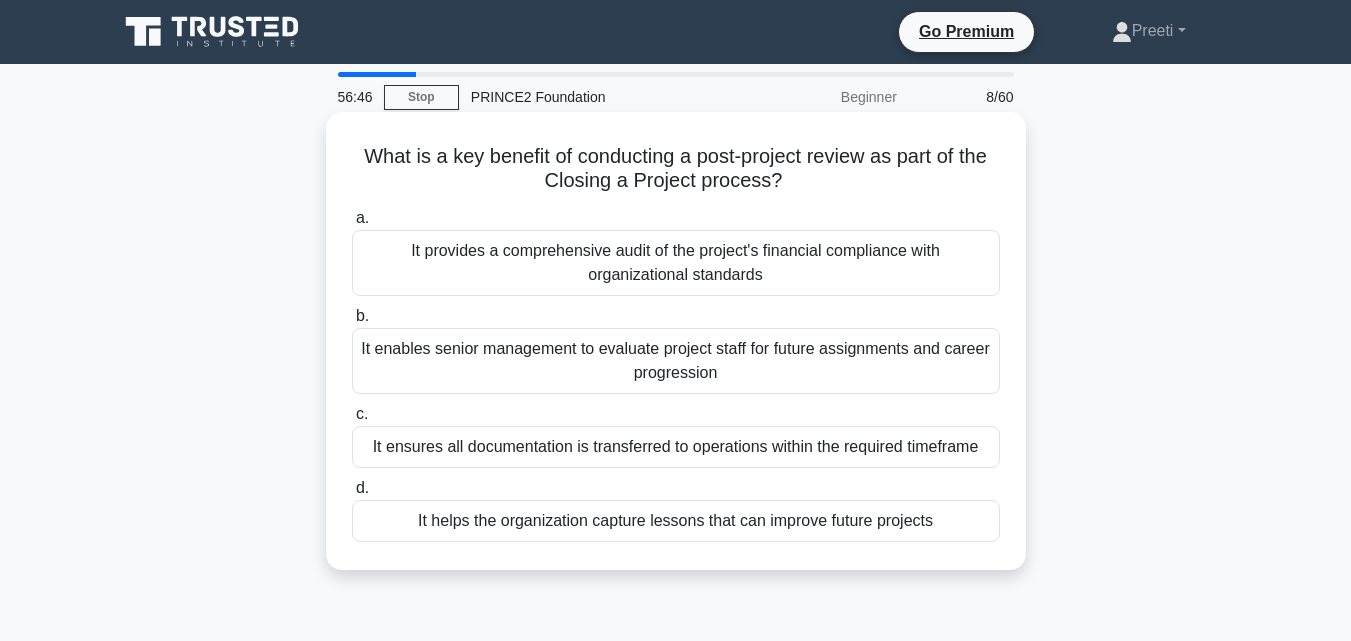 click on "It helps the organization capture lessons that can improve future projects" at bounding box center (676, 521) 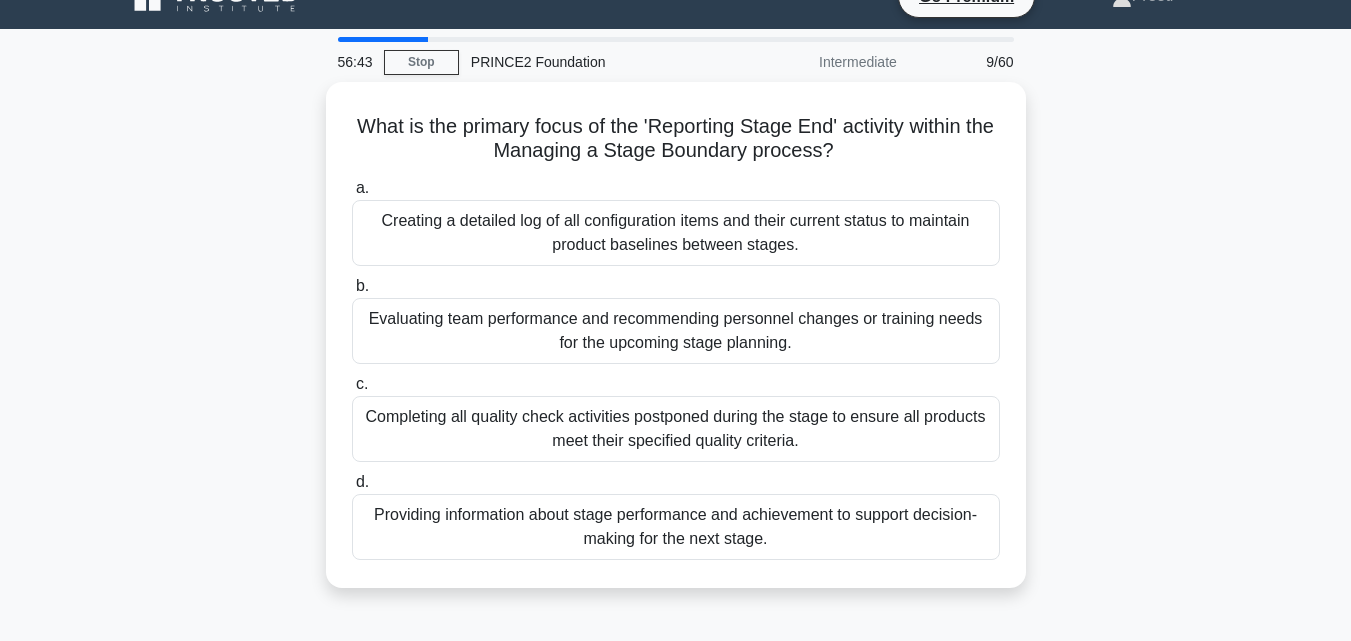 scroll, scrollTop: 40, scrollLeft: 0, axis: vertical 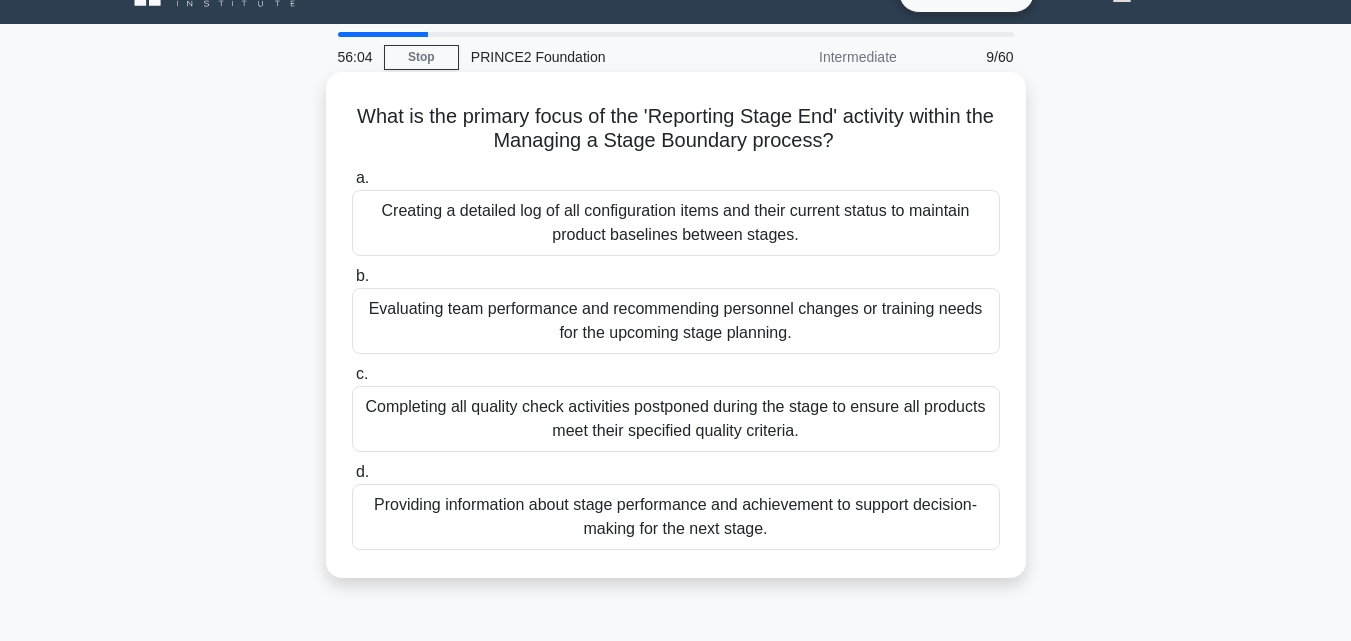 click on "Providing information about stage performance and achievement to support decision-making for the next stage." at bounding box center (676, 517) 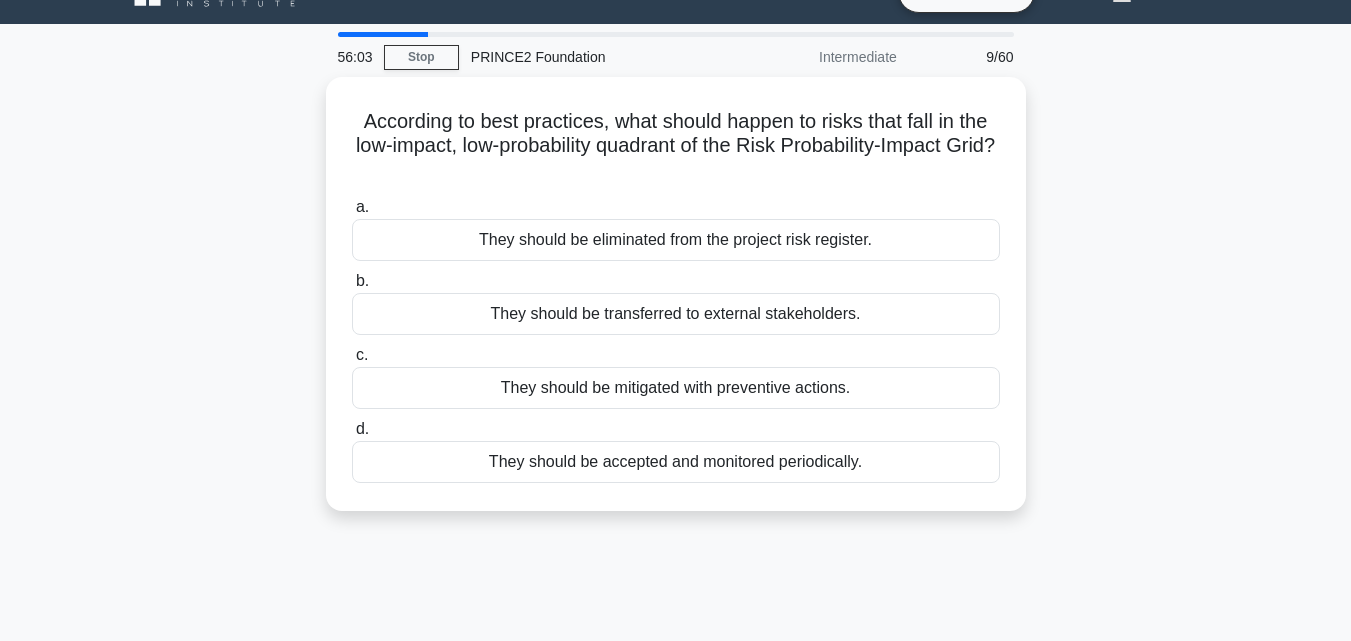 scroll, scrollTop: 0, scrollLeft: 0, axis: both 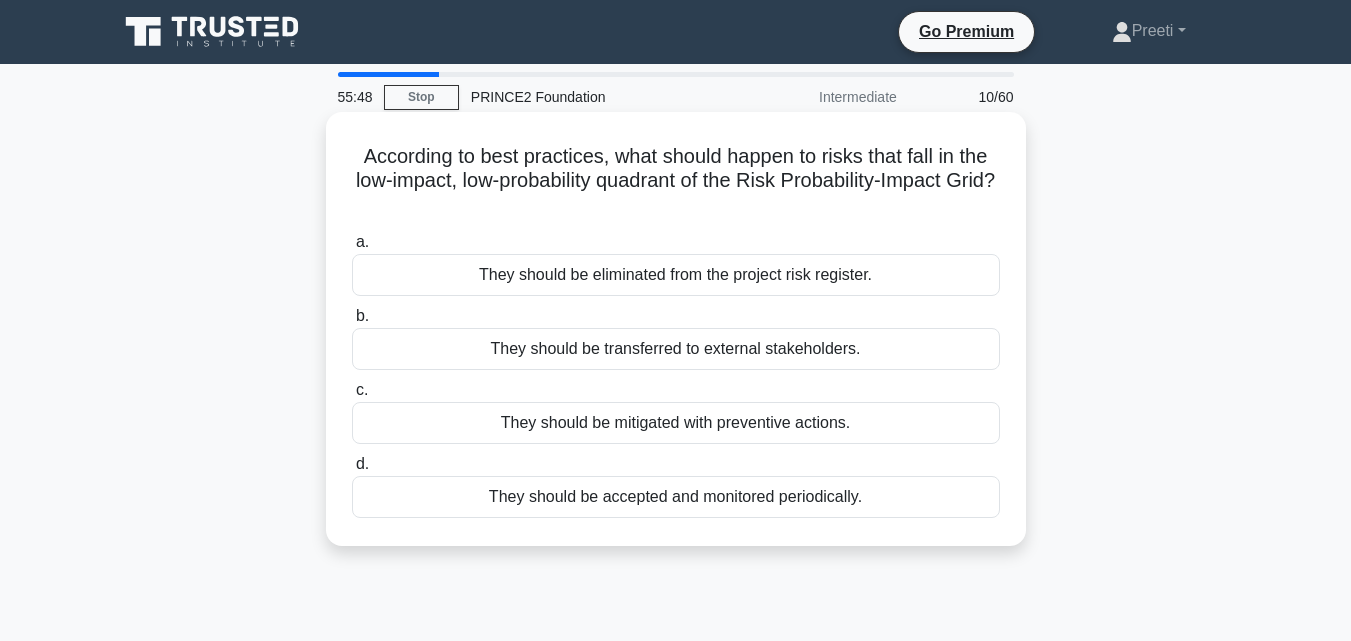 click on "They should be accepted and monitored periodically." at bounding box center (676, 497) 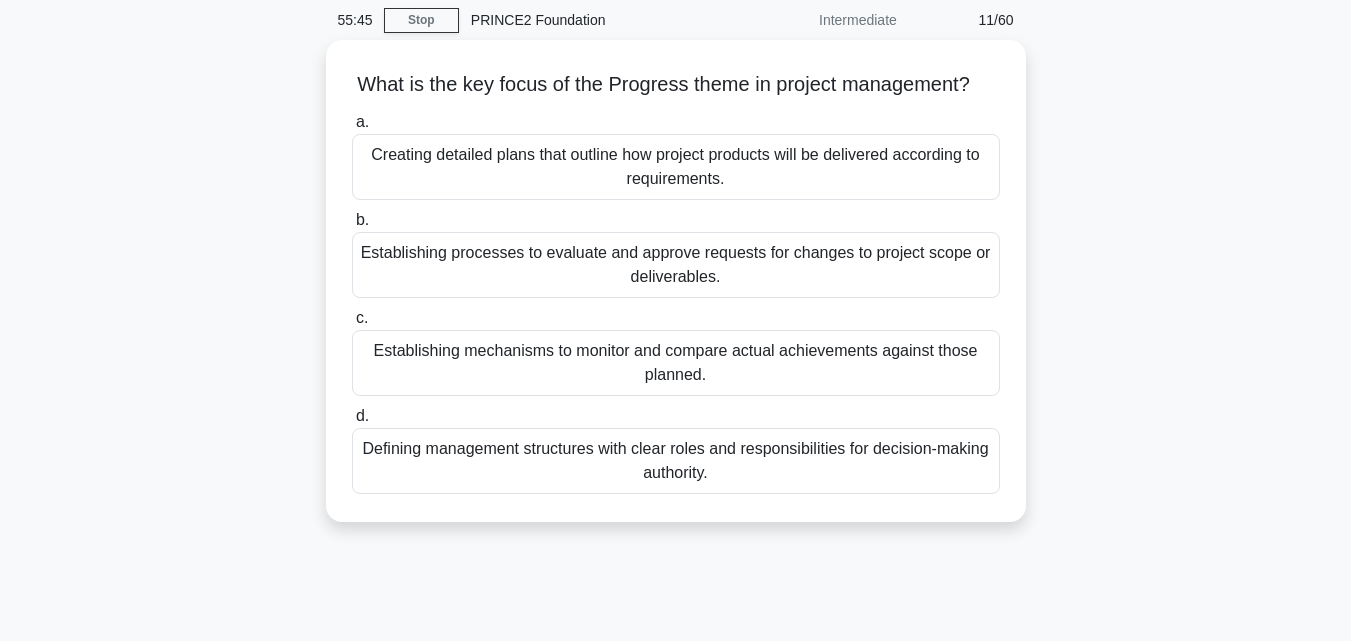 scroll, scrollTop: 80, scrollLeft: 0, axis: vertical 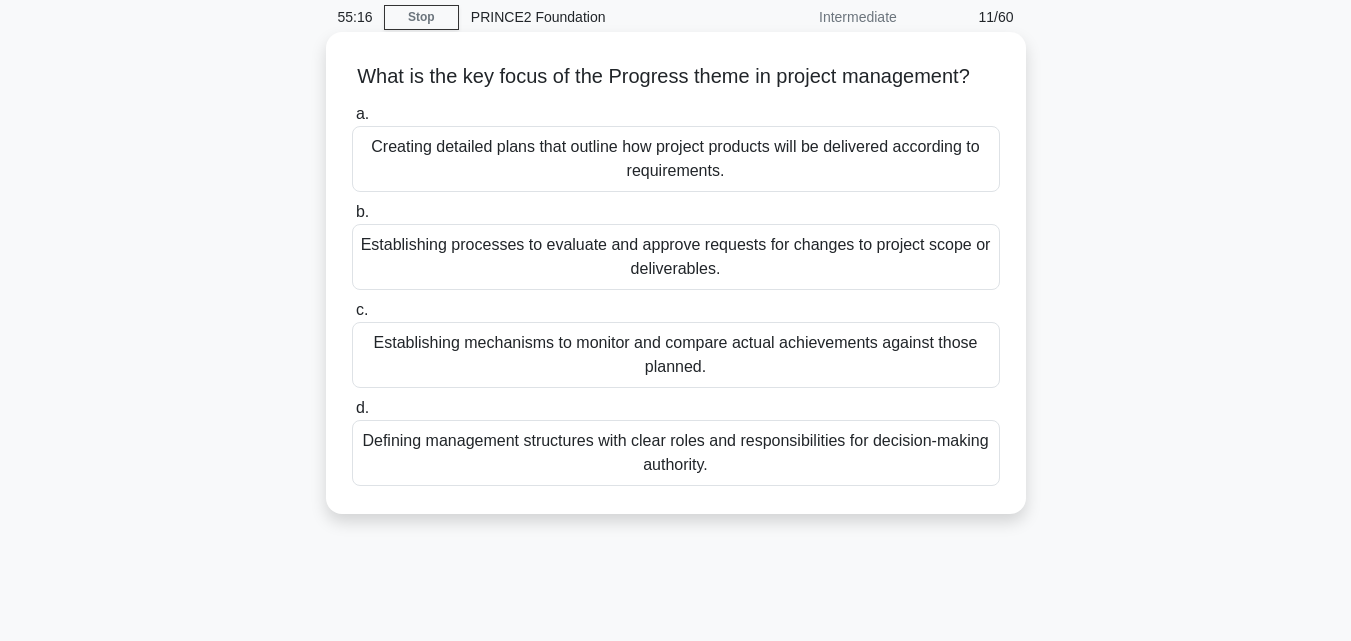 click on "Establishing mechanisms to monitor and compare actual achievements against those planned." at bounding box center [676, 355] 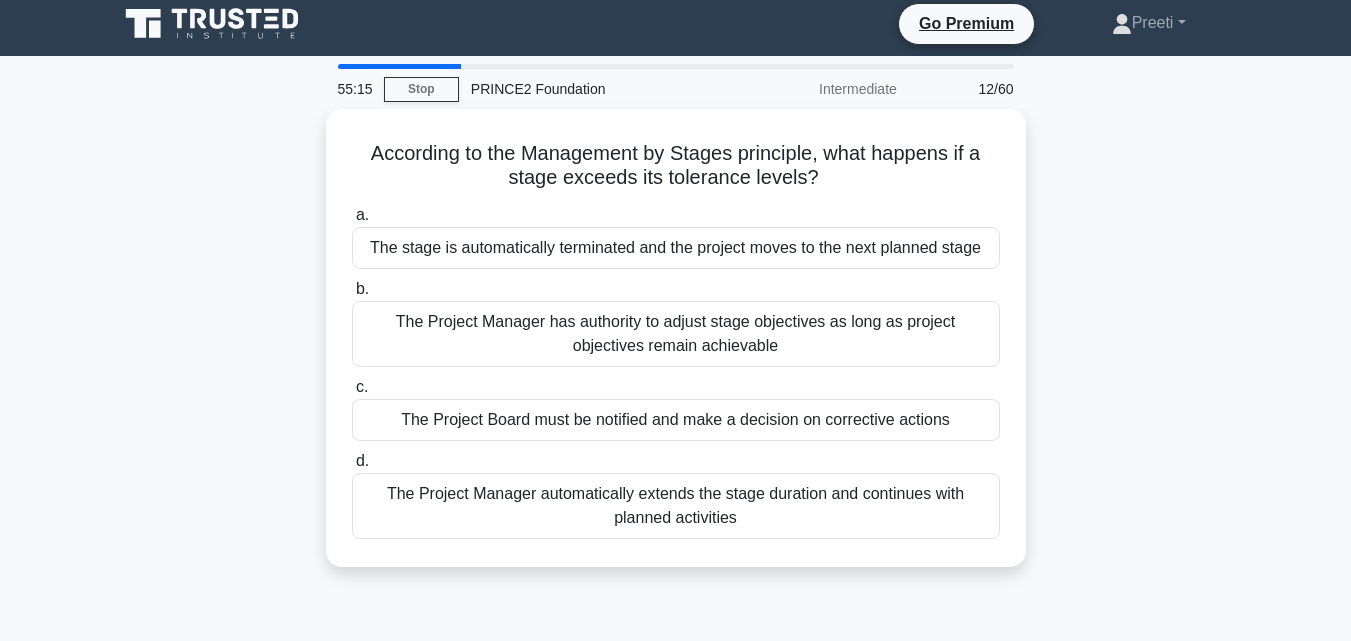 scroll, scrollTop: 0, scrollLeft: 0, axis: both 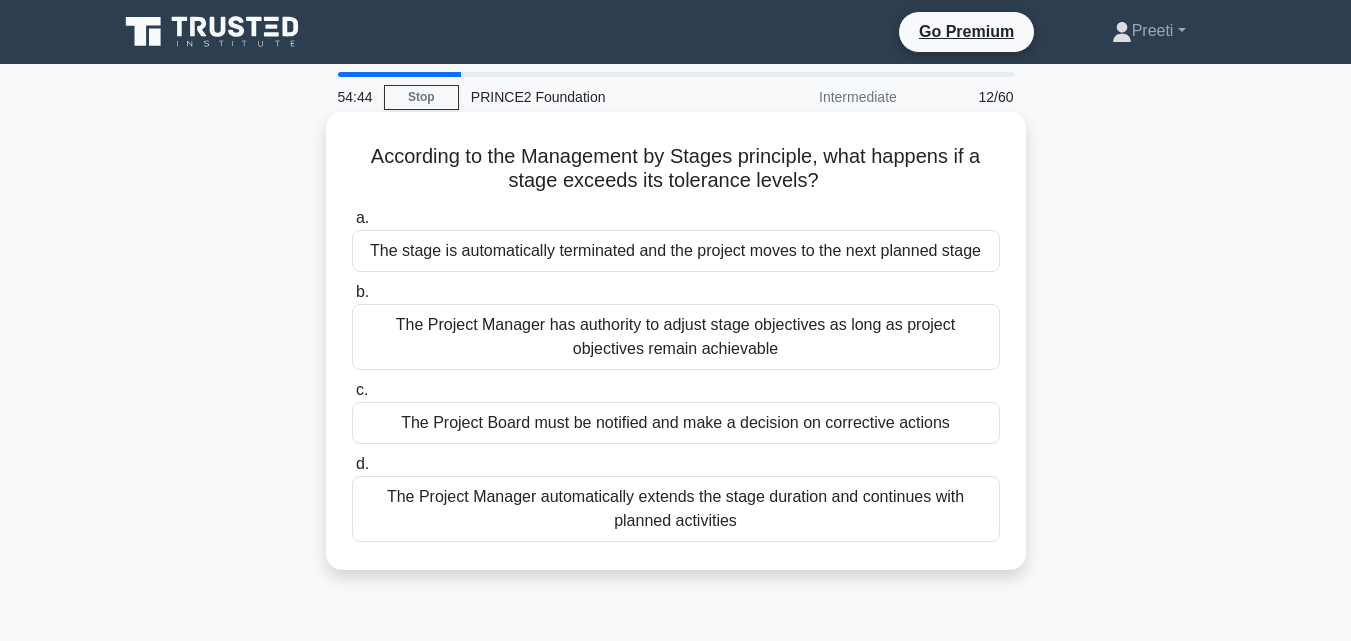 click on "The Project Board must be notified and make a decision on corrective actions" at bounding box center [676, 423] 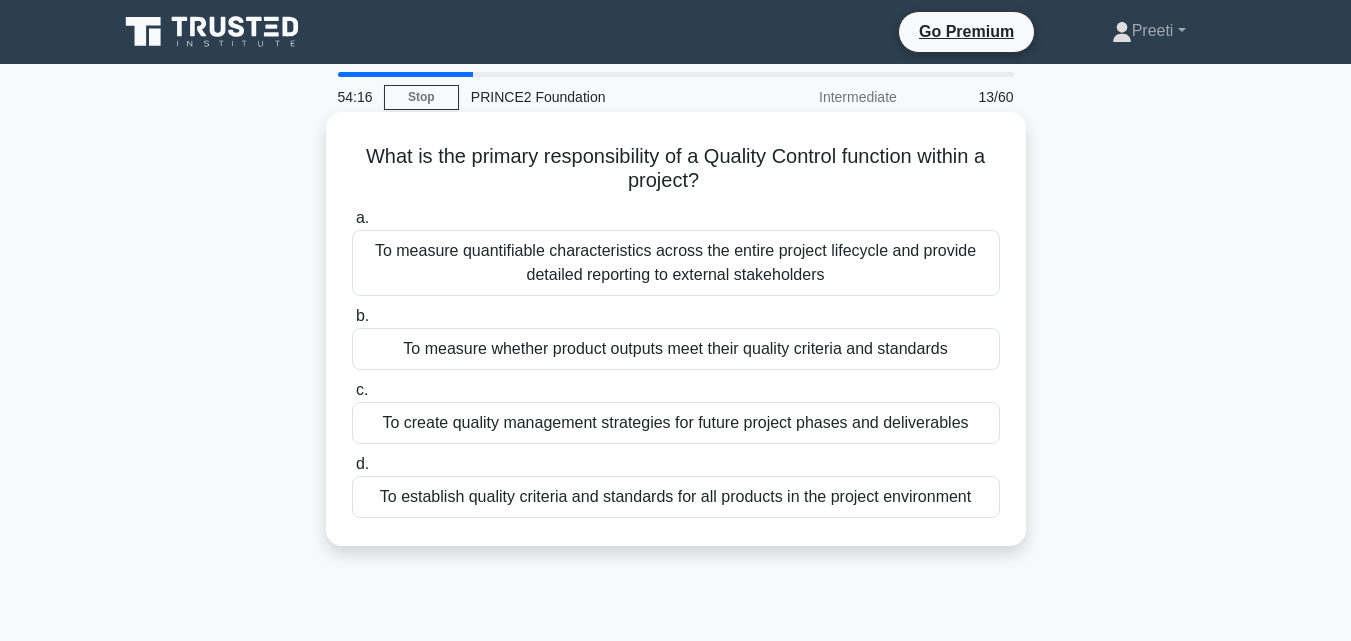 click on "To measure whether product outputs meet their quality criteria and standards" at bounding box center (676, 349) 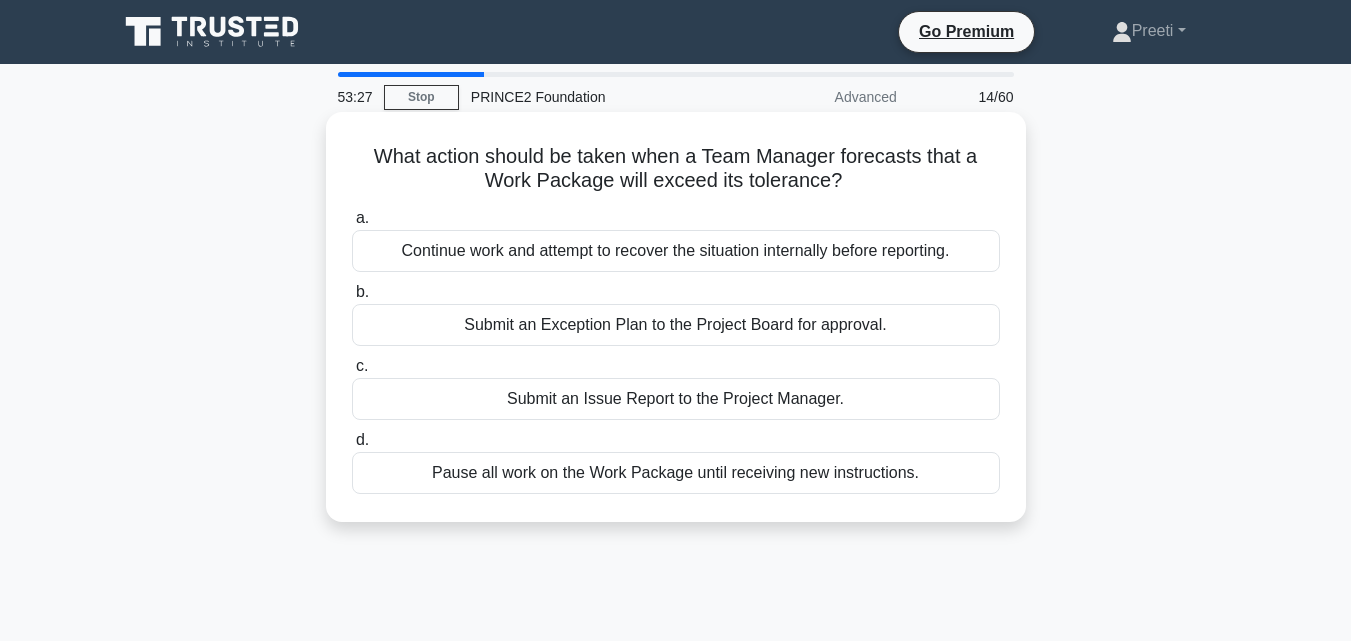 click on "Submit an Issue Report to the Project Manager." at bounding box center [676, 399] 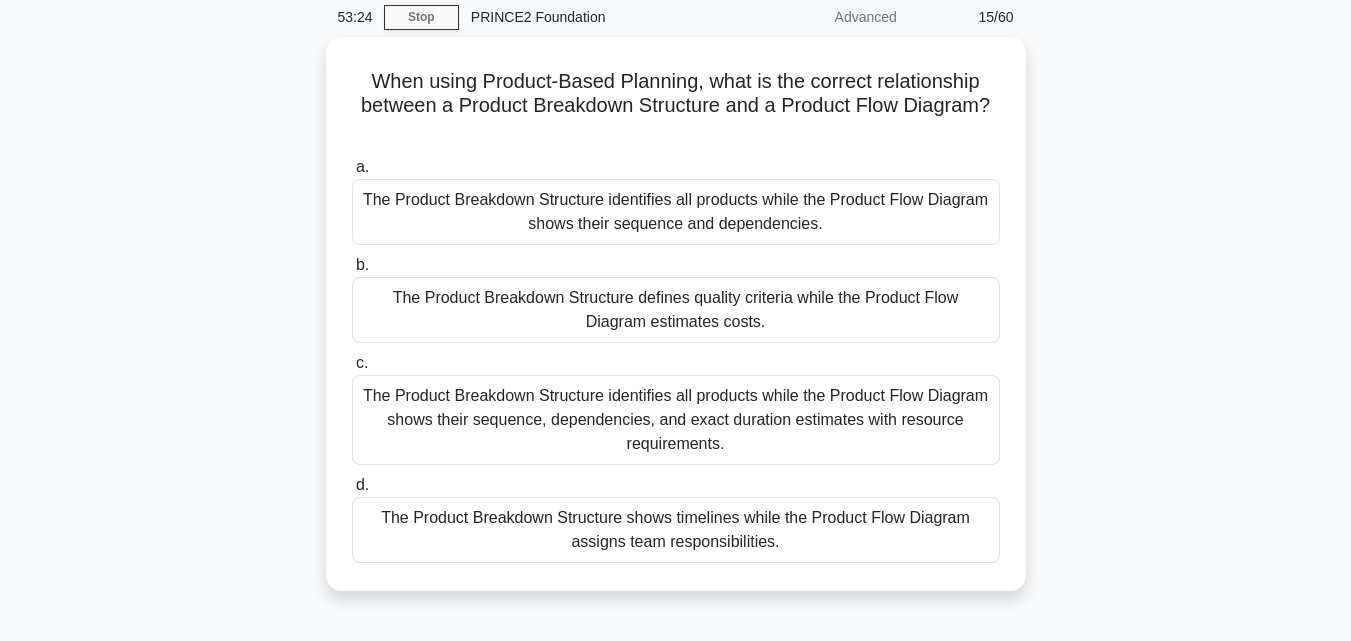 scroll, scrollTop: 120, scrollLeft: 0, axis: vertical 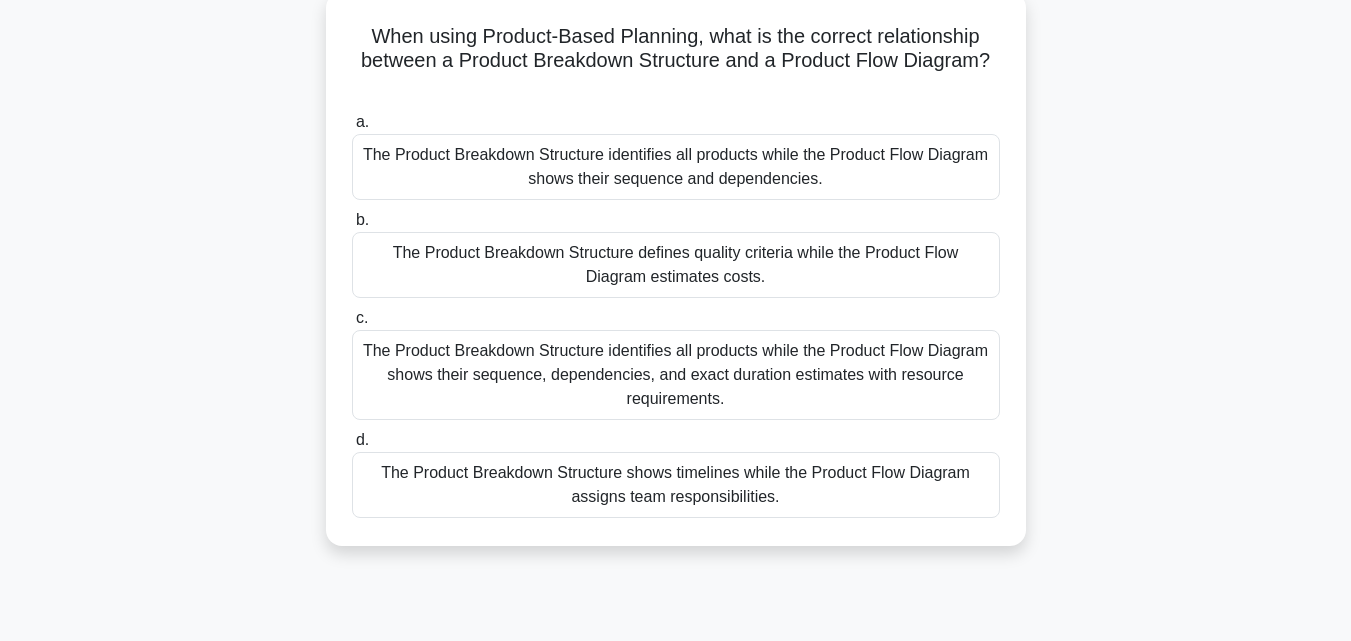click on "The Product Breakdown Structure identifies all products while the Product Flow Diagram shows their sequence and dependencies." at bounding box center [676, 167] 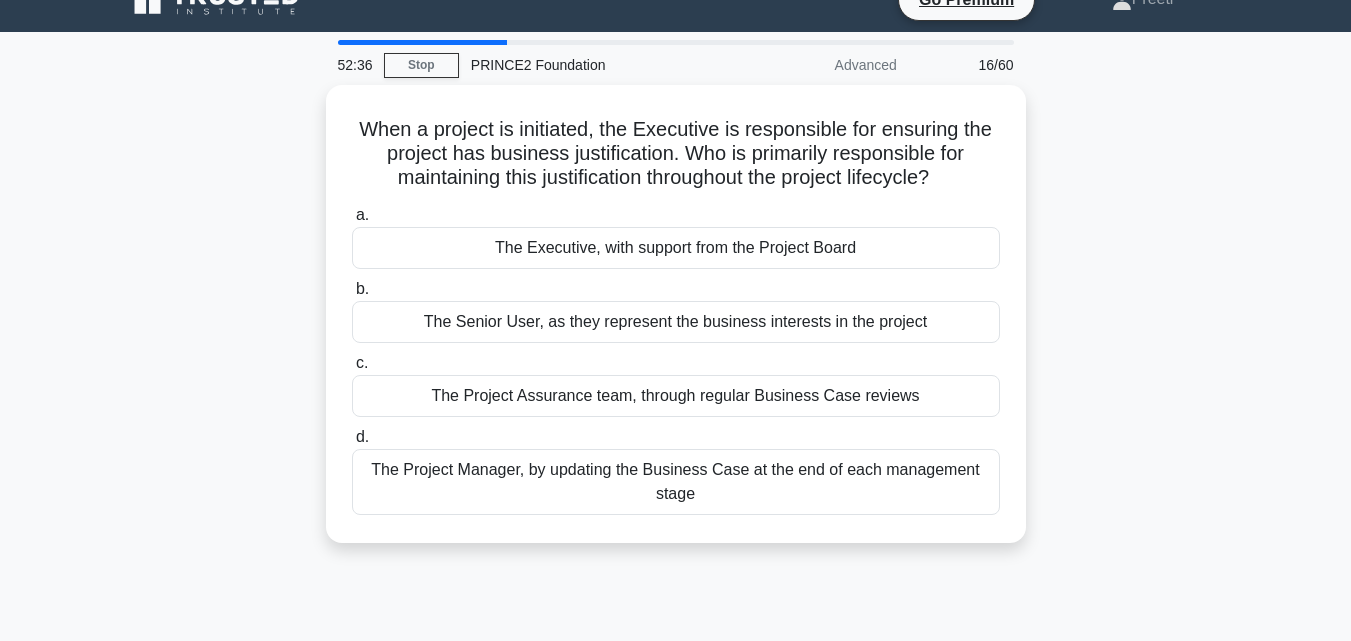 scroll, scrollTop: 0, scrollLeft: 0, axis: both 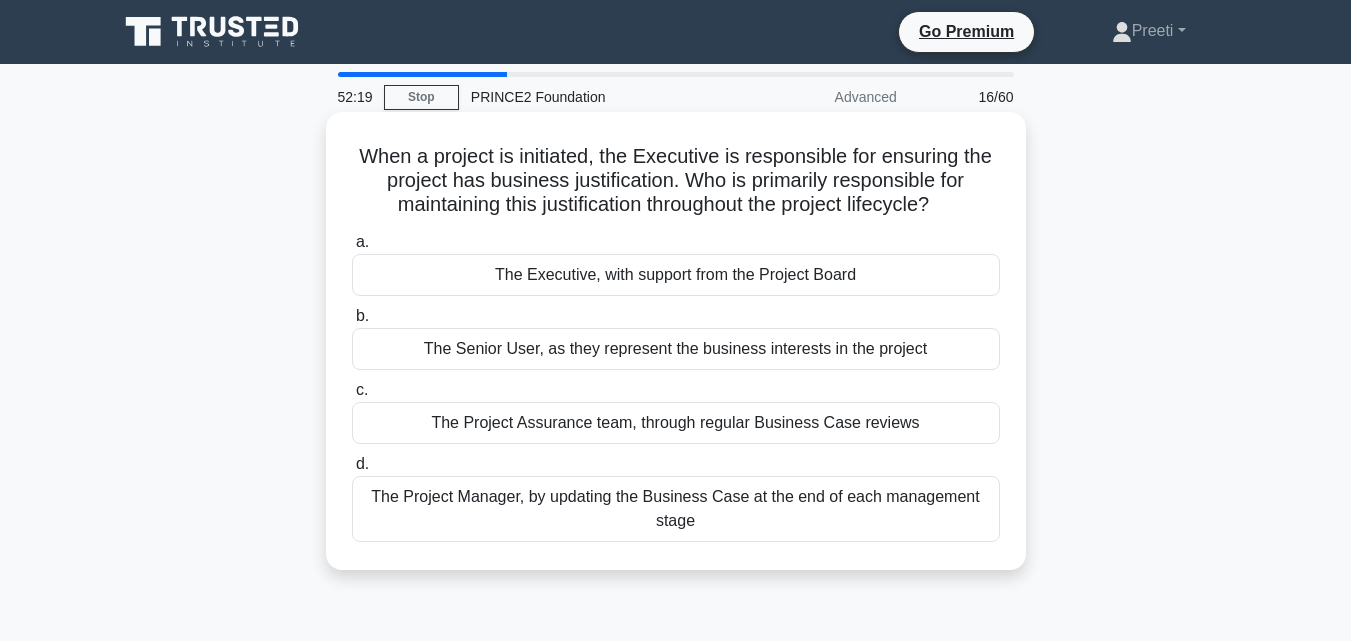 click on "The Project Manager, by updating the Business Case at the end of each management stage" at bounding box center [676, 509] 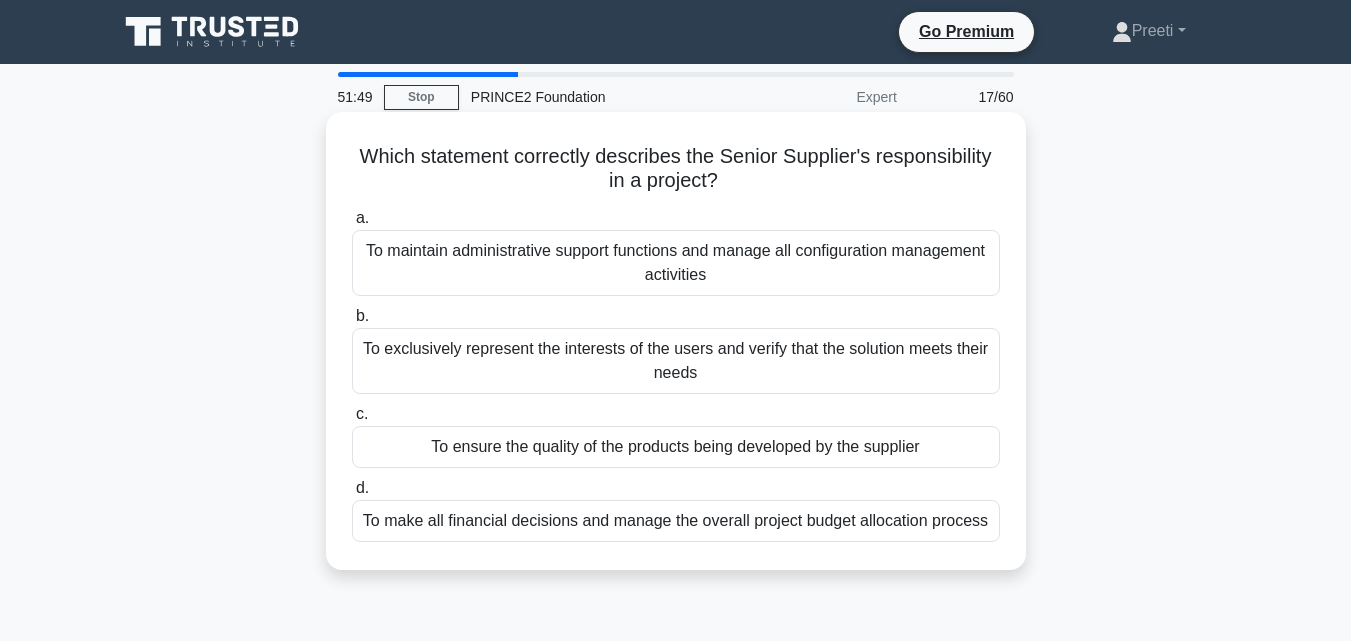 click on "To ensure the quality of the products being developed by the supplier" at bounding box center [676, 447] 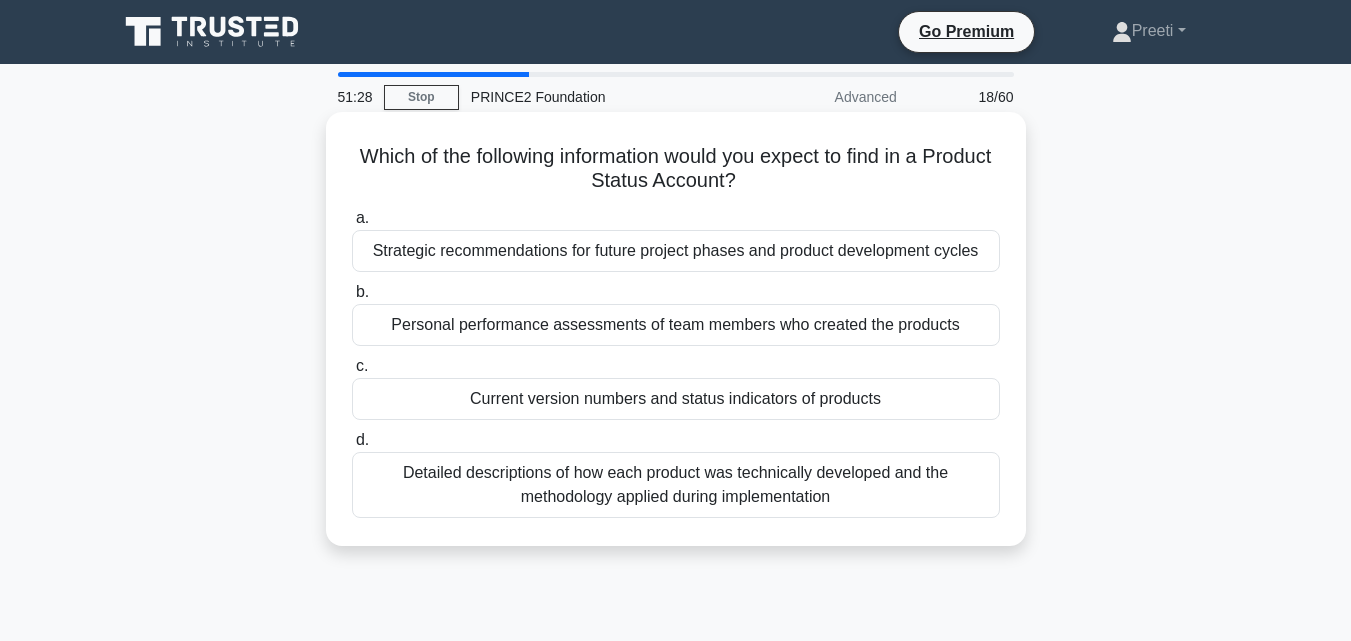 click on "Current version numbers and status indicators of products" at bounding box center (676, 399) 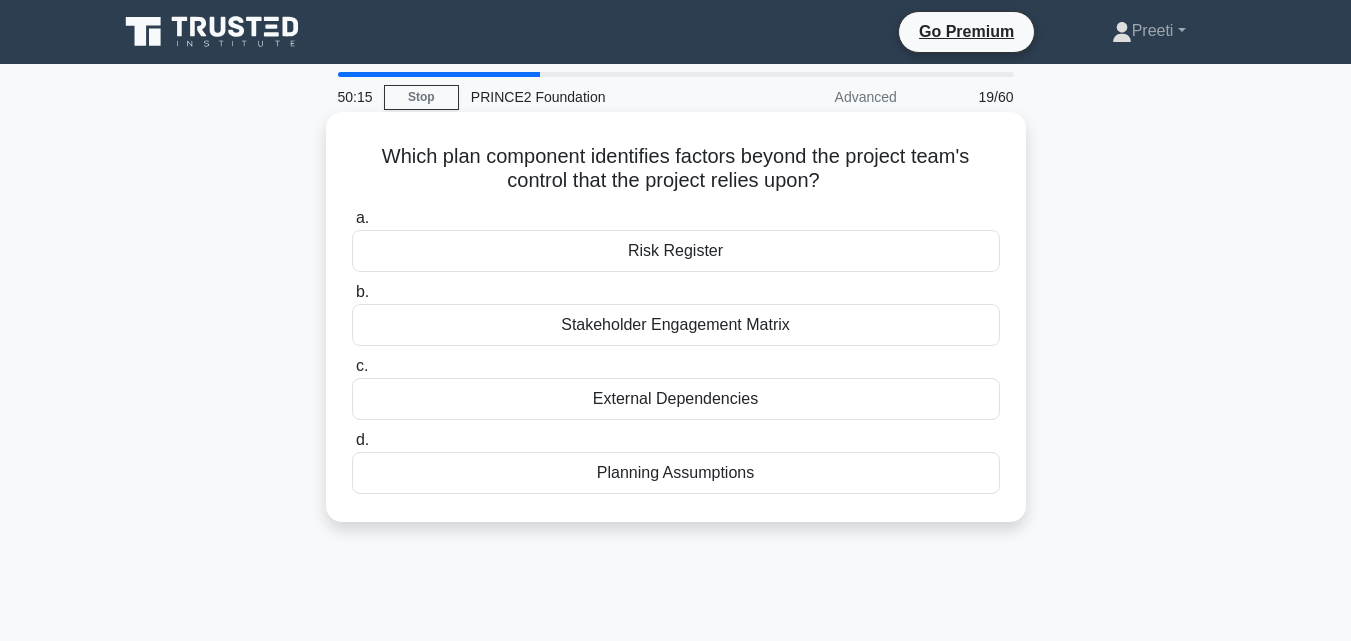 click on "Risk Register" at bounding box center (676, 251) 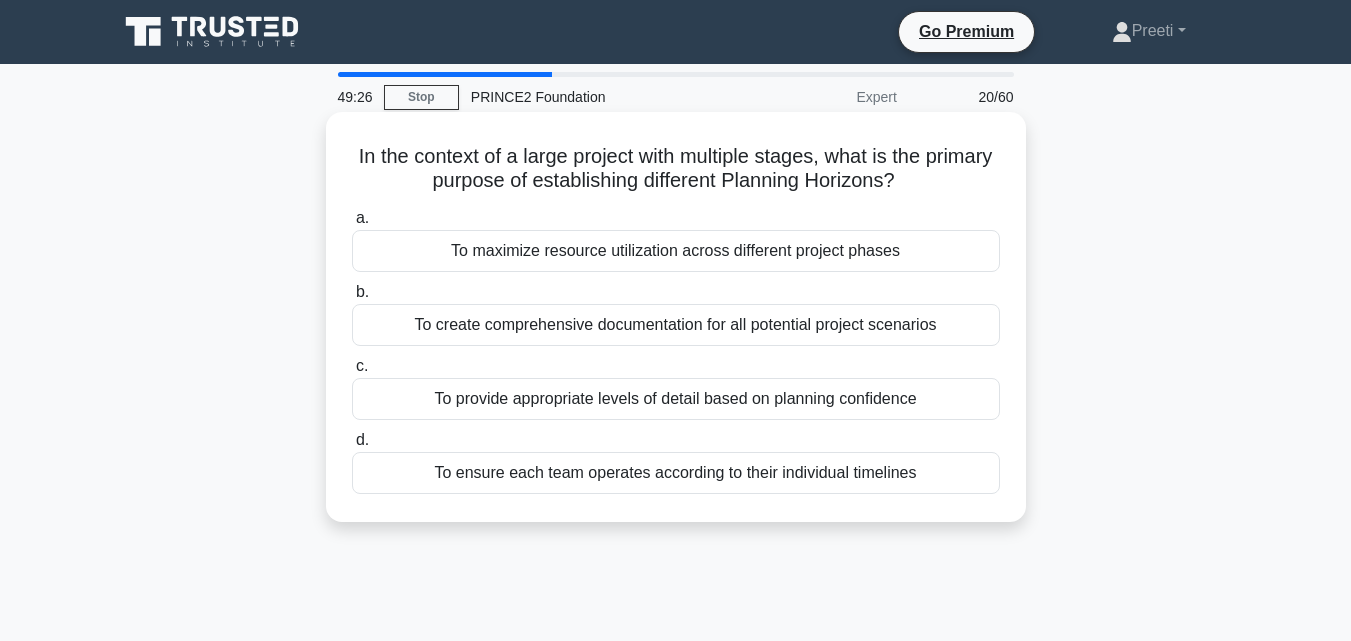 click on "To provide appropriate levels of detail based on planning confidence" at bounding box center (676, 399) 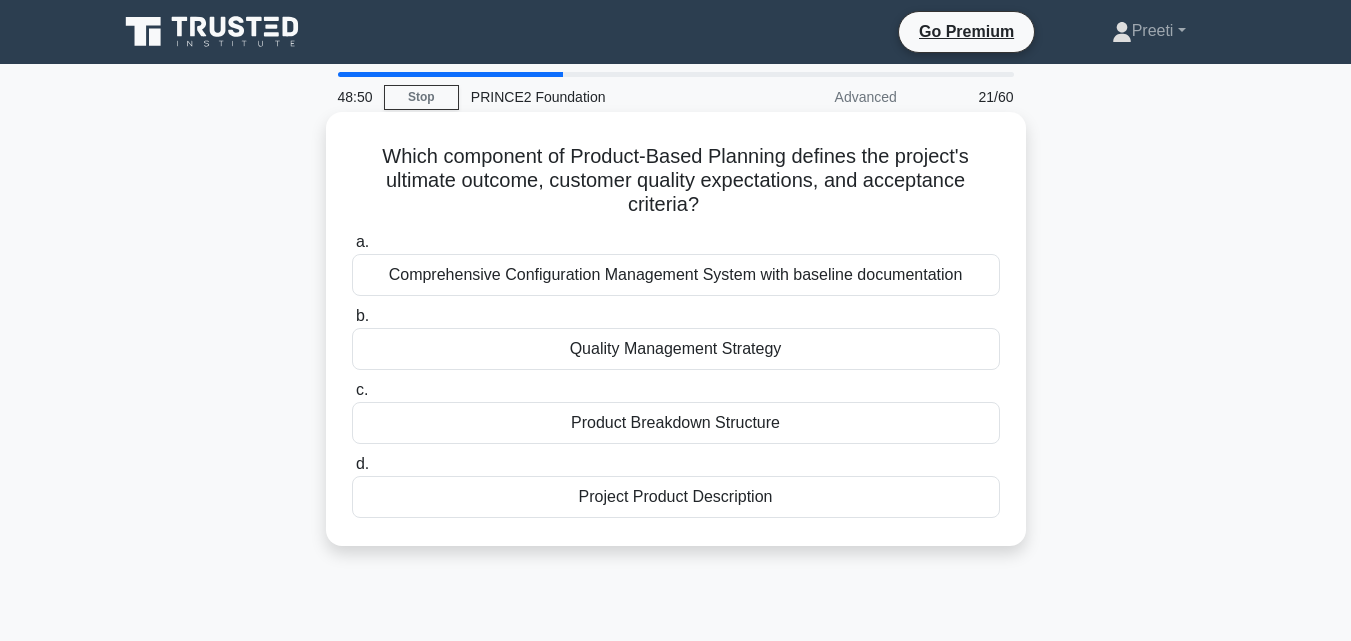 click on "Quality Management Strategy" at bounding box center (676, 349) 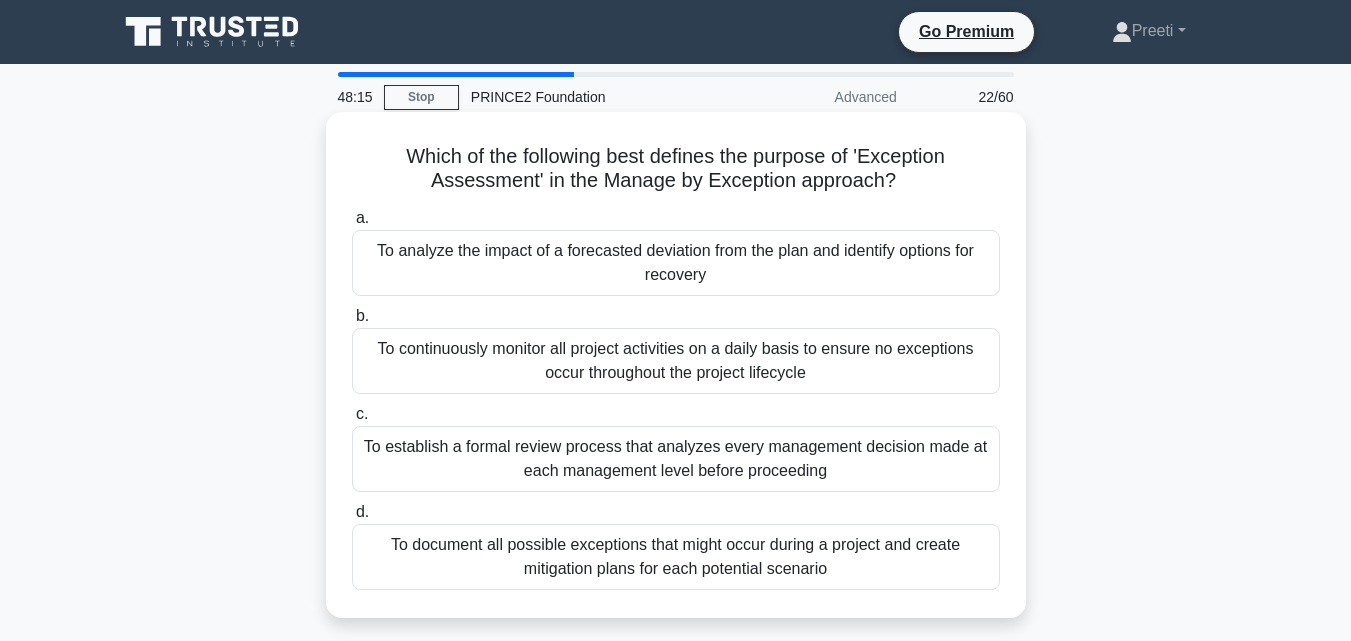 click on "To analyze the impact of a forecasted deviation from the plan and identify options for recovery" at bounding box center [676, 263] 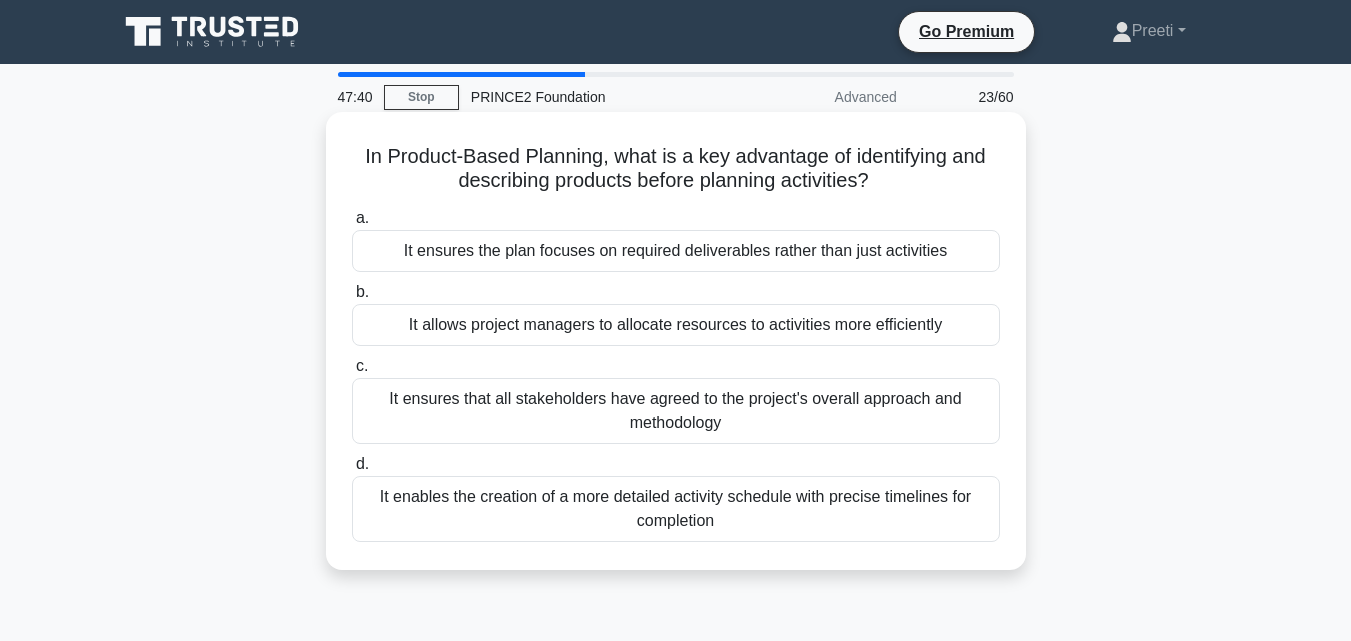 click on "It ensures the plan focuses on required deliverables rather than just activities" at bounding box center (676, 251) 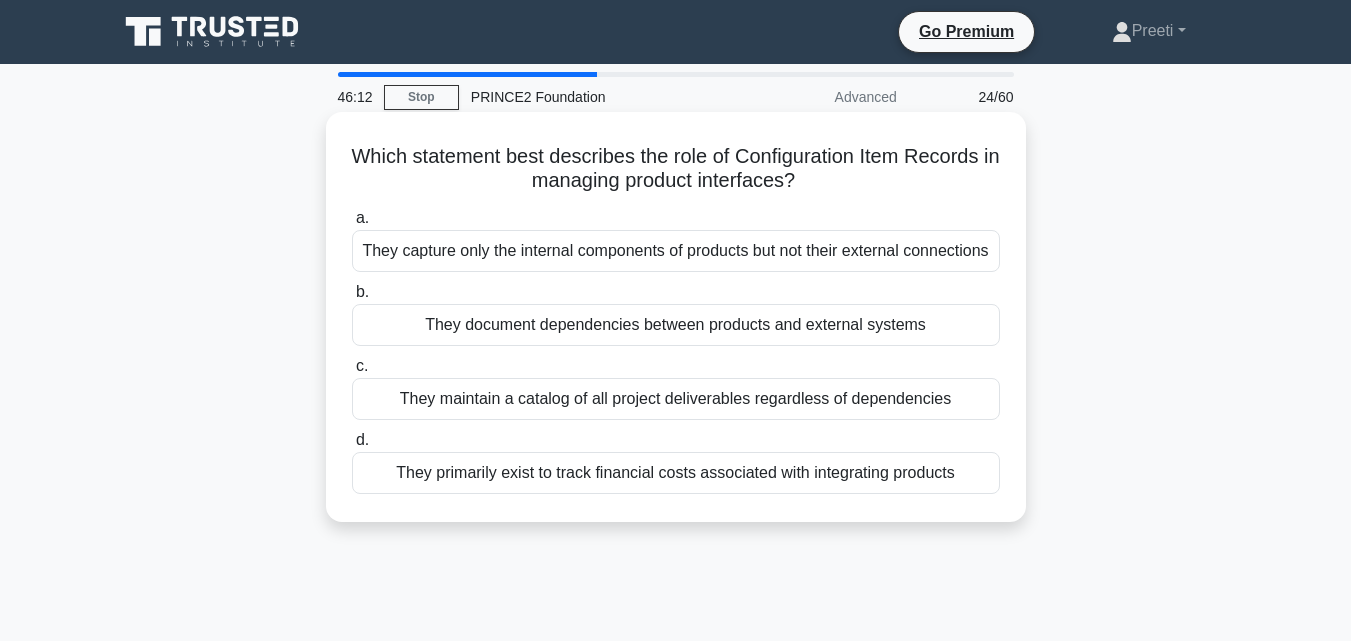 click on "They capture only the internal components of products but not their external connections" at bounding box center (676, 251) 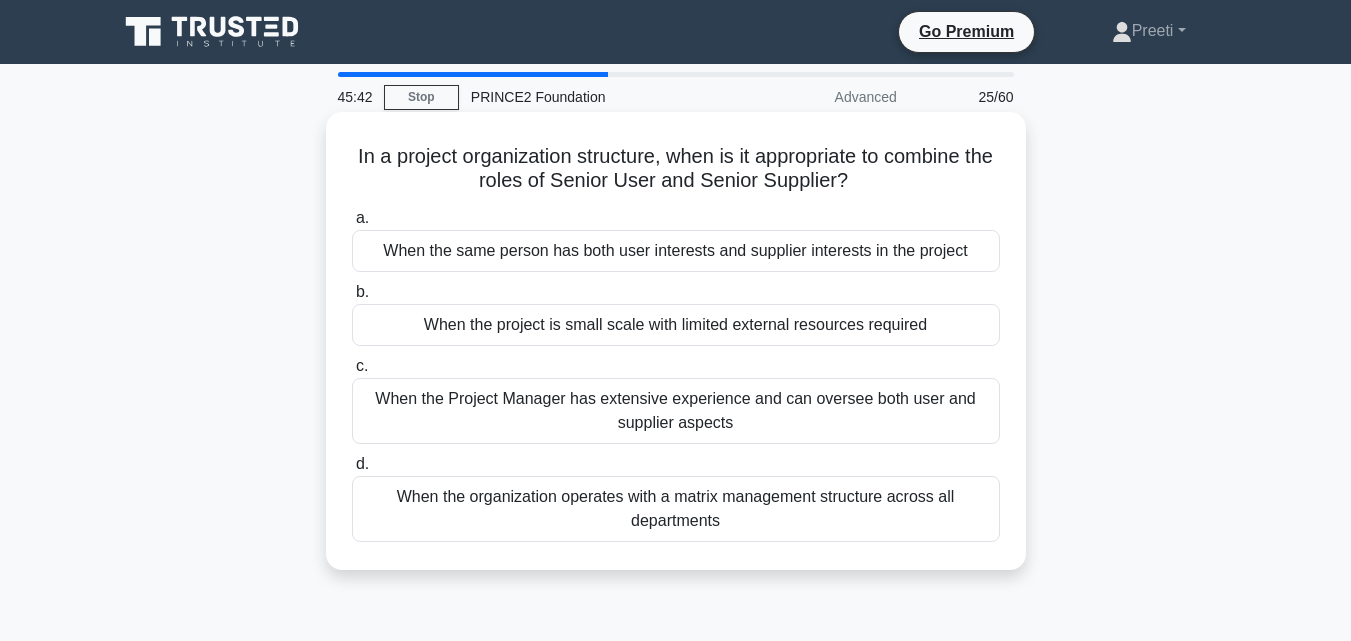 click on "When the project is small scale with limited external resources required" at bounding box center (676, 325) 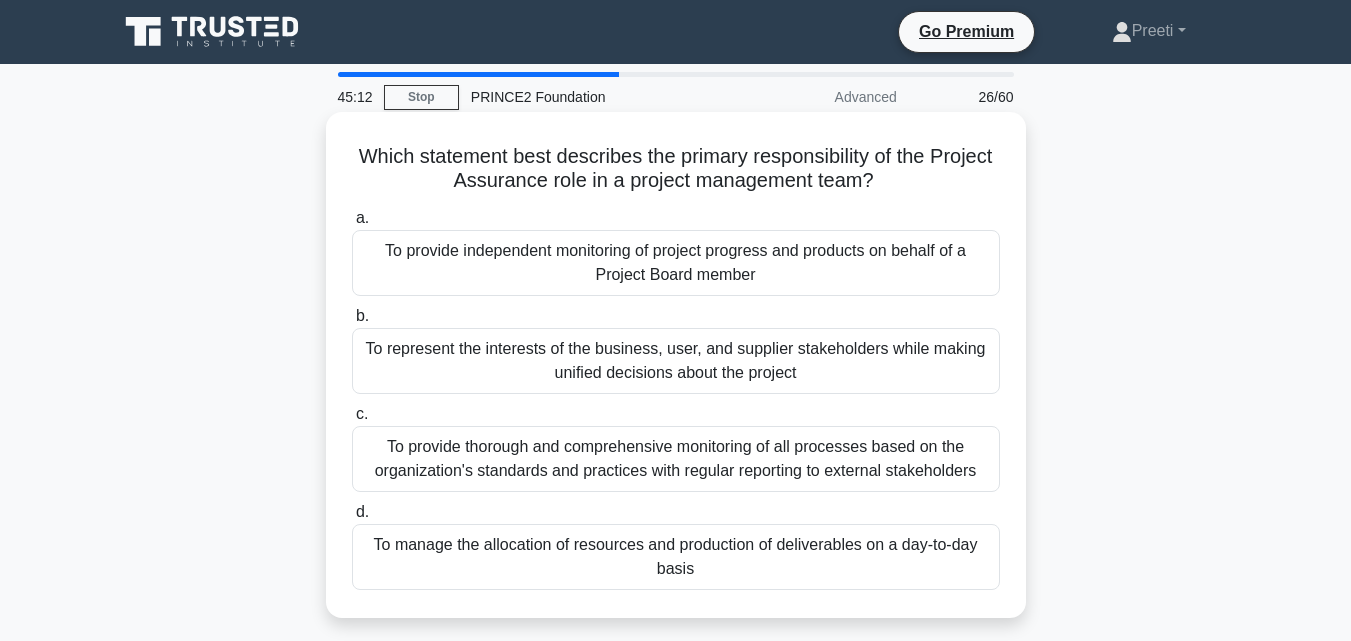 click on "To represent the interests of the business, user, and supplier stakeholders while making unified decisions about the project" at bounding box center [676, 361] 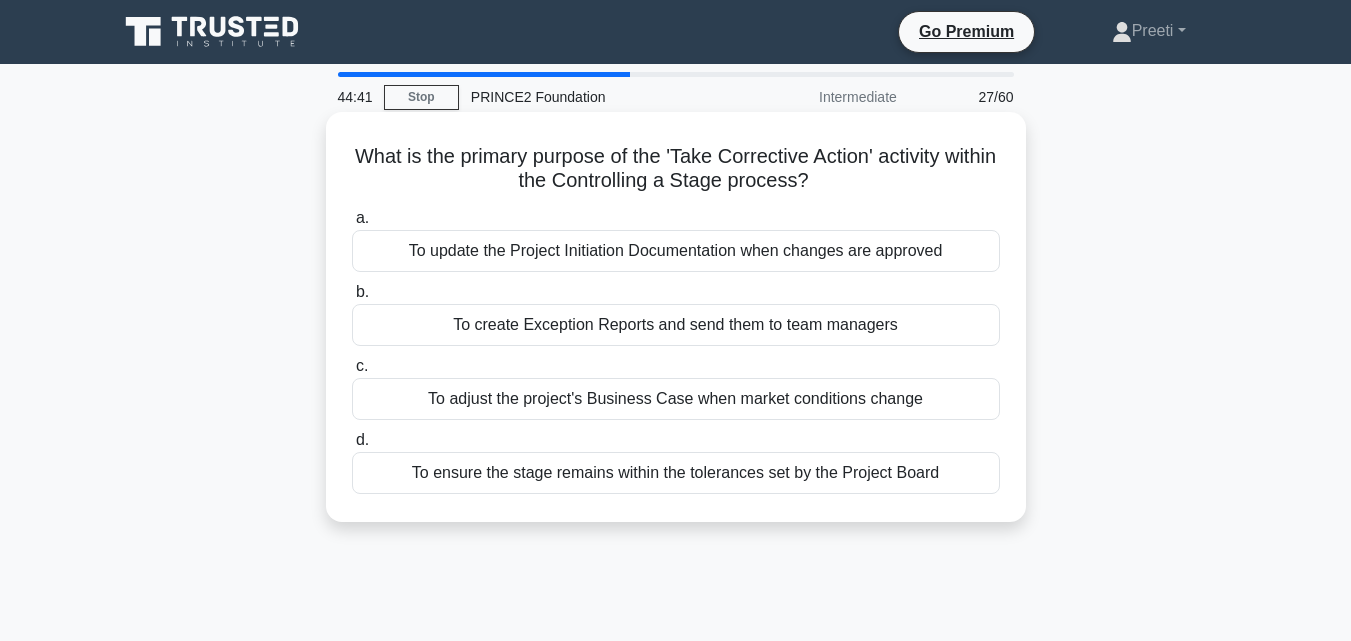 click on "To ensure the stage remains within the tolerances set by the Project Board" at bounding box center [676, 473] 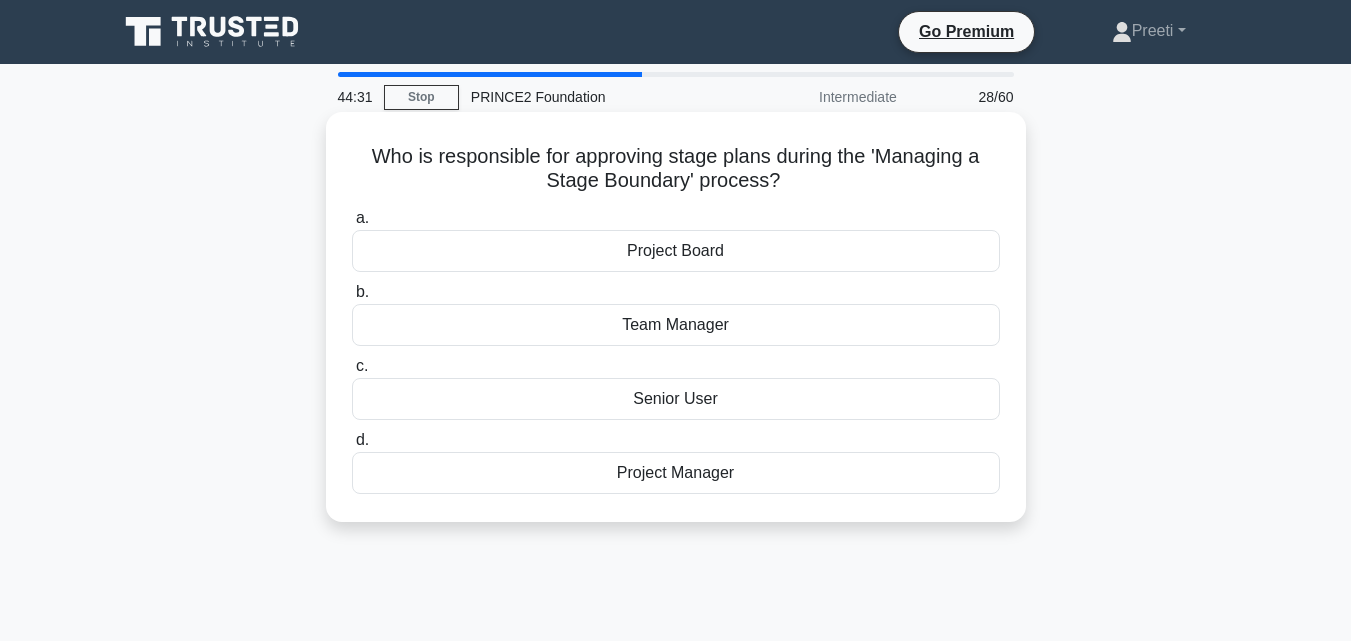 click on "Project Manager" at bounding box center [676, 473] 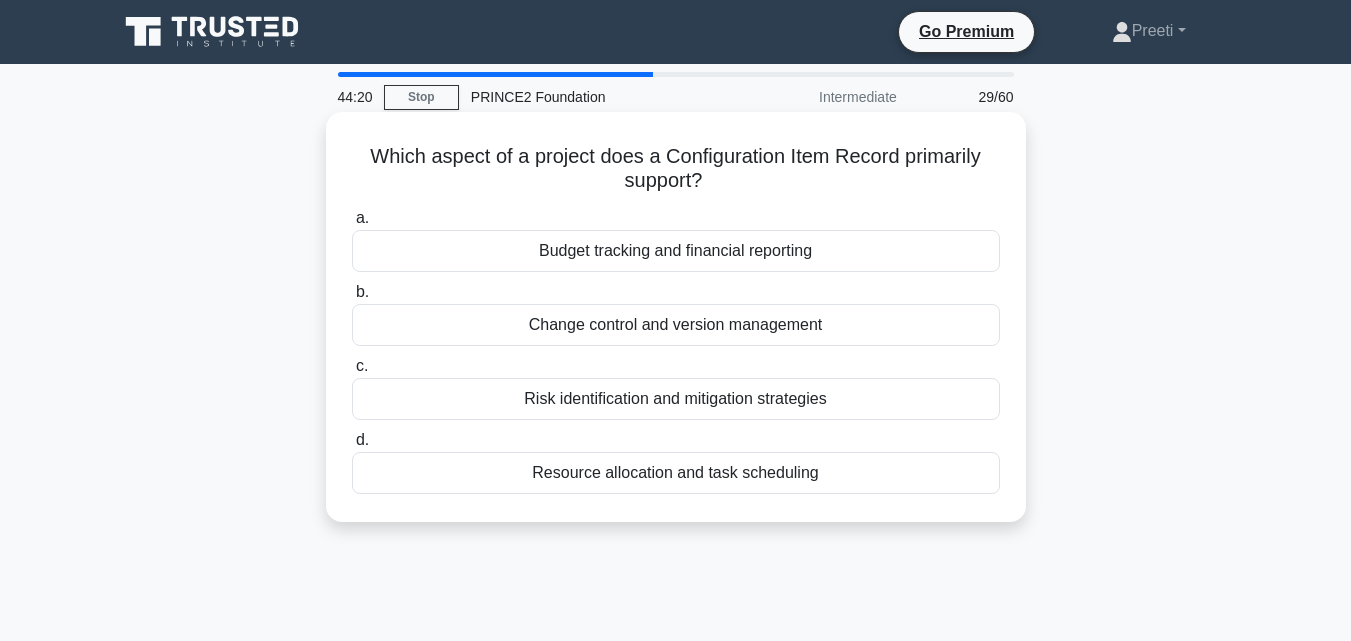 click on "Change control and version management" at bounding box center (676, 325) 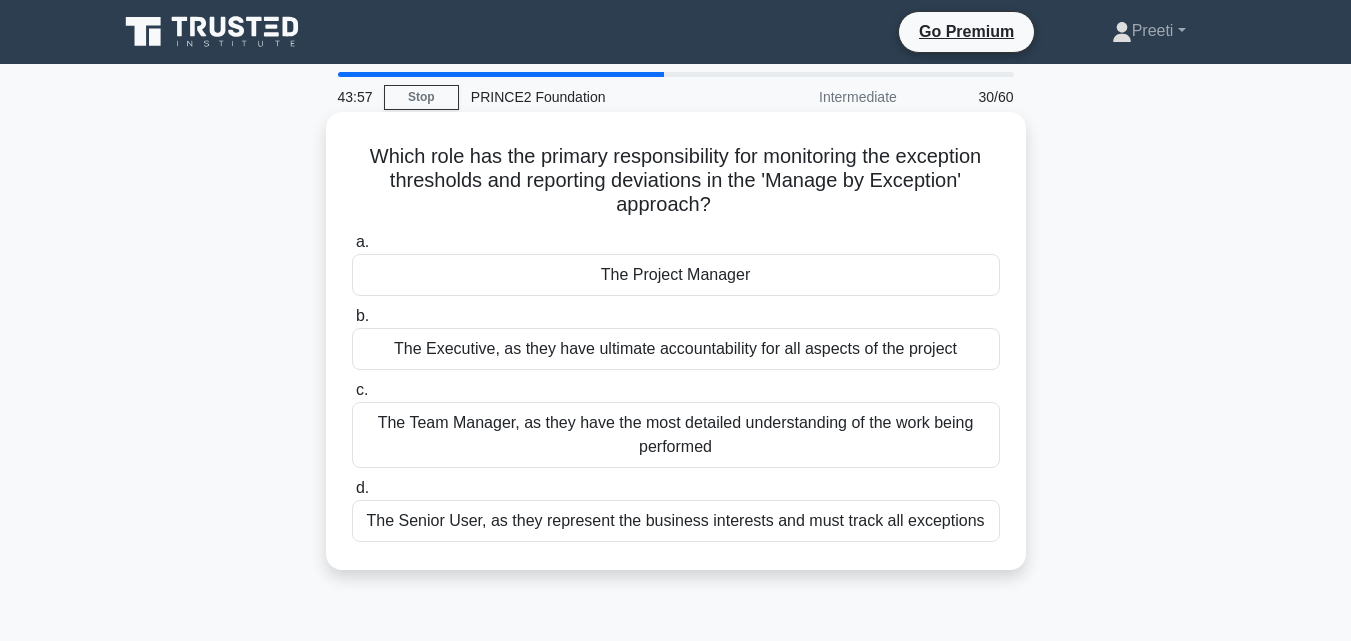 click on "The Project Manager" at bounding box center (676, 275) 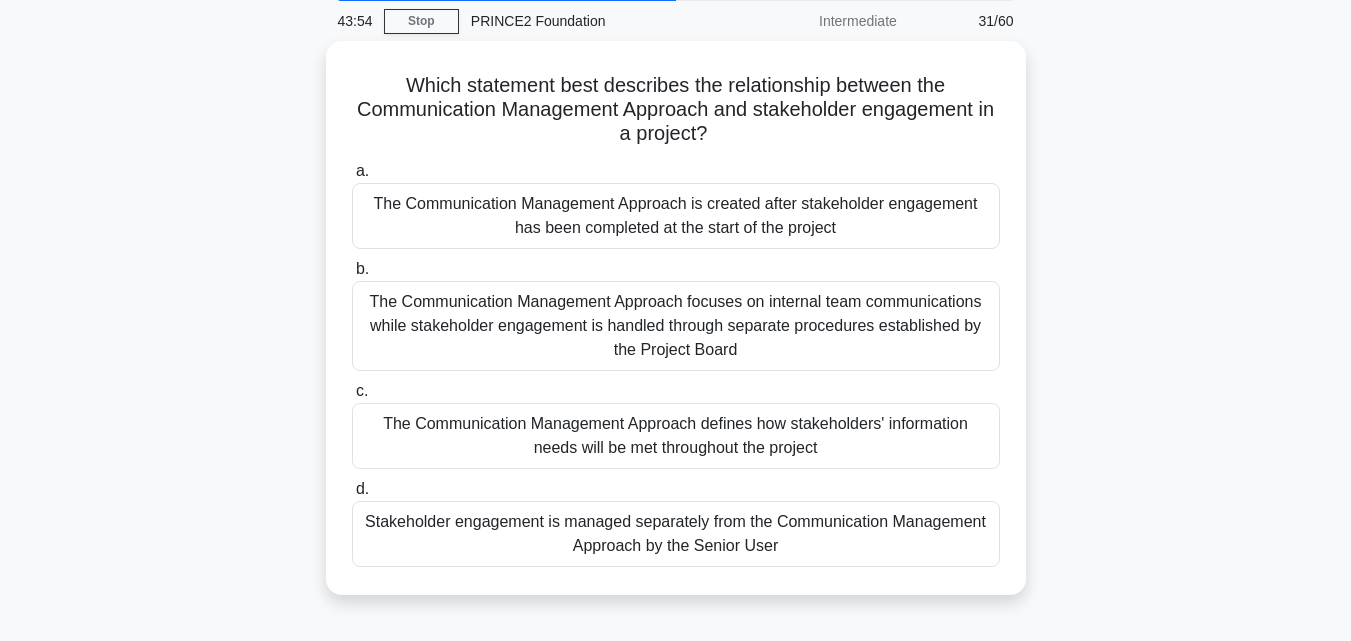 scroll, scrollTop: 80, scrollLeft: 0, axis: vertical 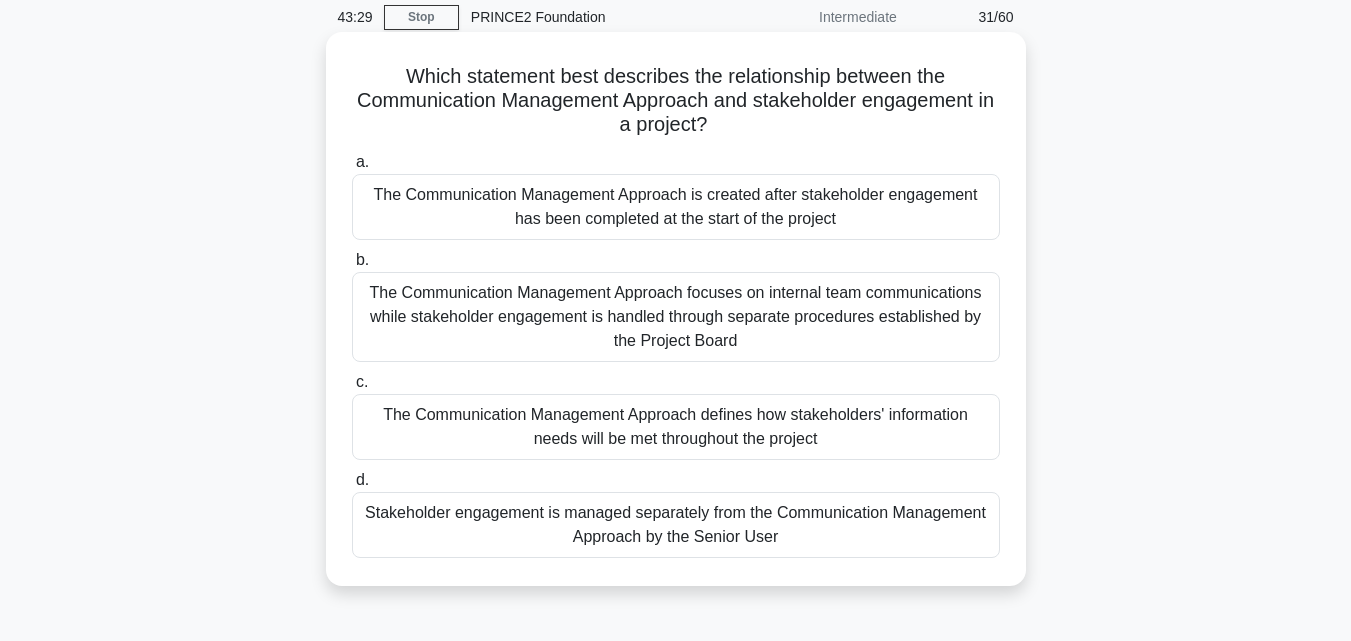 click on "The Communication Management Approach defines how stakeholders' information needs will be met throughout the project" at bounding box center (676, 427) 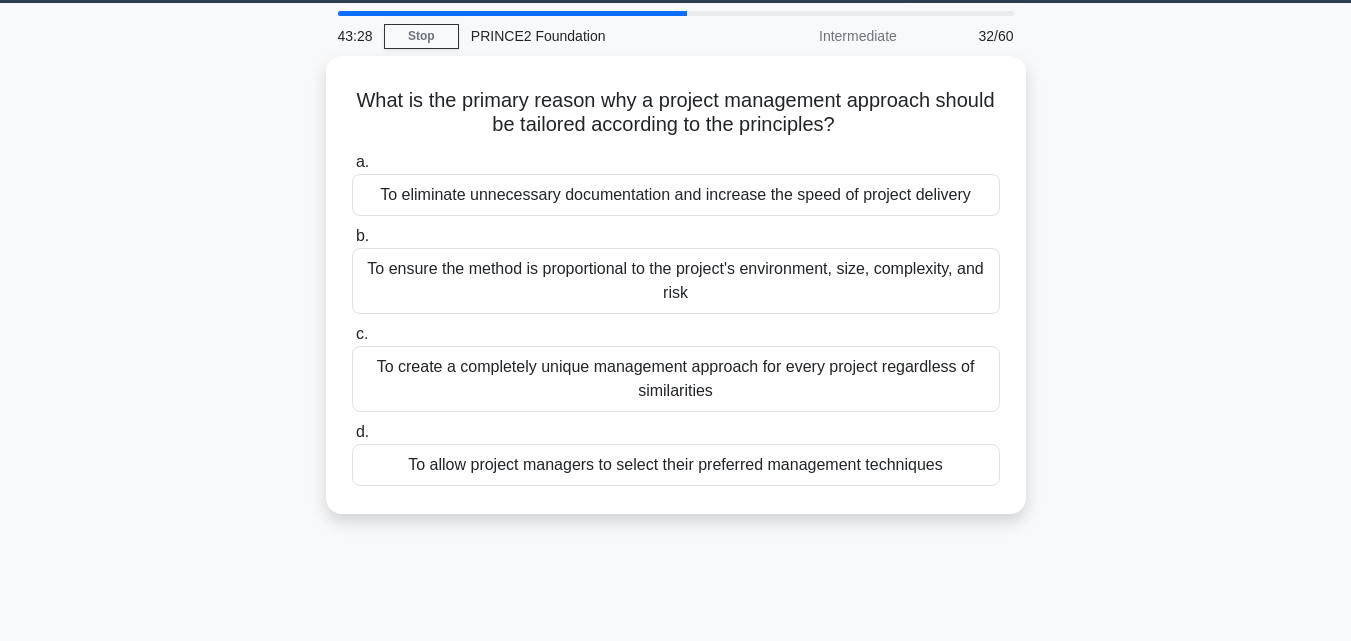 scroll, scrollTop: 0, scrollLeft: 0, axis: both 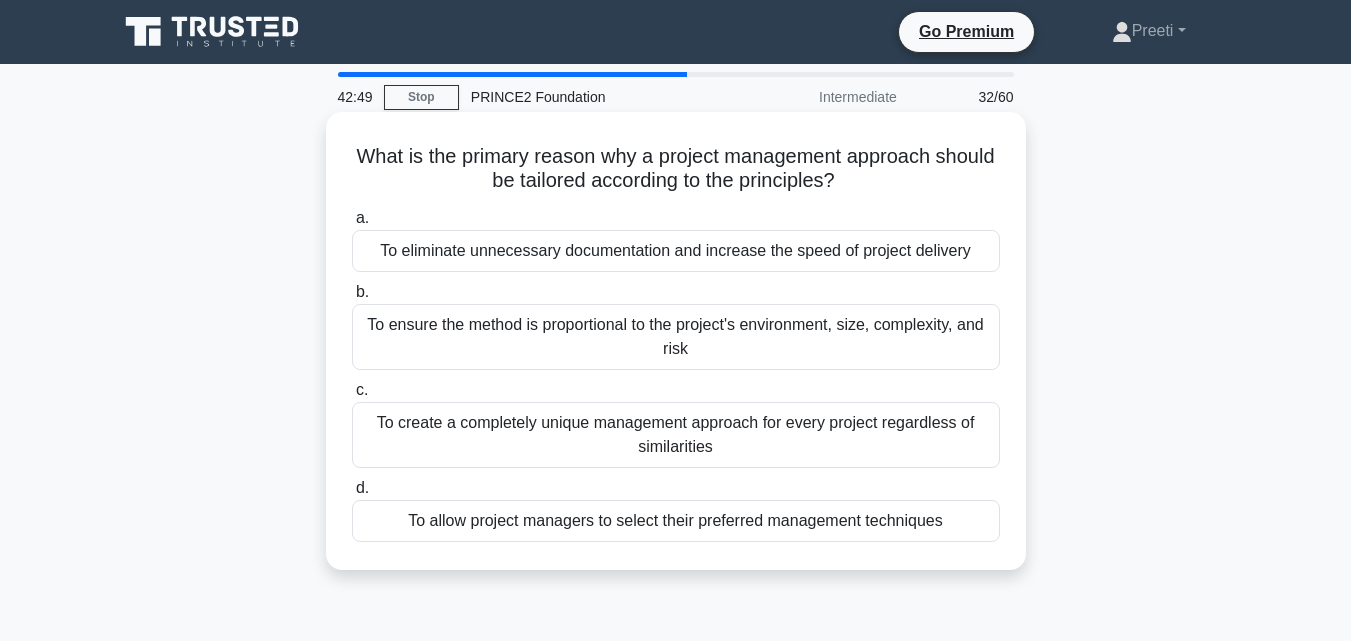 click on "To ensure the method is proportional to the project's environment, size, complexity, and risk" at bounding box center [676, 337] 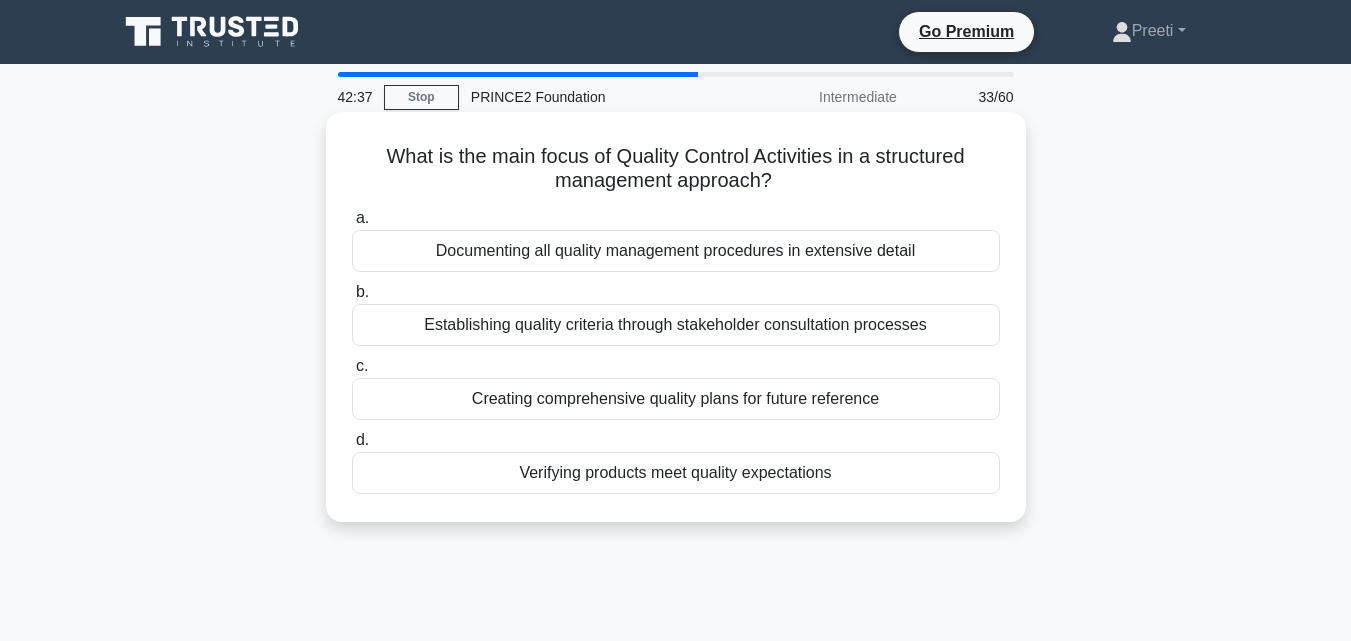 click on "Verifying products meet quality expectations" at bounding box center [676, 473] 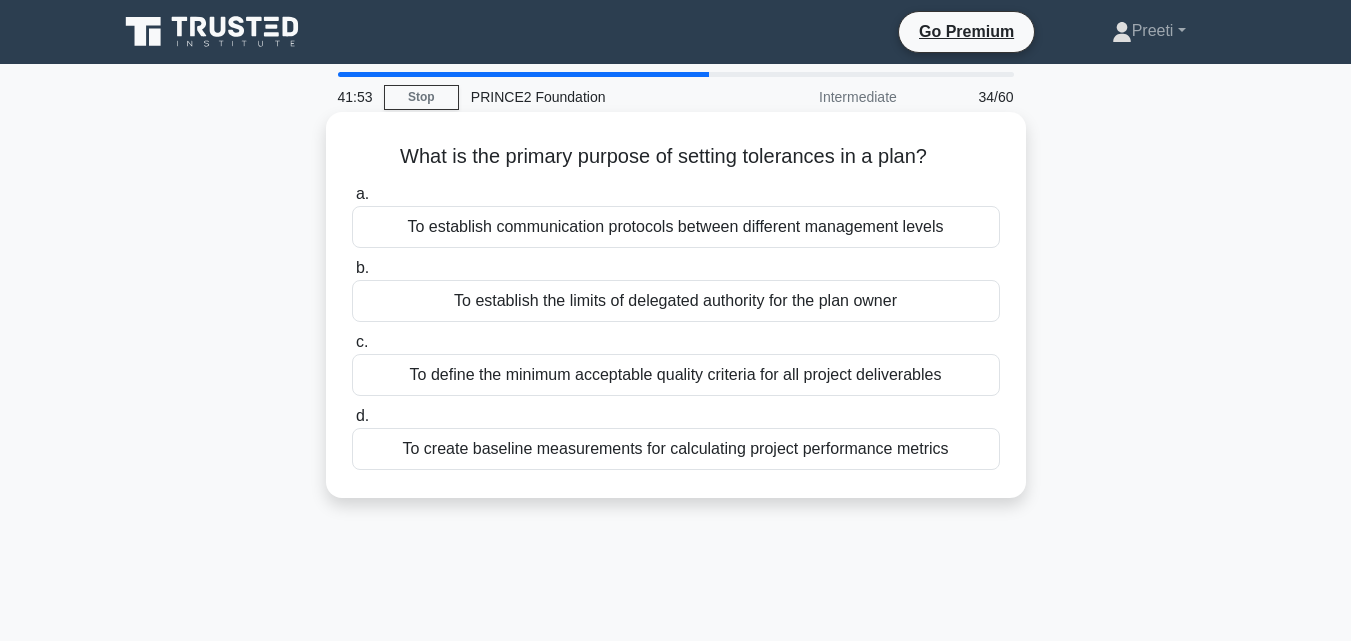 click on "To establish the limits of delegated authority for the plan owner" at bounding box center (676, 301) 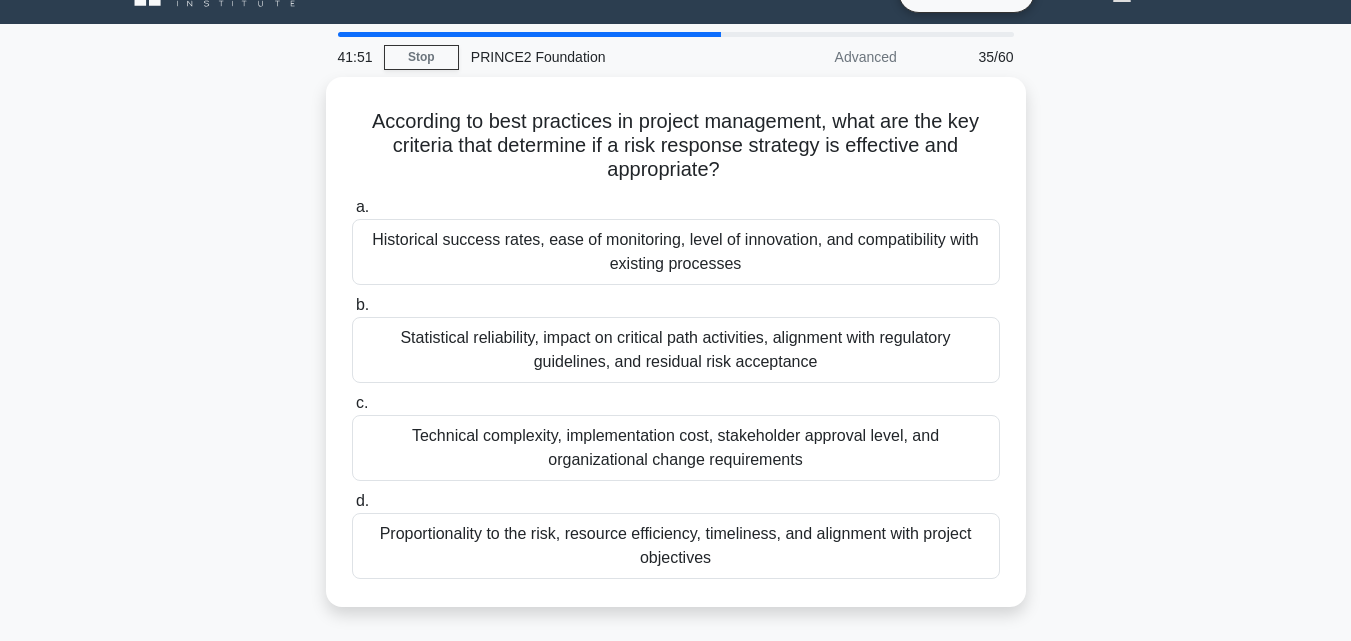 scroll, scrollTop: 80, scrollLeft: 0, axis: vertical 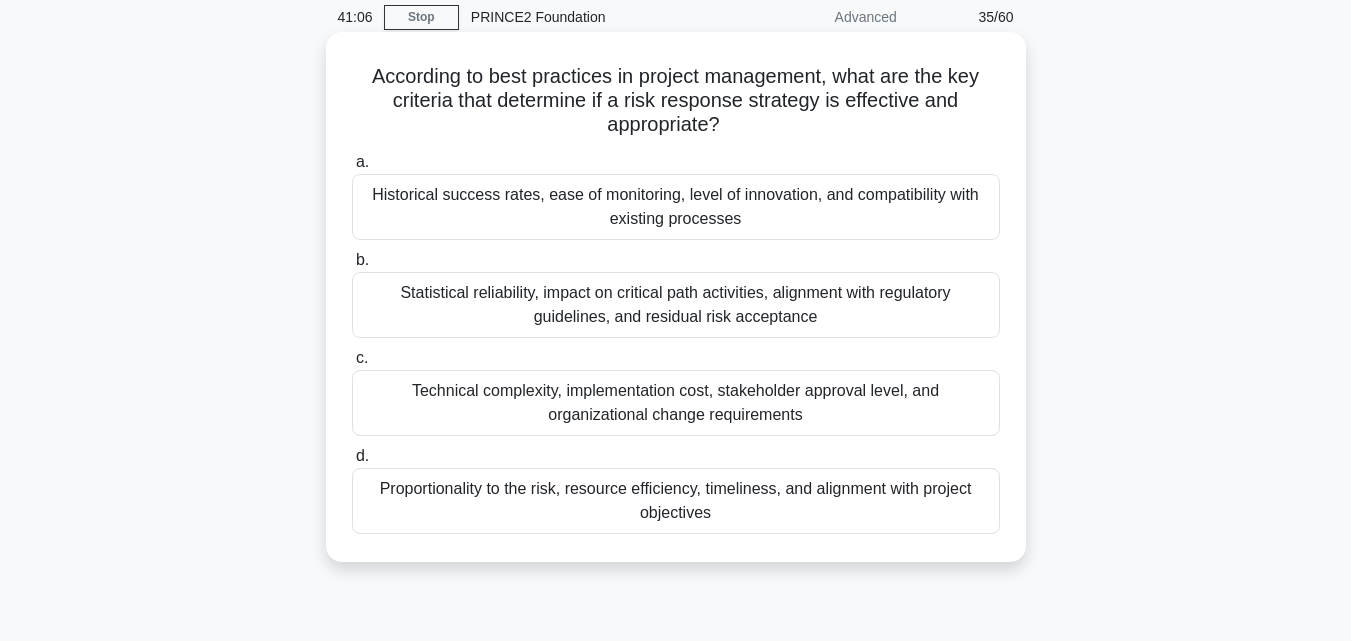 click on "Proportionality to the risk, resource efficiency, timeliness, and alignment with project objectives" at bounding box center [676, 501] 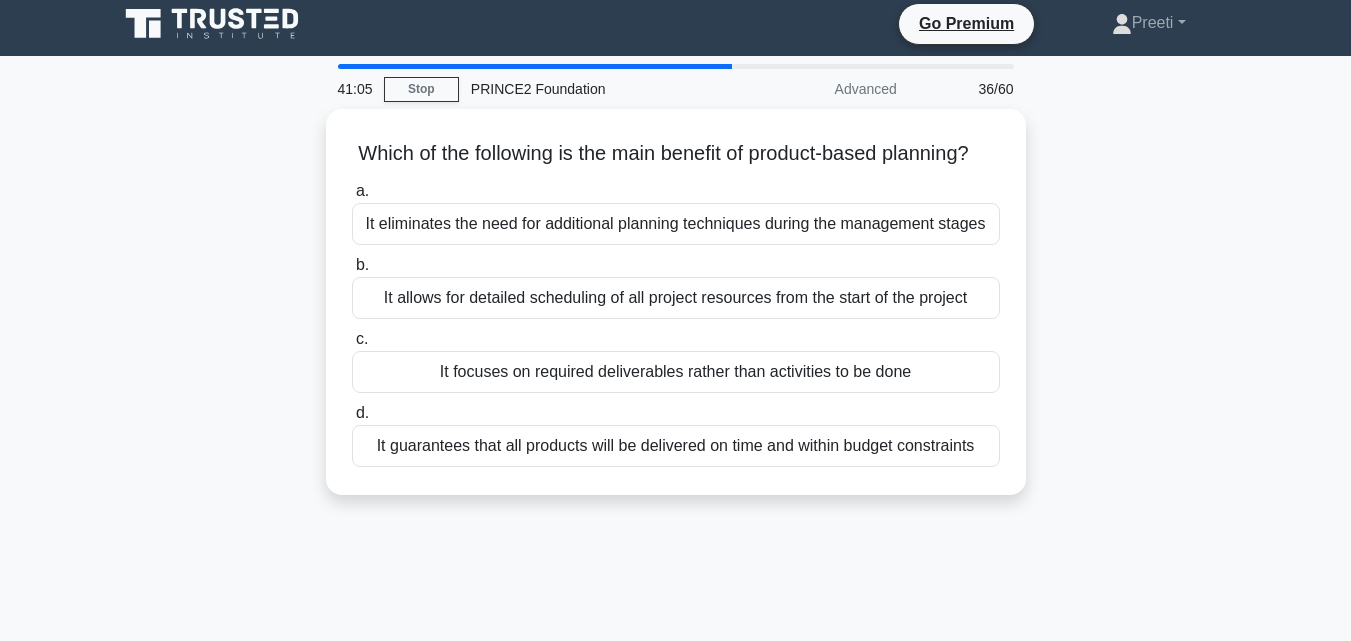 scroll, scrollTop: 0, scrollLeft: 0, axis: both 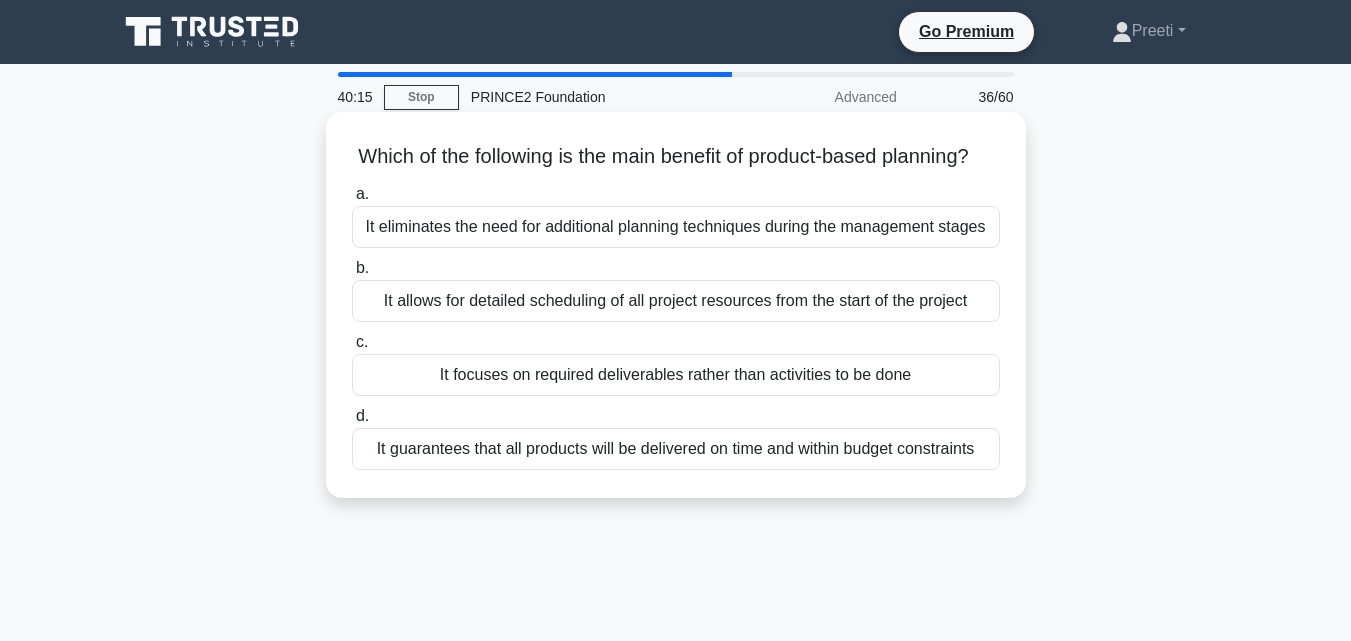 click on "It eliminates the need for additional planning techniques during the management stages" at bounding box center [676, 227] 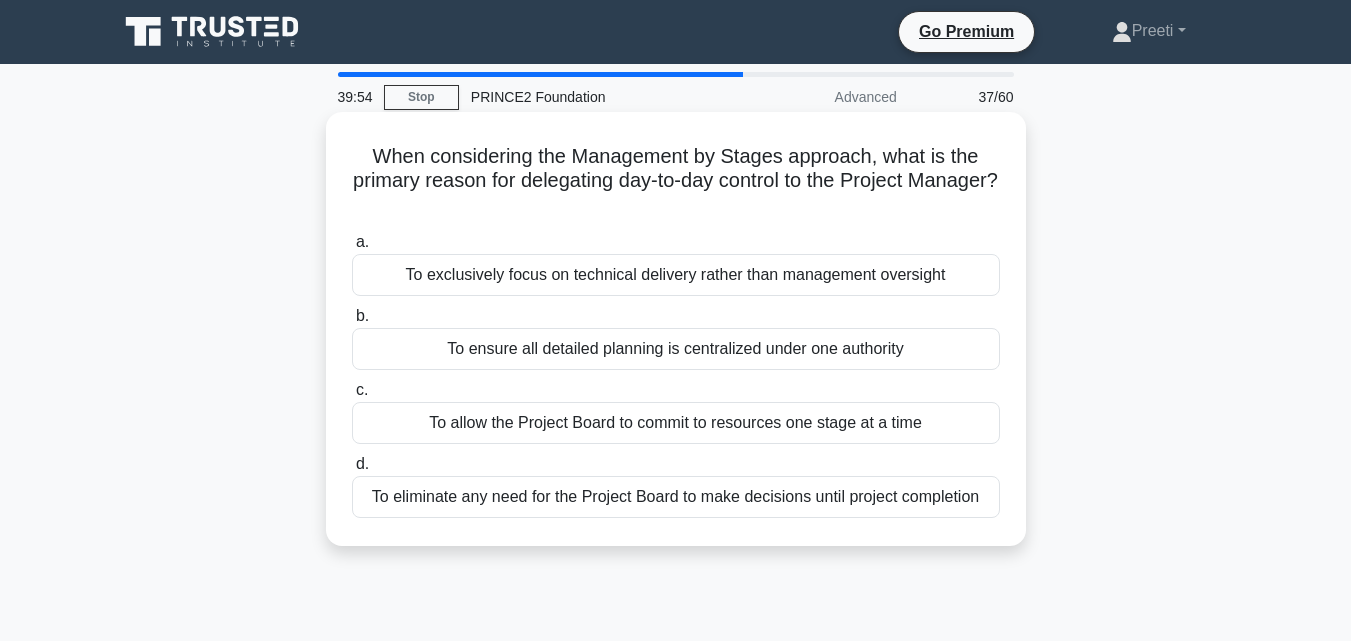 click on "To ensure all detailed planning is centralized under one authority" at bounding box center [676, 349] 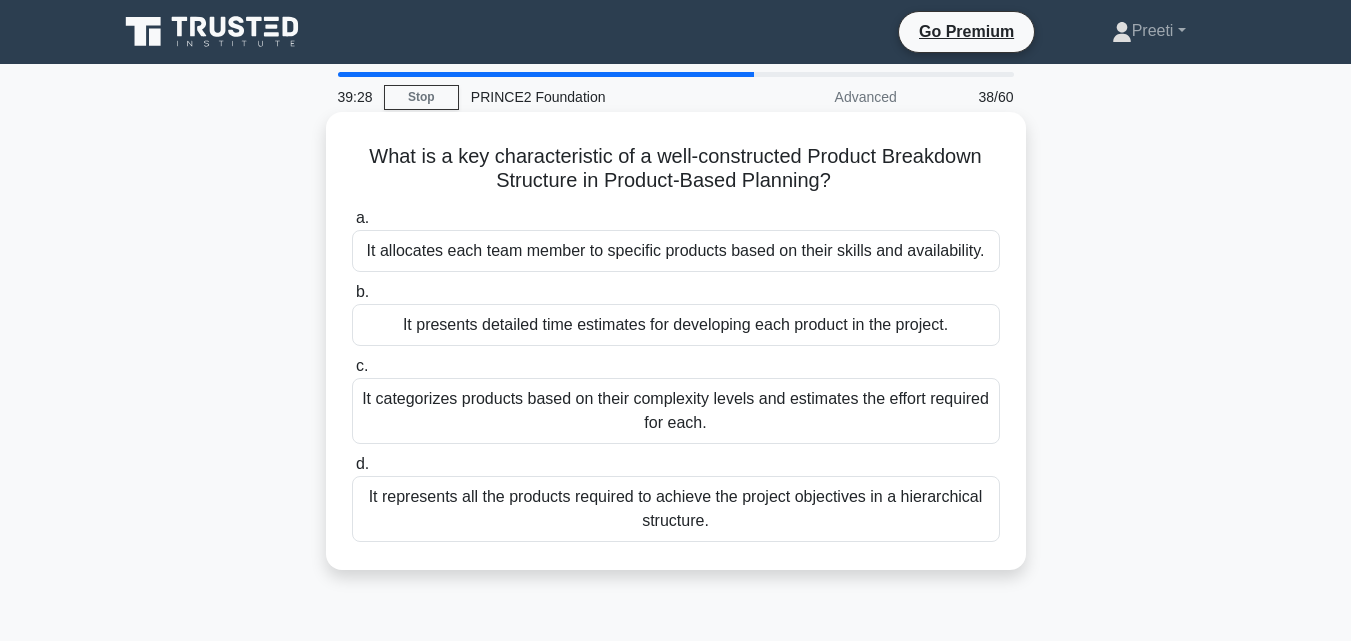 click on "It represents all the products required to achieve the project objectives in a hierarchical structure." at bounding box center [676, 509] 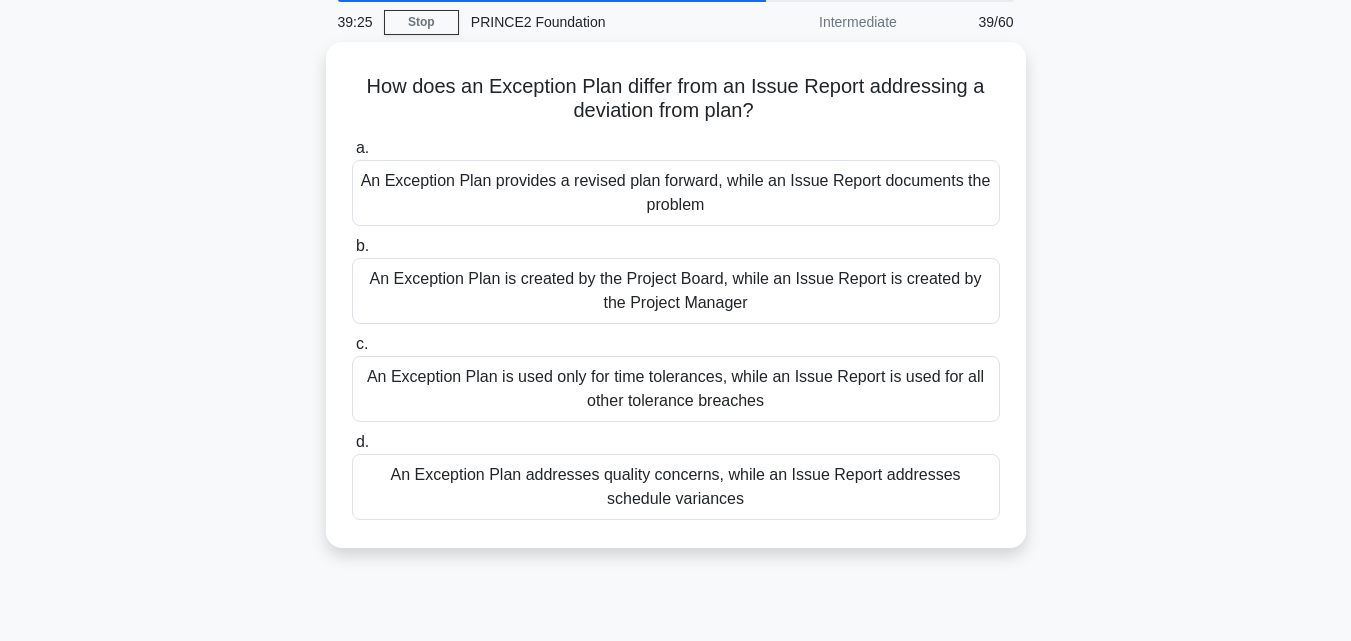 scroll, scrollTop: 80, scrollLeft: 0, axis: vertical 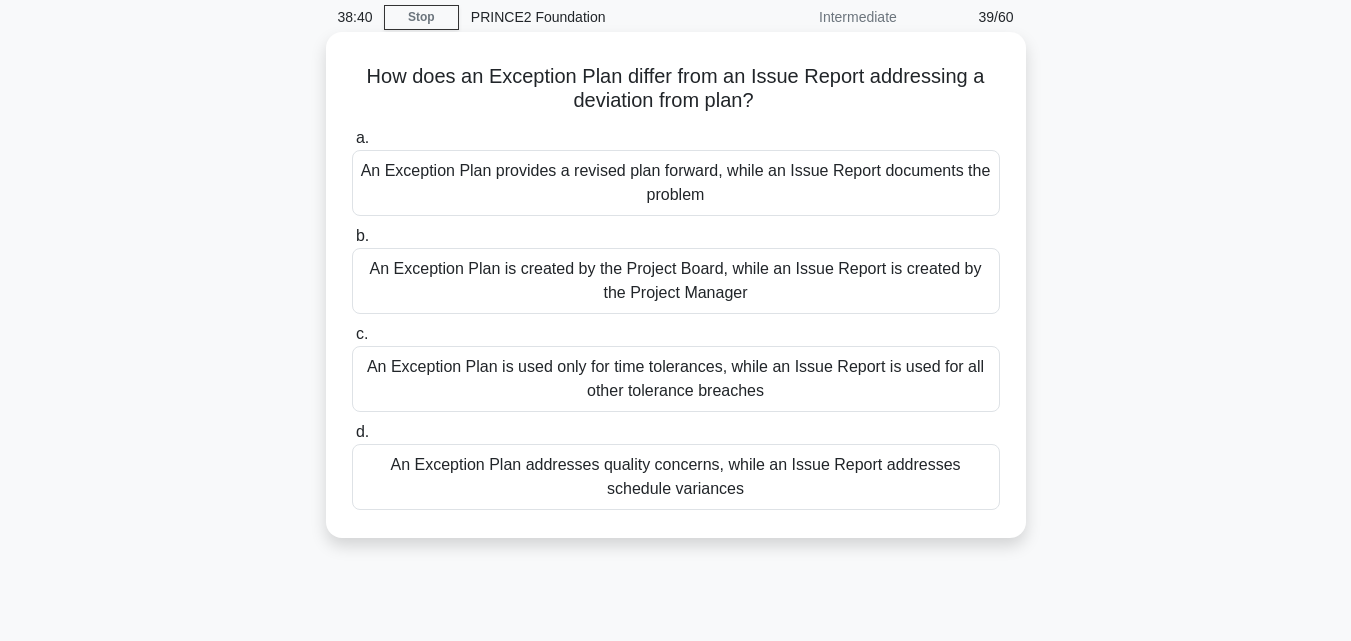 click on "An Exception Plan is created by the Project Board, while an Issue Report is created by the Project Manager" at bounding box center (676, 281) 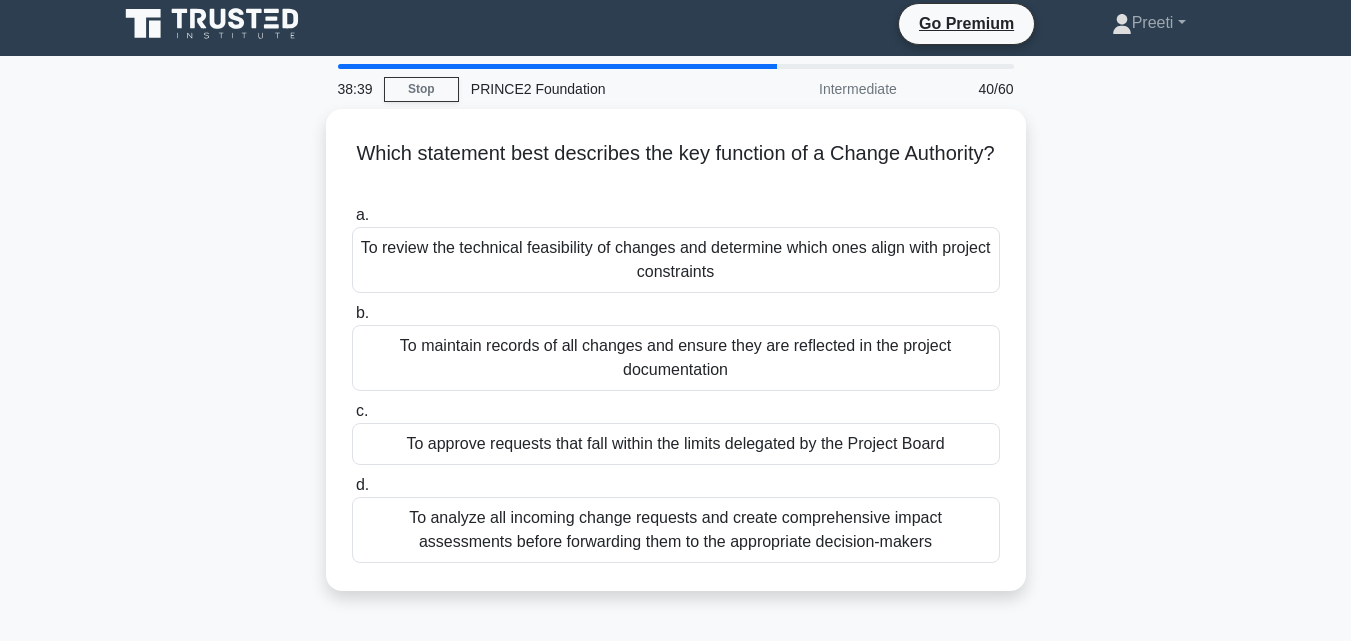 scroll, scrollTop: 0, scrollLeft: 0, axis: both 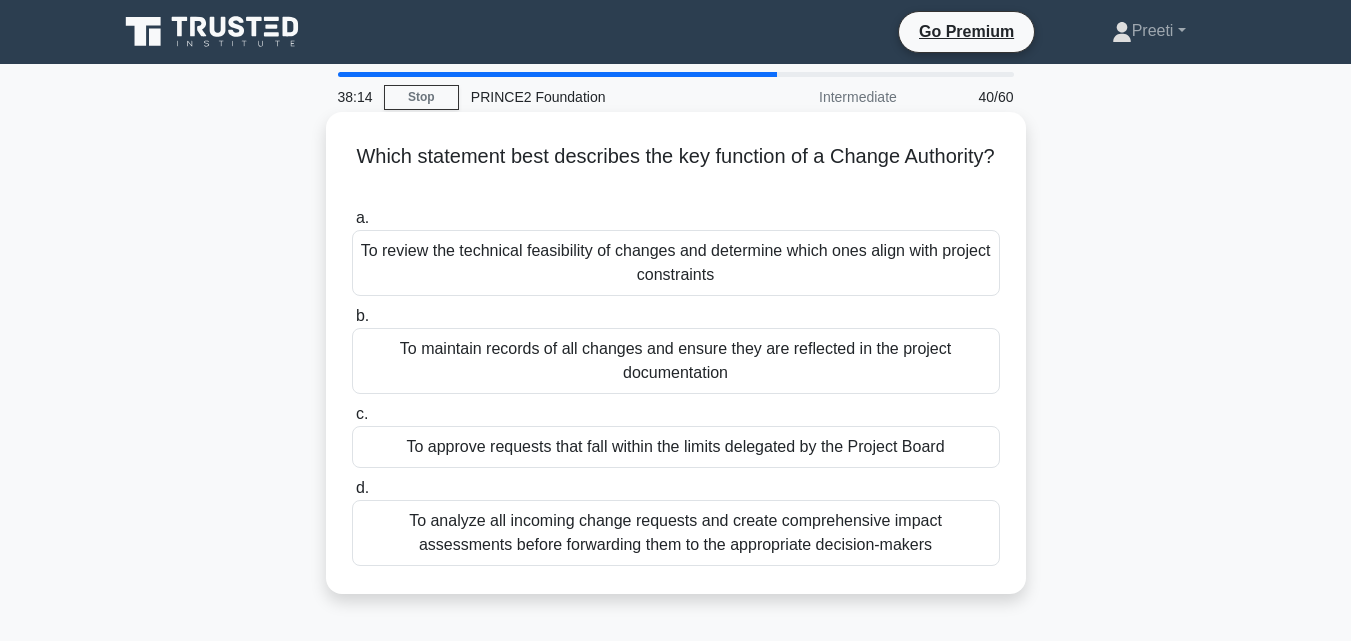 click on "To approve requests that fall within the limits delegated by the Project Board" at bounding box center (676, 447) 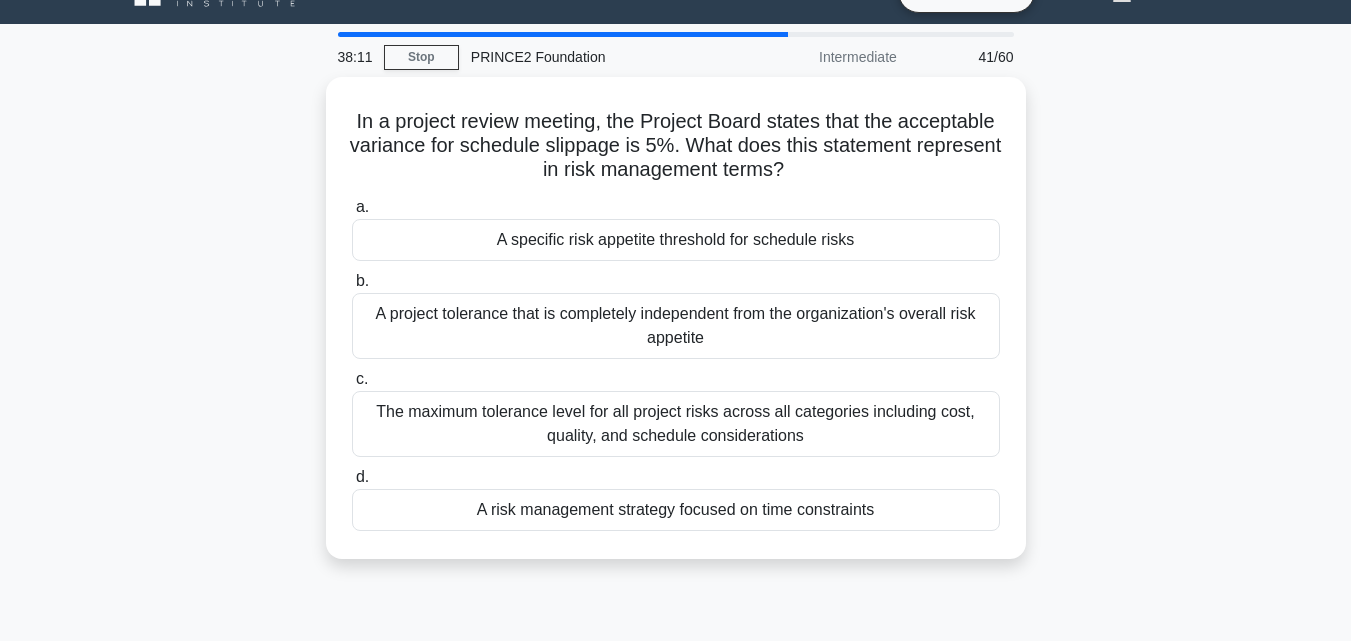 scroll, scrollTop: 80, scrollLeft: 0, axis: vertical 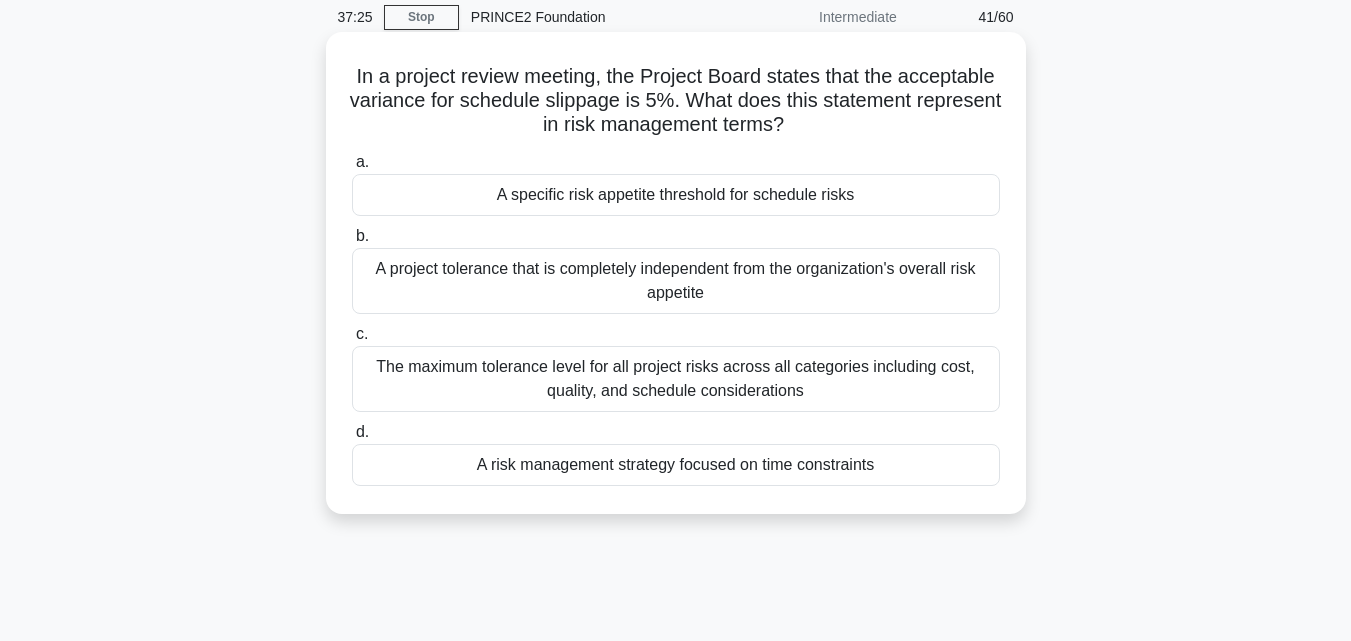 click on "A risk management strategy focused on time constraints" at bounding box center (676, 465) 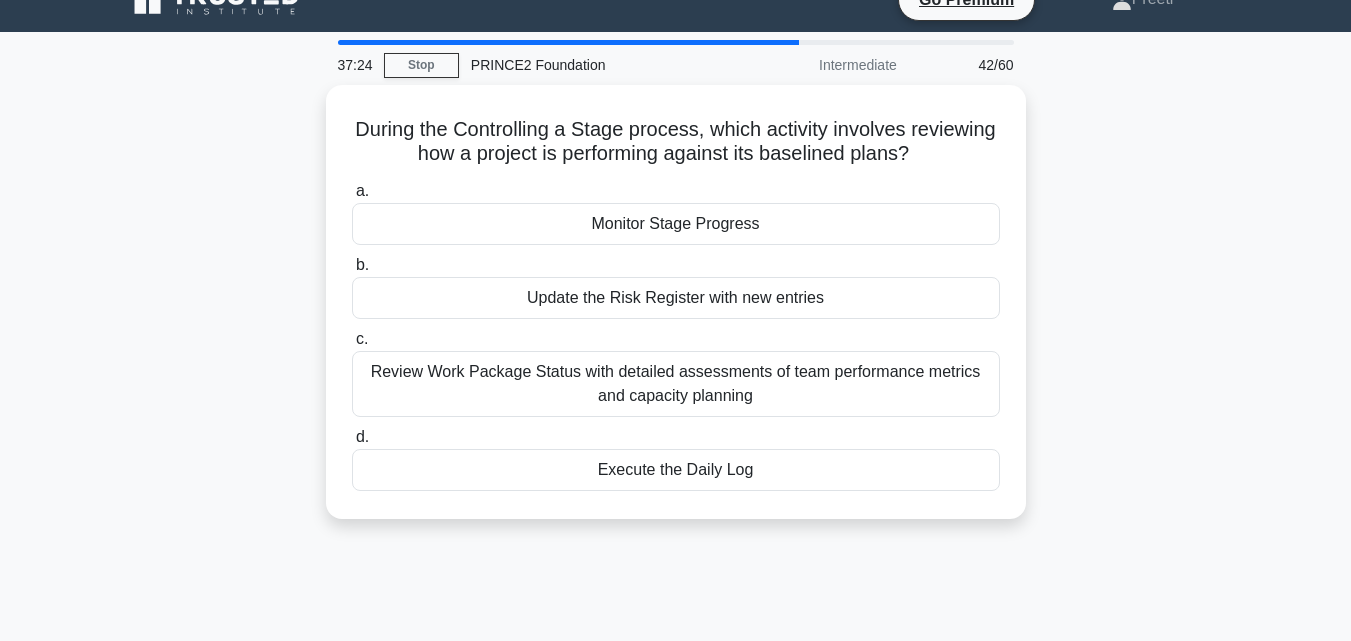 scroll, scrollTop: 0, scrollLeft: 0, axis: both 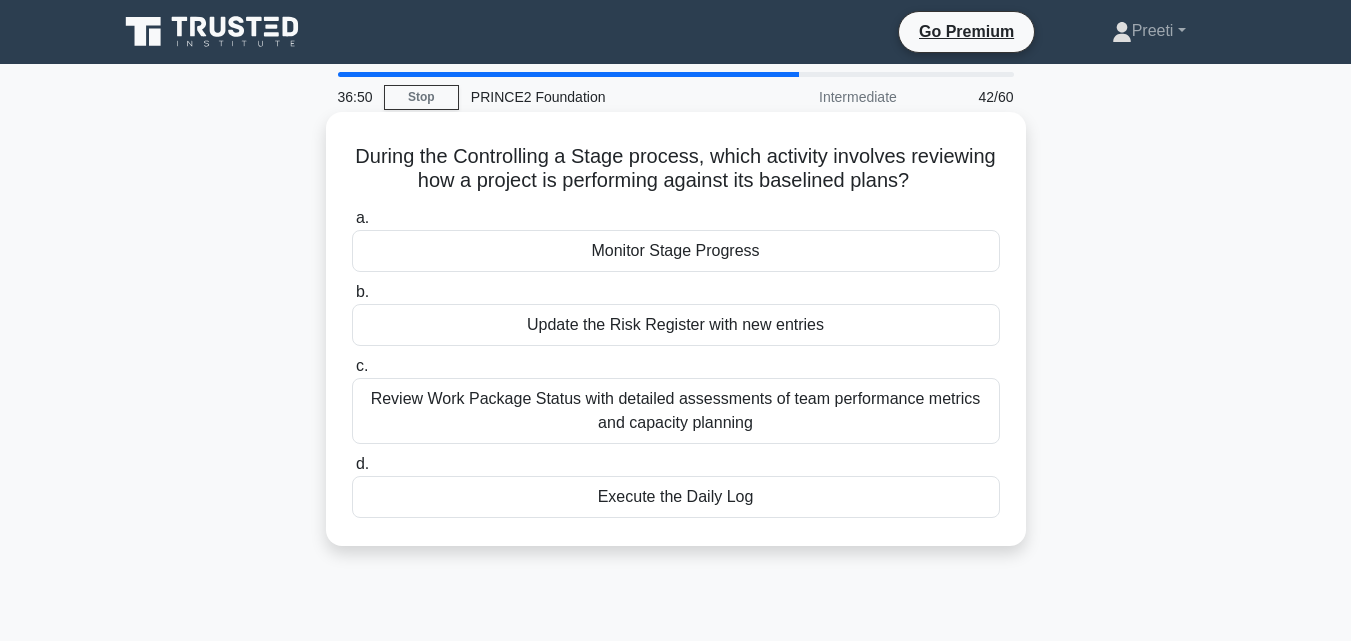 click on "Monitor Stage Progress" at bounding box center (676, 251) 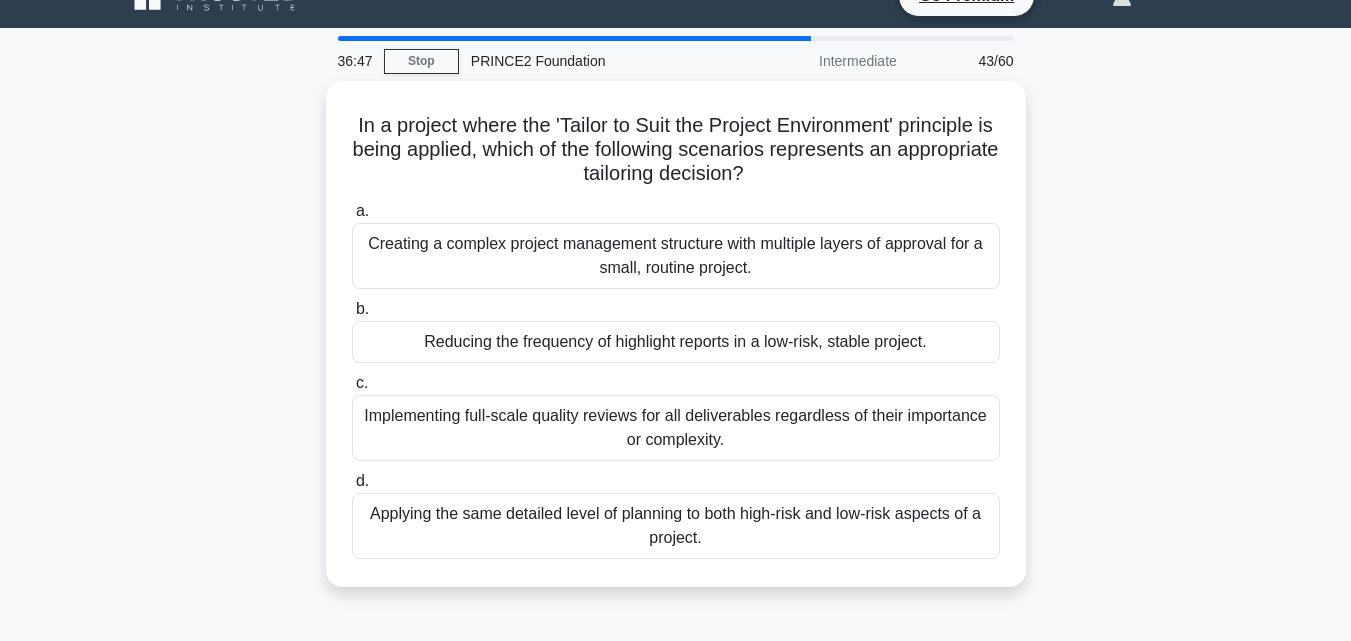 scroll, scrollTop: 40, scrollLeft: 0, axis: vertical 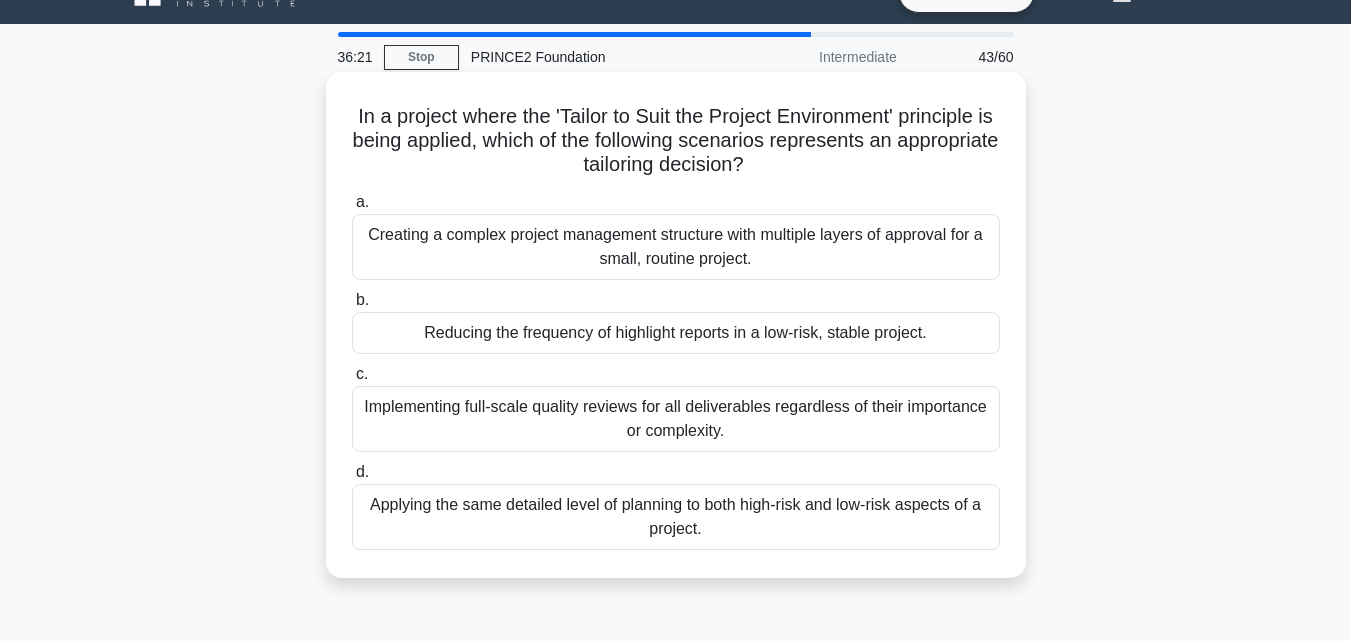 click on "Reducing the frequency of highlight reports in a low-risk, stable project." at bounding box center (676, 333) 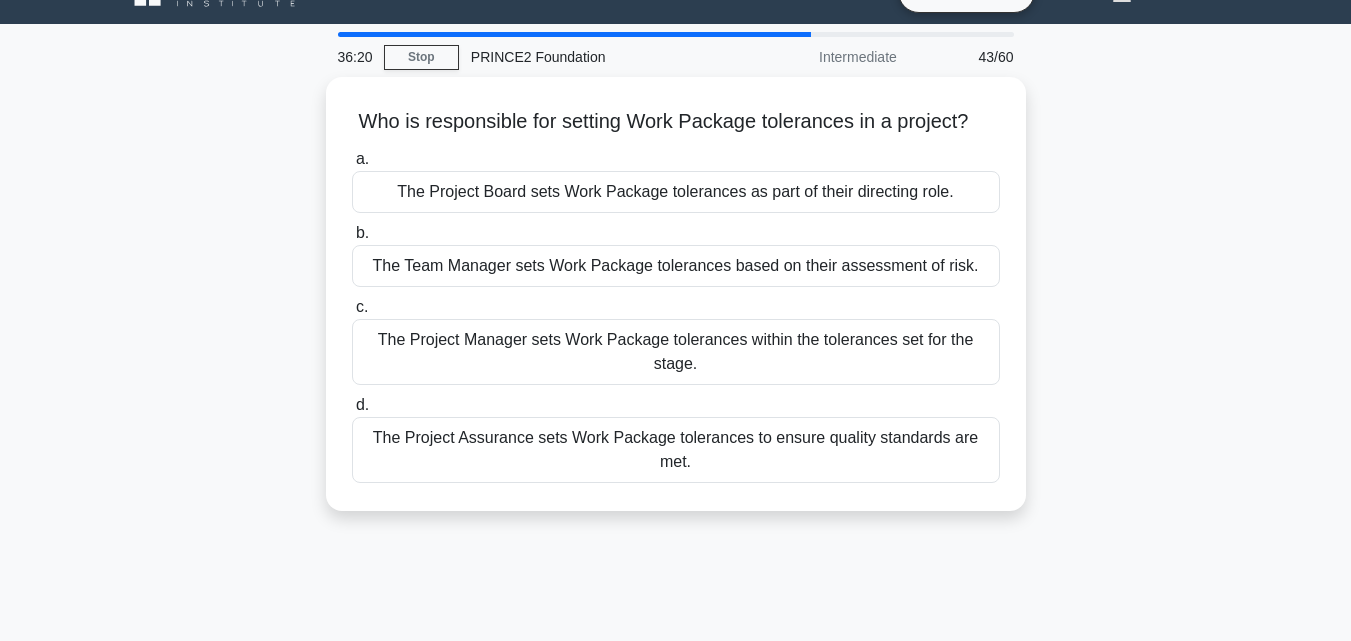 scroll, scrollTop: 0, scrollLeft: 0, axis: both 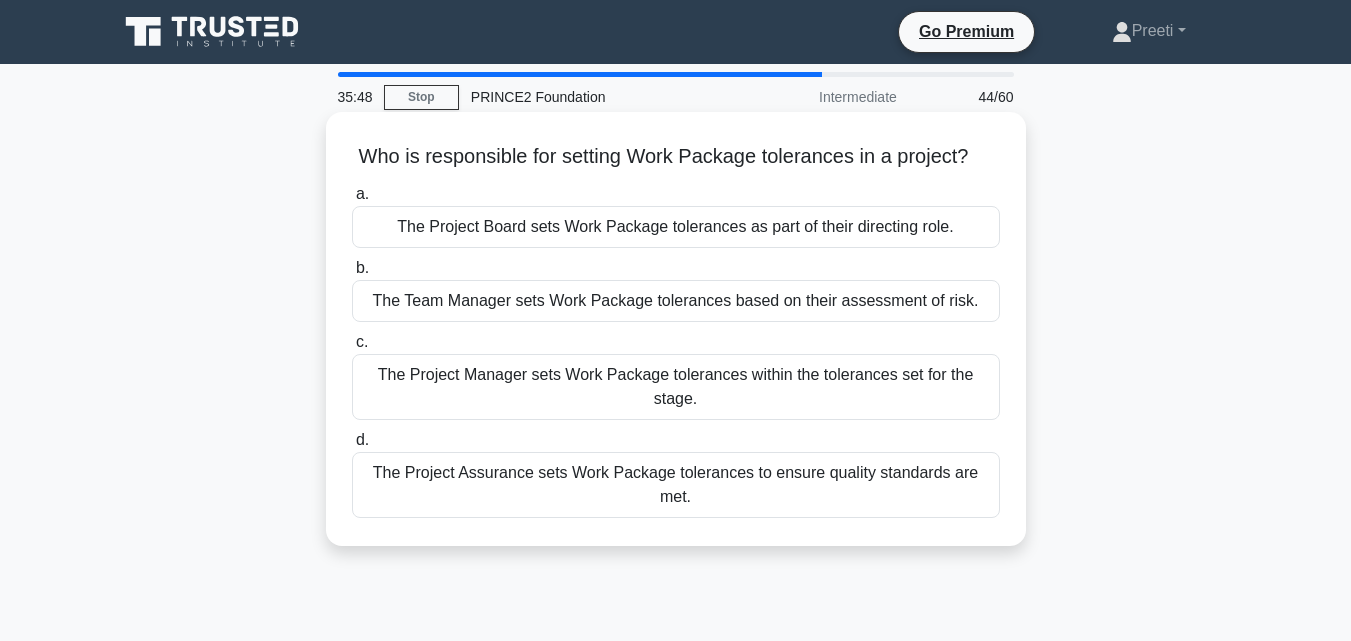 click on "The Project Manager sets Work Package tolerances within the tolerances set for the stage." at bounding box center [676, 387] 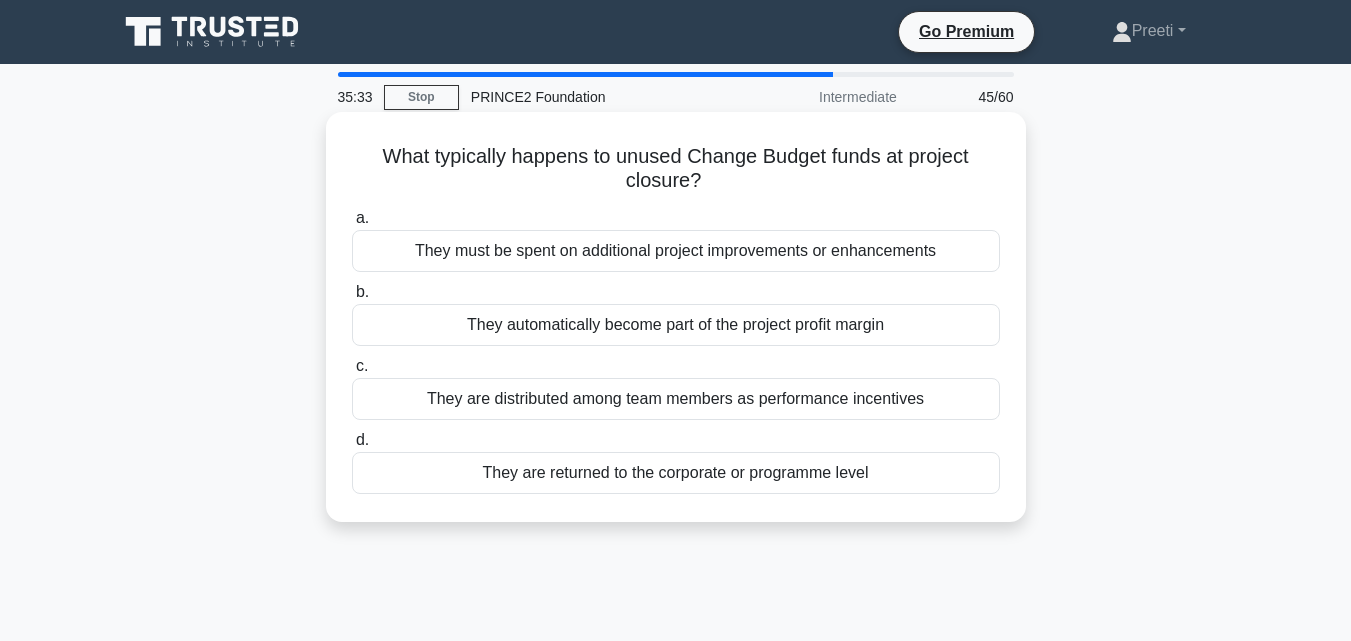 click on "They are returned to the corporate or programme level" at bounding box center [676, 473] 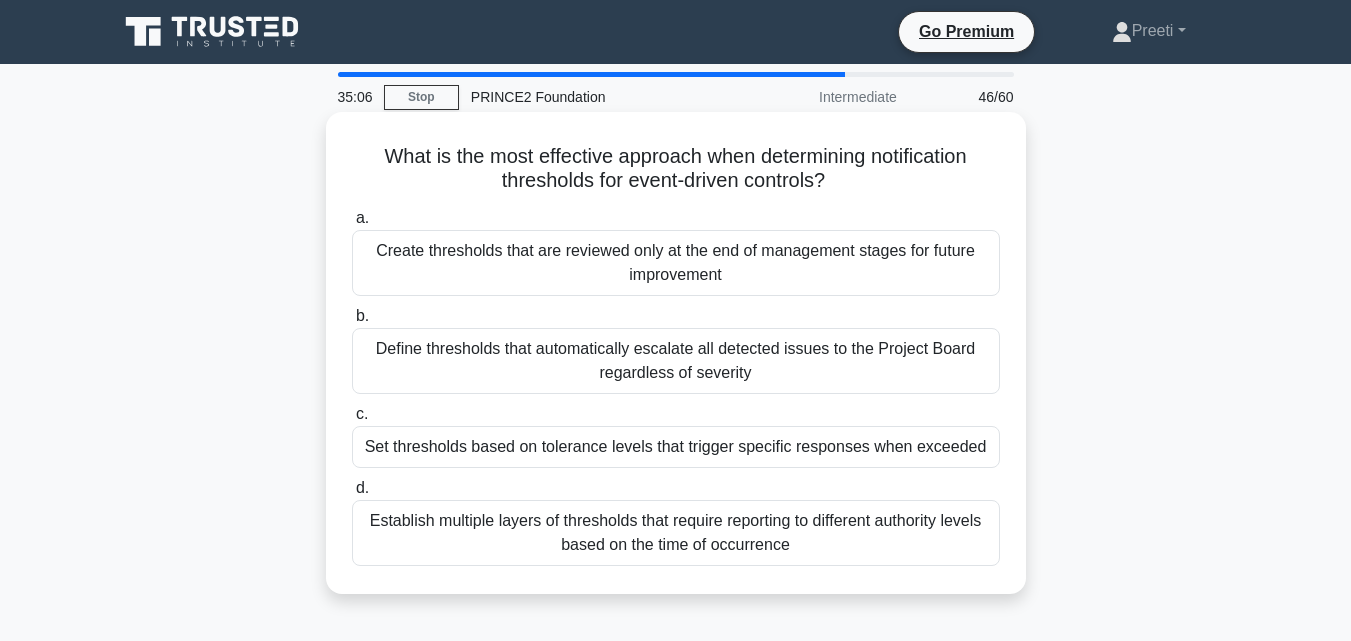 click on "Set thresholds based on tolerance levels that trigger specific responses when exceeded" at bounding box center (676, 447) 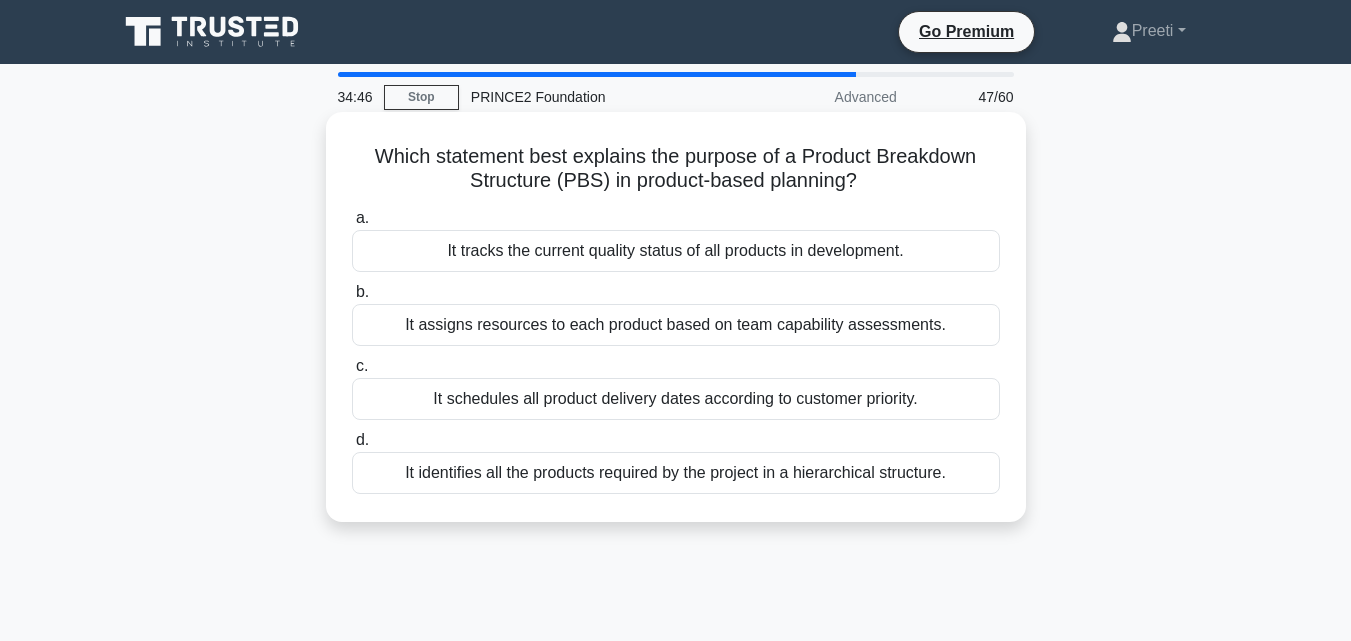 click on "It identifies all the products required by the project in a hierarchical structure." at bounding box center [676, 473] 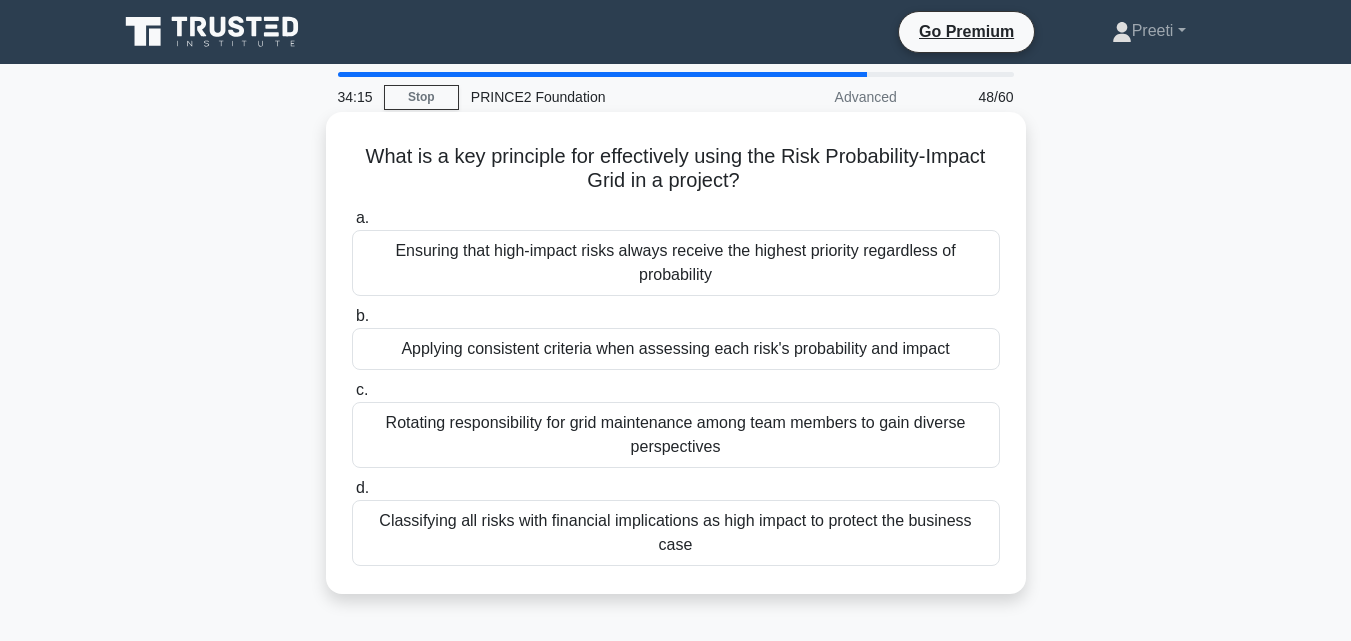 click on "Applying consistent criteria when assessing each risk's probability and impact" at bounding box center (676, 349) 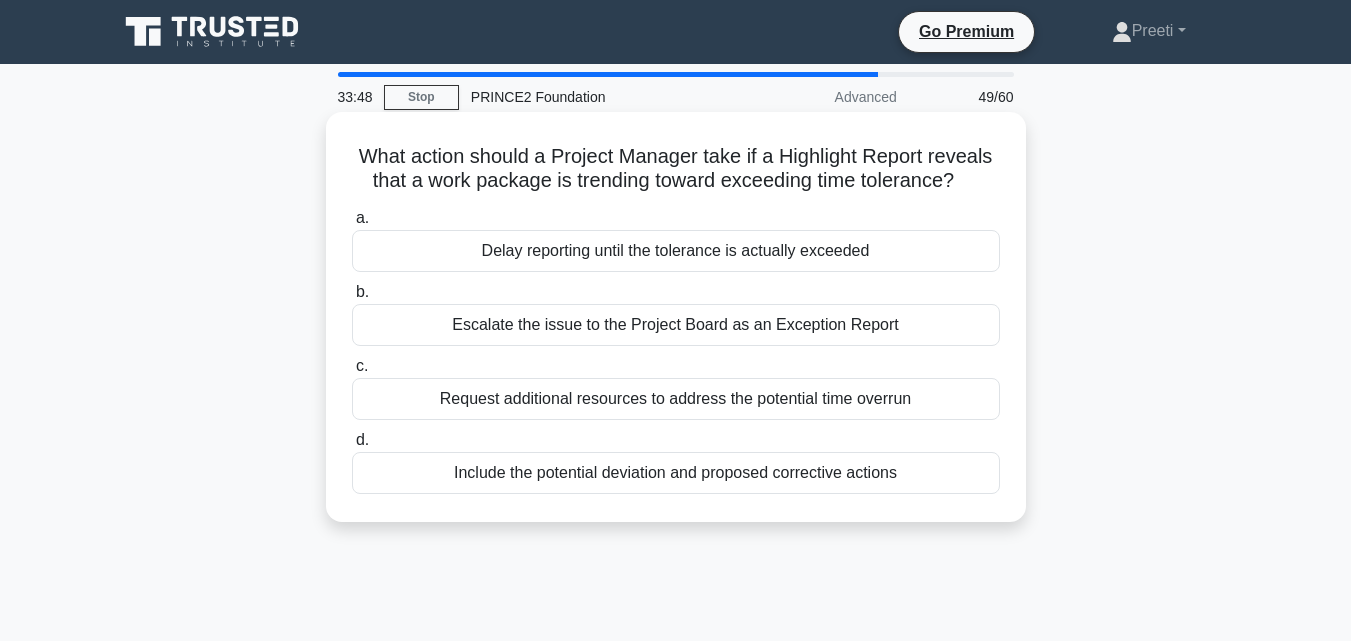click on "Include the potential deviation and proposed corrective actions" at bounding box center (676, 473) 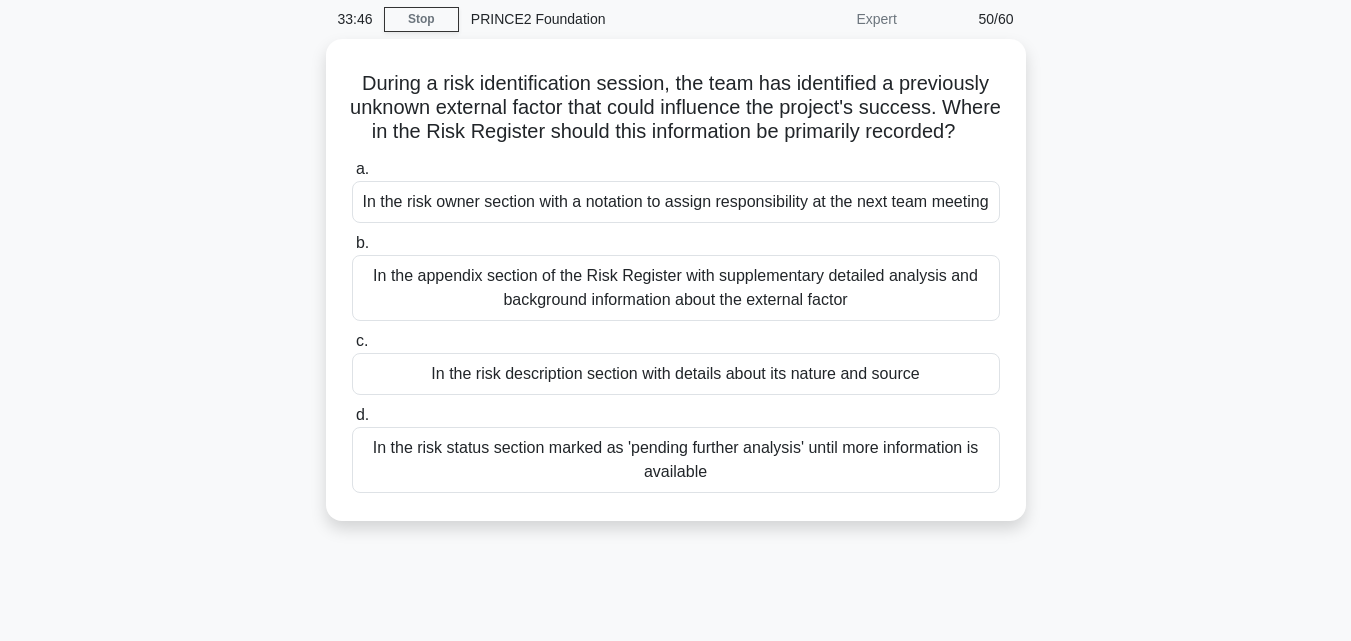scroll, scrollTop: 80, scrollLeft: 0, axis: vertical 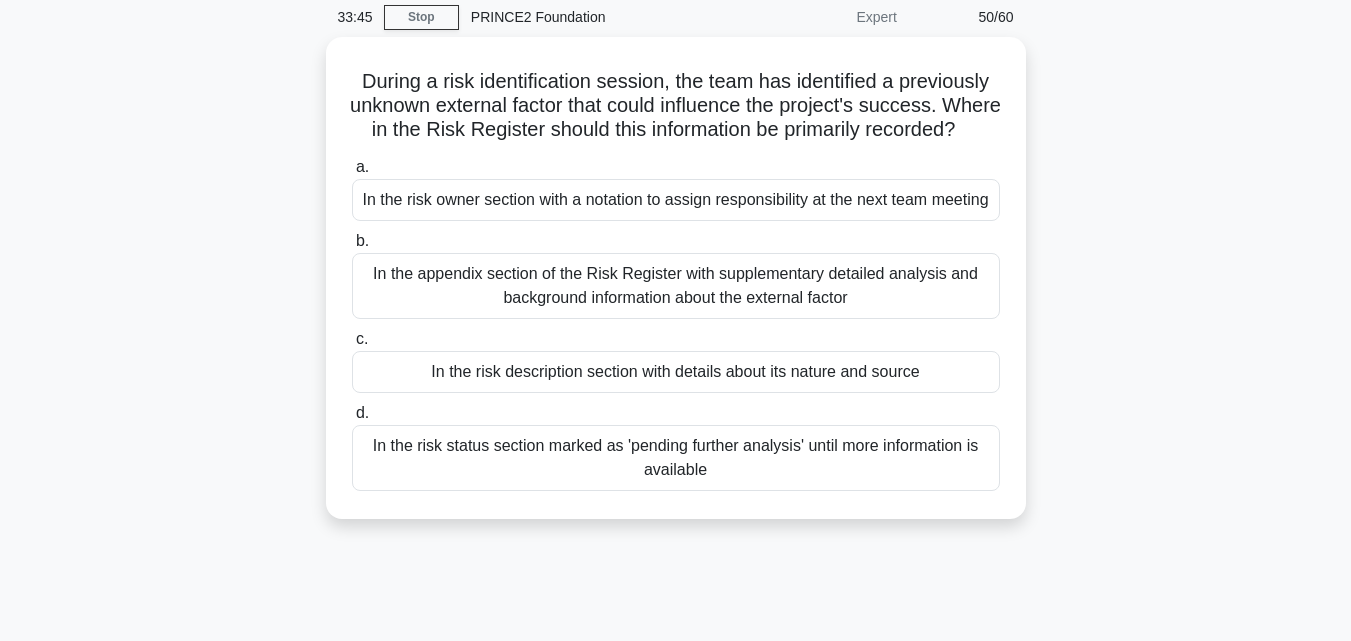 click on "During a risk identification session, the team has identified a previously unknown external factor that could influence the project's success. Where in the Risk Register should this information be primarily recorded?
.spinner_0XTQ{transform-origin:center;animation:spinner_y6GP .75s linear infinite}@keyframes spinner_y6GP{100%{transform:rotate(360deg)}}
a.
b. c. d." at bounding box center (676, 290) 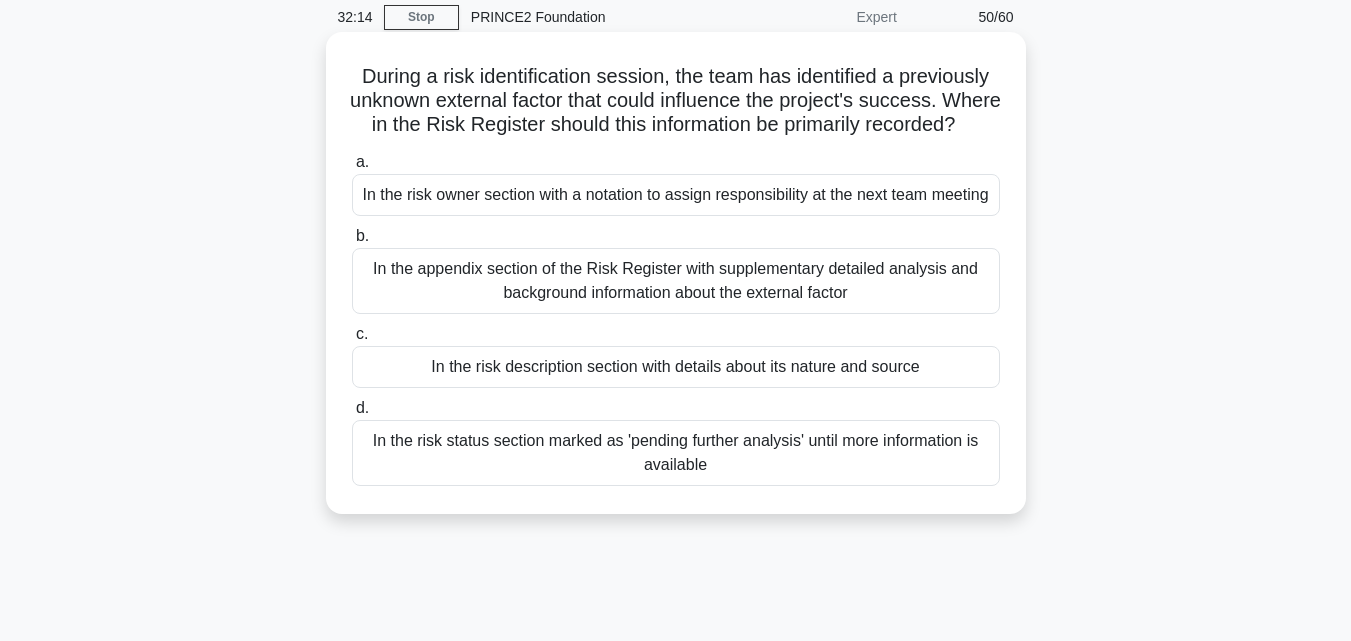 drag, startPoint x: 352, startPoint y: 77, endPoint x: 733, endPoint y: 159, distance: 389.72427 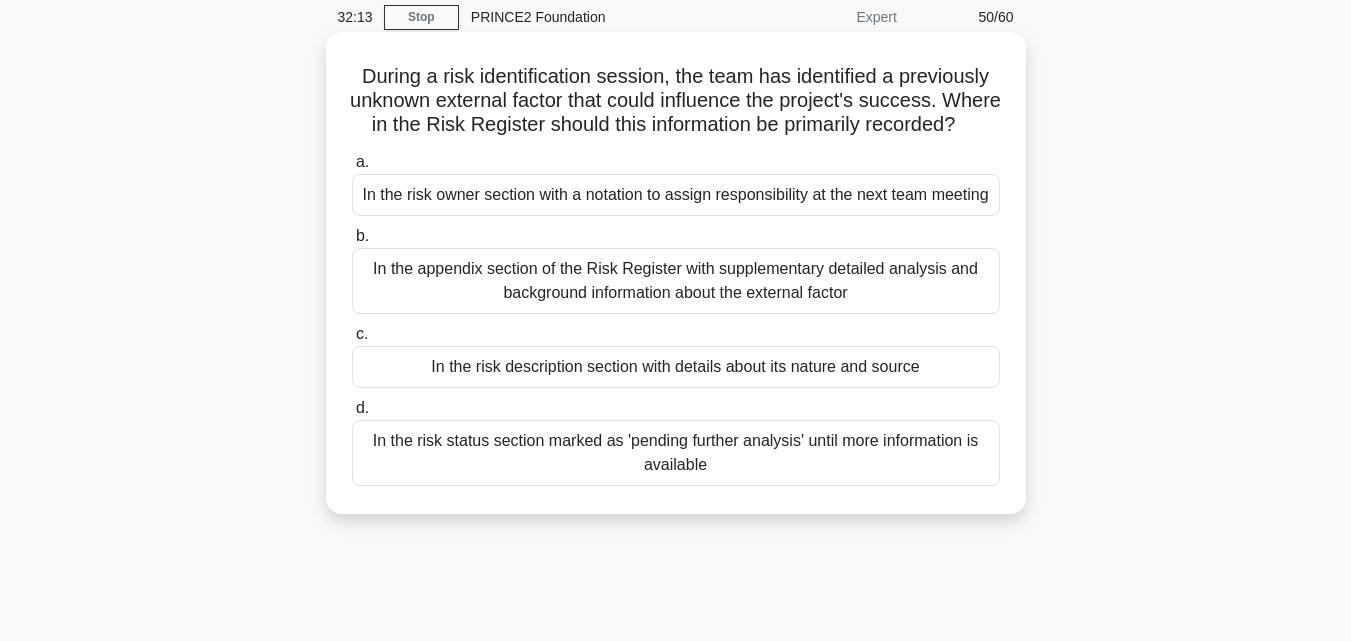 copy on "During a risk identification session, the team has identified a previously unknown external factor that could influence the project's success. Where in the Risk Register should this information be primarily recorded?" 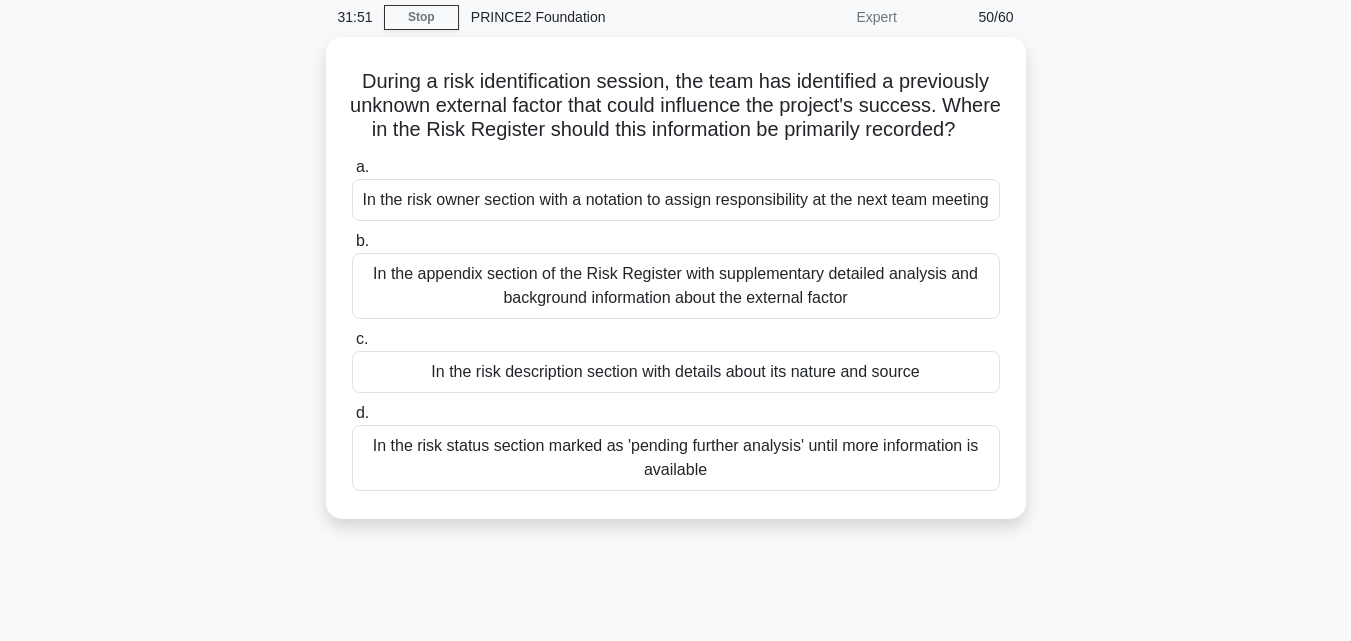 click on "During a risk identification session, the team has identified a previously unknown external factor that could influence the project's success. Where in the Risk Register should this information be primarily recorded?
.spinner_0XTQ{transform-origin:center;animation:spinner_y6GP .75s linear infinite}@keyframes spinner_y6GP{100%{transform:rotate(360deg)}}
a.
b. c. d." at bounding box center (676, 290) 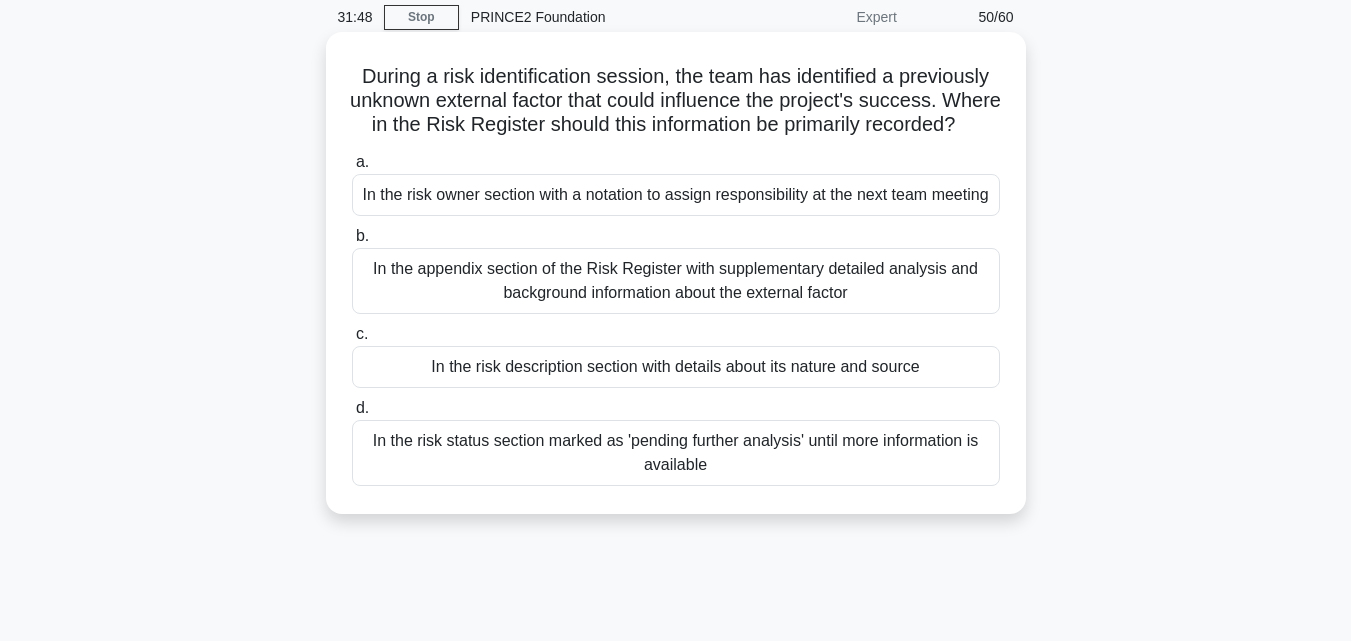 click on "In the risk description section with details about its nature and source" at bounding box center [676, 367] 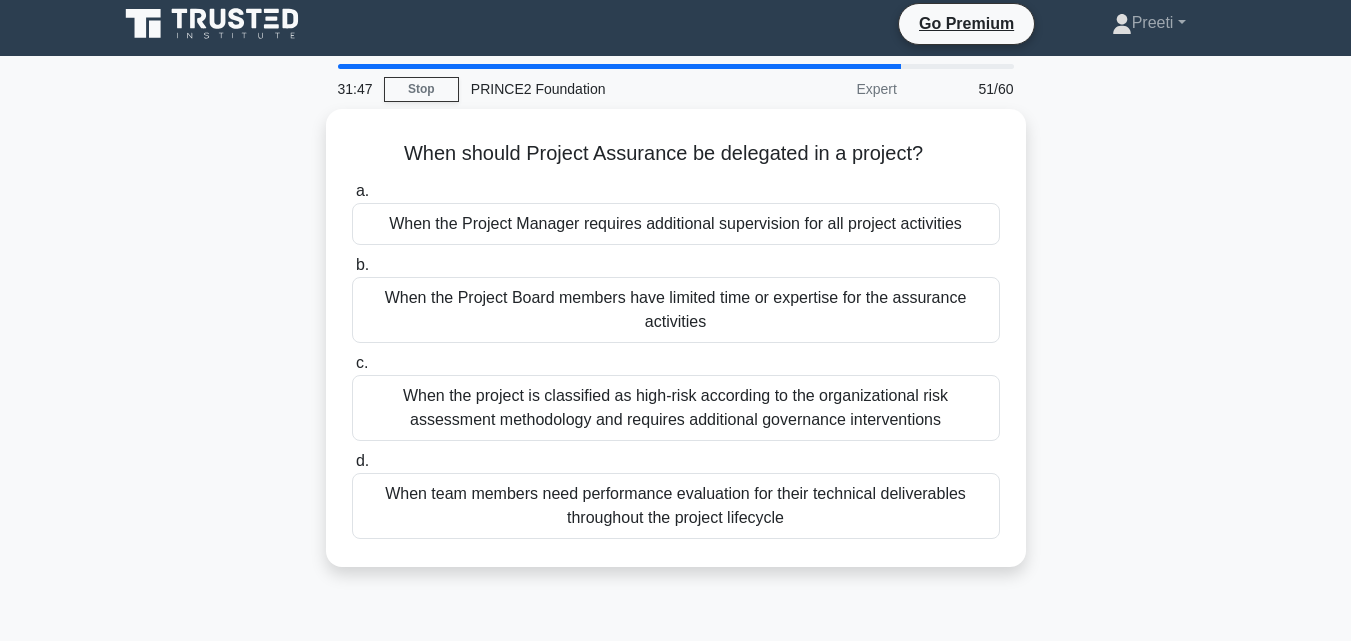 scroll, scrollTop: 0, scrollLeft: 0, axis: both 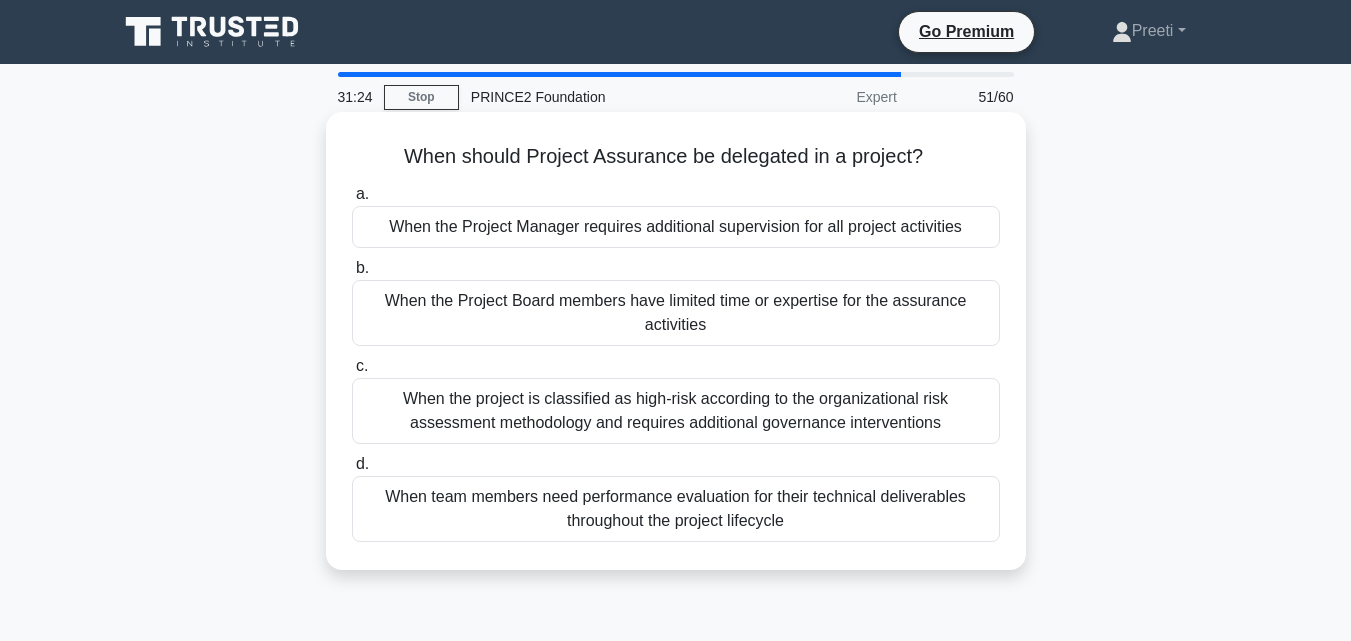 click on "When the Project Board members have limited time or expertise for the assurance activities" at bounding box center [676, 313] 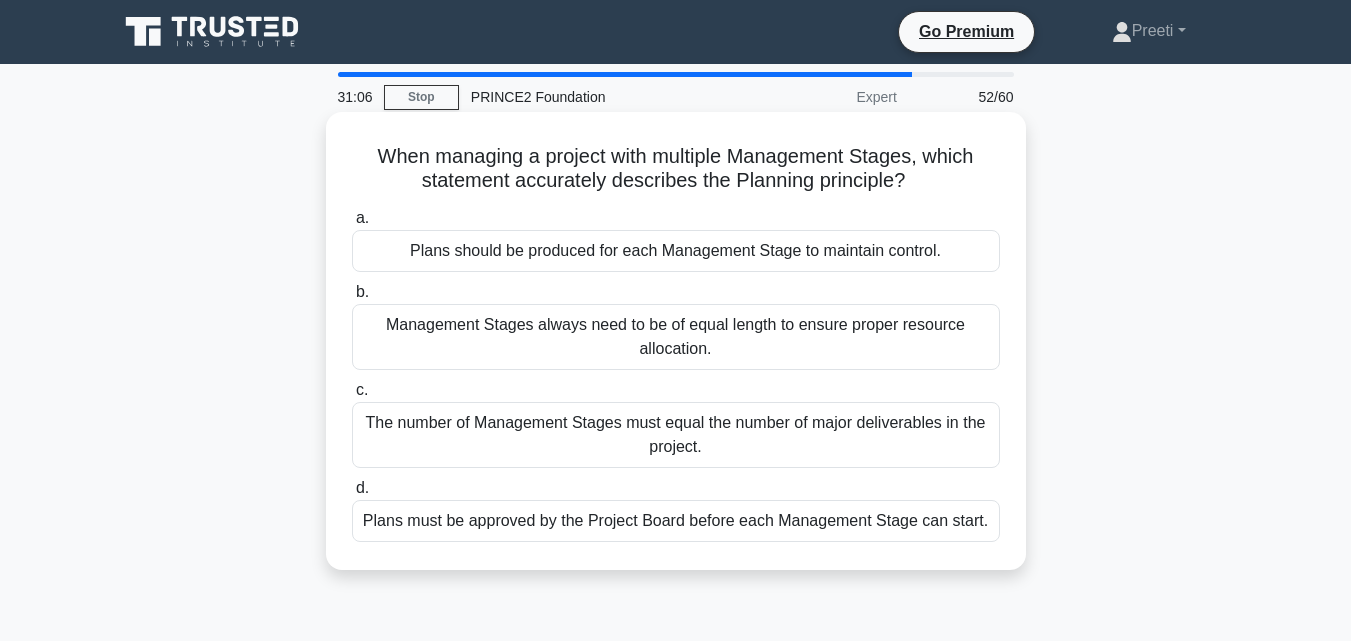 click on "Plans must be approved by the Project Board before each Management Stage can start." at bounding box center (676, 521) 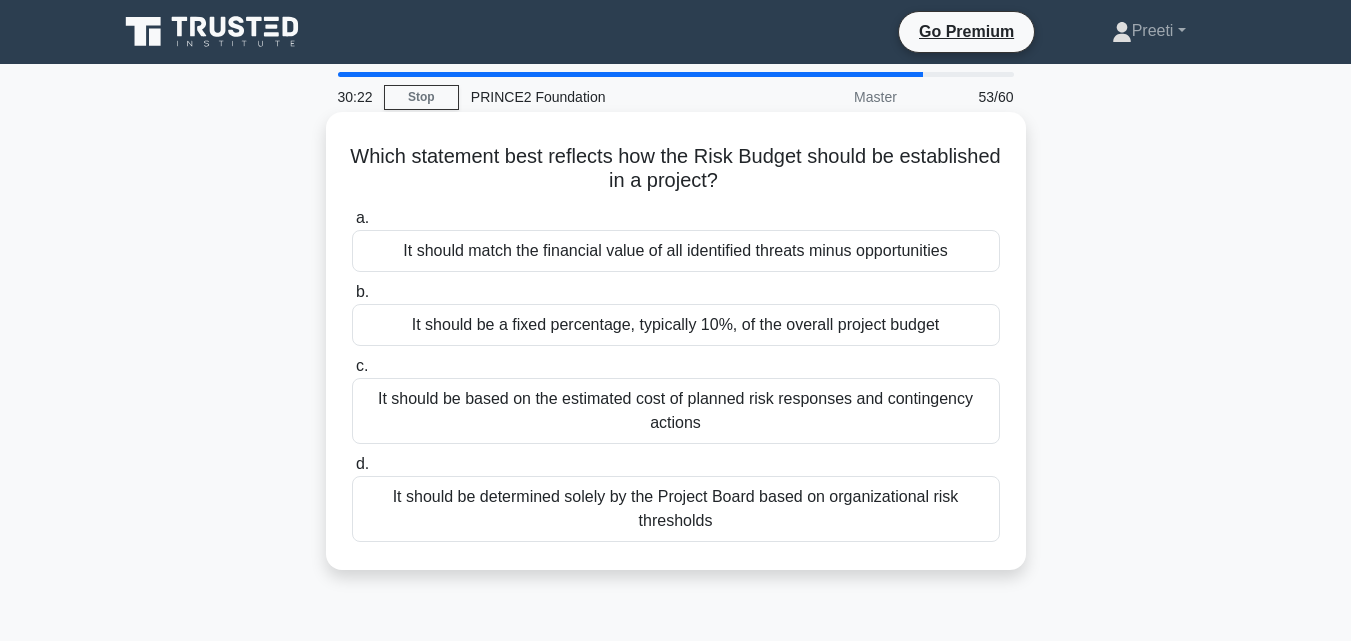 click on "It should be determined solely by the Project Board based on organizational risk thresholds" at bounding box center [676, 509] 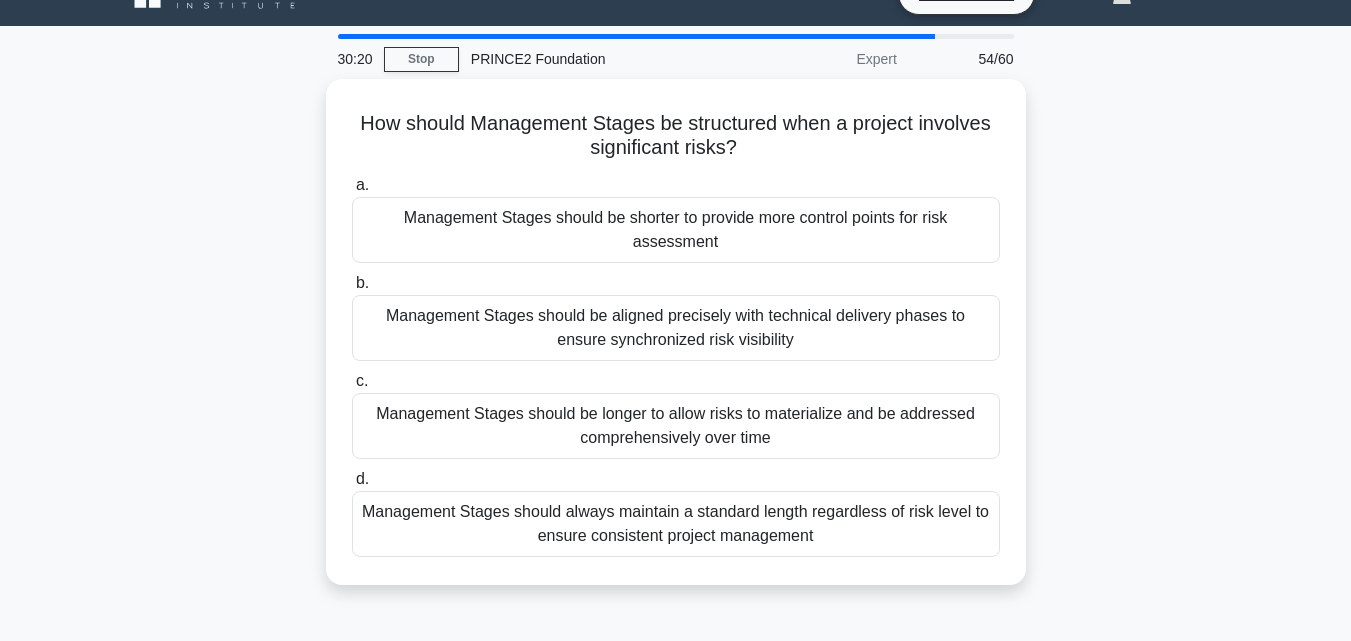 scroll, scrollTop: 40, scrollLeft: 0, axis: vertical 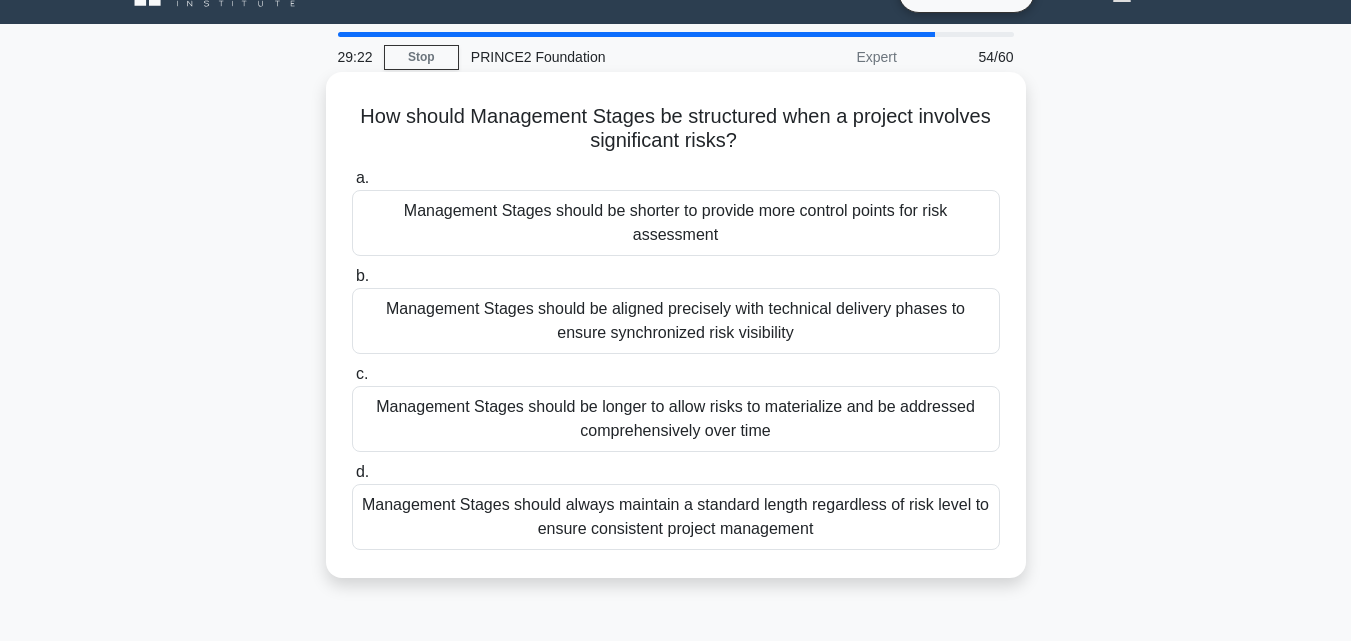 click on "Management Stages should be aligned precisely with technical delivery phases to ensure synchronized risk visibility" at bounding box center (676, 321) 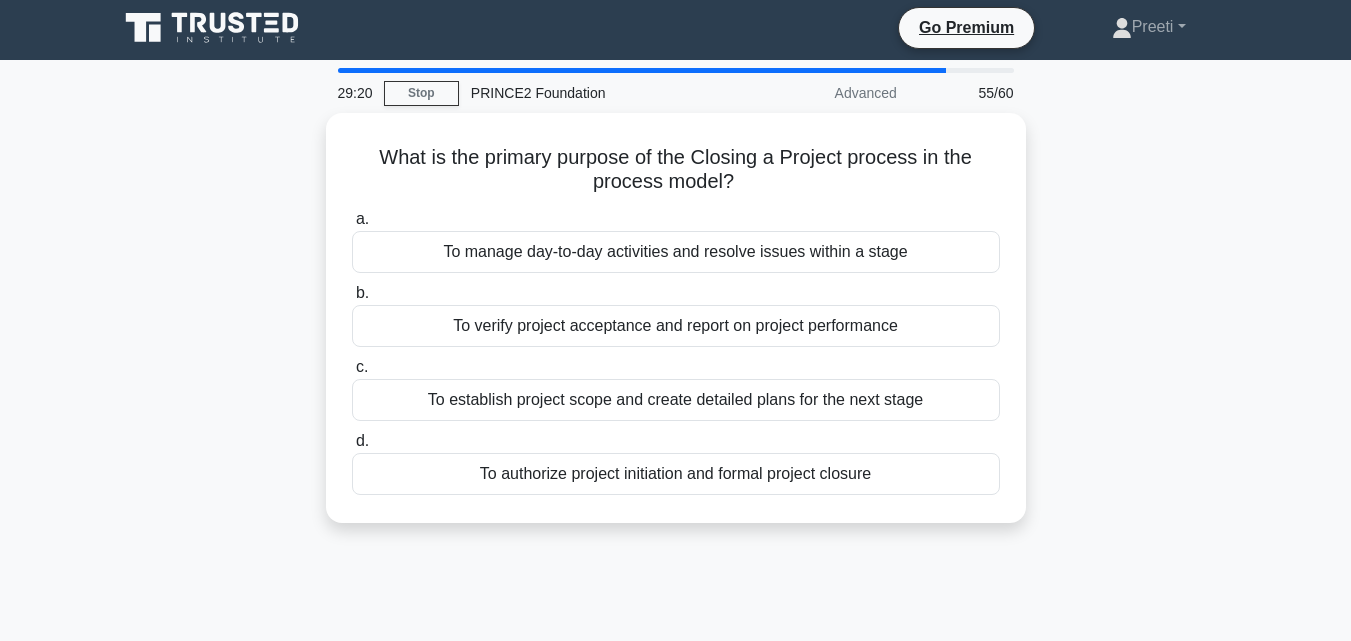 scroll, scrollTop: 0, scrollLeft: 0, axis: both 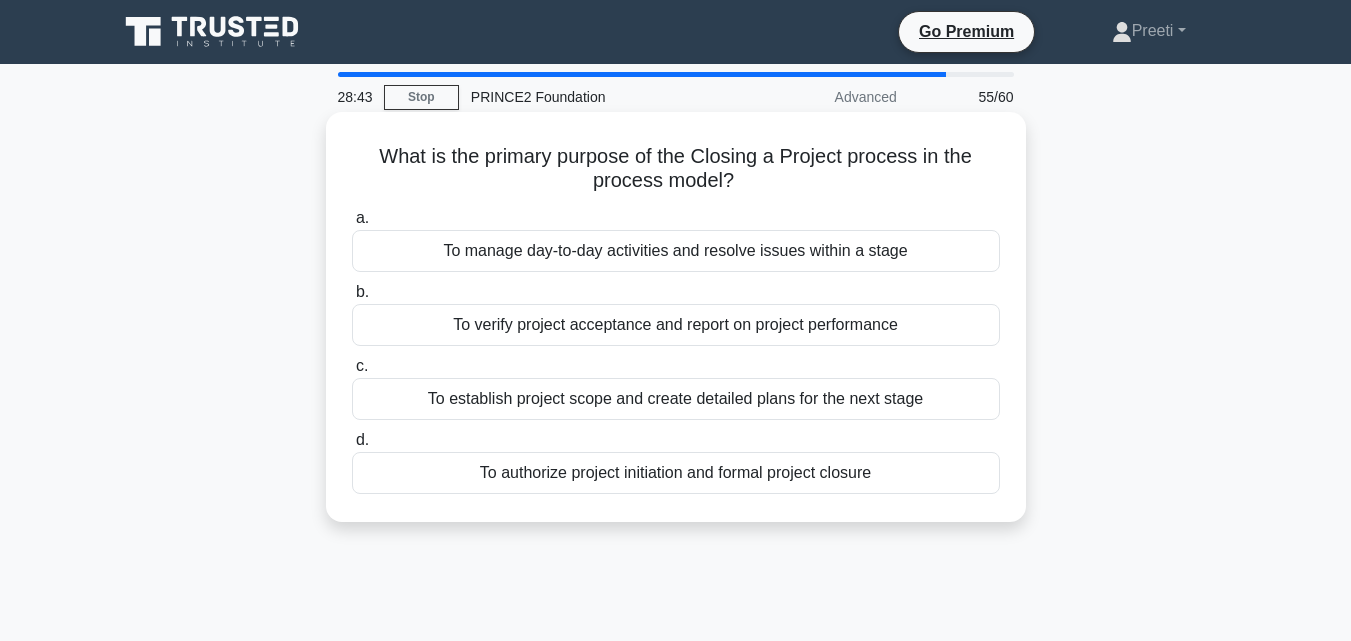 click on "To authorize project initiation and formal project closure" at bounding box center [676, 473] 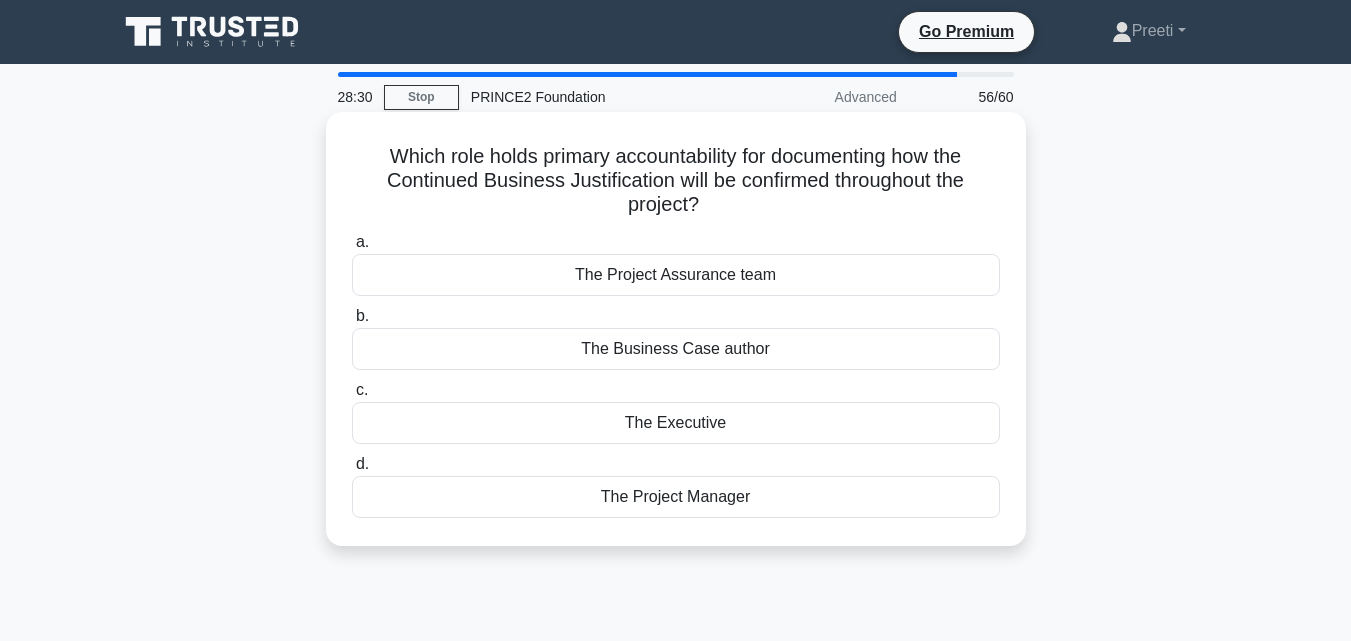 click on "The Project Manager" at bounding box center [676, 497] 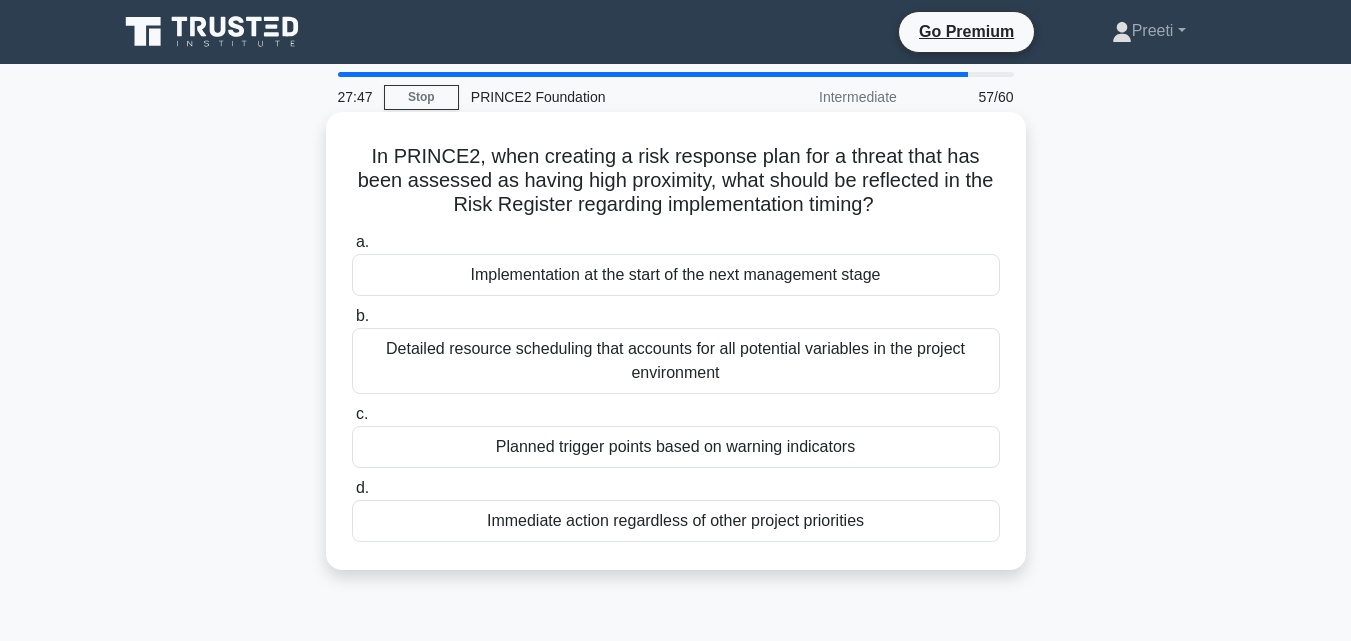 click on "Implementation at the start of the next management stage" at bounding box center (676, 275) 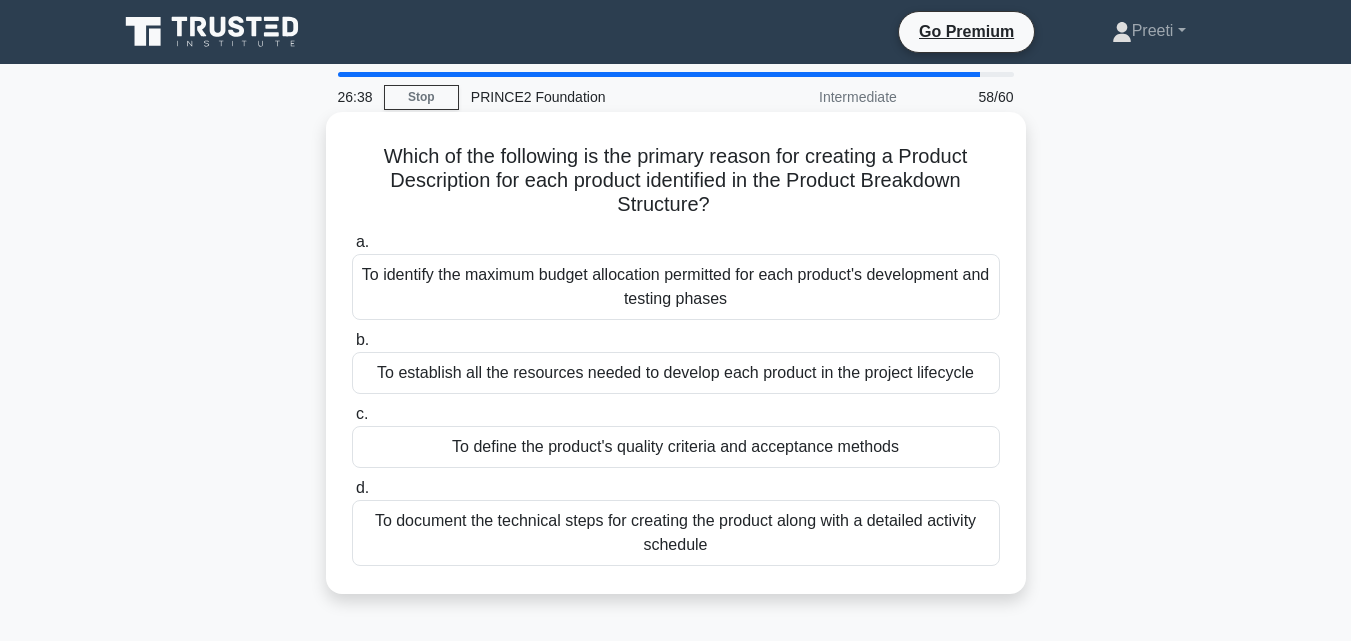 click on "To document the technical steps for creating the product along with a detailed activity schedule" at bounding box center [676, 533] 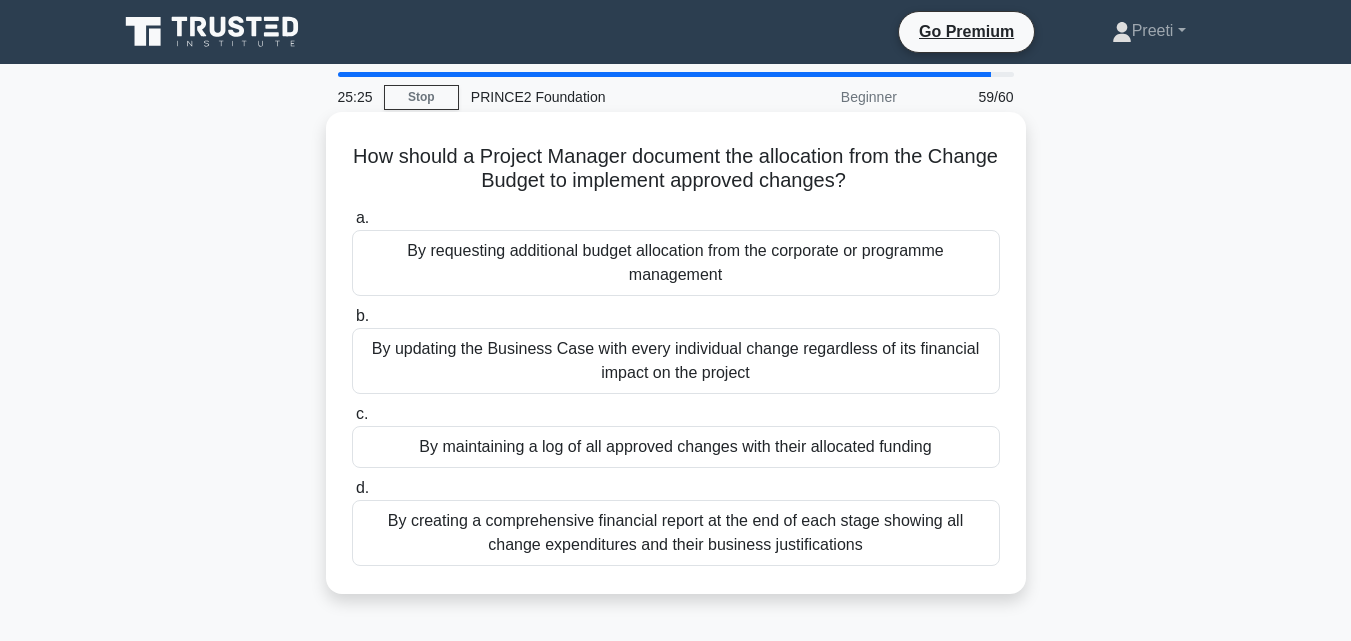 click on "By creating a comprehensive financial report at the end of each stage showing all change expenditures and their business justifications" at bounding box center (676, 533) 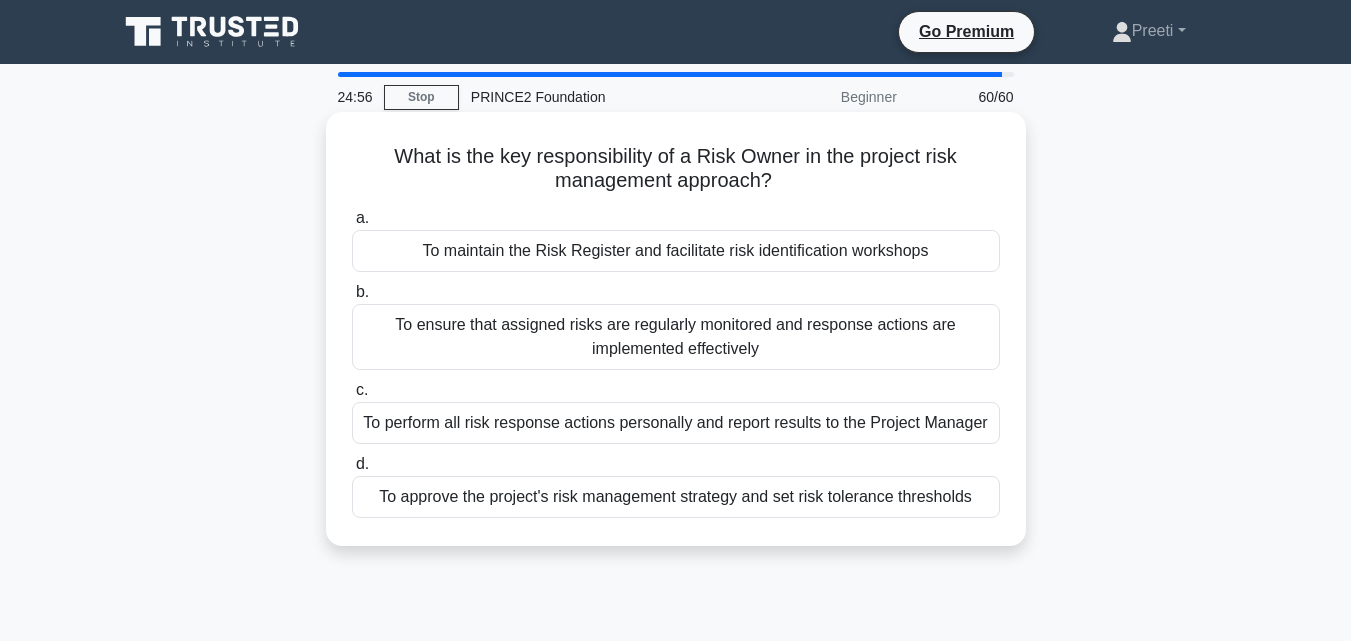 click on "To ensure that assigned risks are regularly monitored and response actions are implemented effectively" at bounding box center (676, 337) 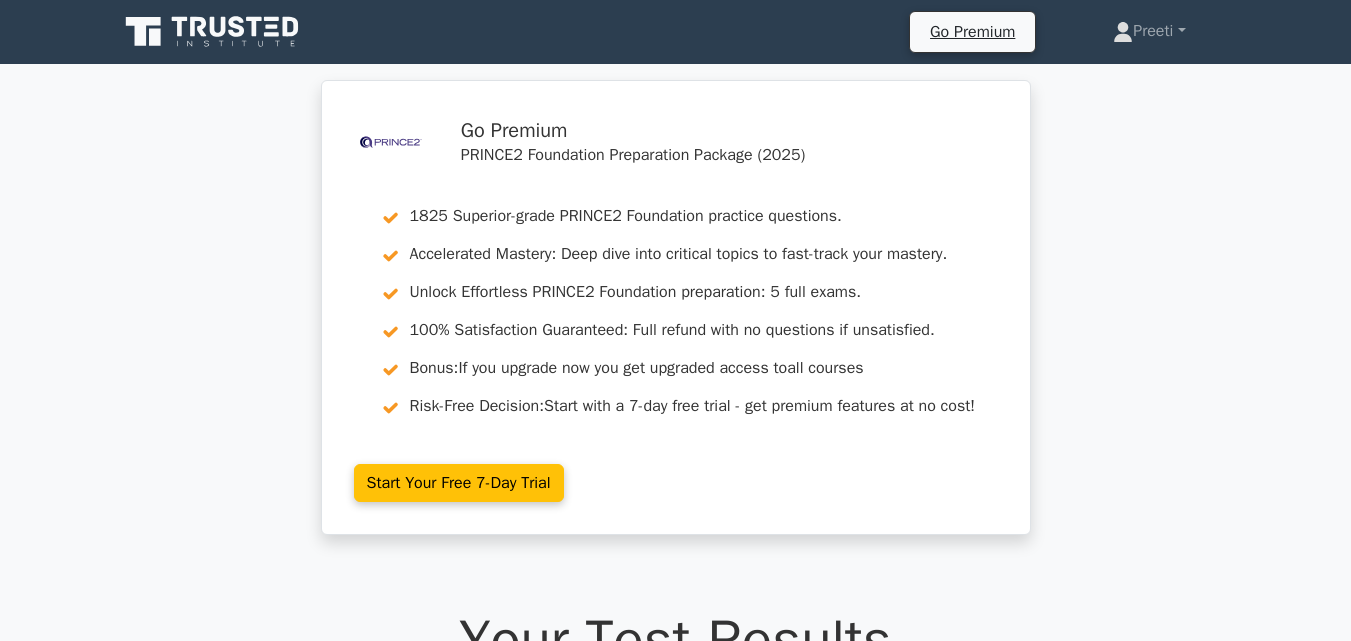 scroll, scrollTop: 440, scrollLeft: 0, axis: vertical 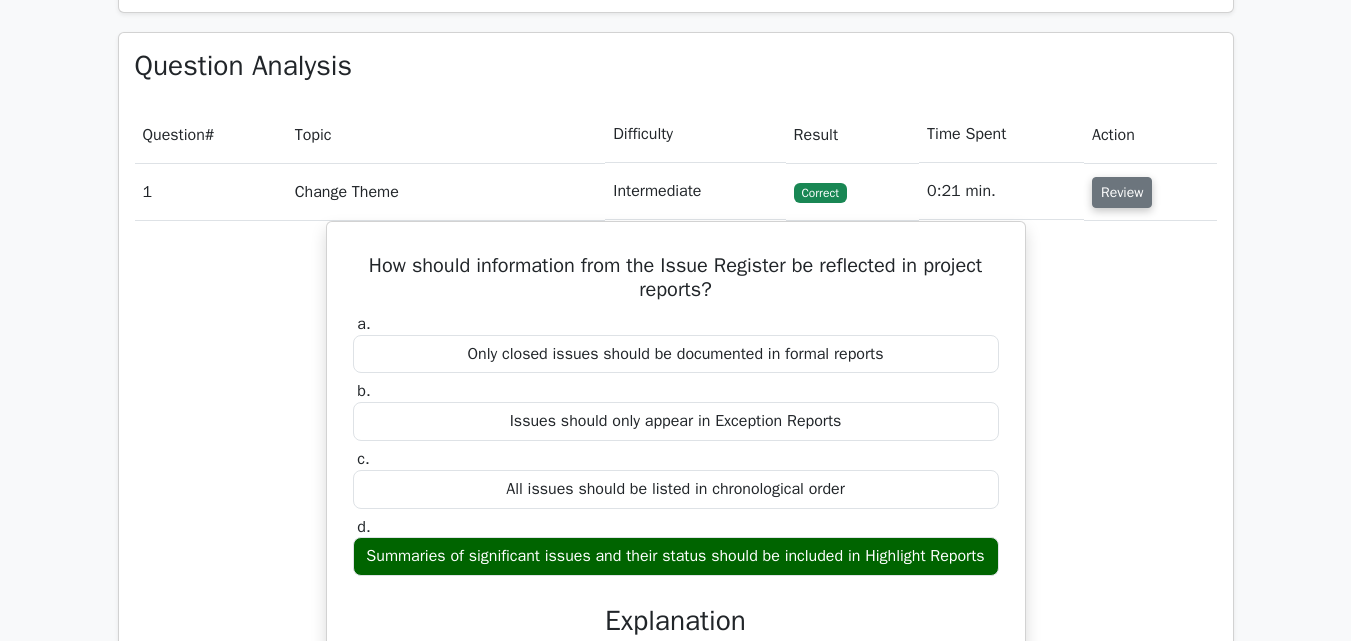 click on "Review" at bounding box center (1122, 192) 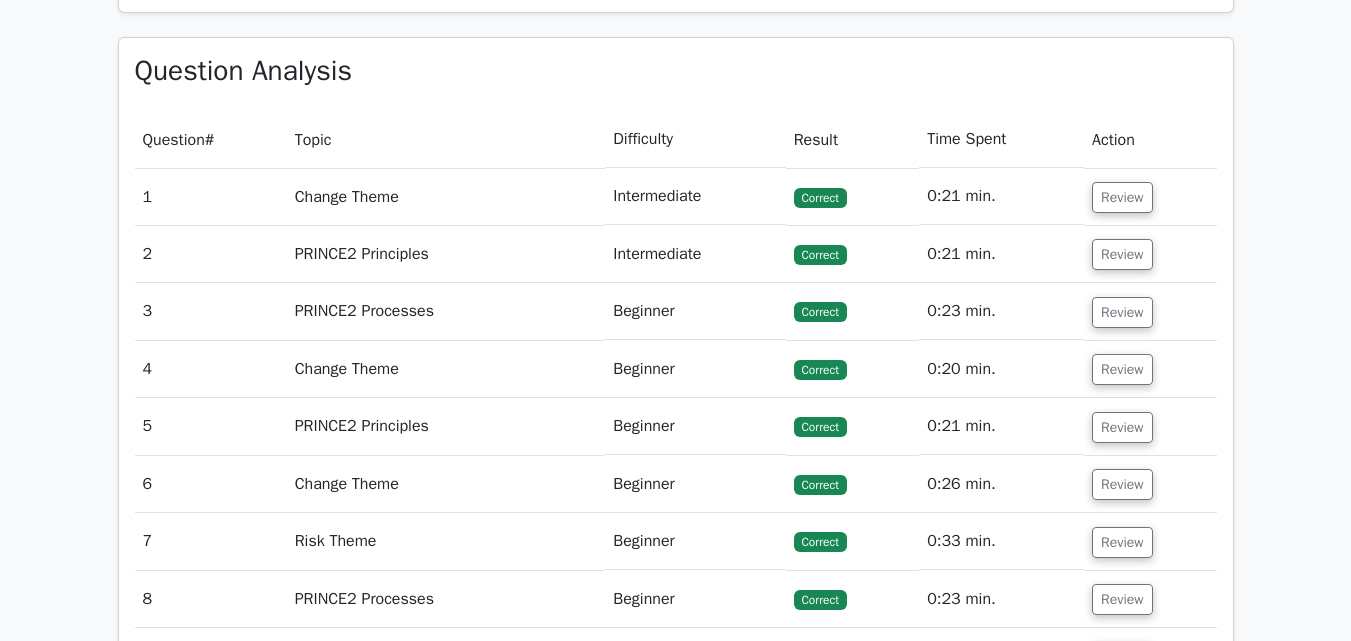 type 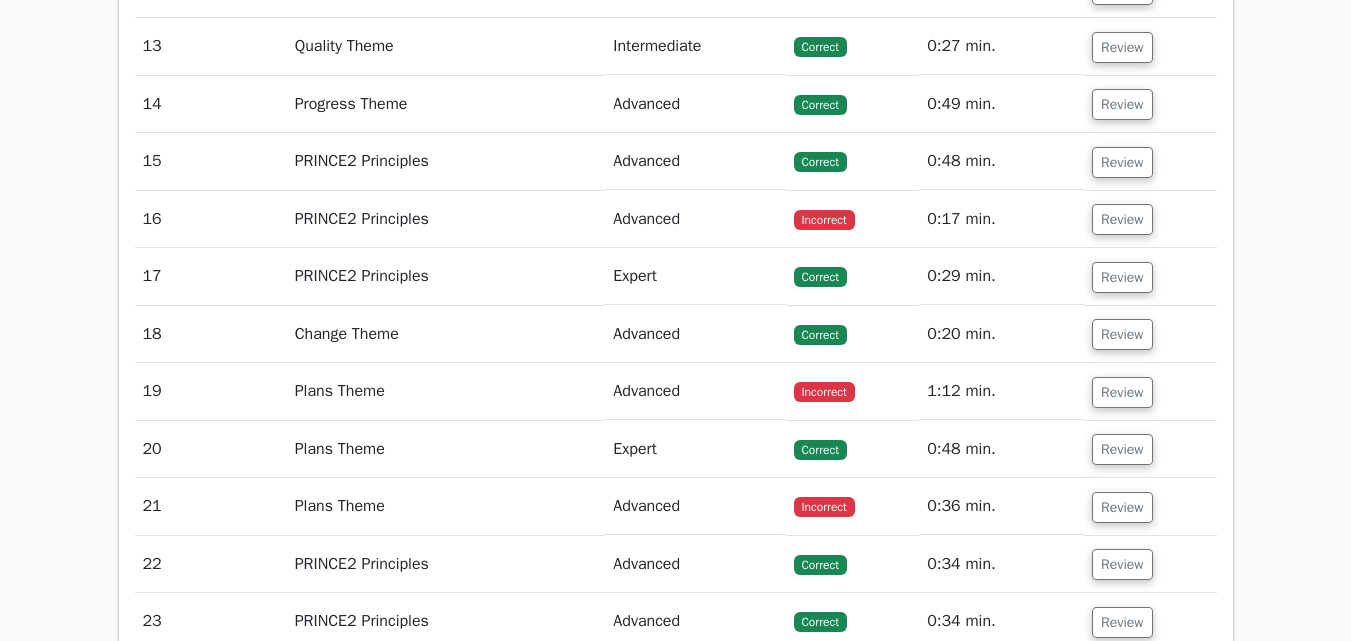 scroll, scrollTop: 2480, scrollLeft: 0, axis: vertical 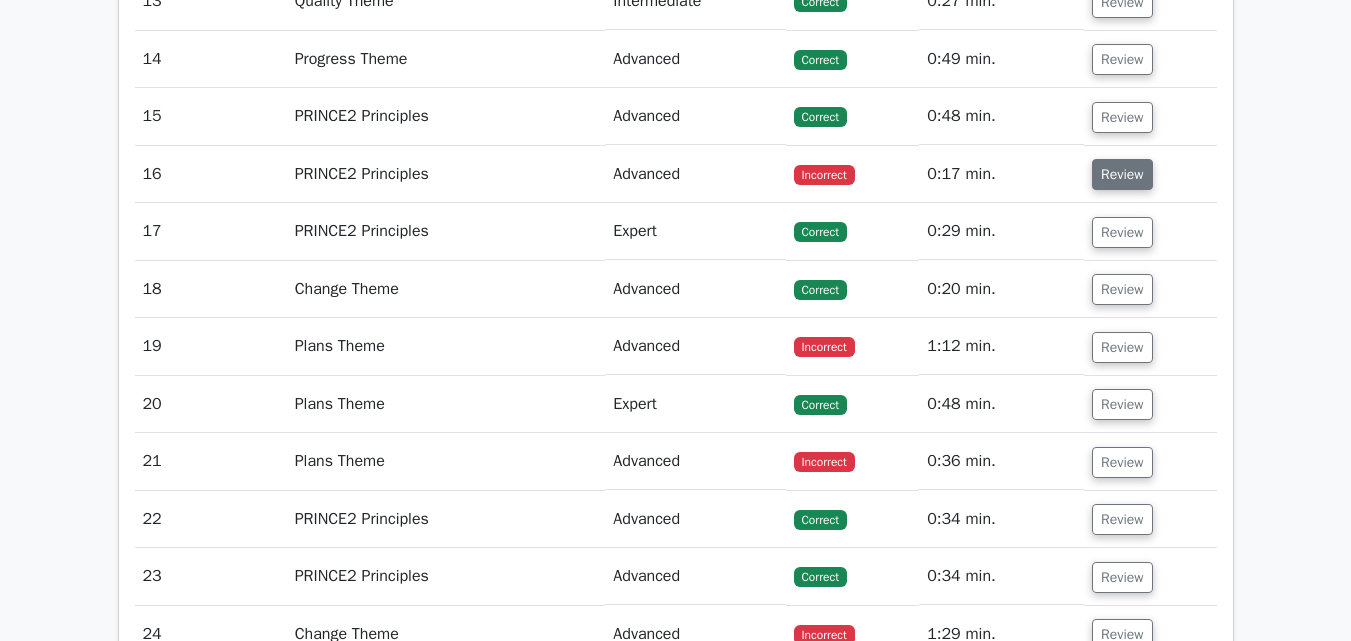 click on "Review" at bounding box center [1122, 174] 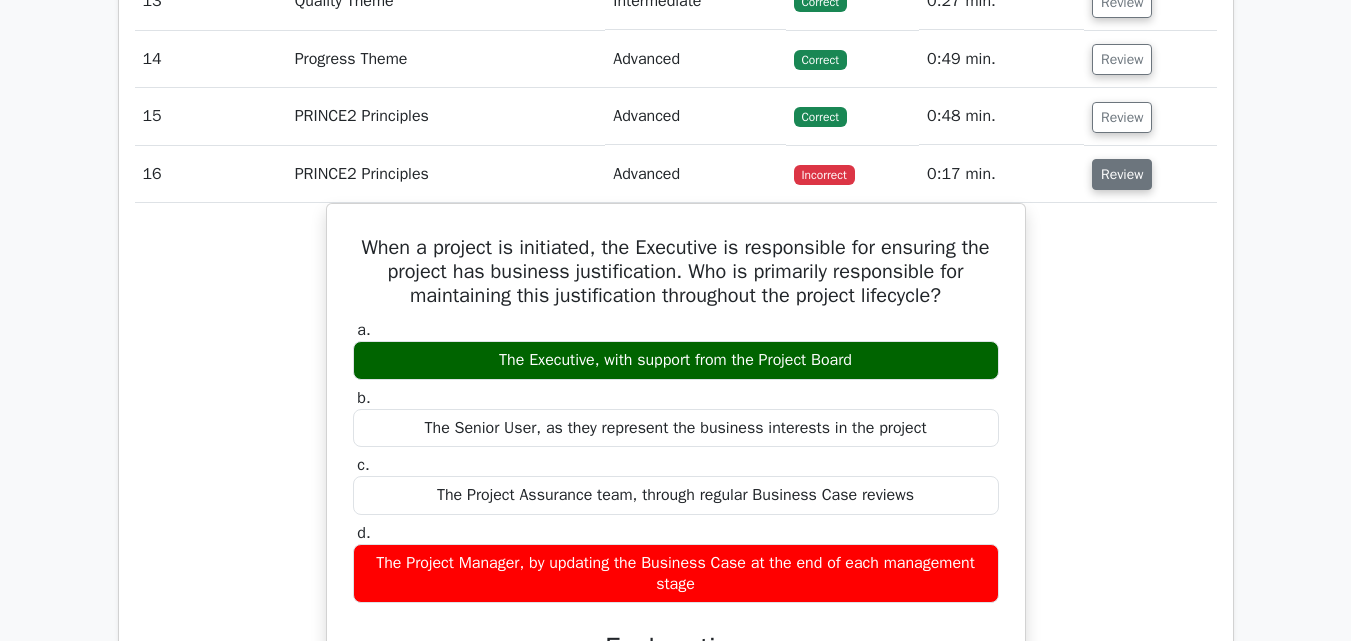 click on "Review" at bounding box center [1122, 174] 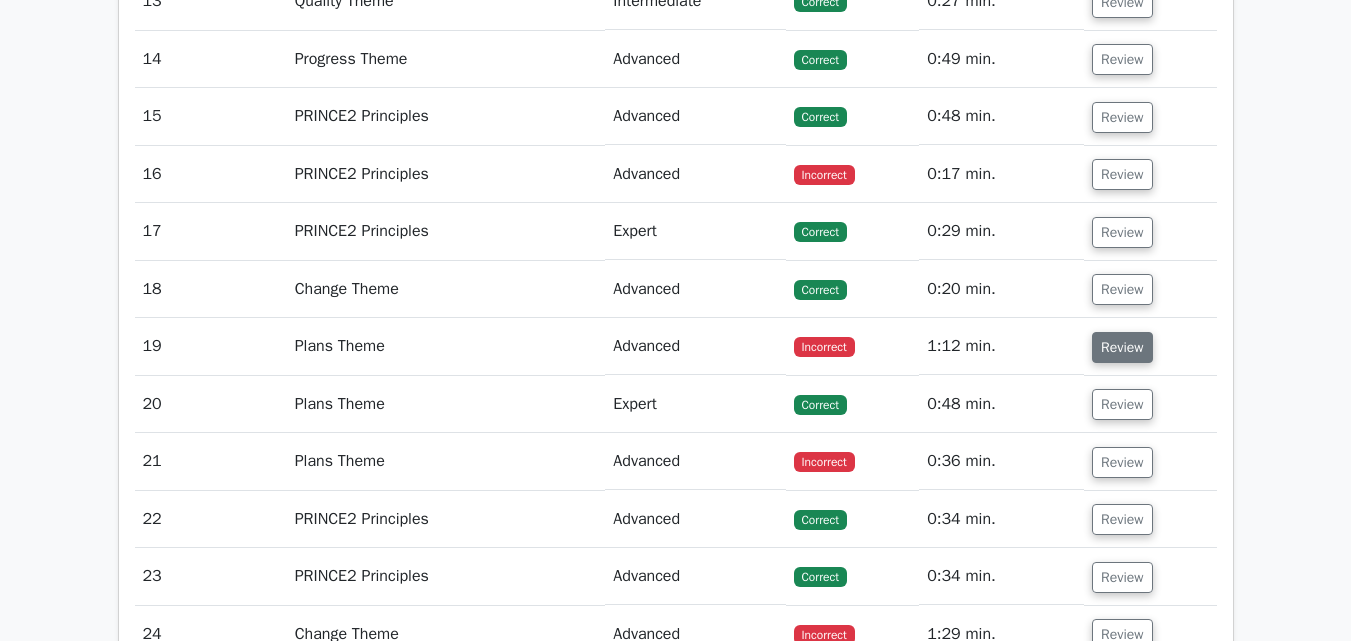 click on "Review" at bounding box center (1122, 347) 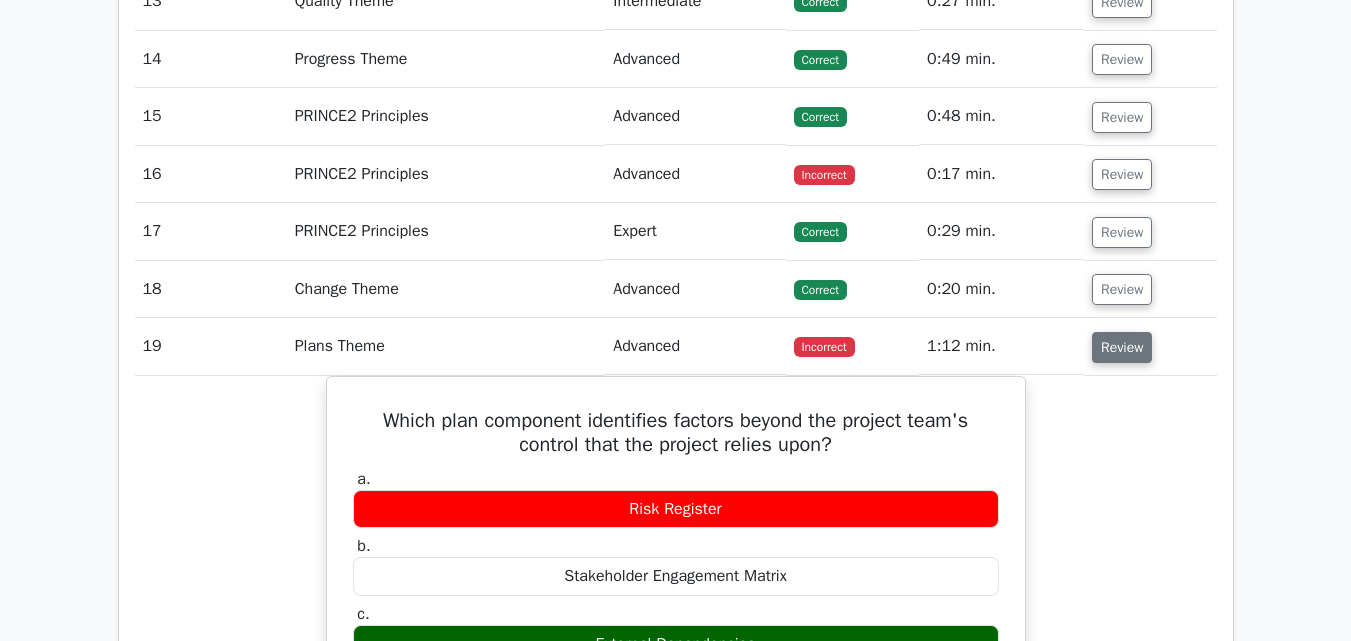 type 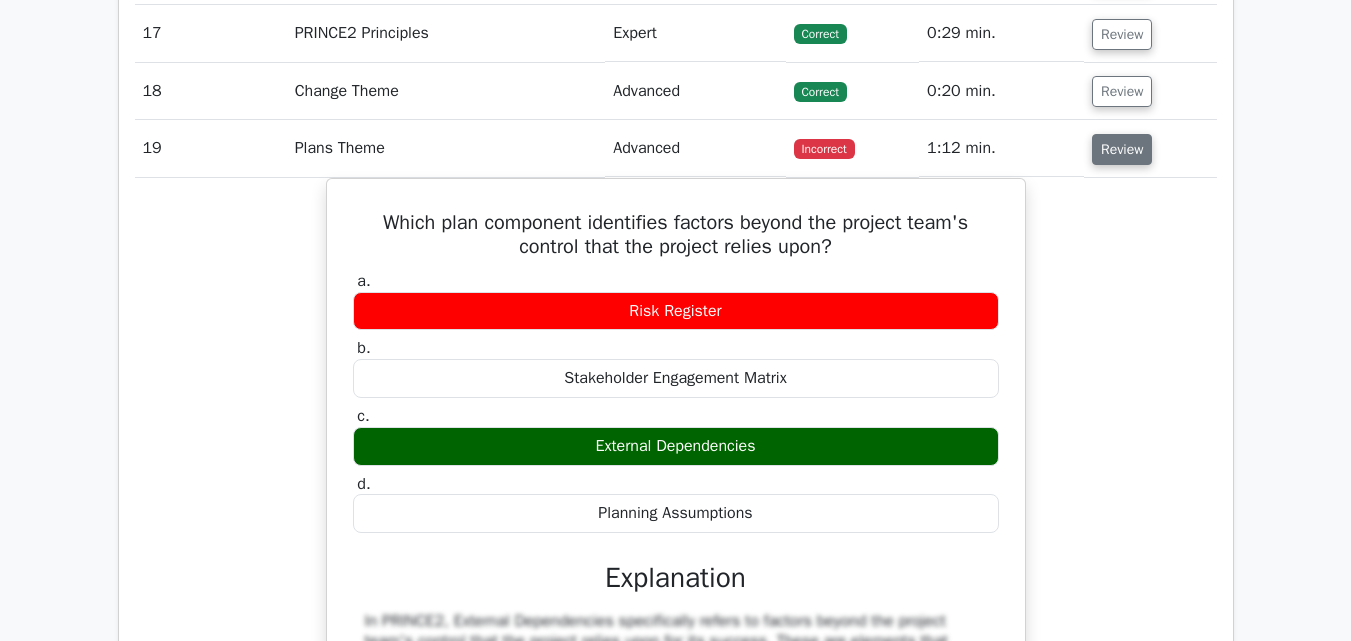scroll, scrollTop: 2680, scrollLeft: 0, axis: vertical 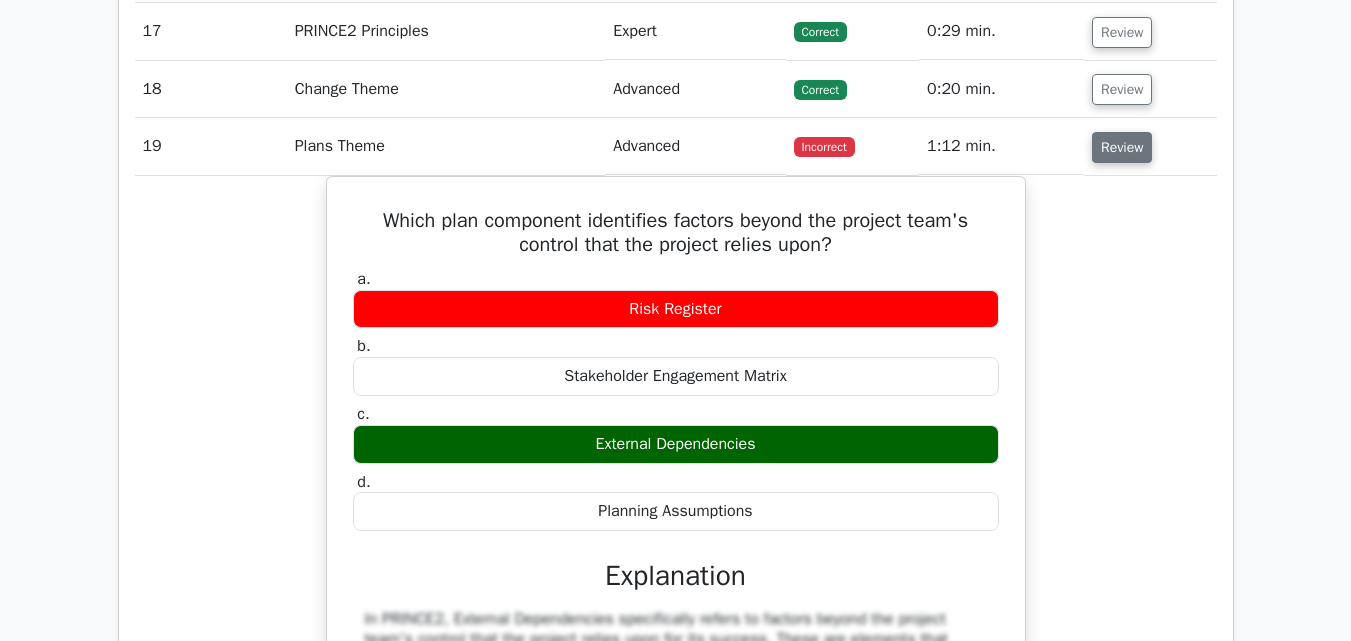 click on "Review" at bounding box center [1122, 147] 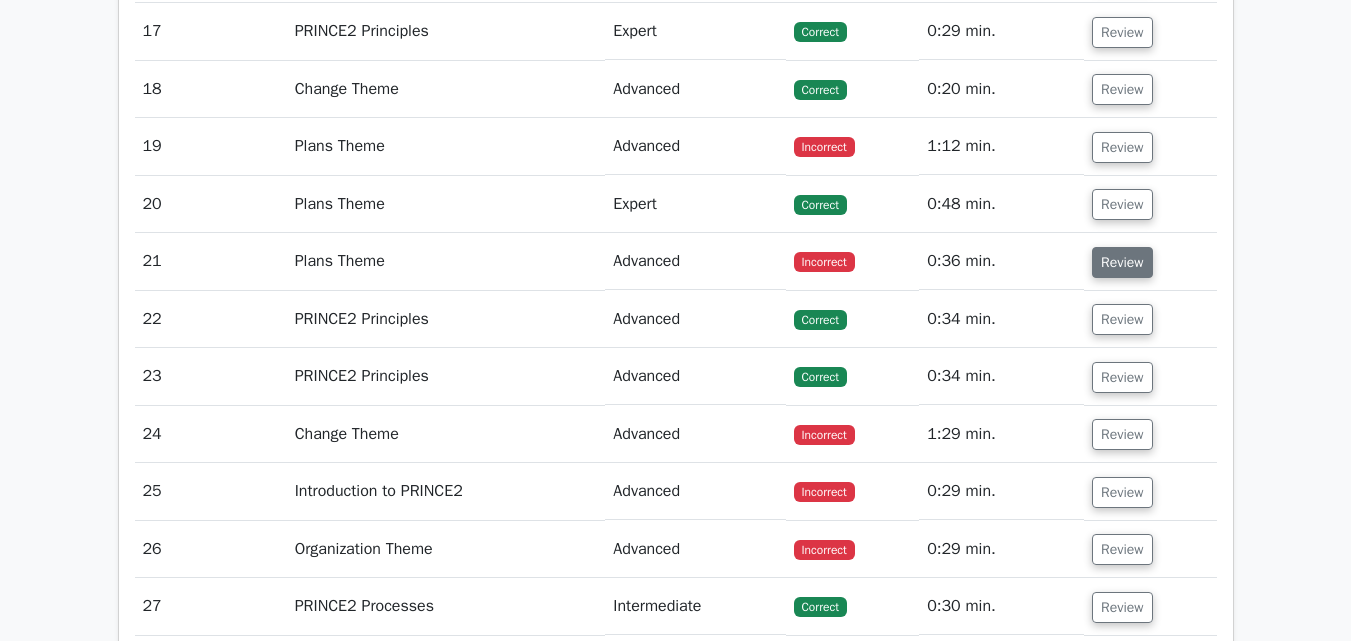 click on "Review" at bounding box center [1122, 262] 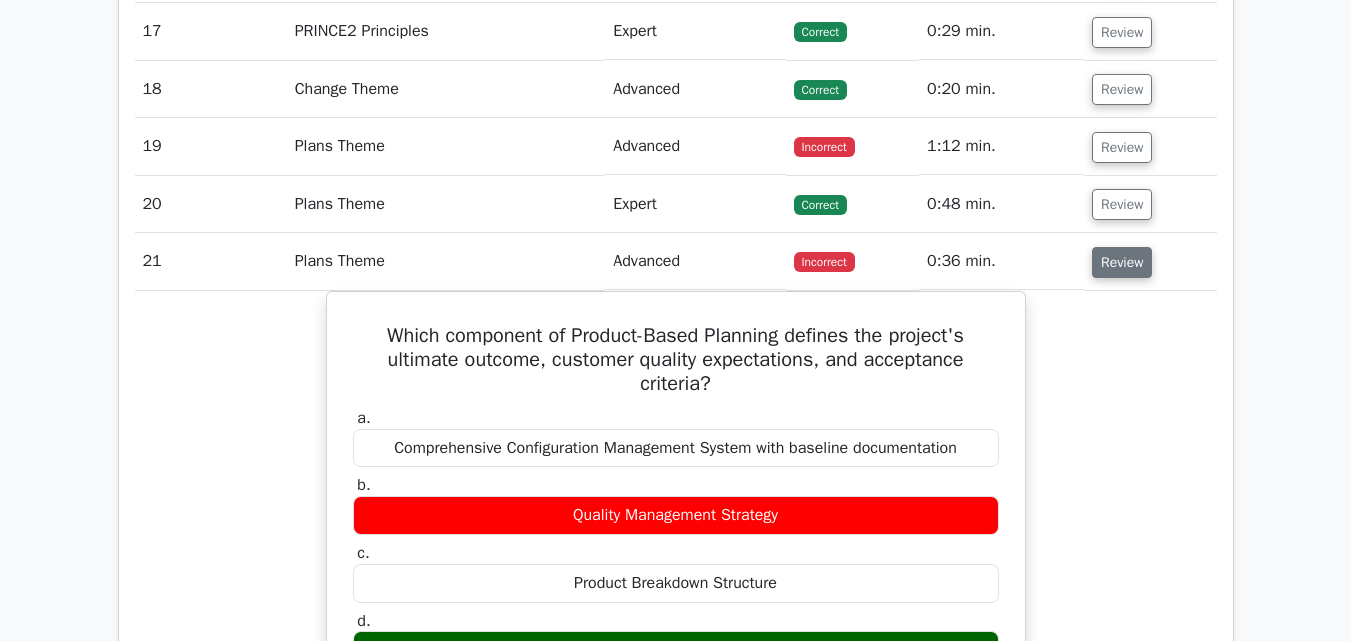 type 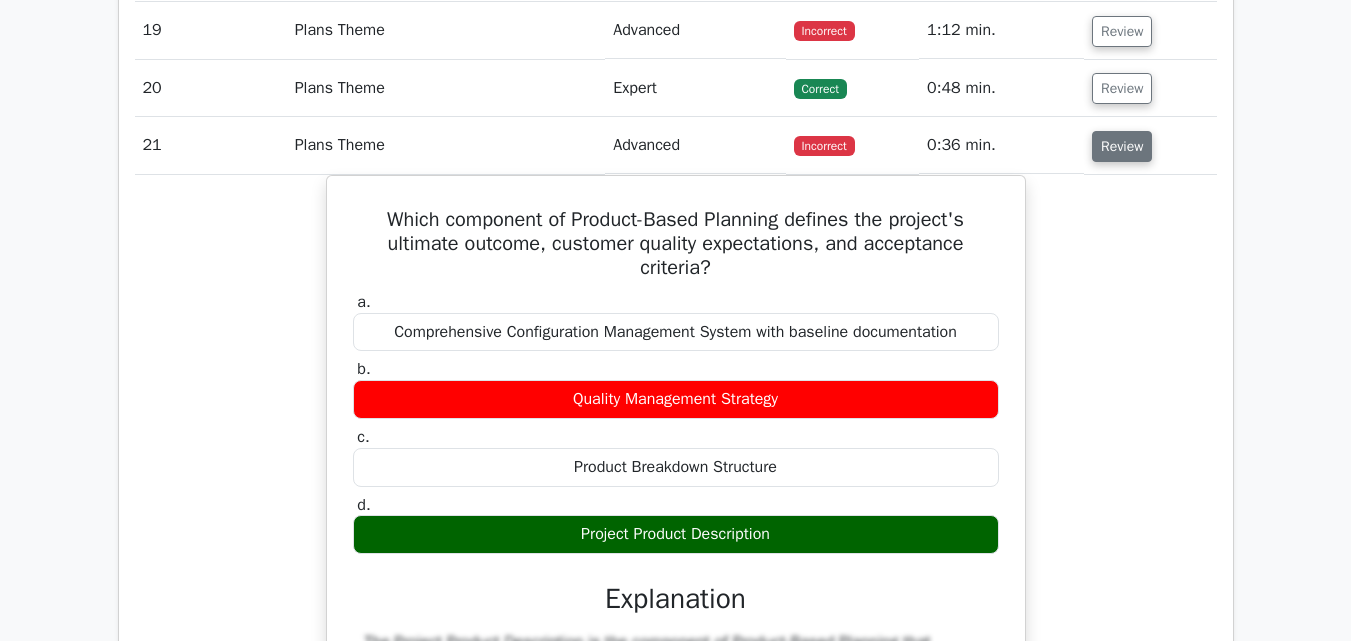 scroll, scrollTop: 2840, scrollLeft: 0, axis: vertical 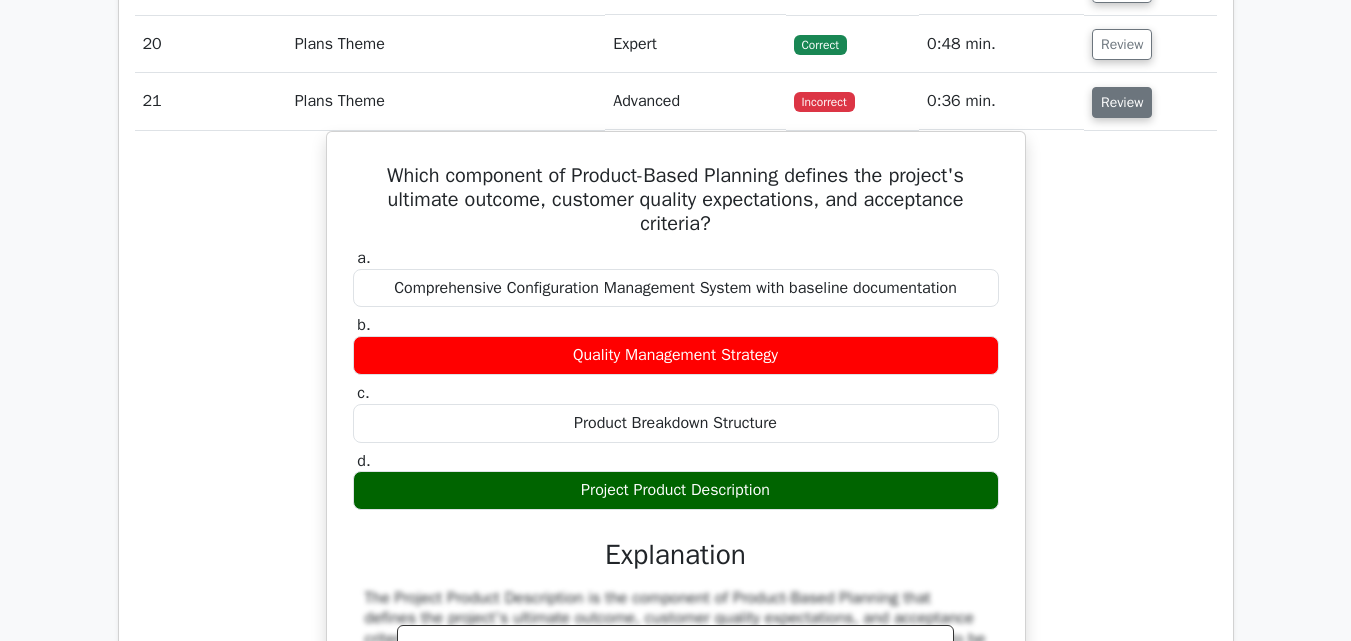 click on "Review" at bounding box center [1122, 102] 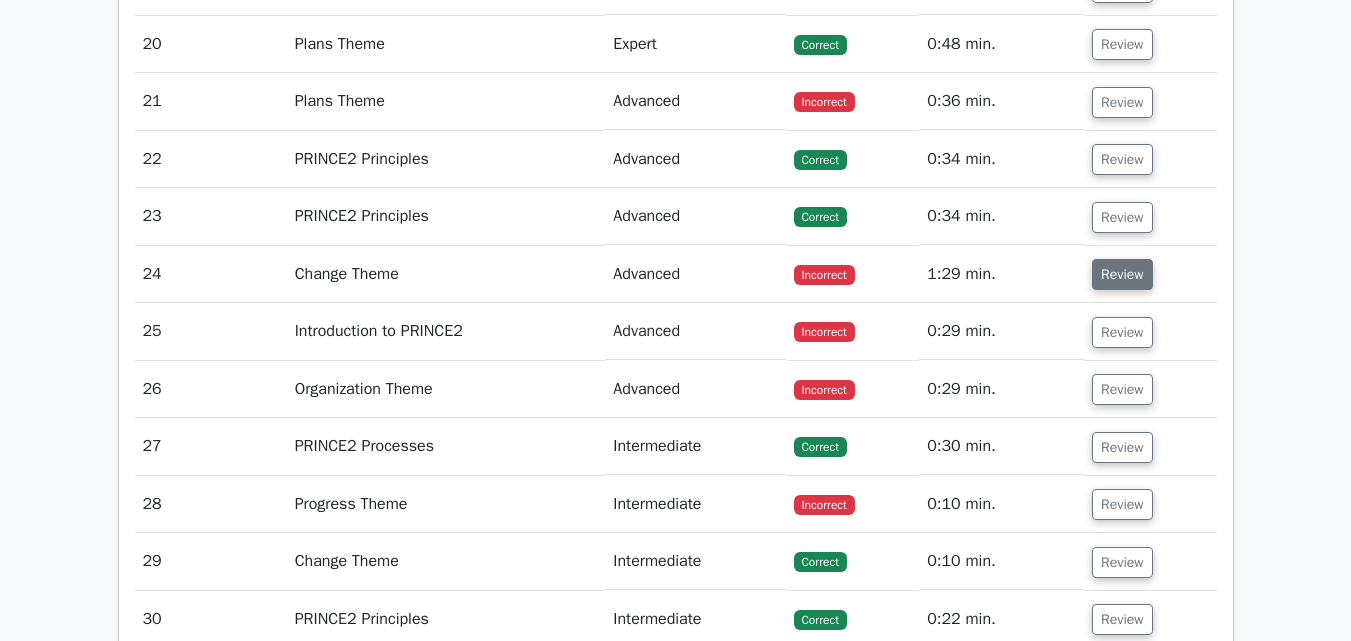 click on "Review" at bounding box center [1122, 274] 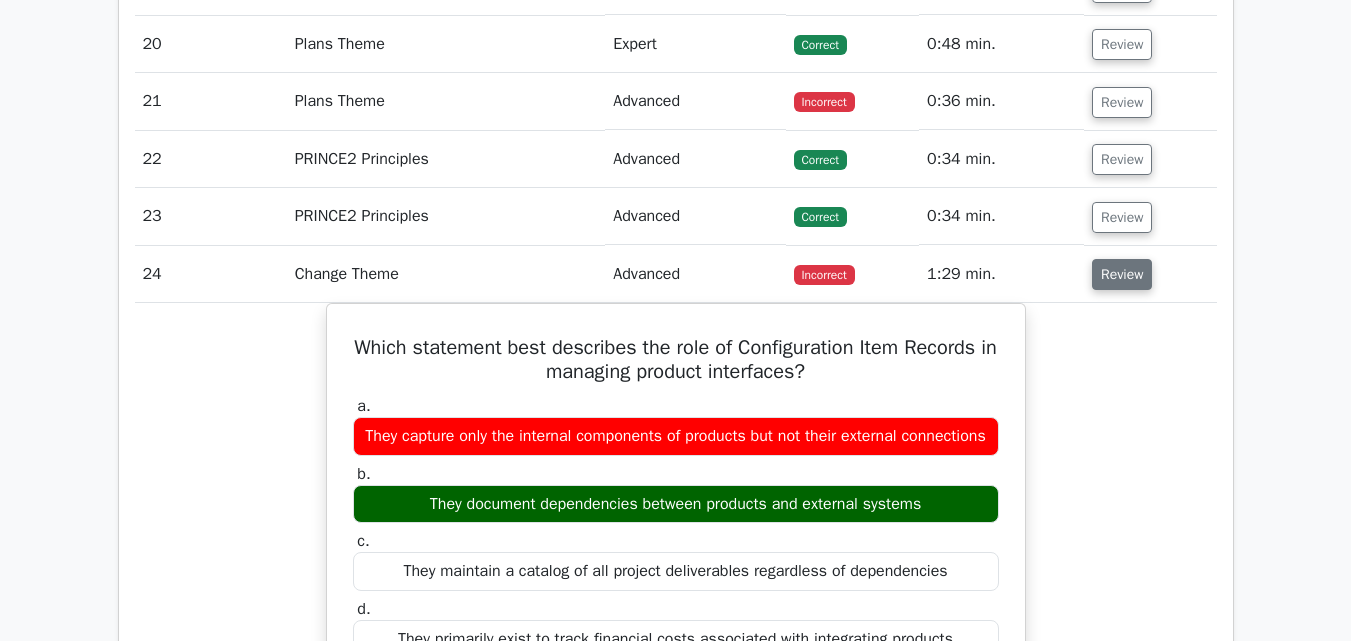 type 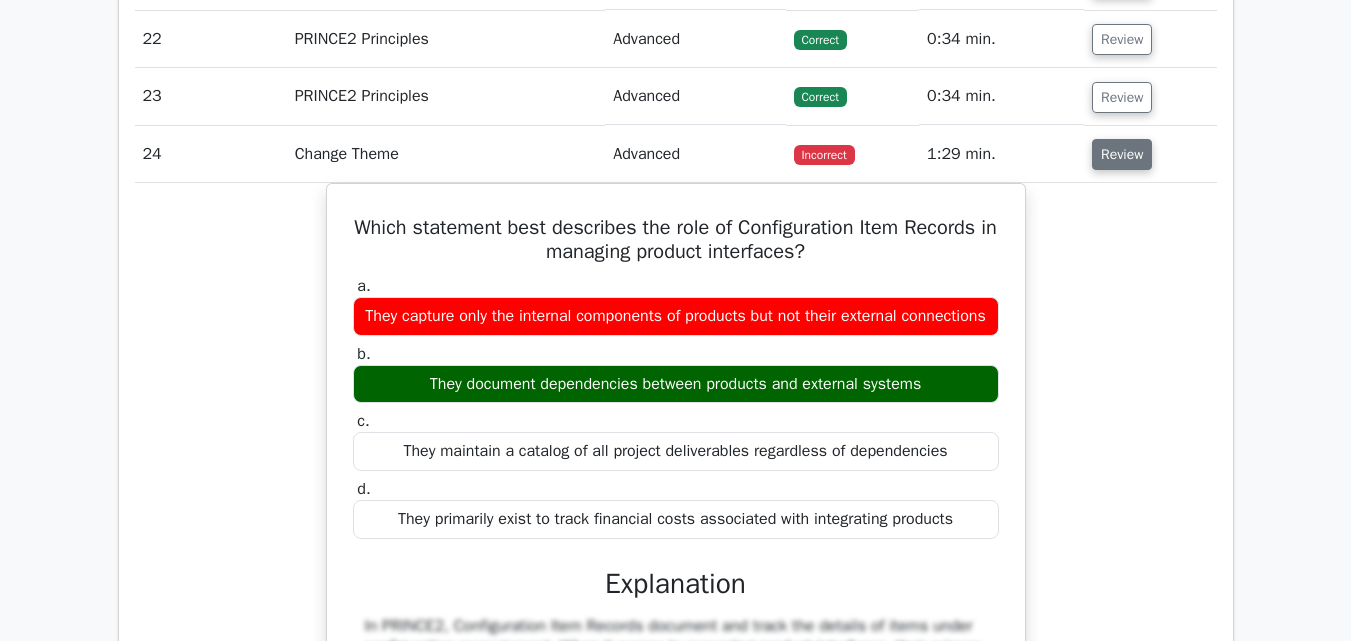 scroll, scrollTop: 3000, scrollLeft: 0, axis: vertical 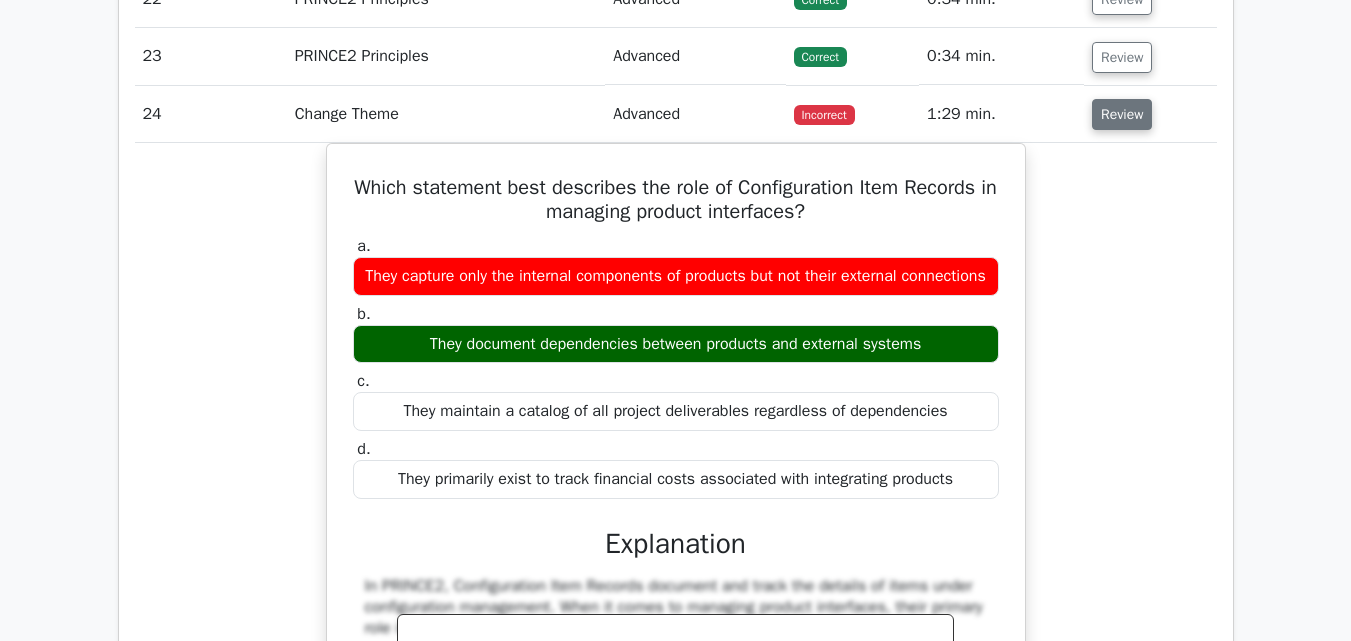 click on "Review" at bounding box center (1122, 114) 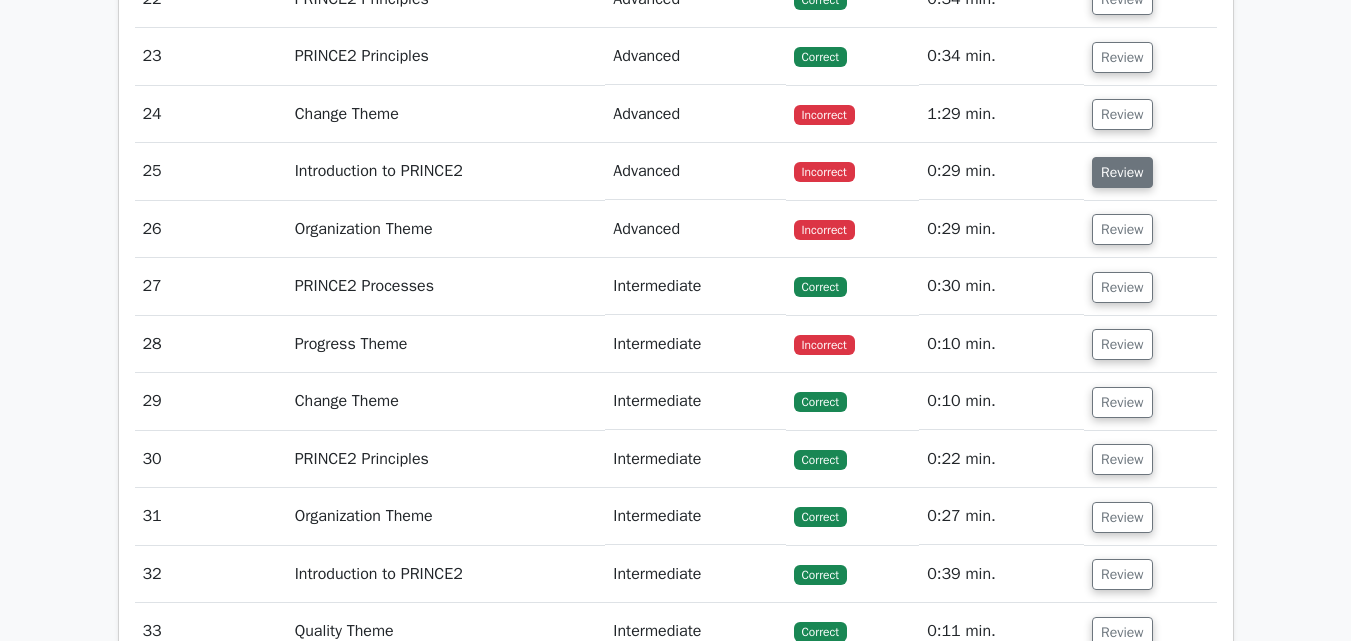 click on "Review" at bounding box center (1122, 172) 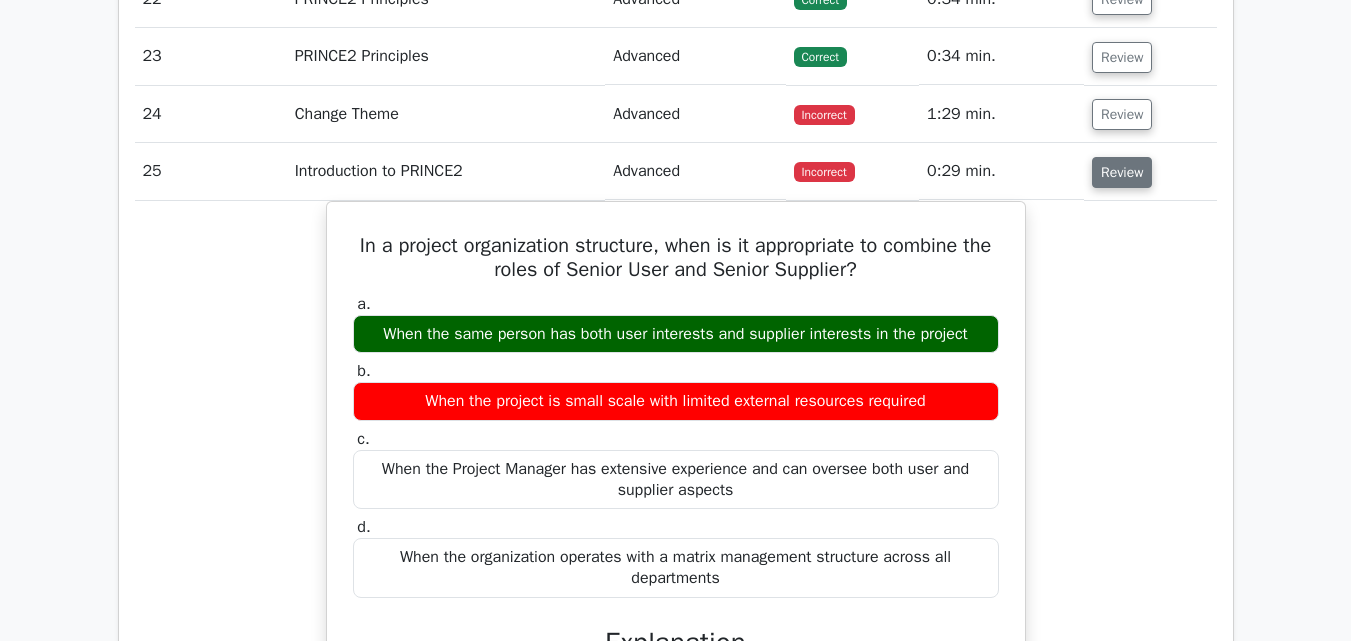 type 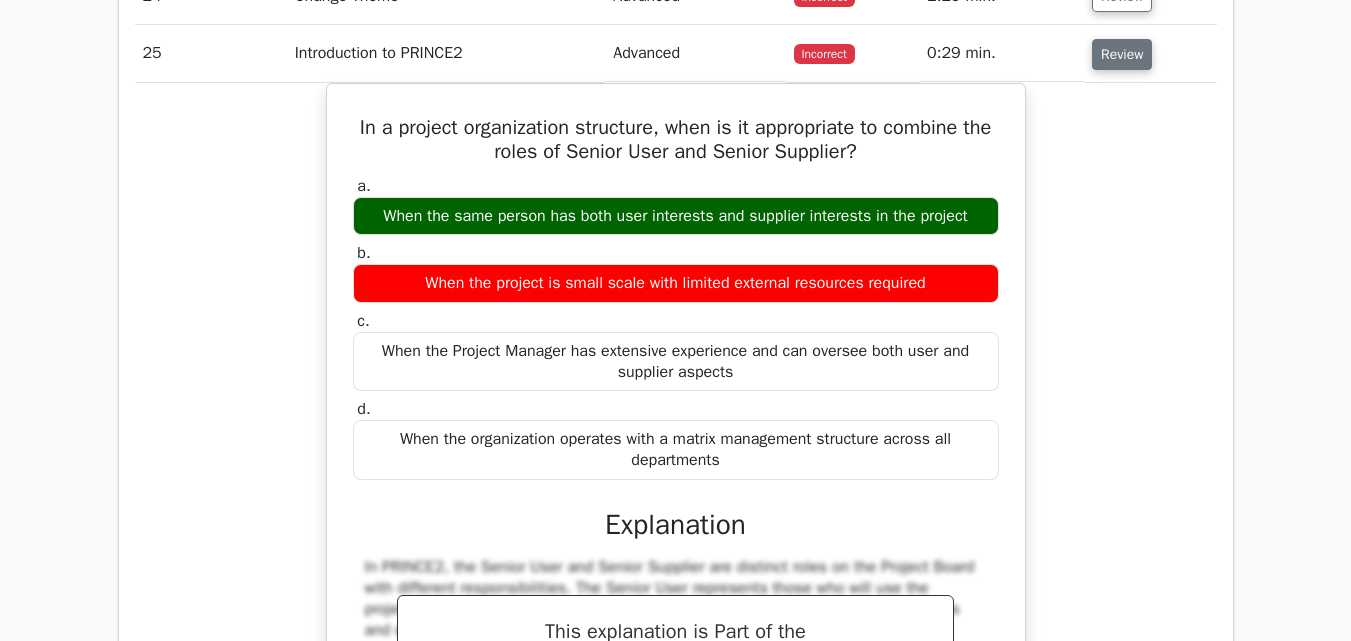 scroll, scrollTop: 3120, scrollLeft: 0, axis: vertical 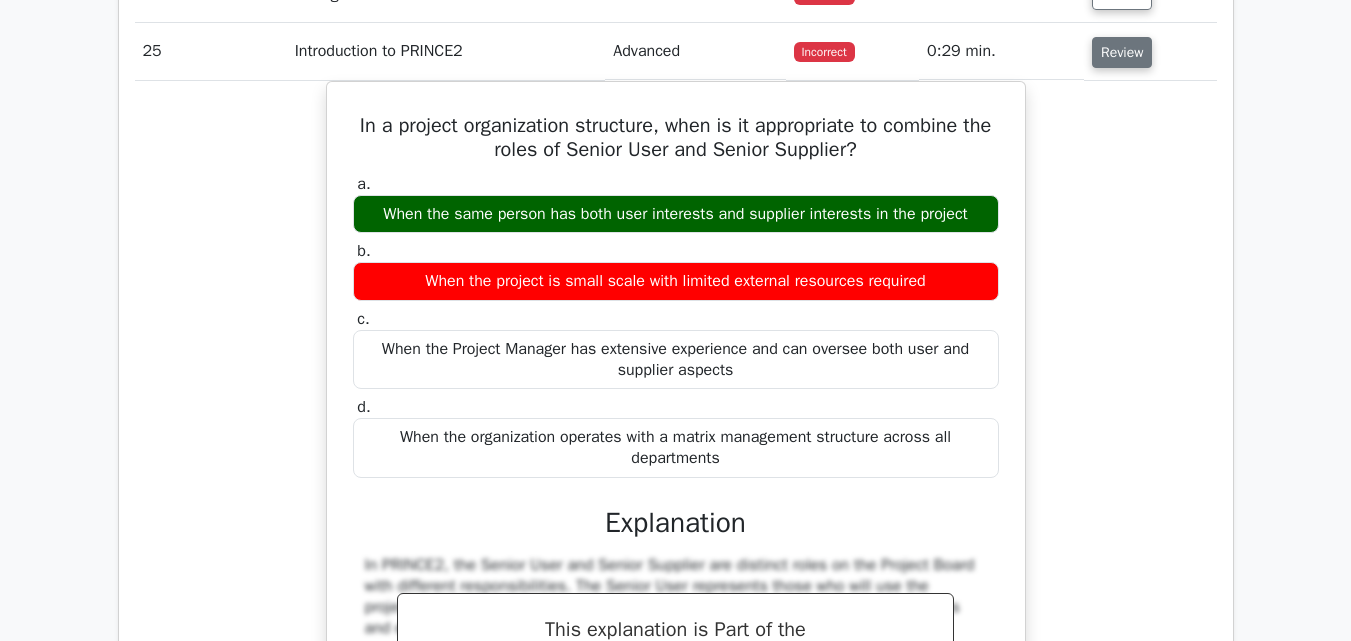 click on "Review" at bounding box center [1122, 52] 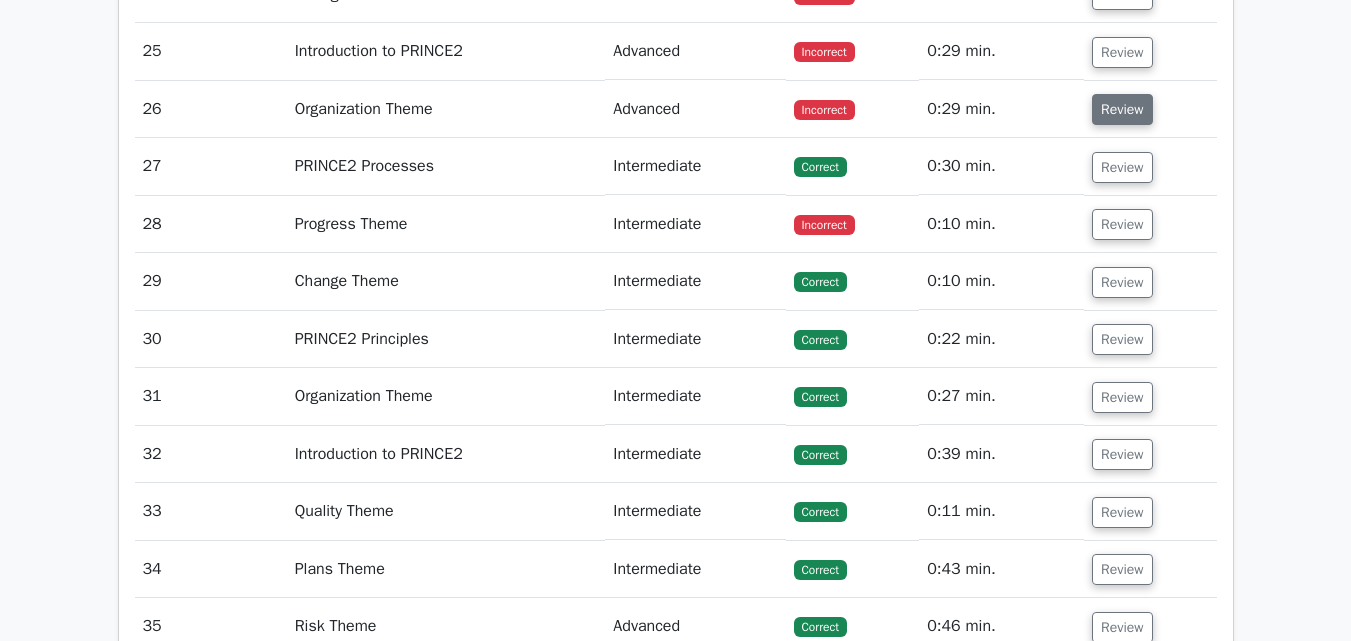 click on "Review" at bounding box center [1122, 109] 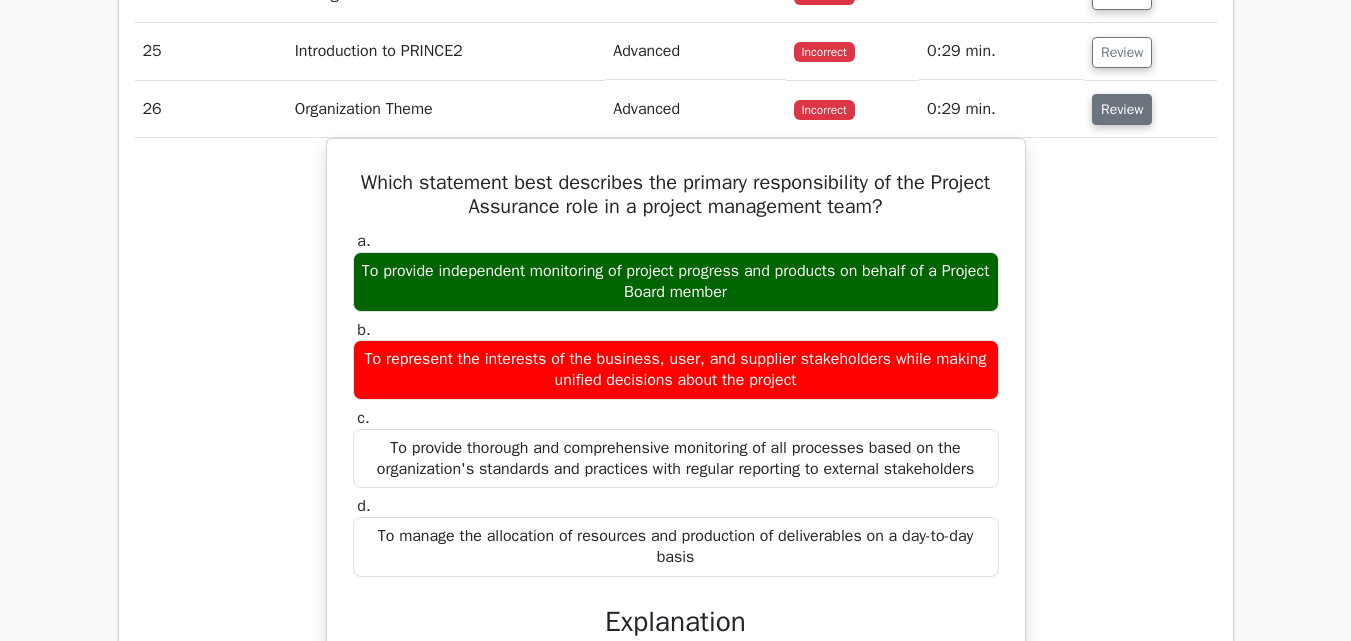 type 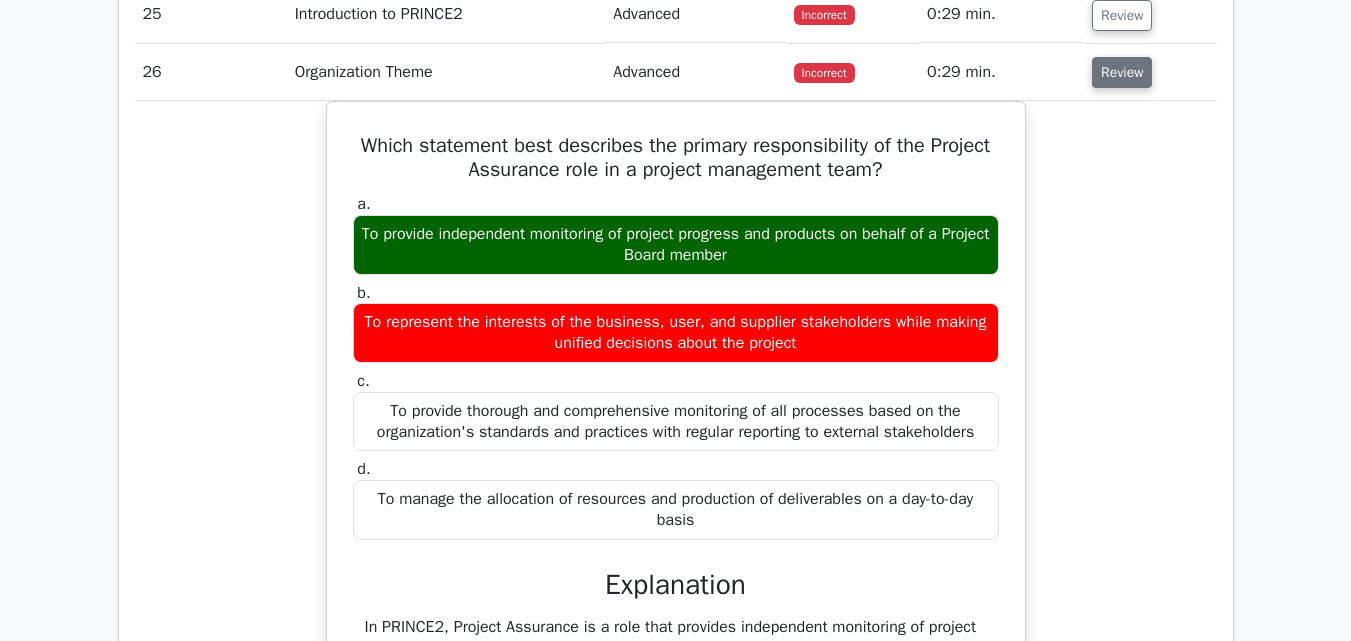 scroll, scrollTop: 3160, scrollLeft: 0, axis: vertical 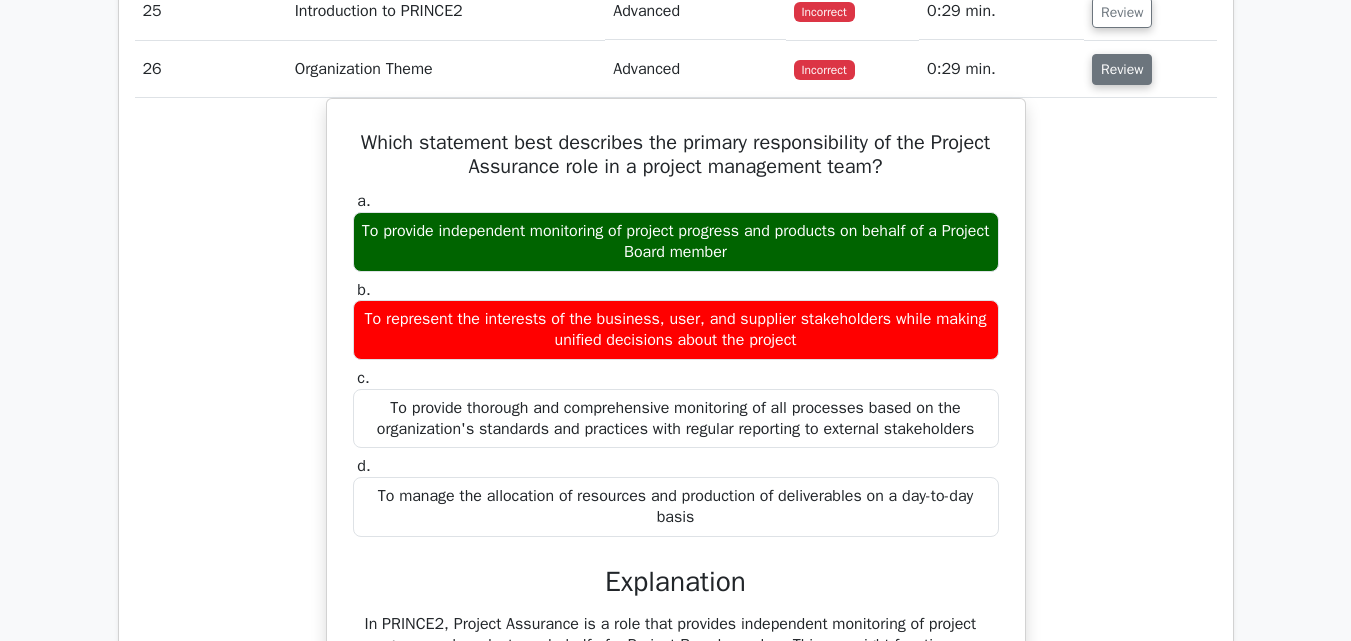 click on "Review" at bounding box center (1122, 69) 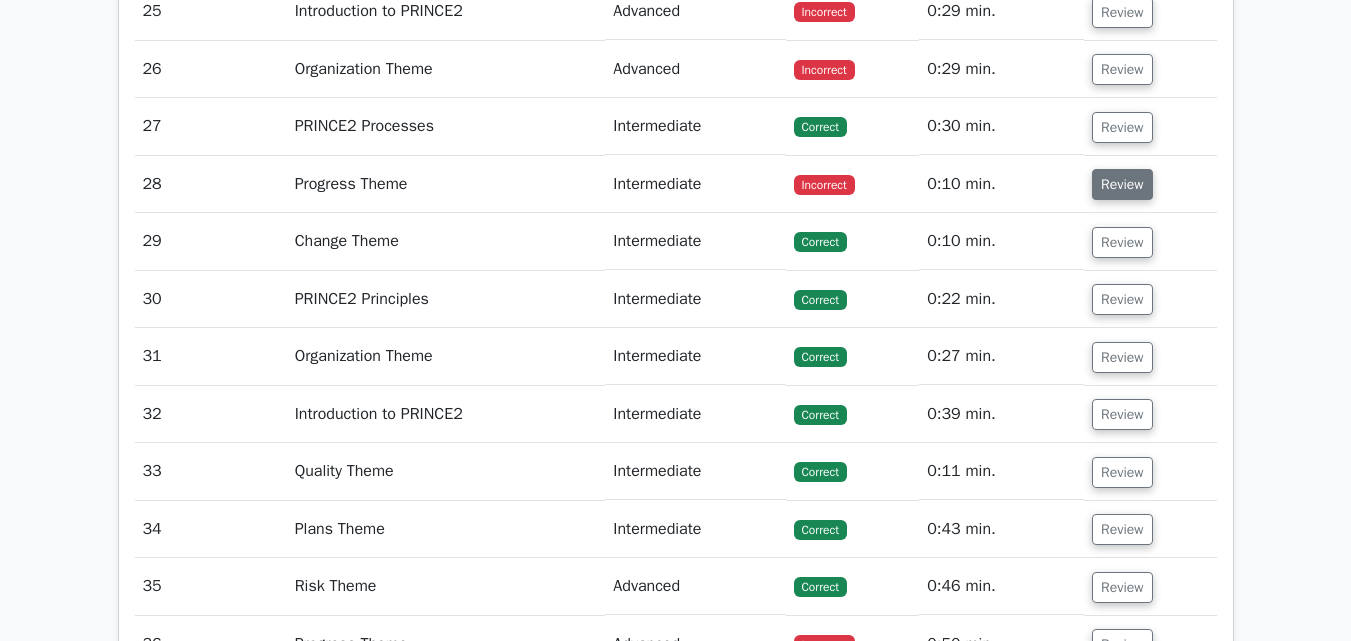 click on "Review" at bounding box center [1122, 184] 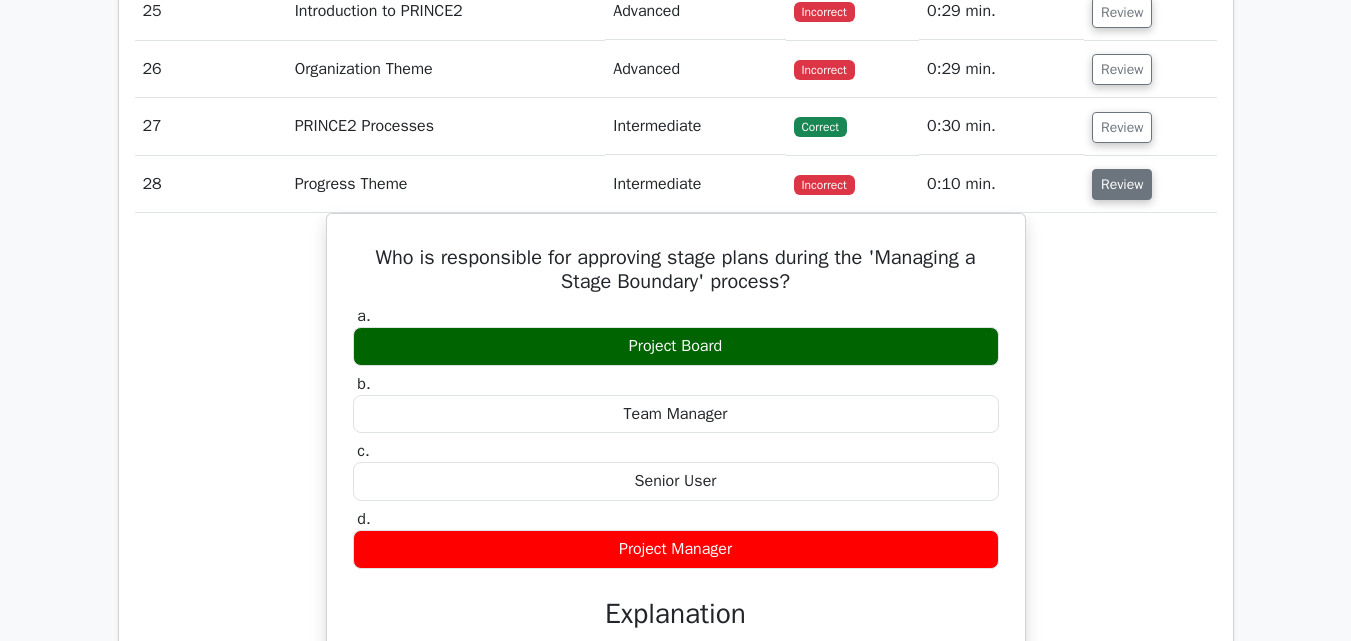 click on "Review" at bounding box center (1122, 184) 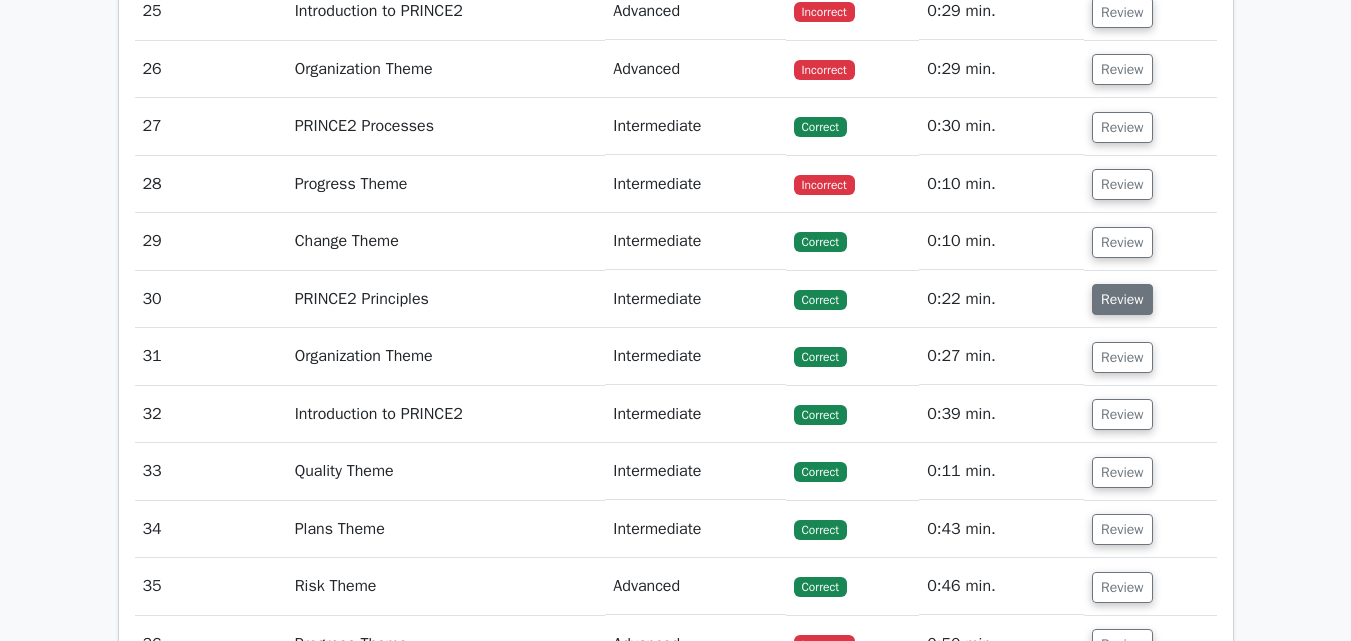 type 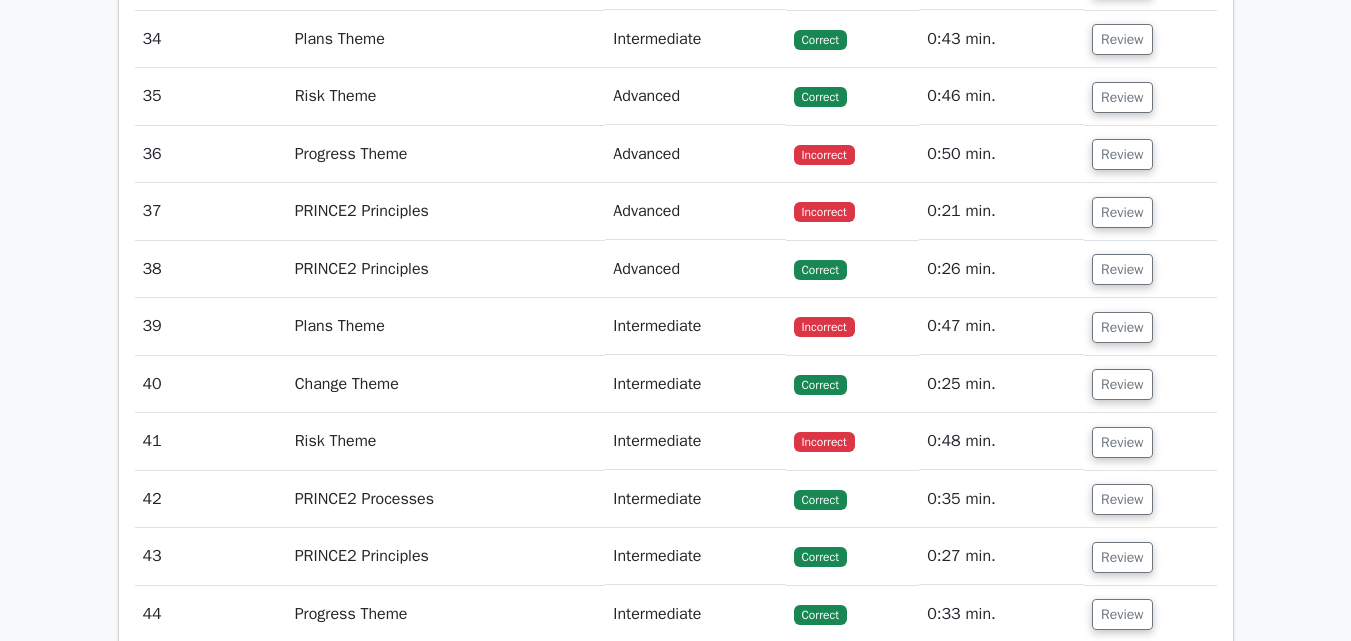 scroll, scrollTop: 3680, scrollLeft: 0, axis: vertical 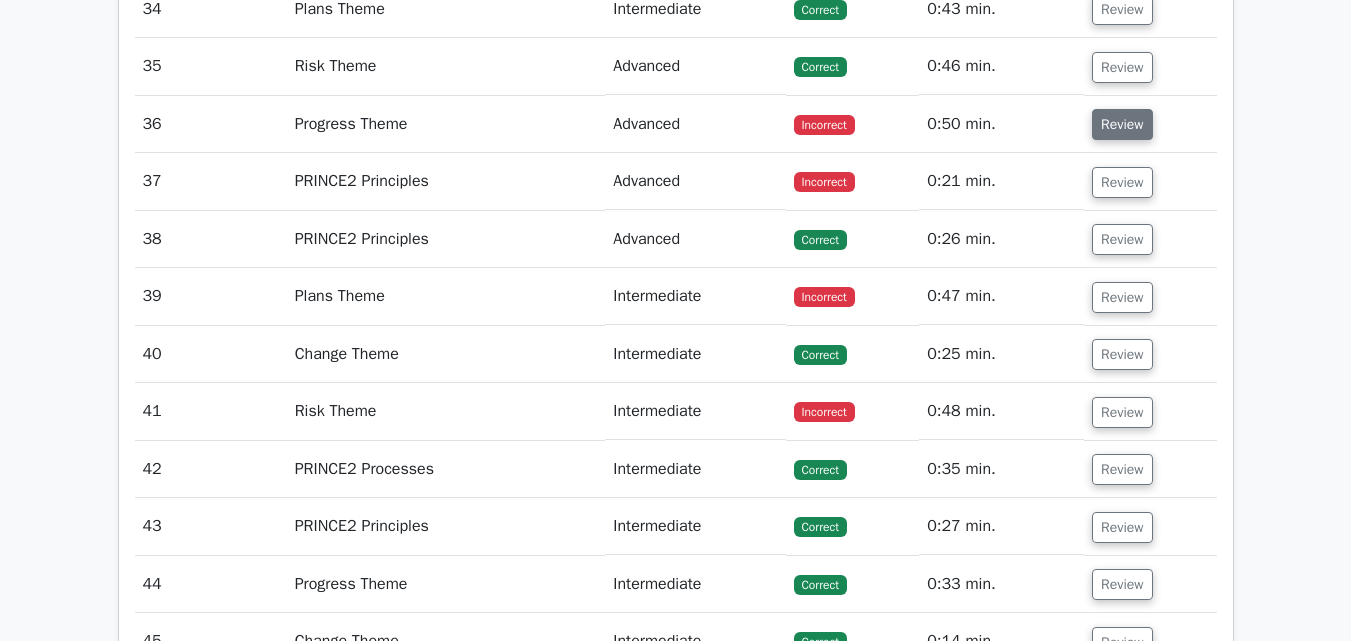 click on "Review" at bounding box center (1122, 124) 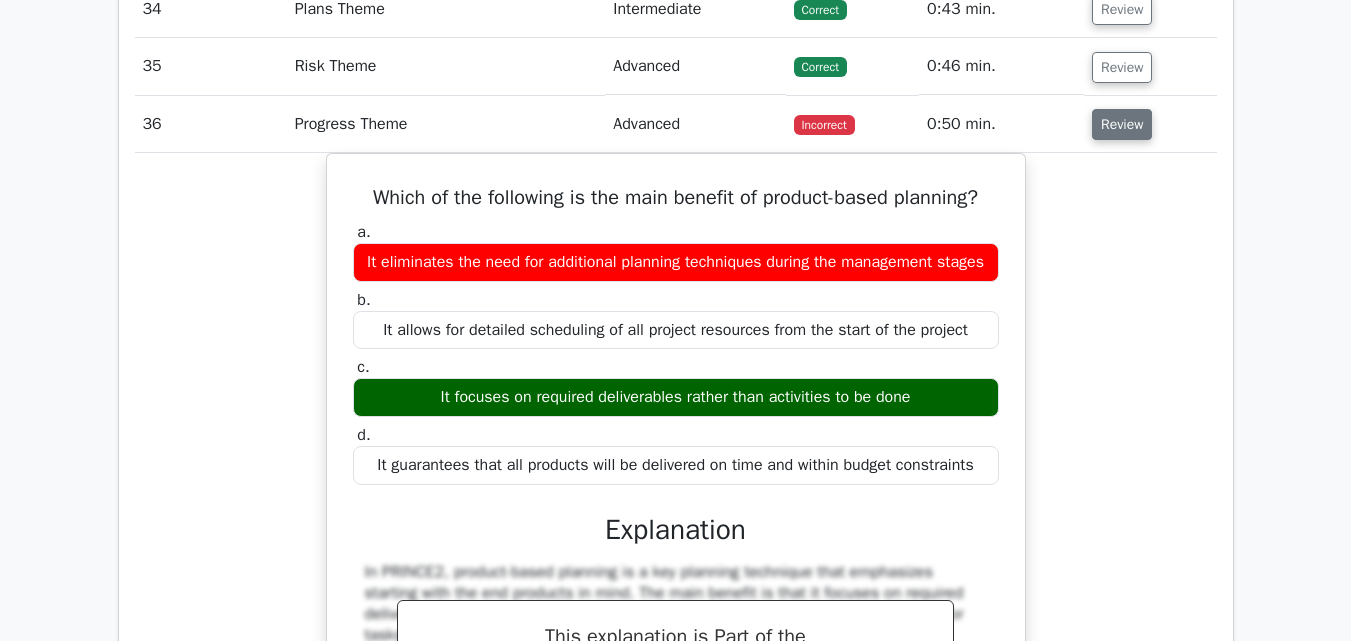 type 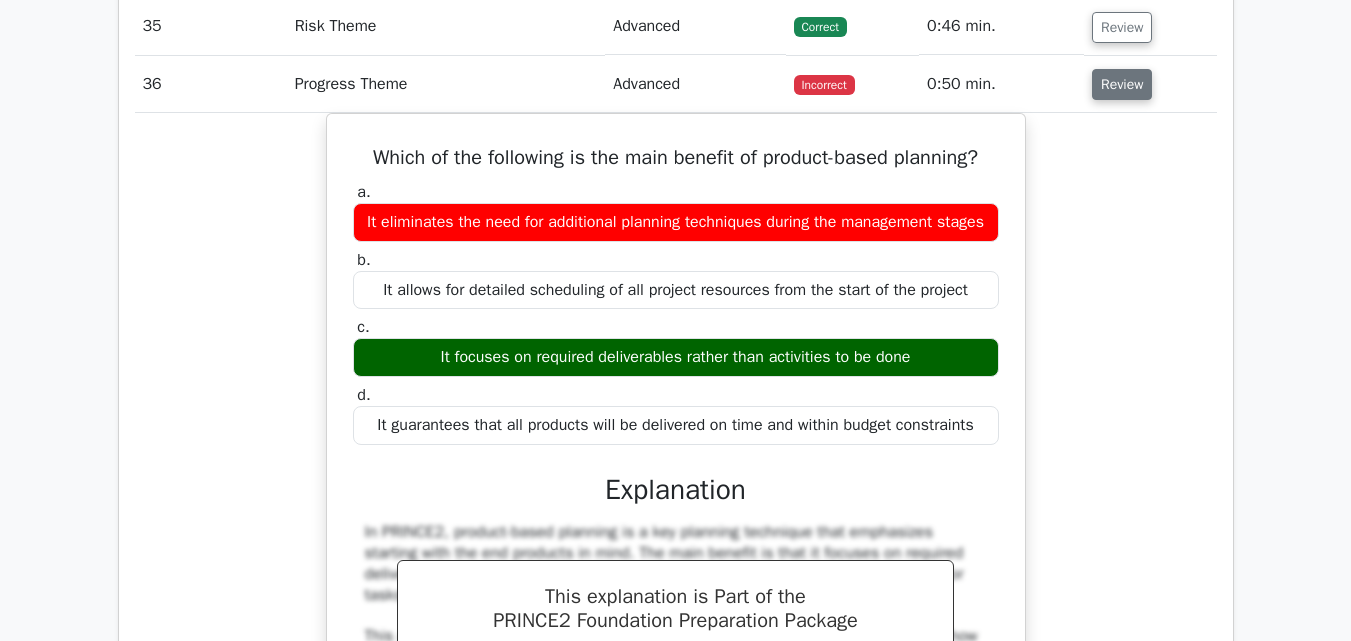 click on "Review" at bounding box center (1122, 84) 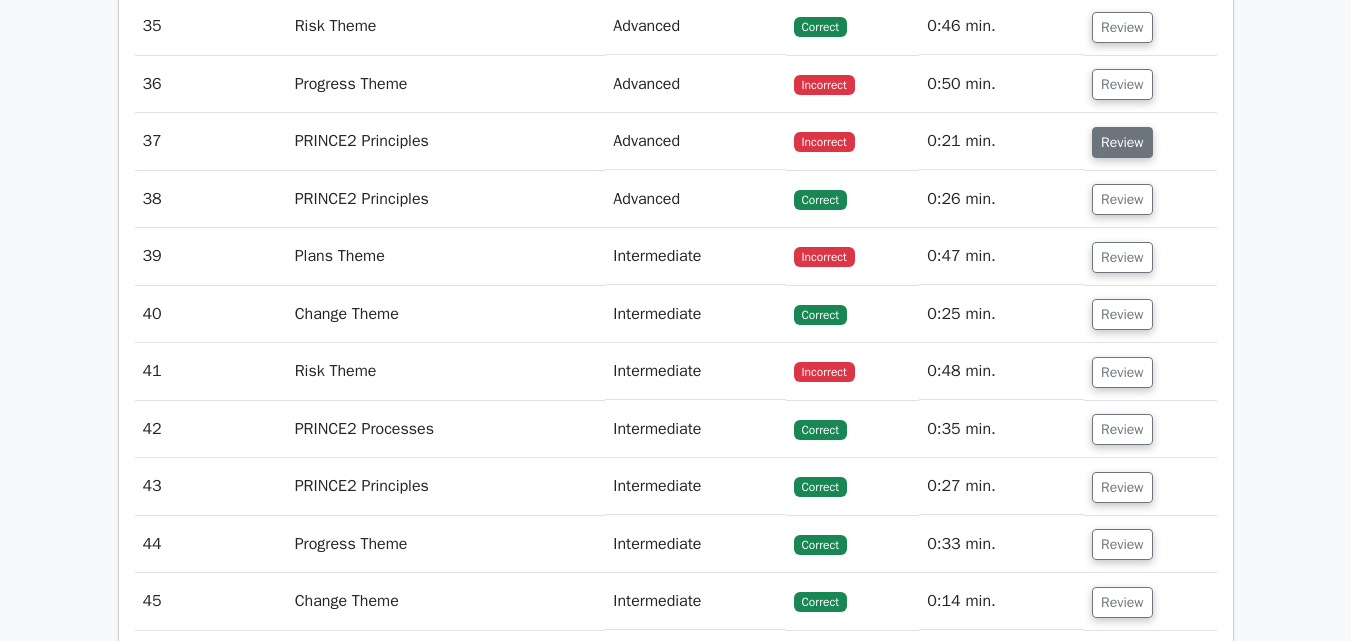 click on "Review" at bounding box center [1122, 142] 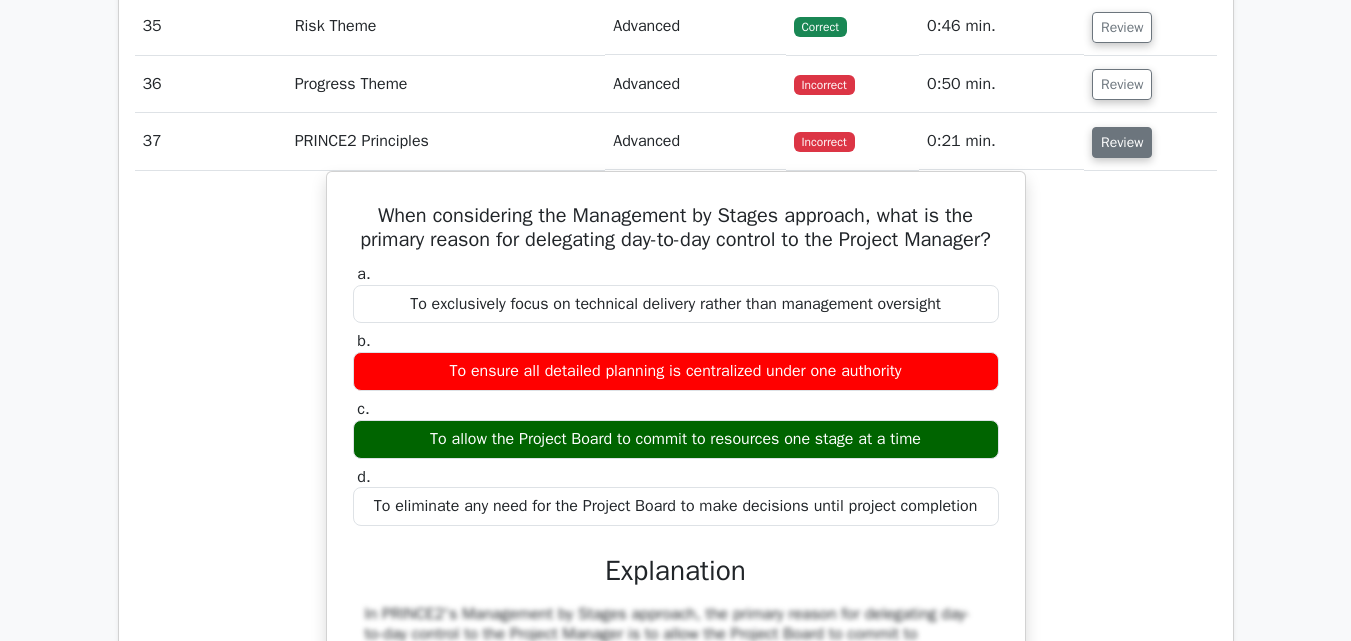 click on "Review" at bounding box center (1122, 142) 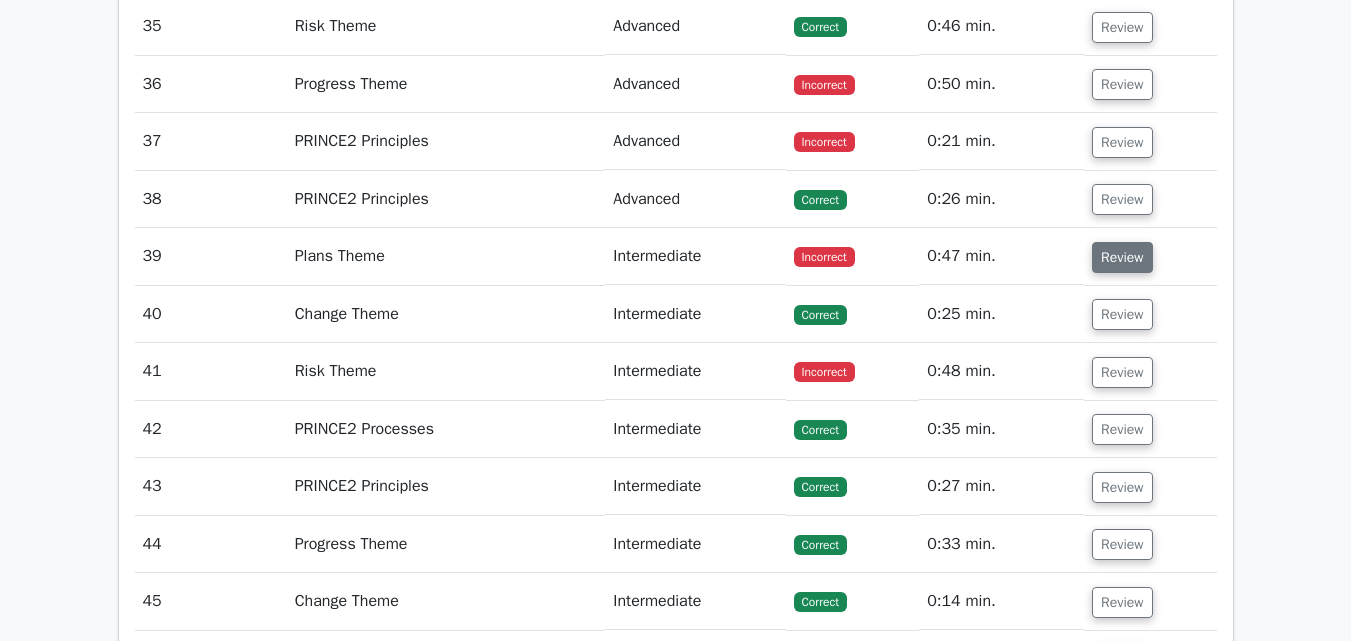 click on "Review" at bounding box center (1122, 257) 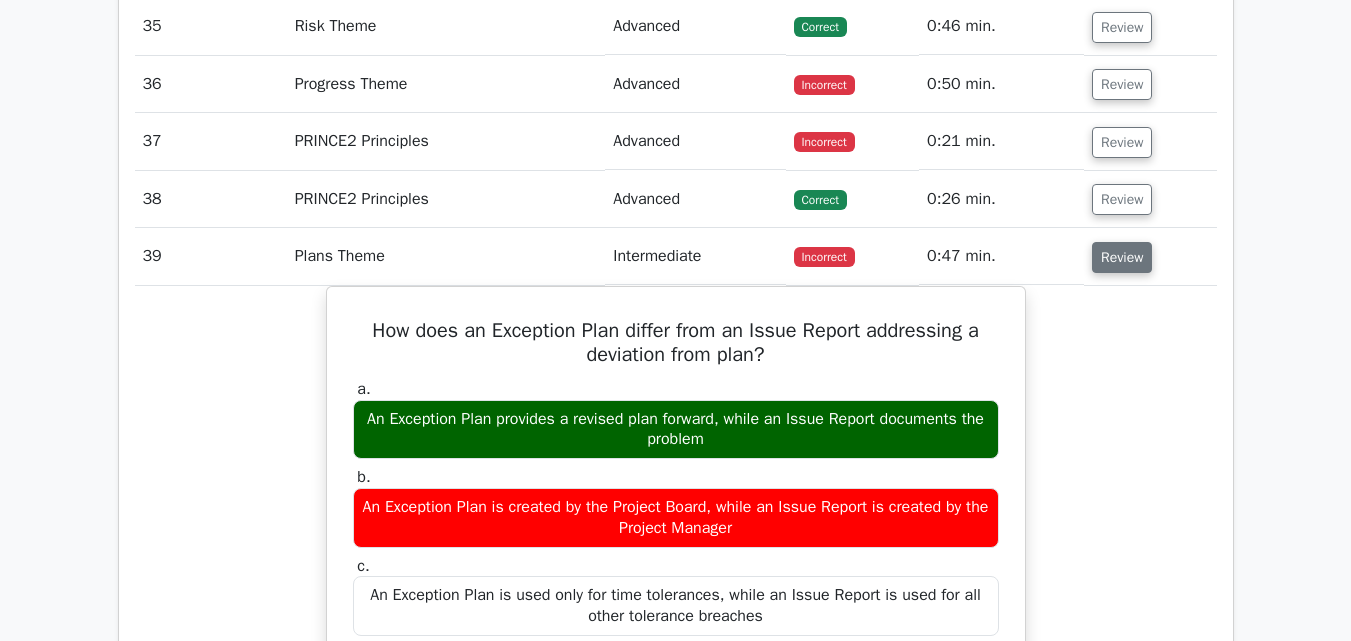 click on "Review" at bounding box center [1122, 257] 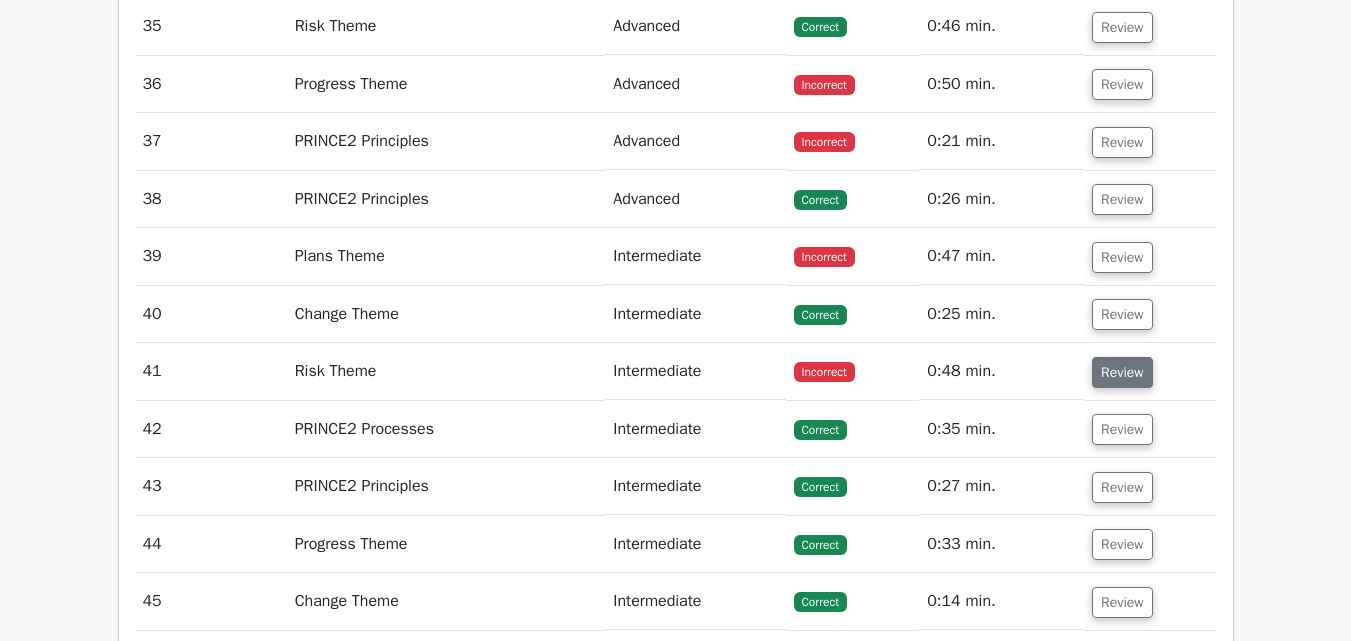 click on "Review" at bounding box center (1122, 372) 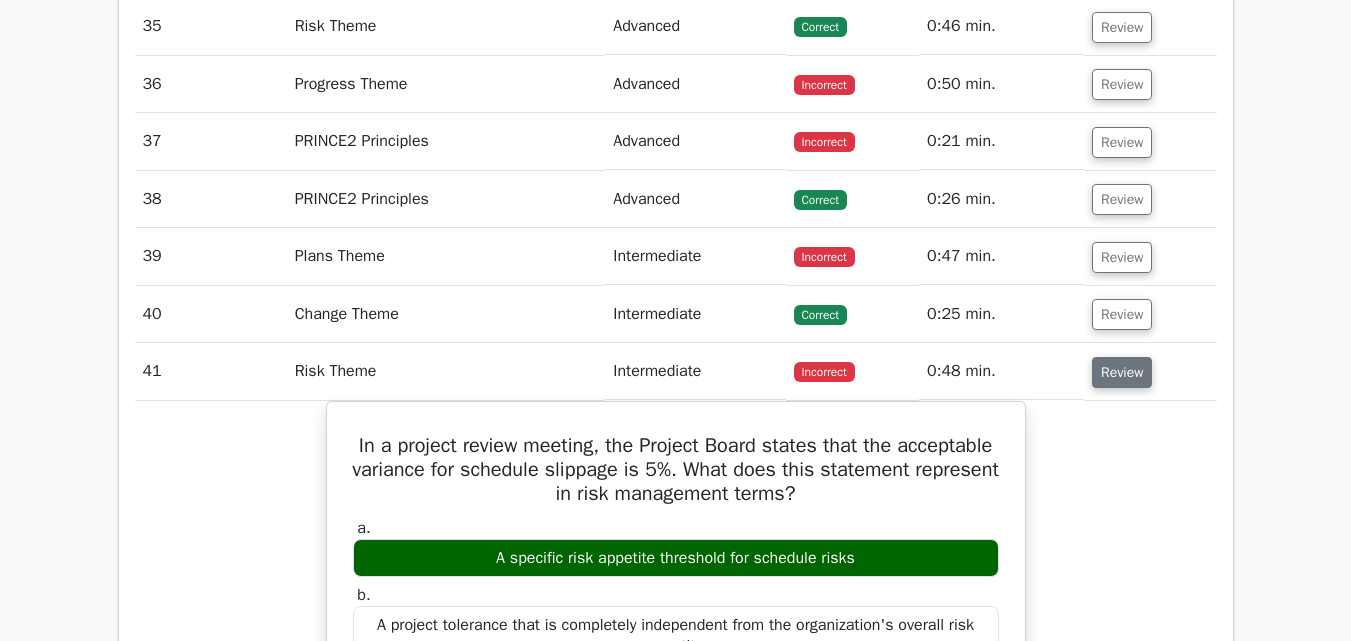 click on "Review" at bounding box center (1122, 372) 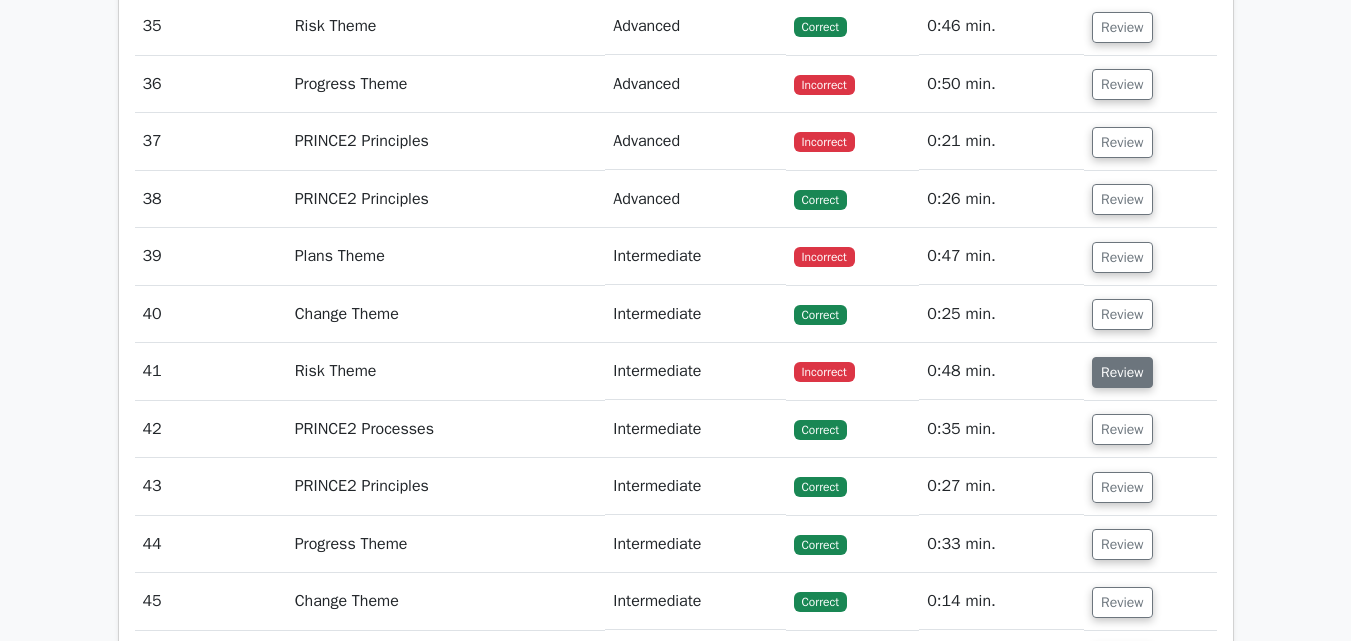 type 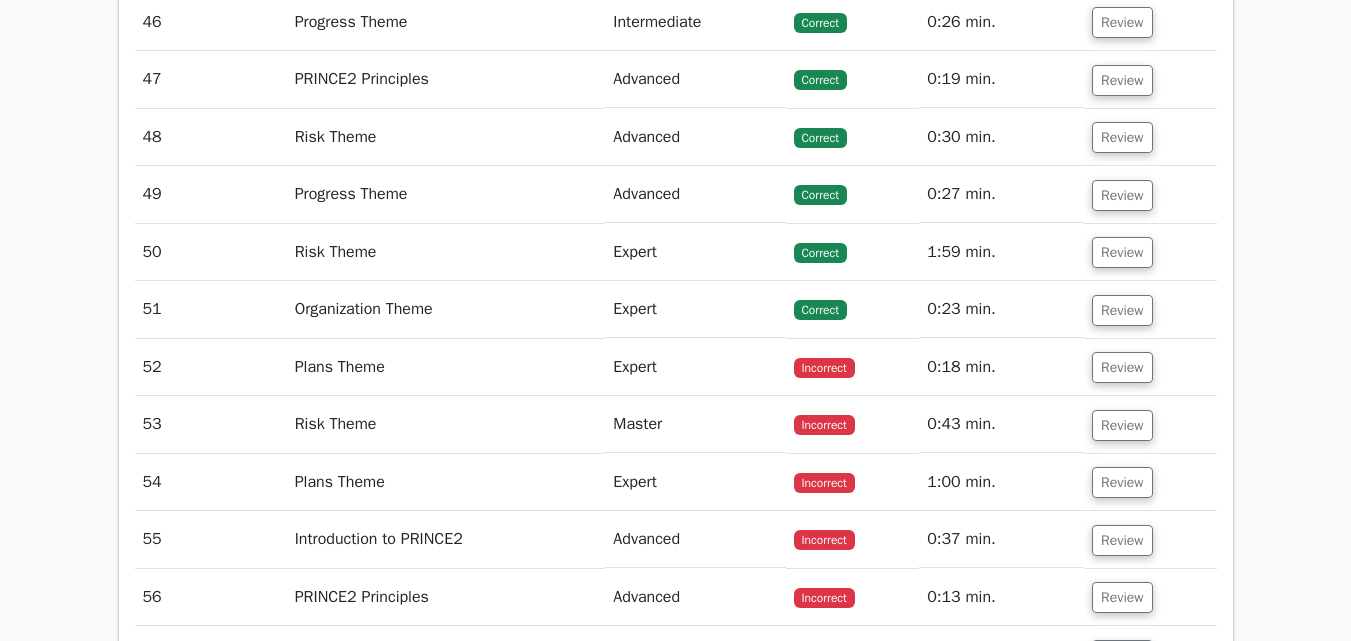 scroll, scrollTop: 4360, scrollLeft: 0, axis: vertical 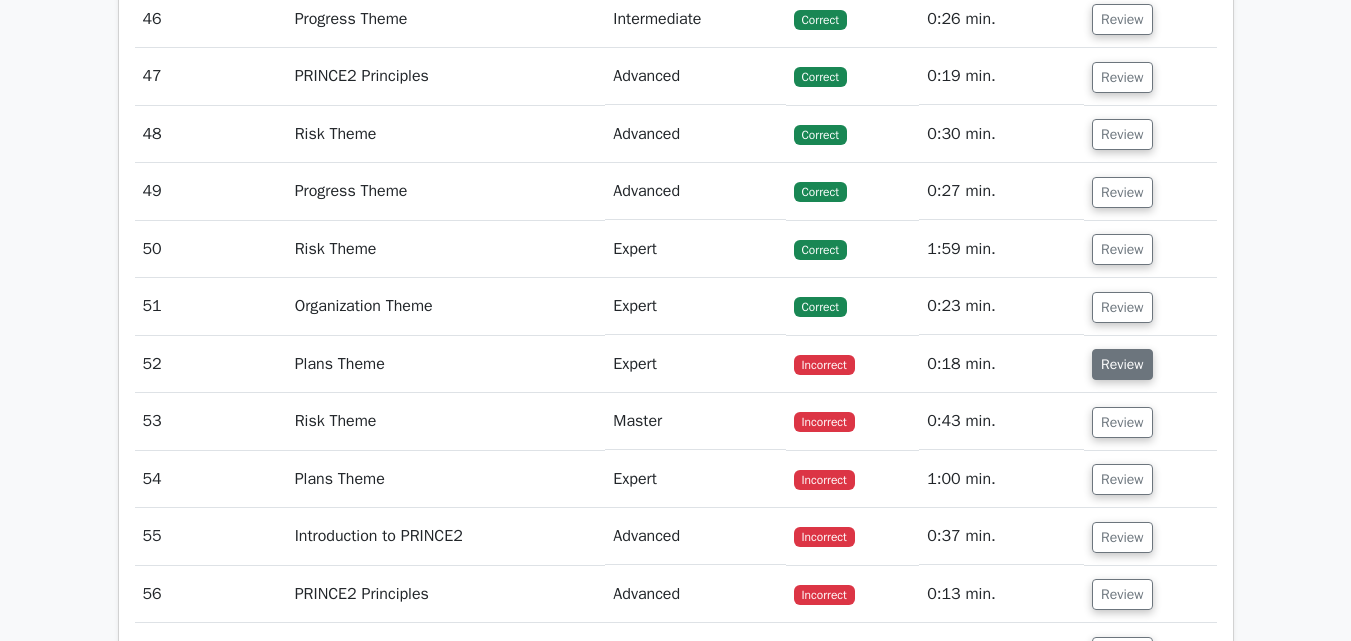 click on "Review" at bounding box center (1122, 364) 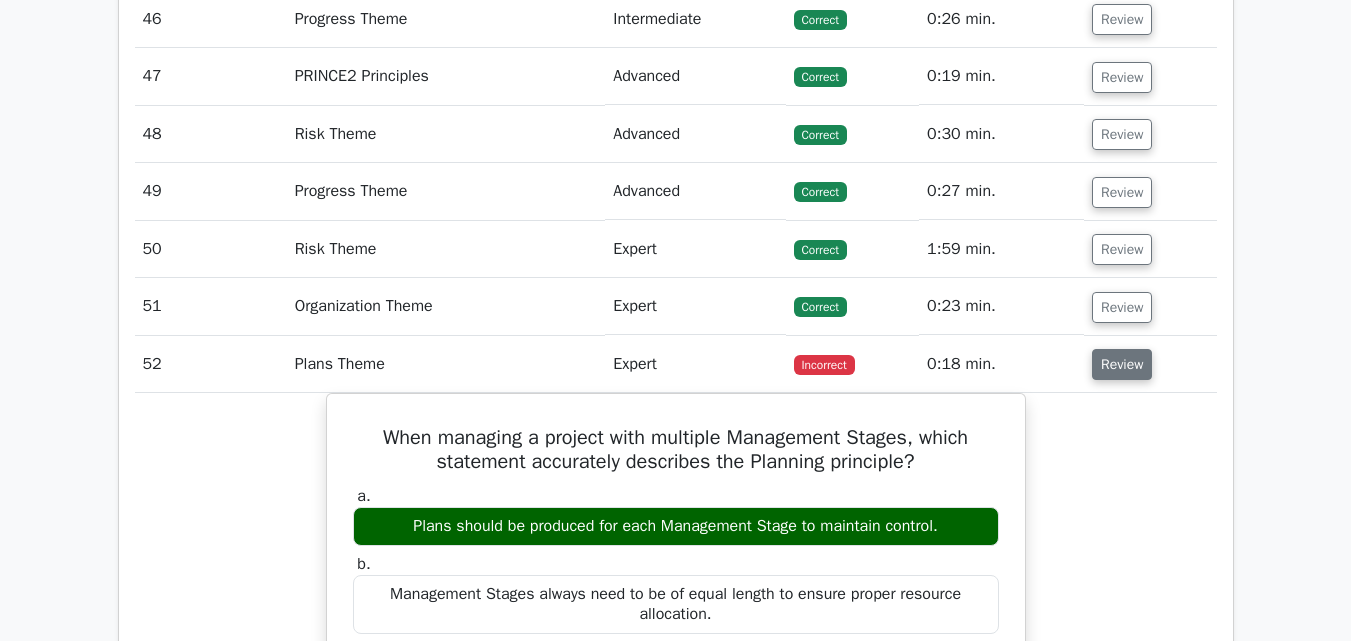 click on "Review" at bounding box center (1122, 364) 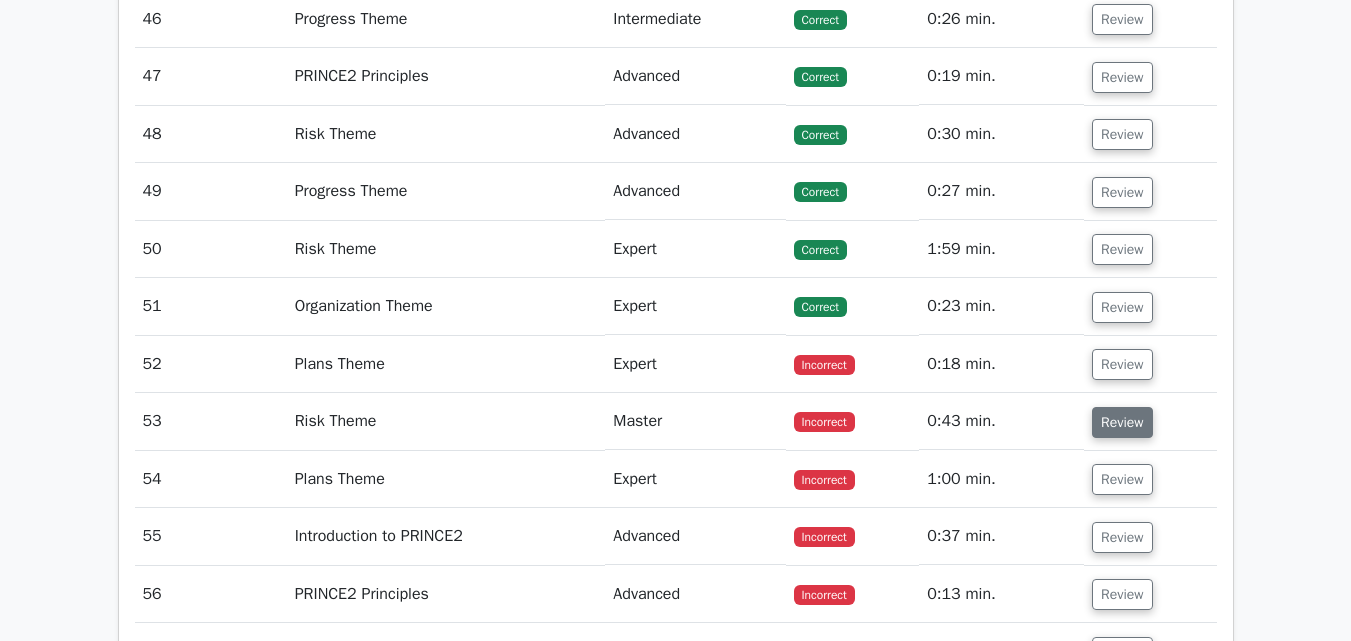 click on "Review" at bounding box center (1122, 422) 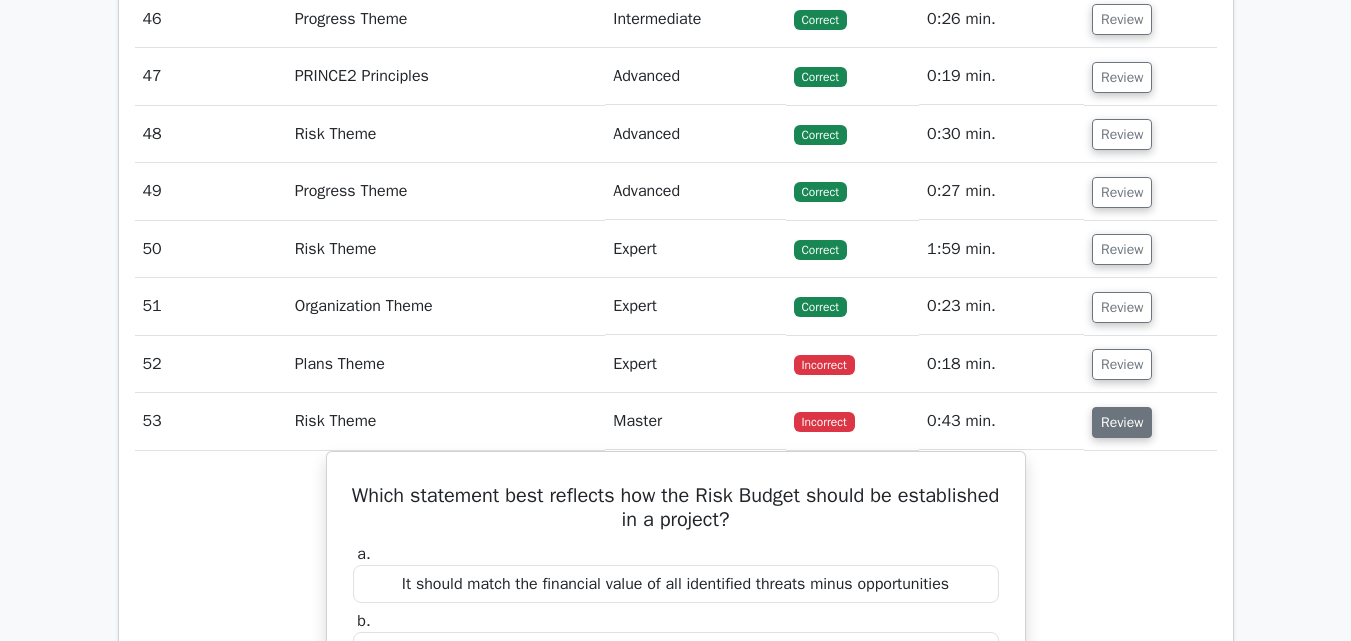 type 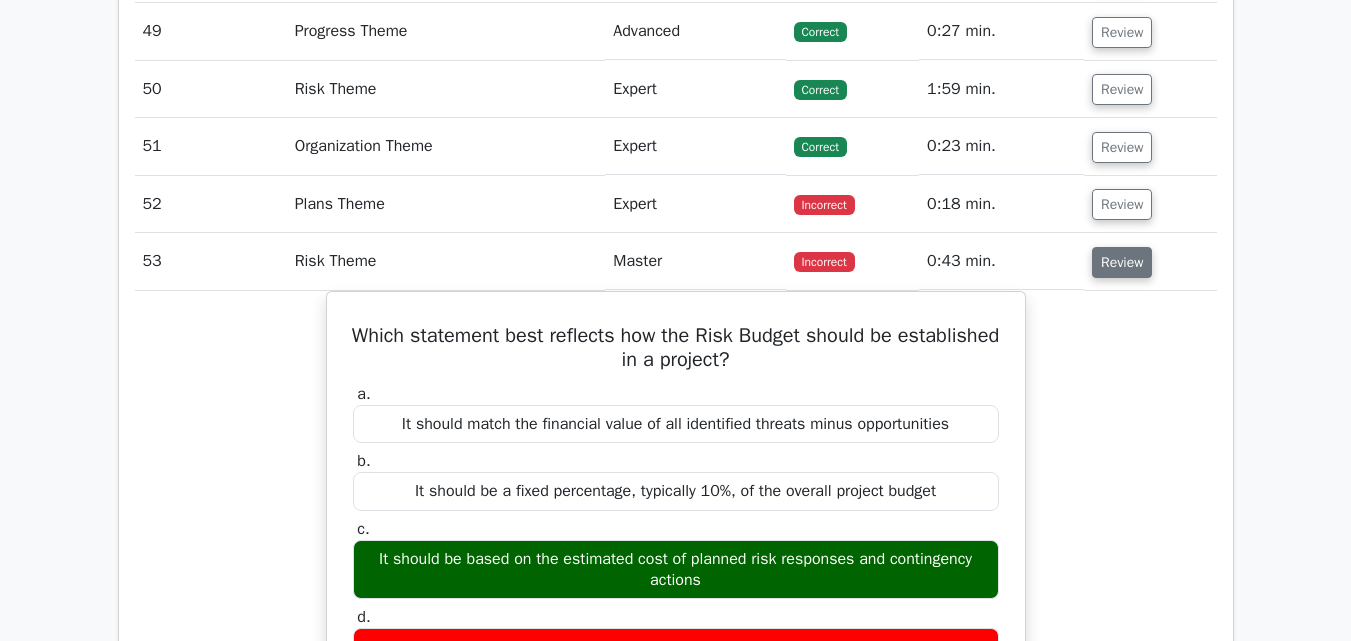 scroll, scrollTop: 4480, scrollLeft: 0, axis: vertical 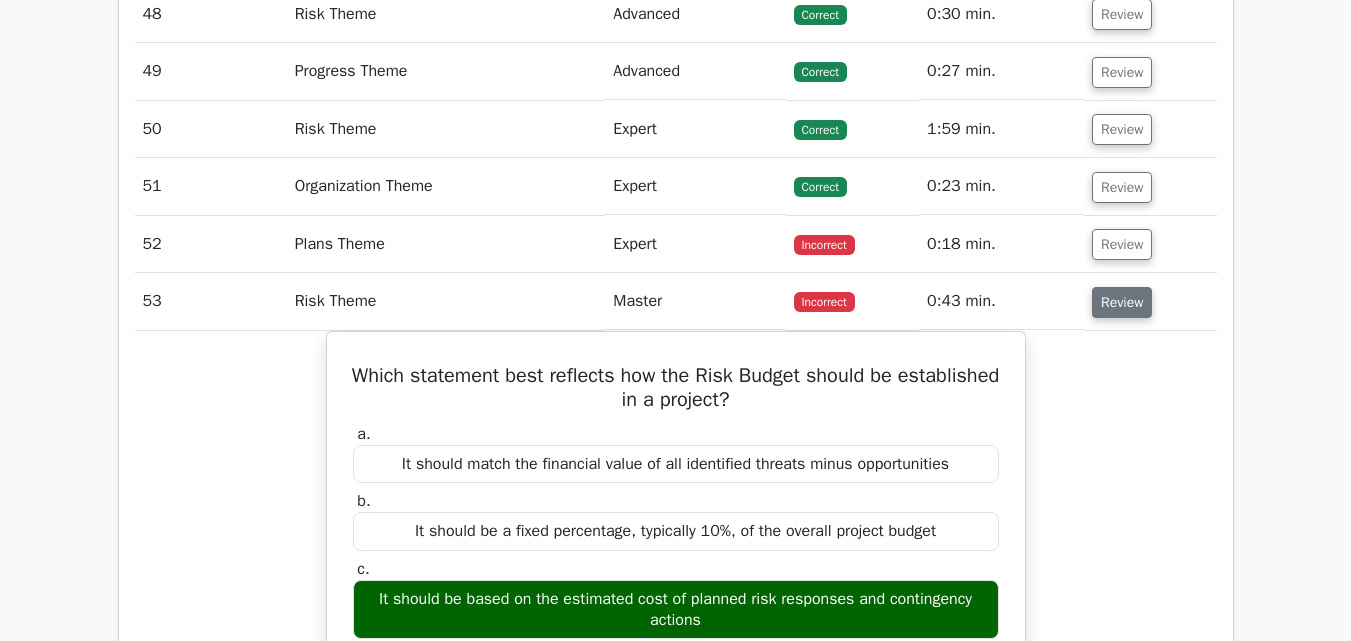 click on "Review" at bounding box center [1122, 302] 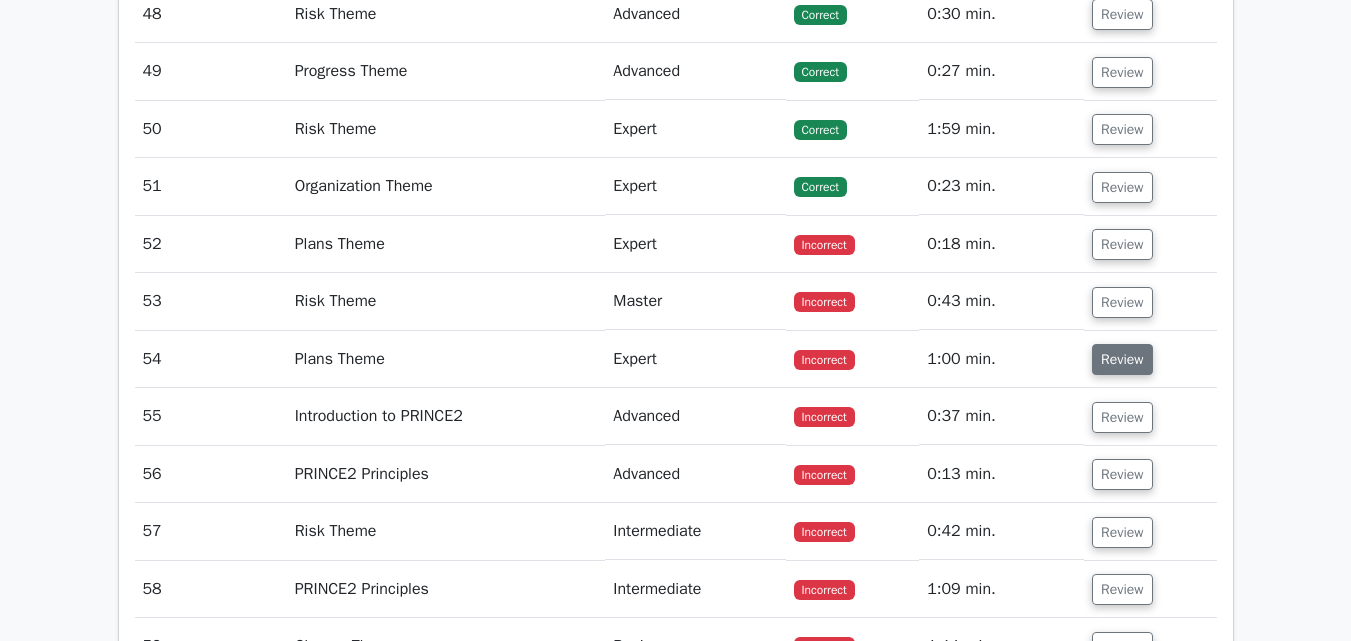 click on "Review" at bounding box center [1122, 359] 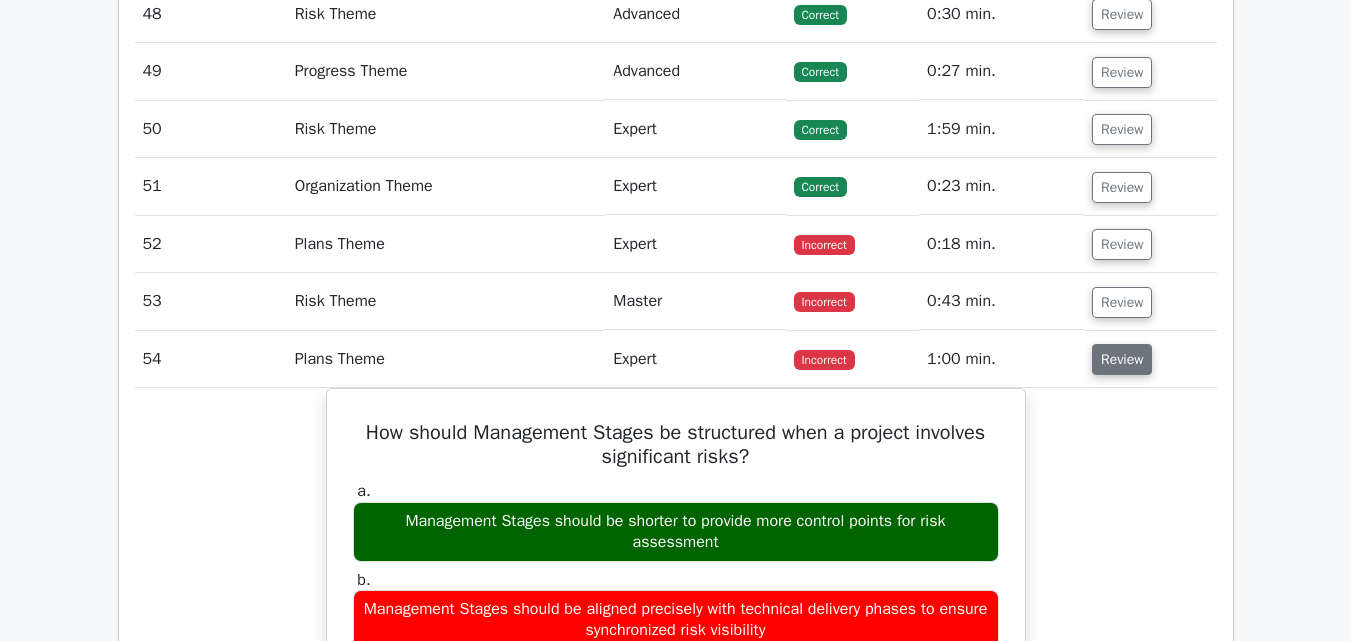 type 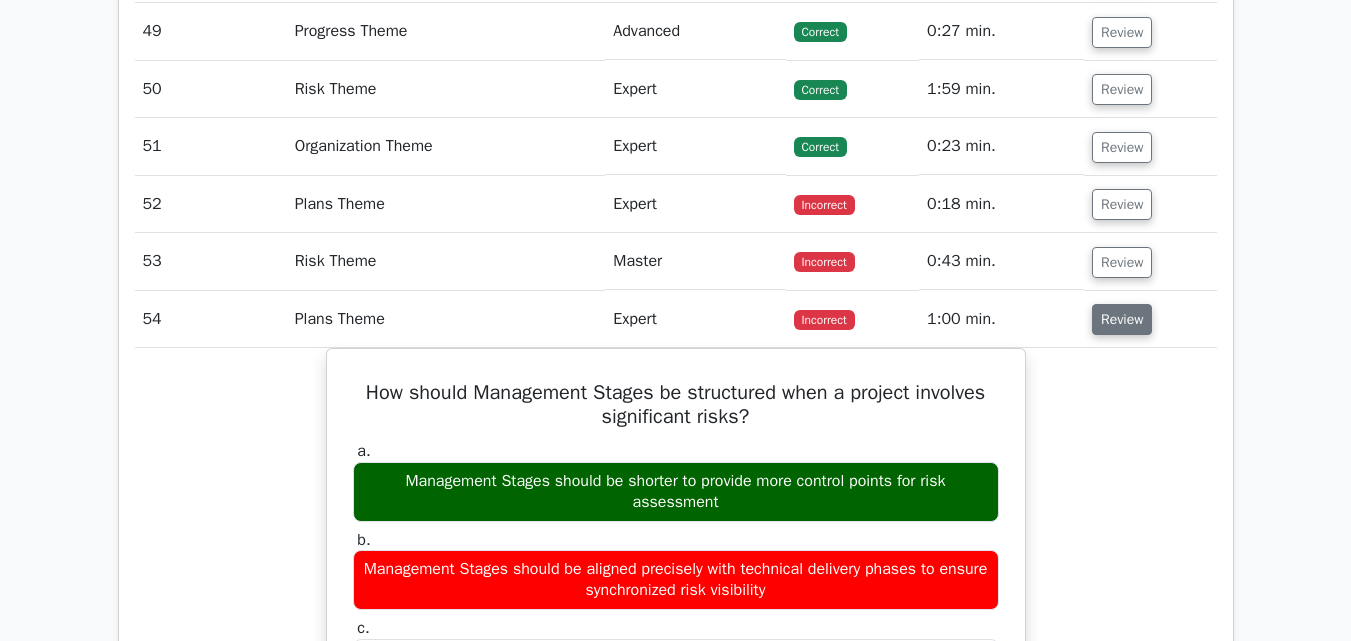click on "Review" at bounding box center [1122, 319] 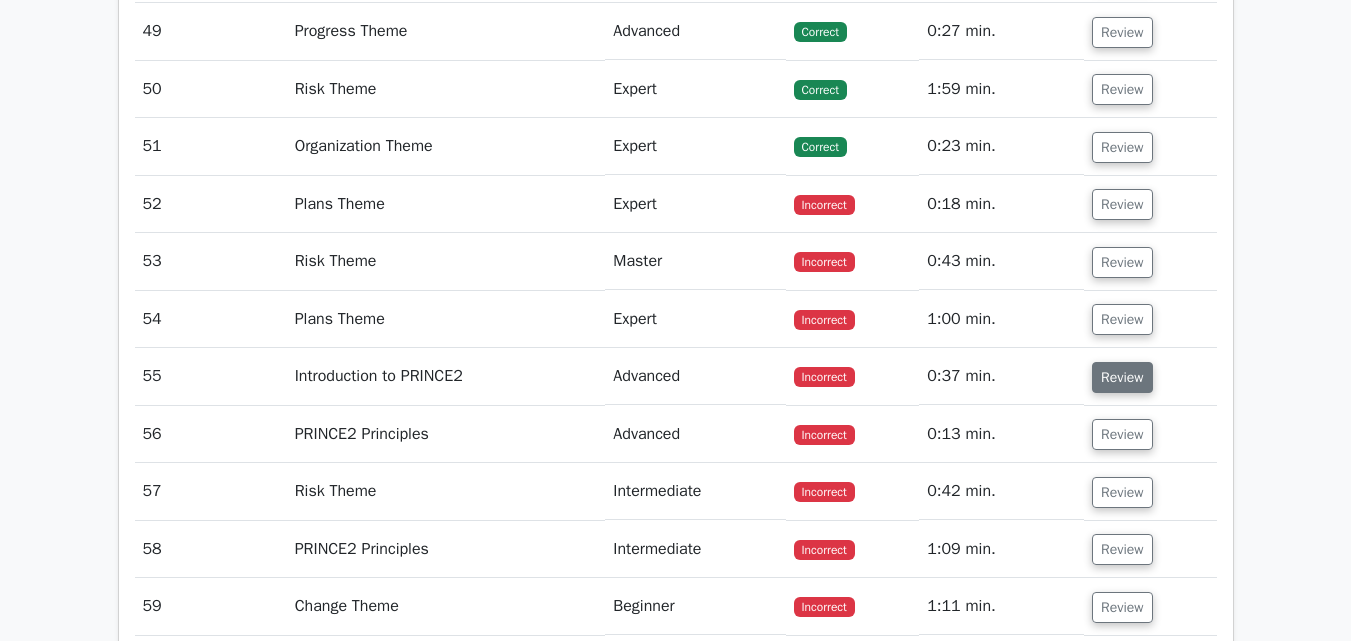 click on "Review" at bounding box center [1122, 377] 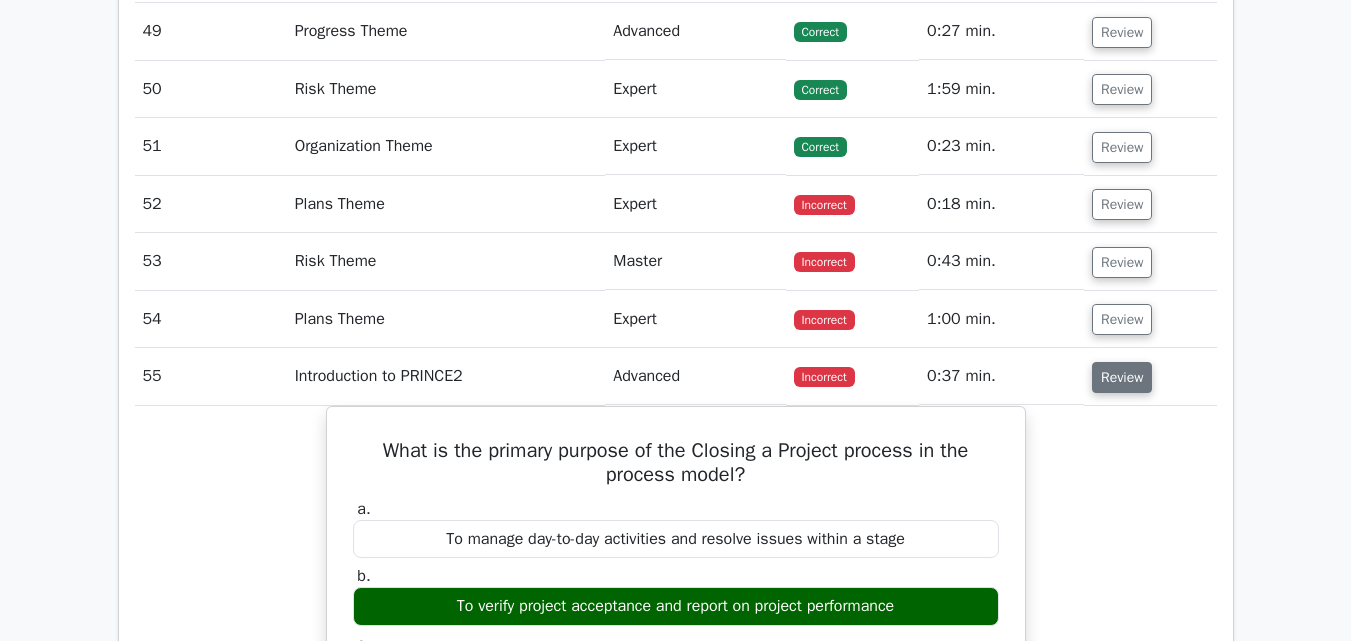 type 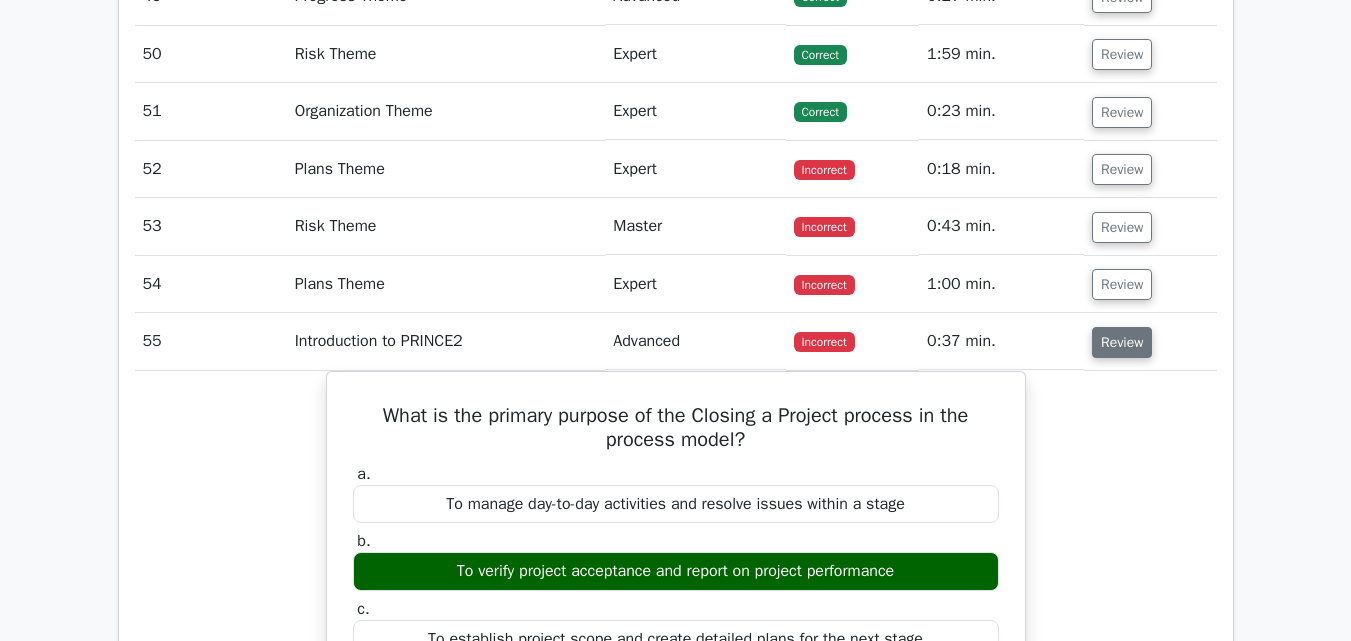scroll, scrollTop: 4560, scrollLeft: 0, axis: vertical 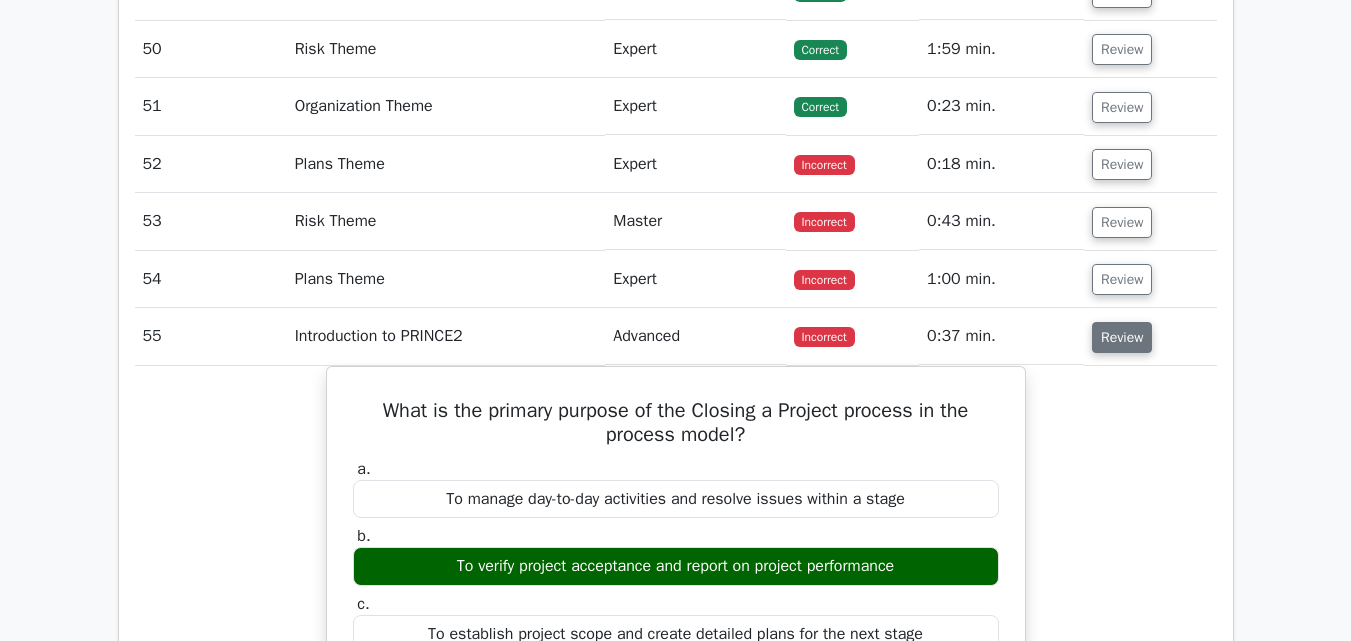 click on "Review" at bounding box center [1122, 337] 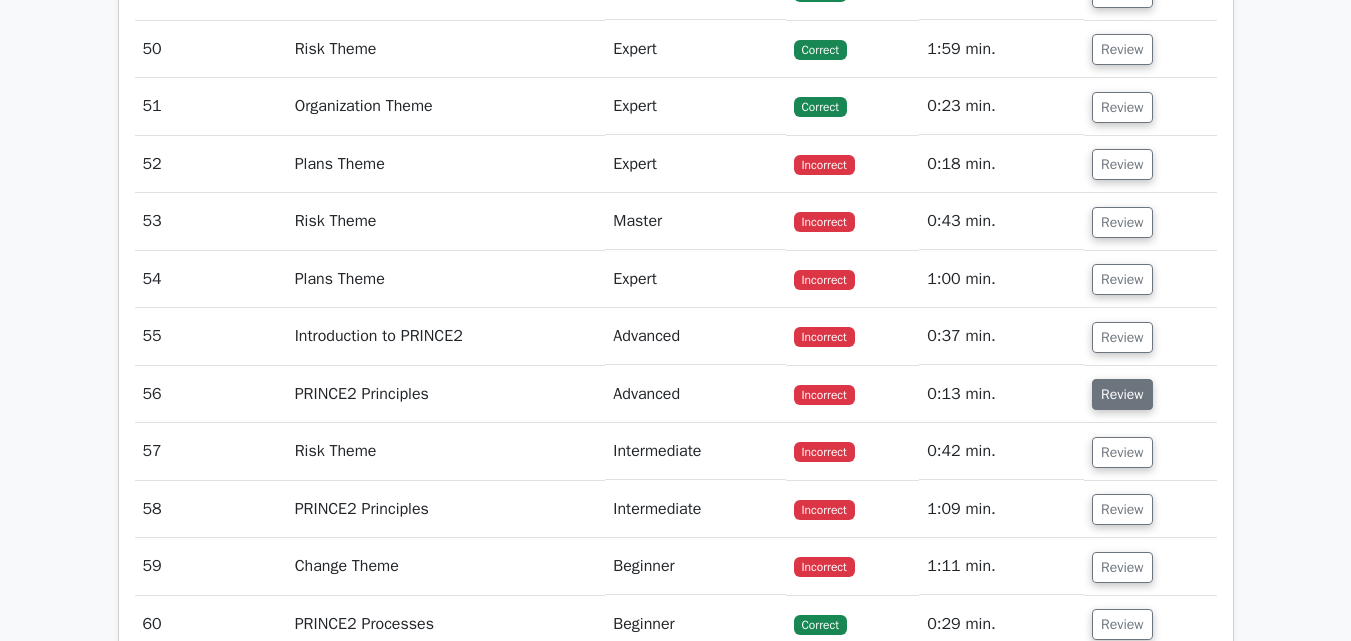 click on "Review" at bounding box center (1122, 394) 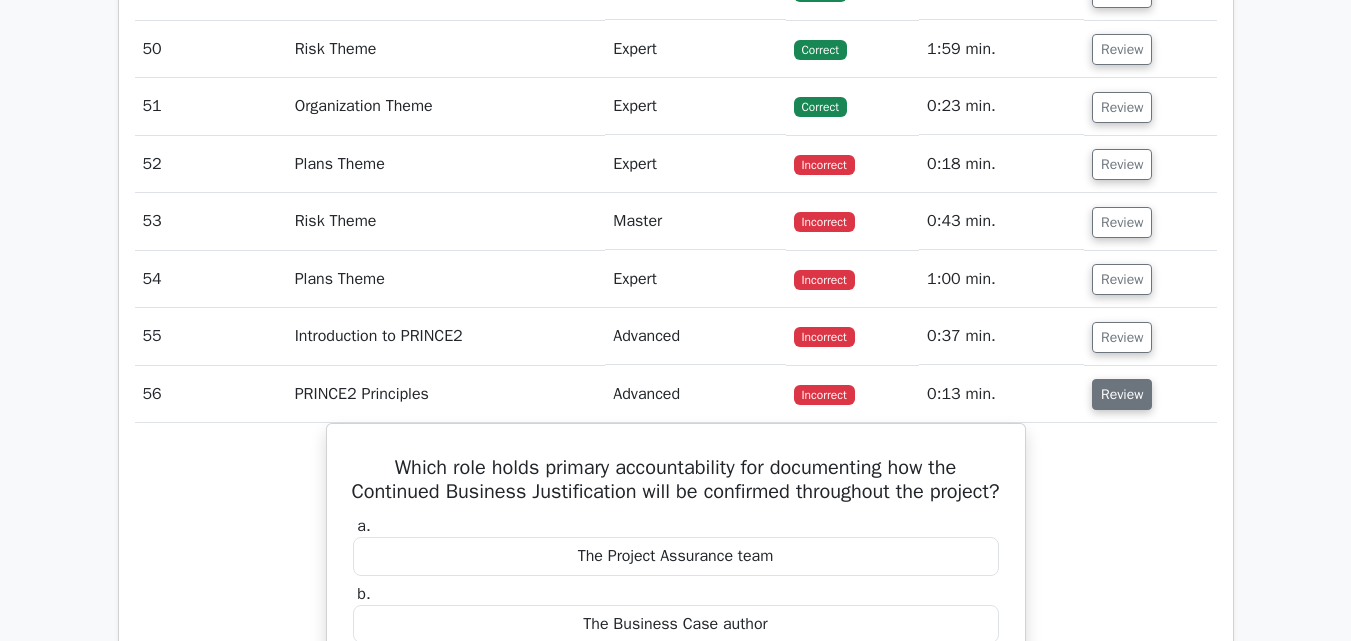 type 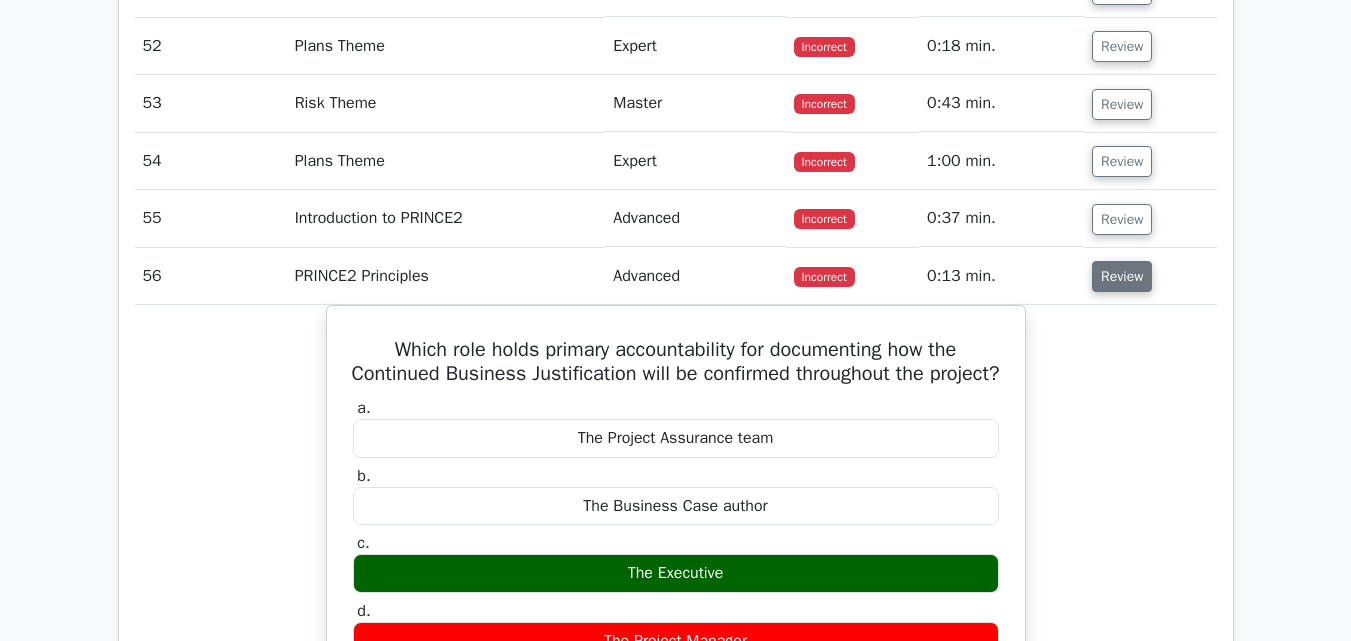 scroll, scrollTop: 4680, scrollLeft: 0, axis: vertical 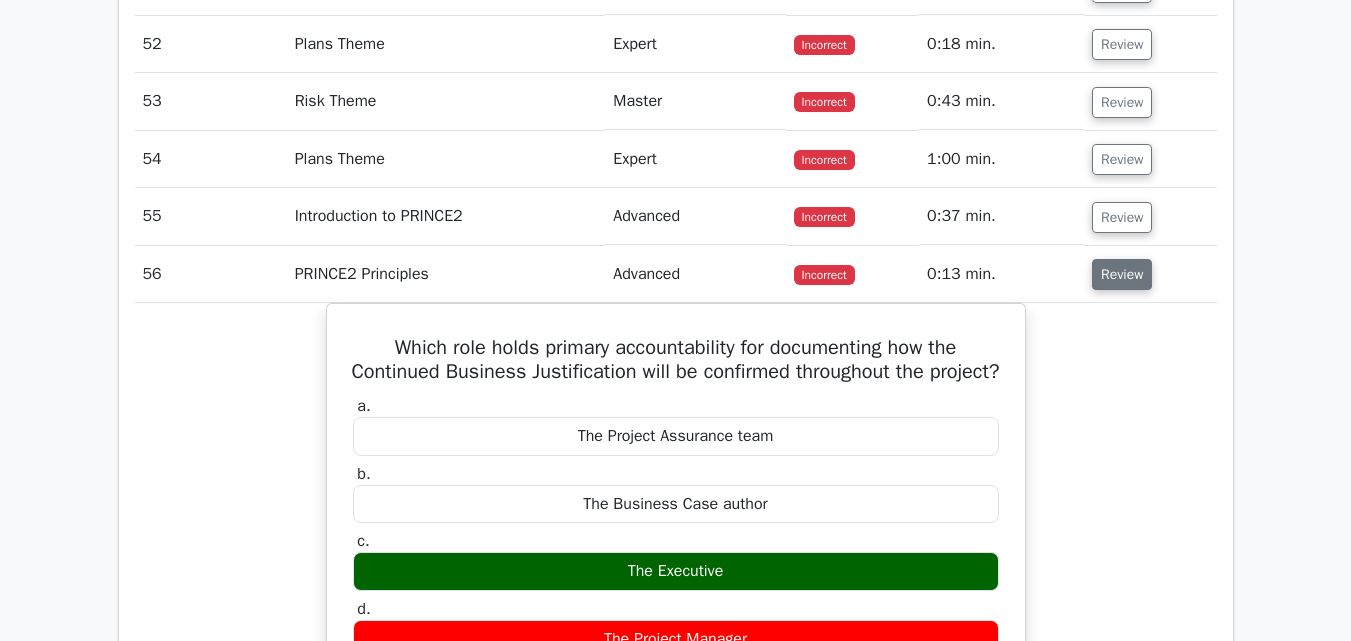 click on "Review" at bounding box center [1122, 274] 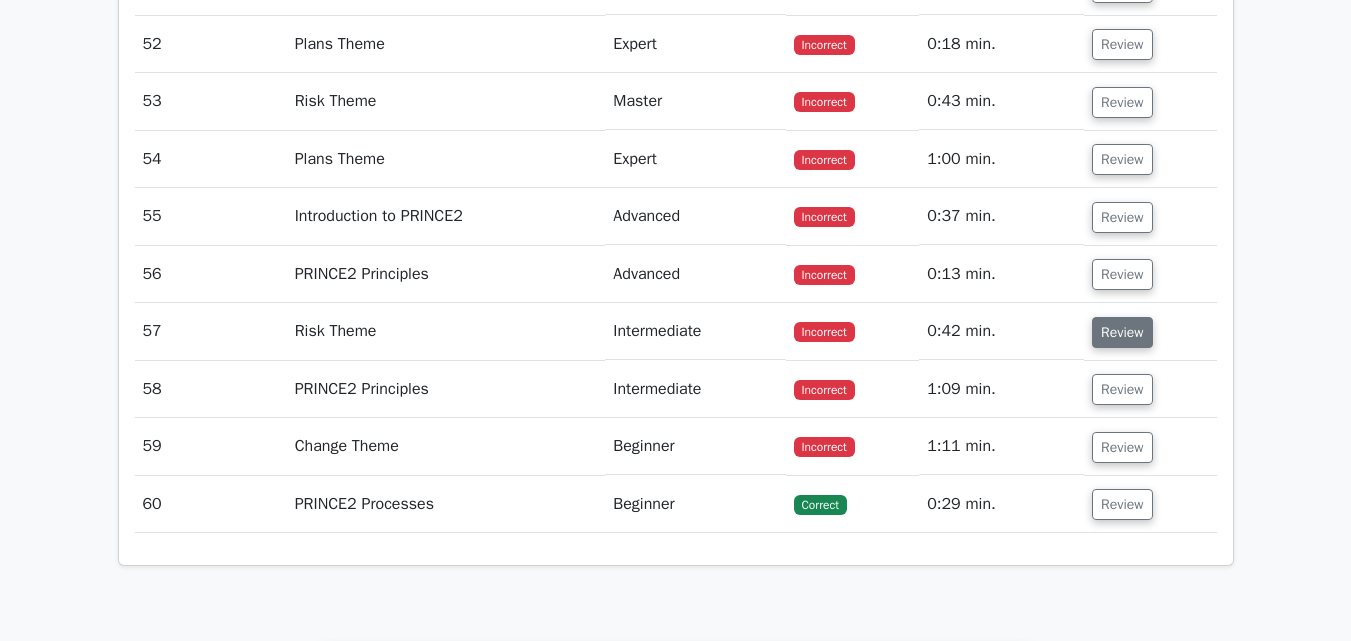 click on "Review" at bounding box center (1122, 332) 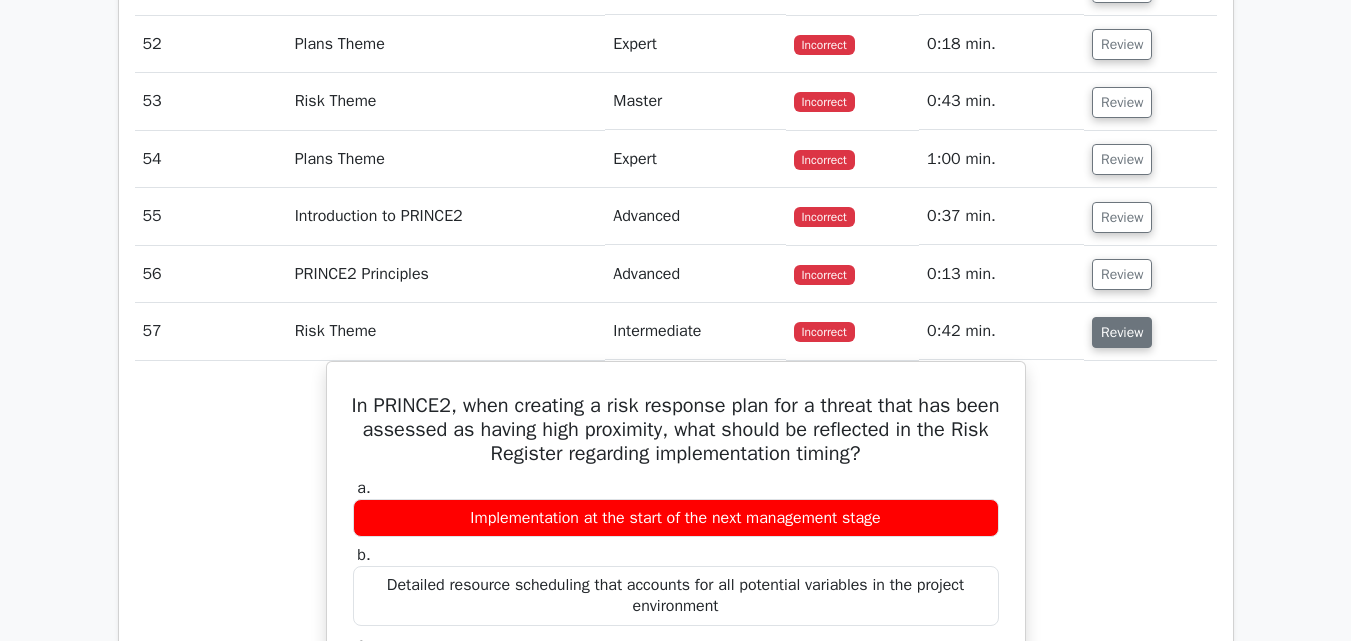 type 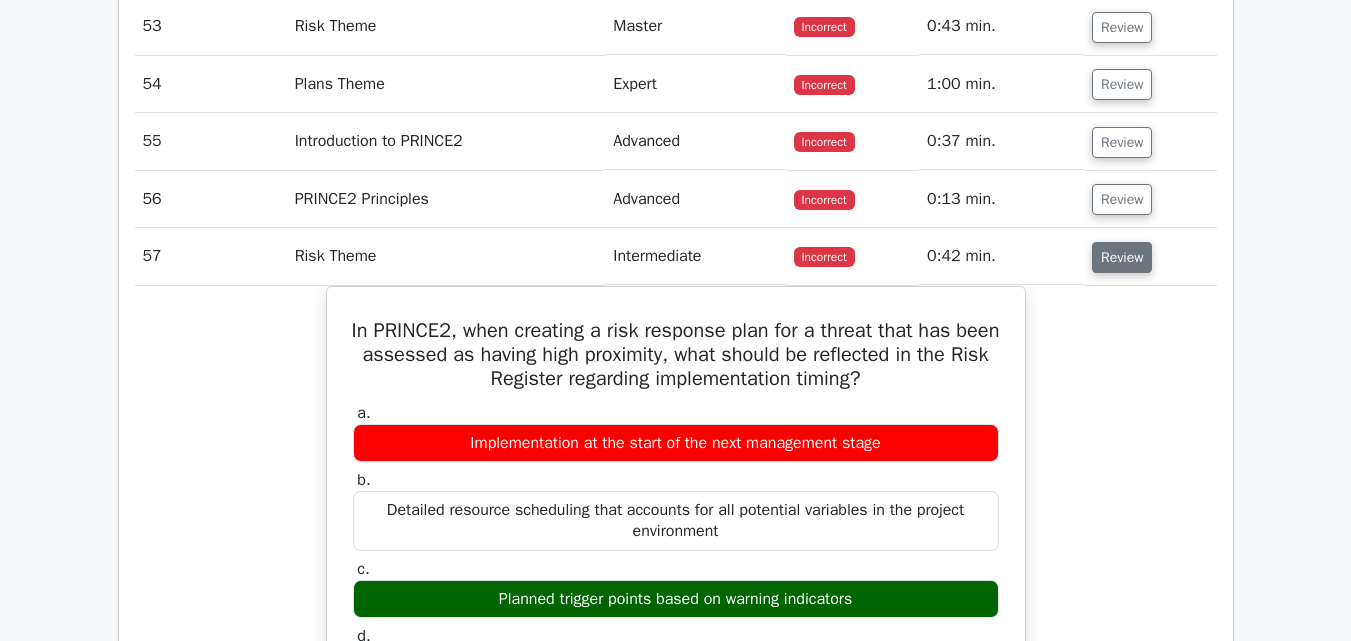 scroll, scrollTop: 4760, scrollLeft: 0, axis: vertical 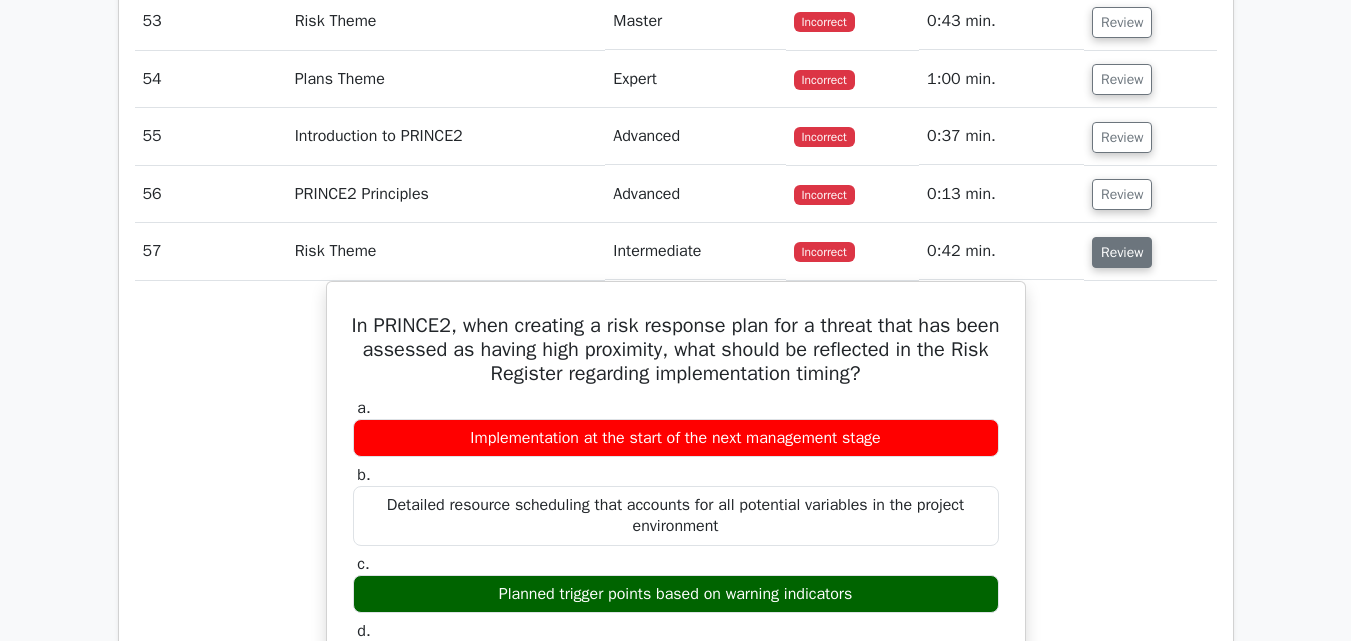click on "Review" at bounding box center (1122, 252) 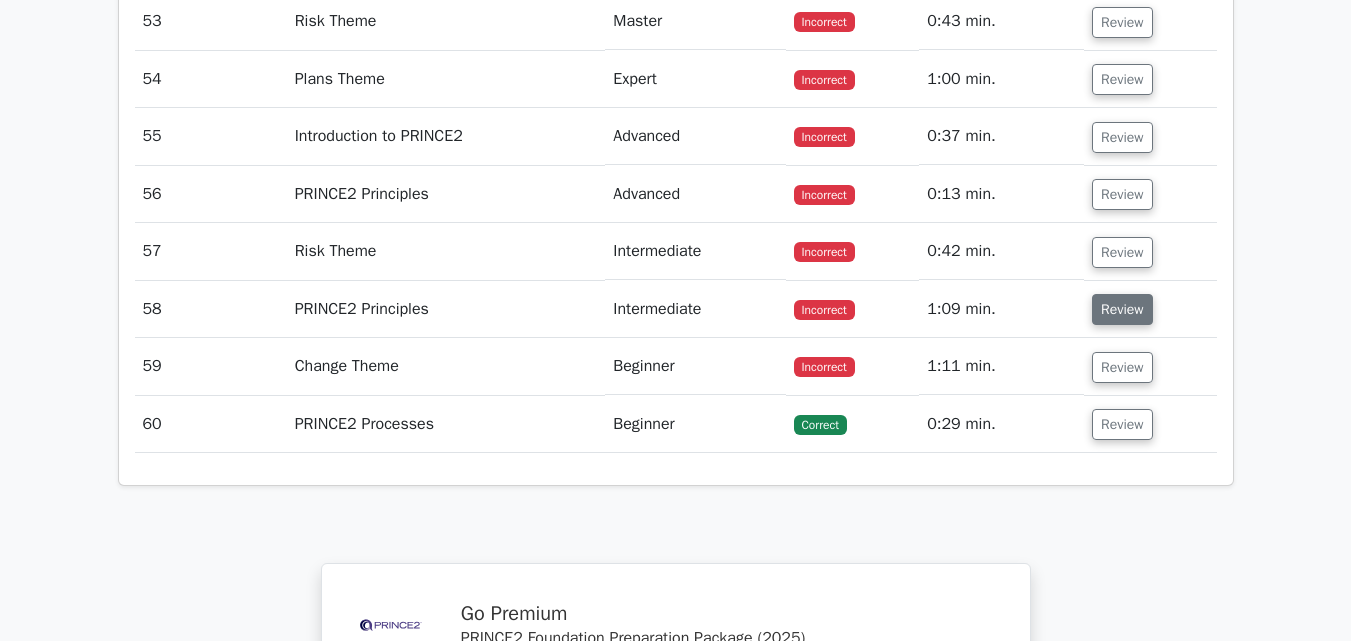 click on "Review" at bounding box center [1122, 309] 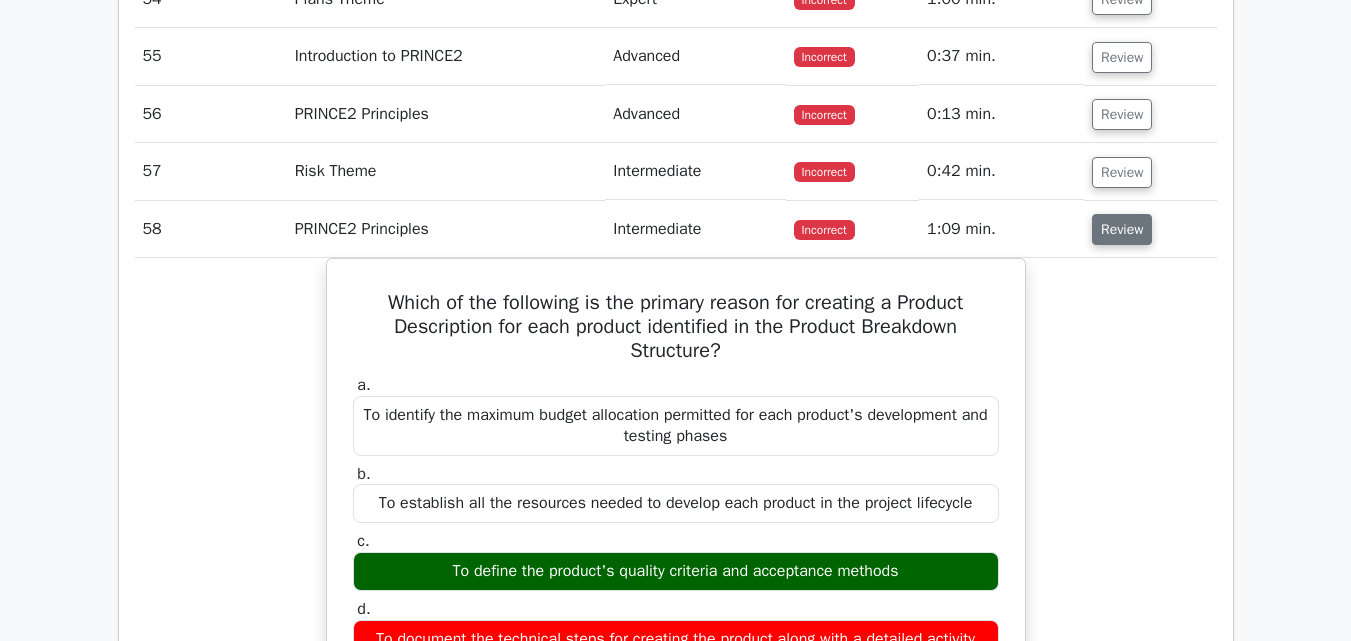 scroll, scrollTop: 4800, scrollLeft: 0, axis: vertical 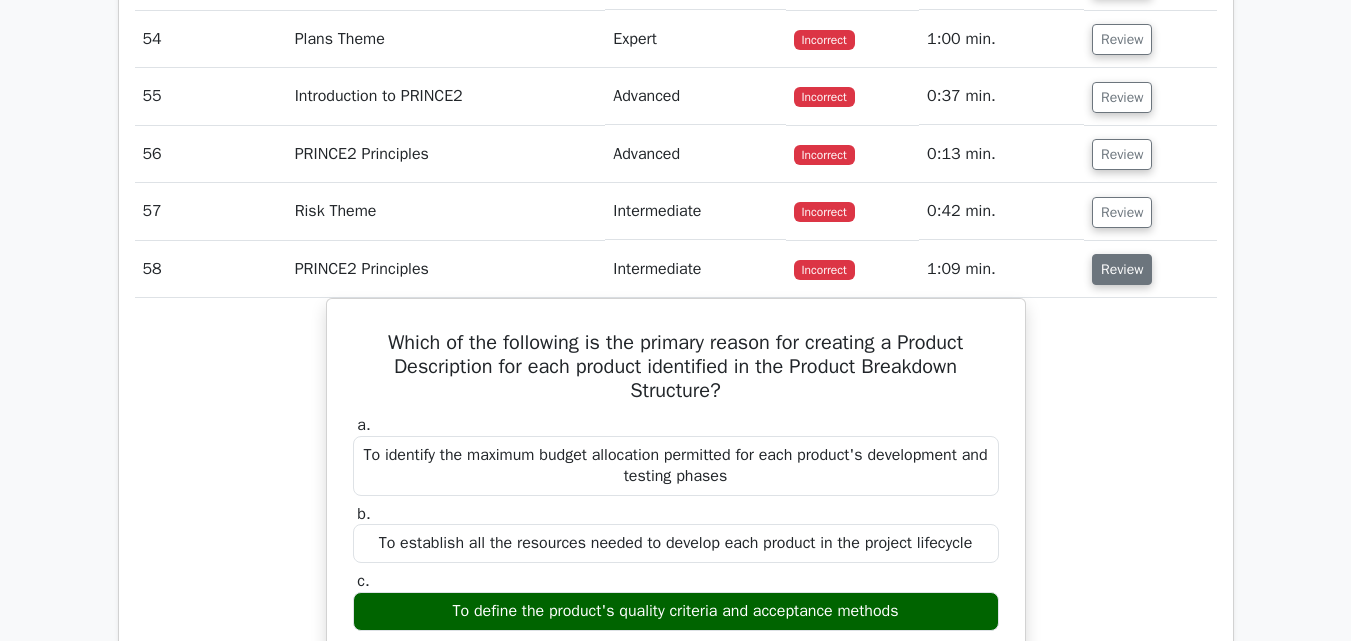 click on "Review" at bounding box center [1122, 269] 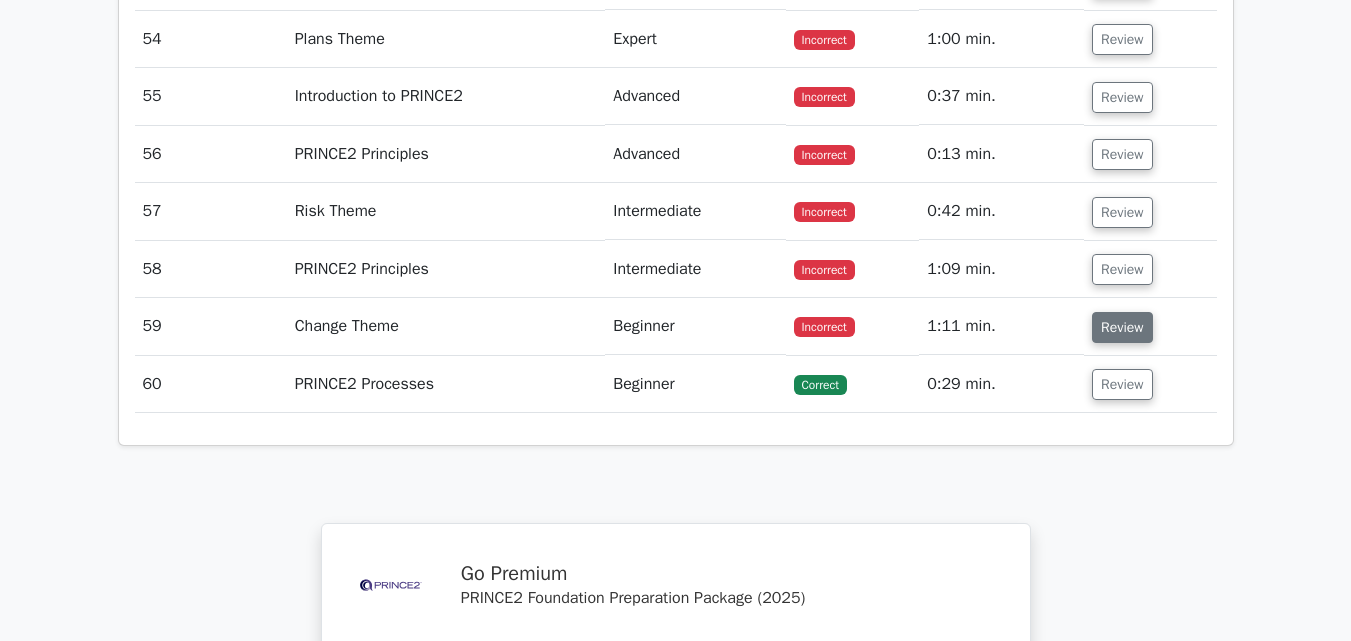 click on "Review" at bounding box center (1122, 327) 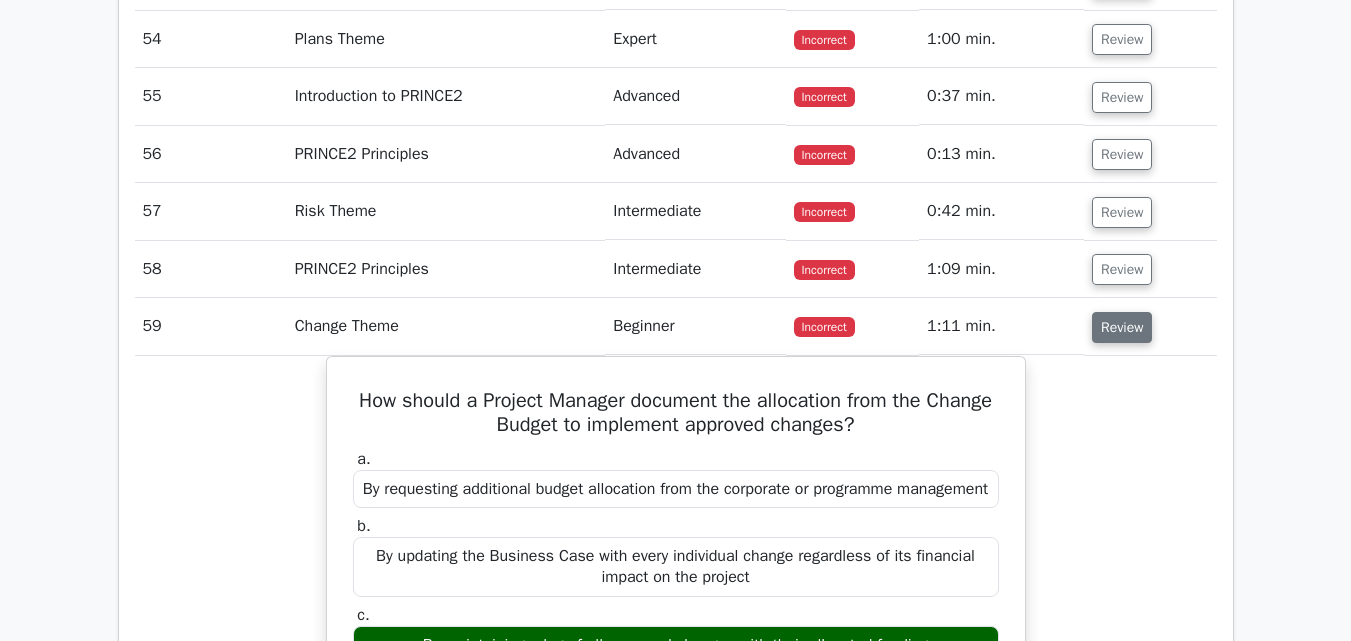 type 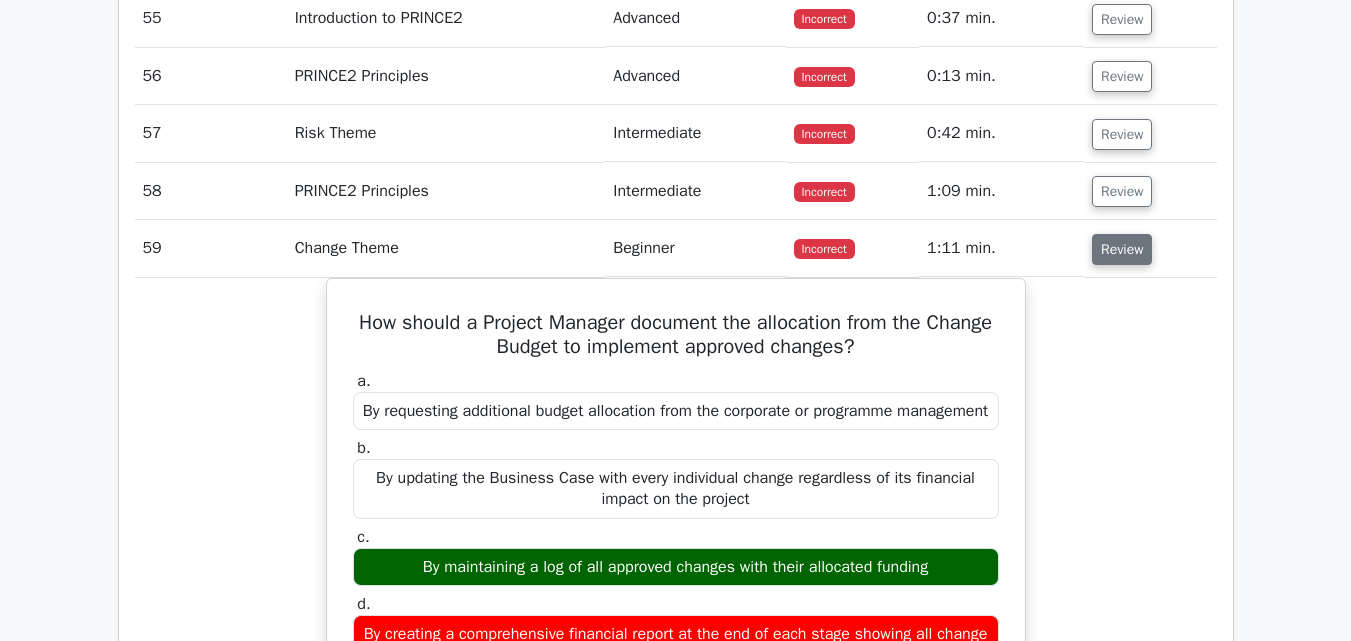 scroll, scrollTop: 4880, scrollLeft: 0, axis: vertical 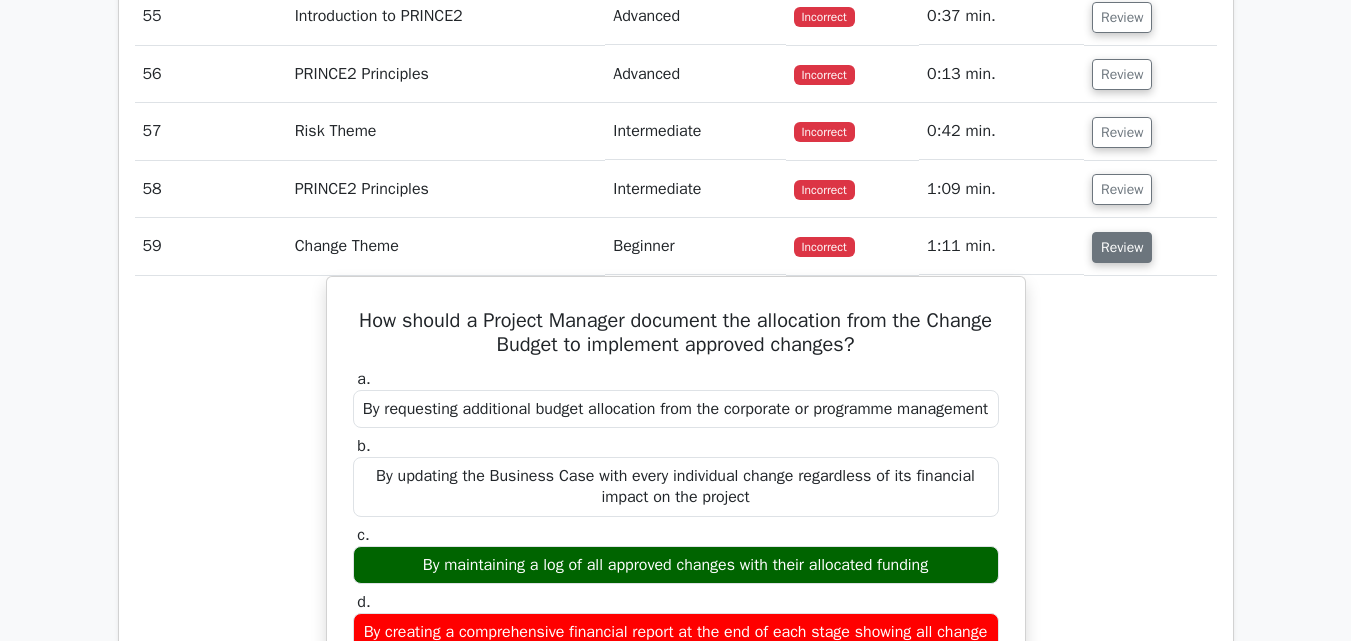 click on "Review" at bounding box center (1122, 247) 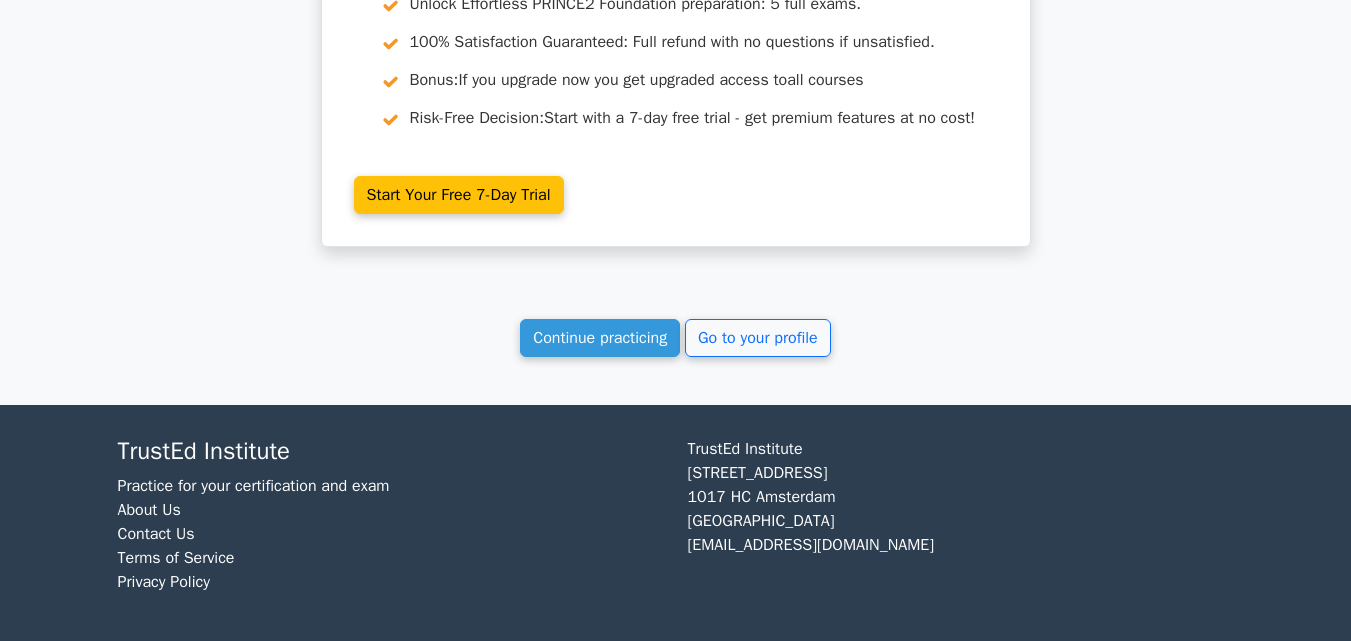 scroll, scrollTop: 5532, scrollLeft: 0, axis: vertical 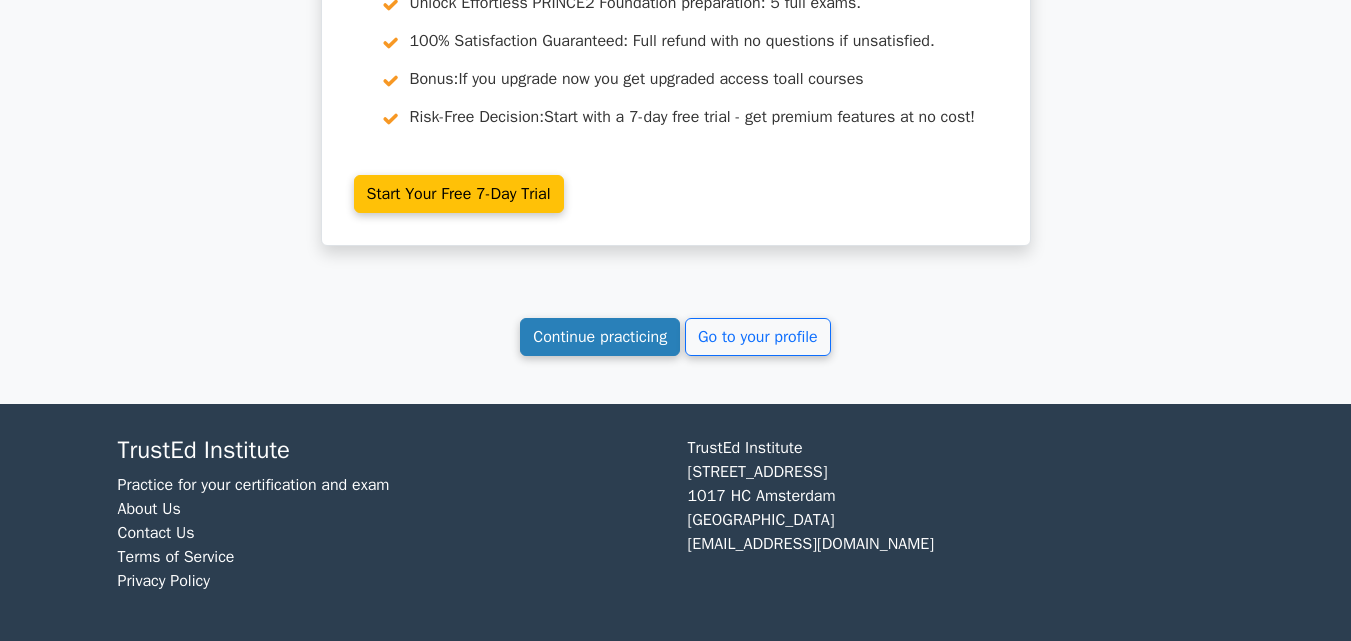 click on "Continue practicing" at bounding box center [600, 337] 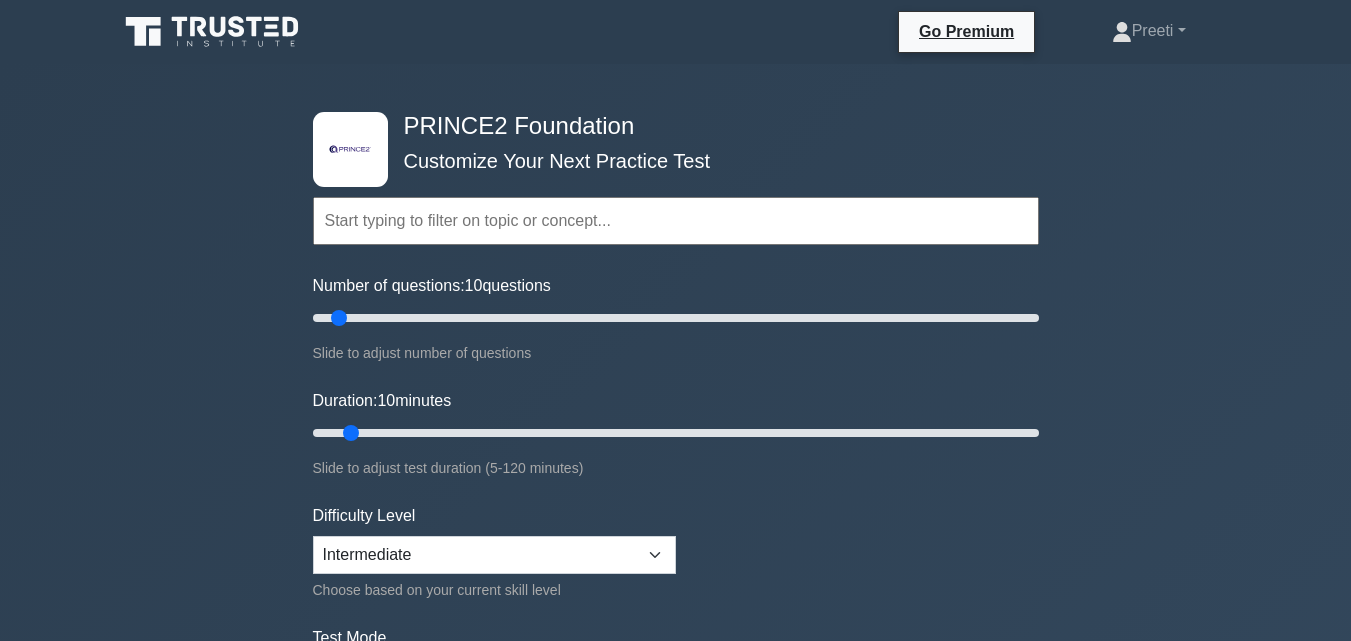 scroll, scrollTop: 720, scrollLeft: 0, axis: vertical 